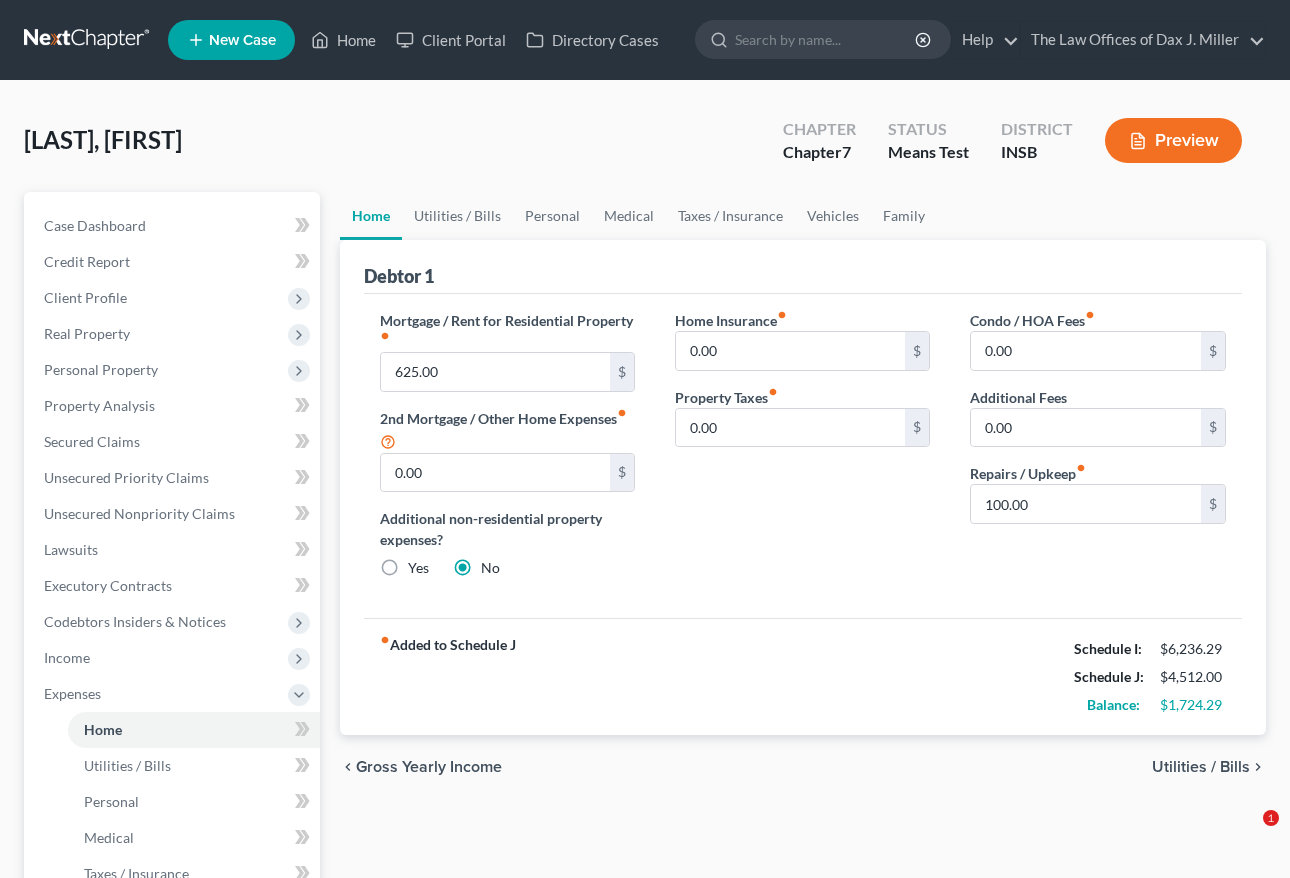 scroll, scrollTop: 0, scrollLeft: 0, axis: both 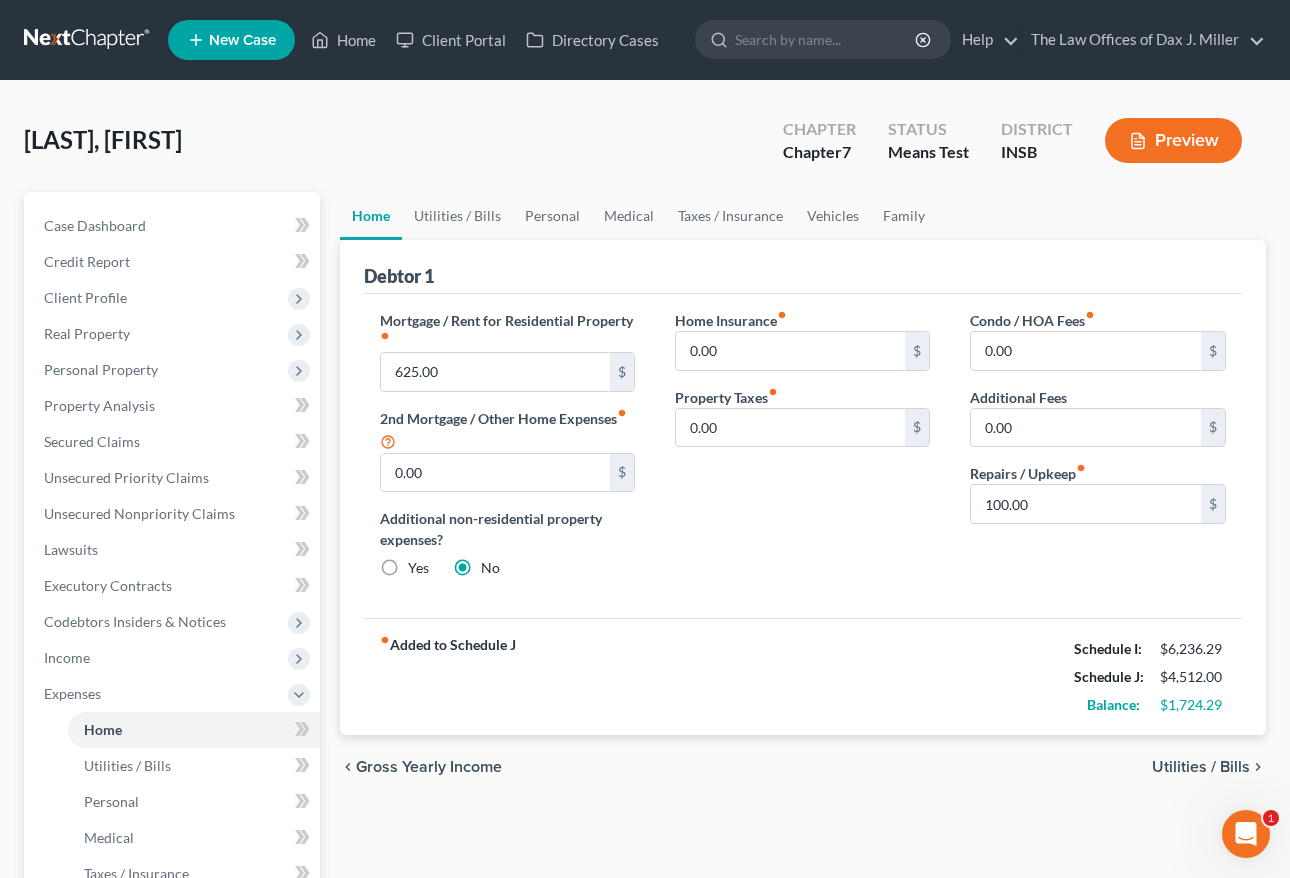 click at bounding box center (88, 40) 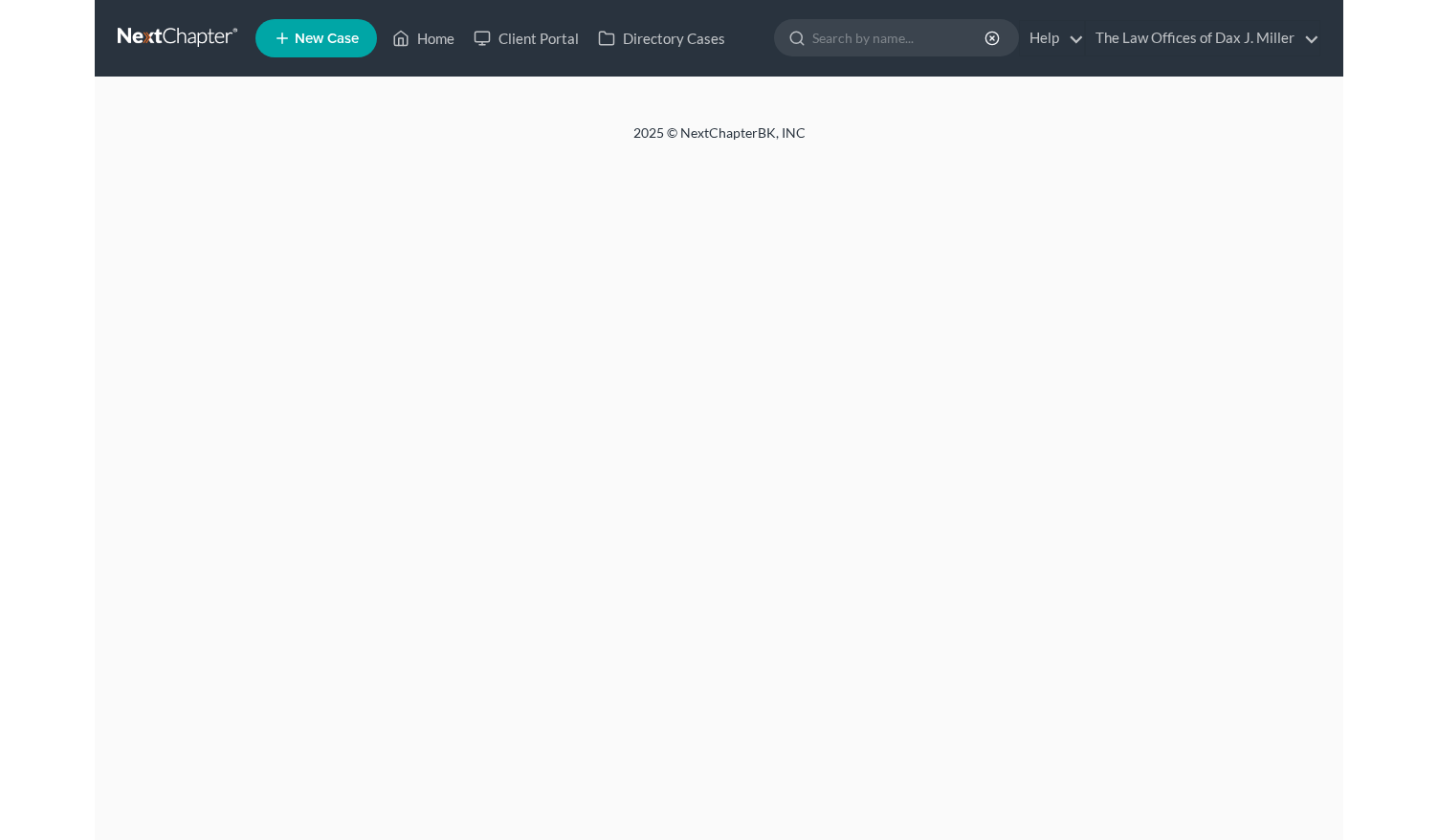 scroll, scrollTop: 0, scrollLeft: 0, axis: both 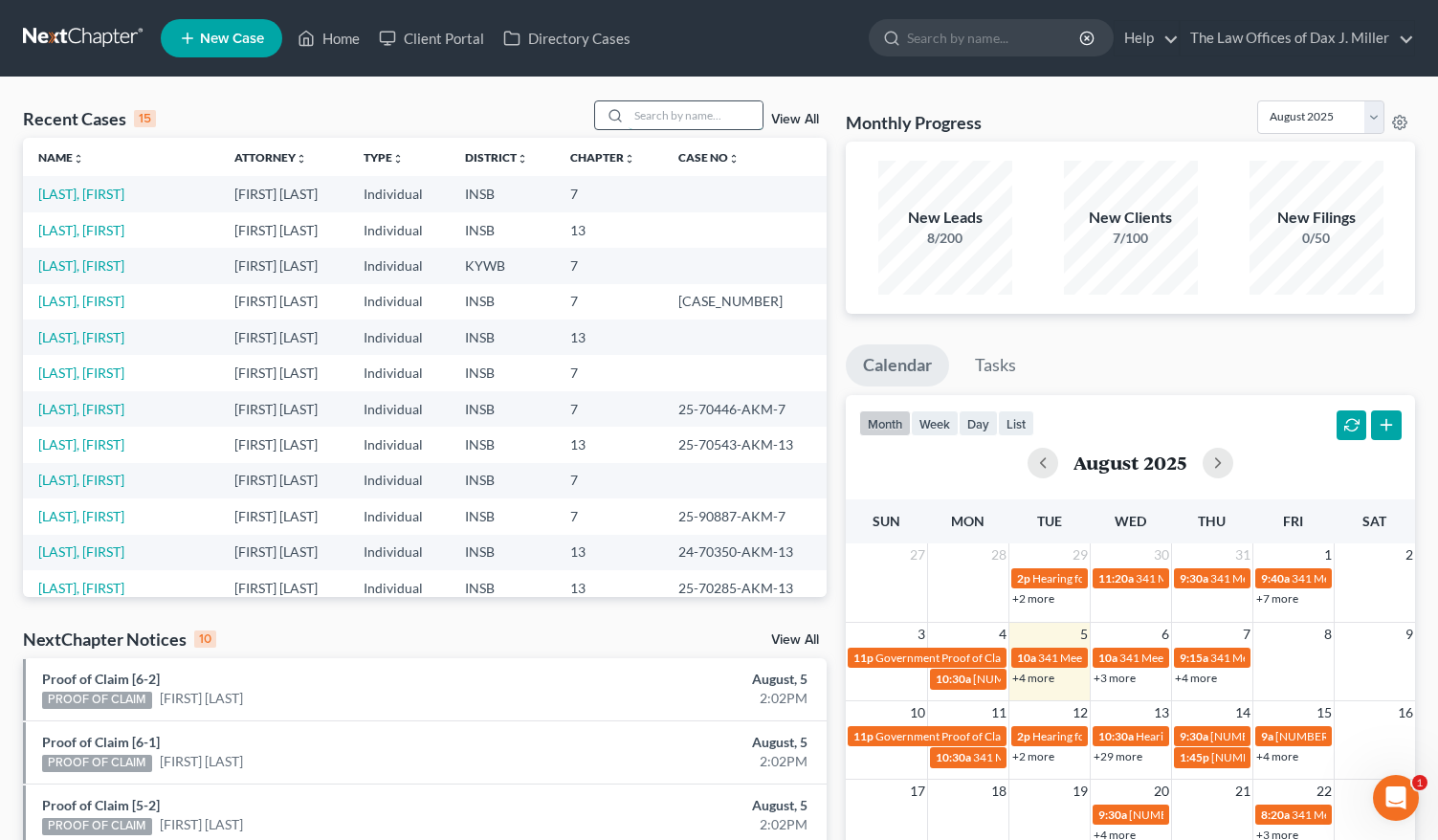 click at bounding box center [696, 115] 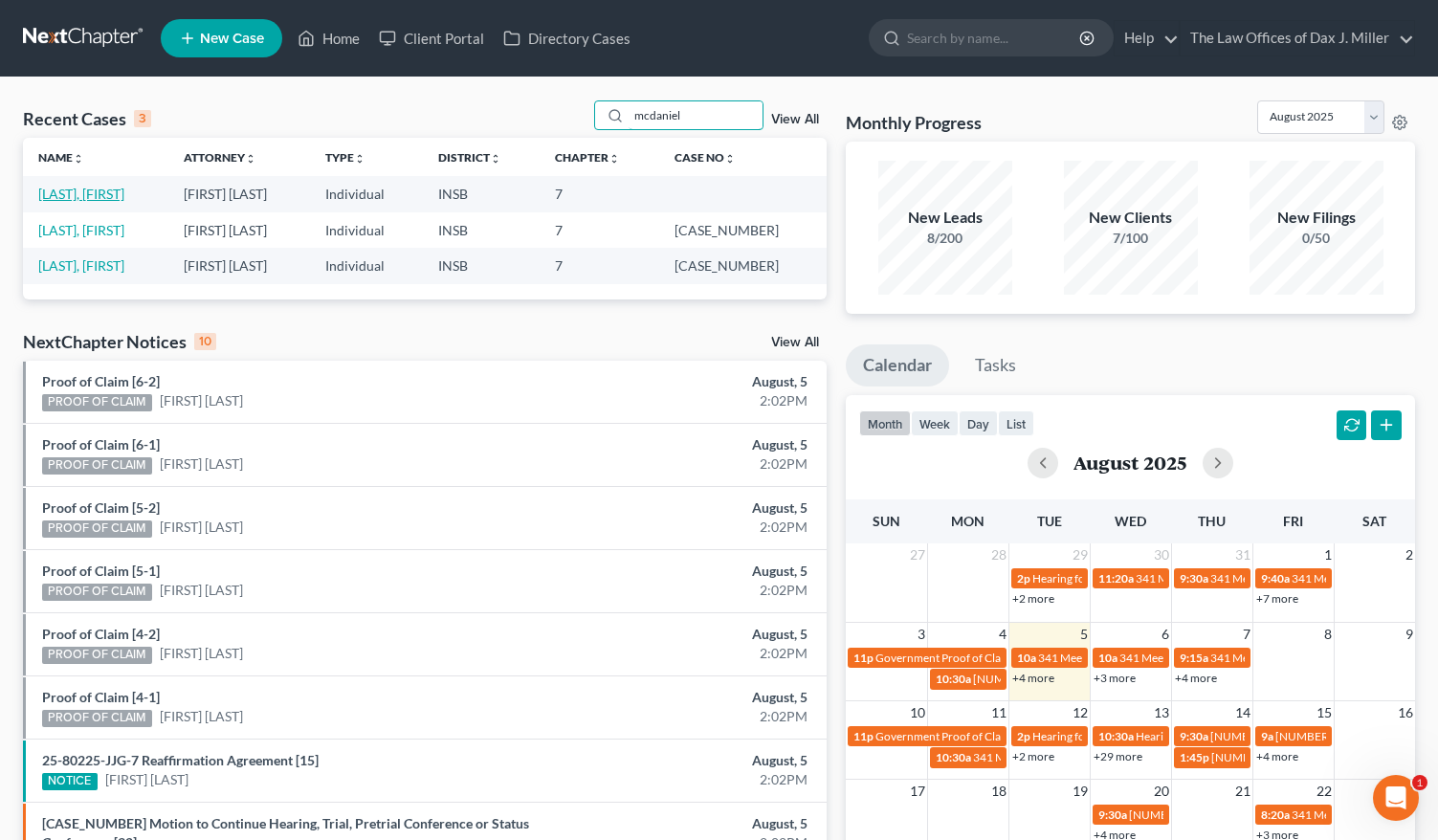 type on "mcdaniel" 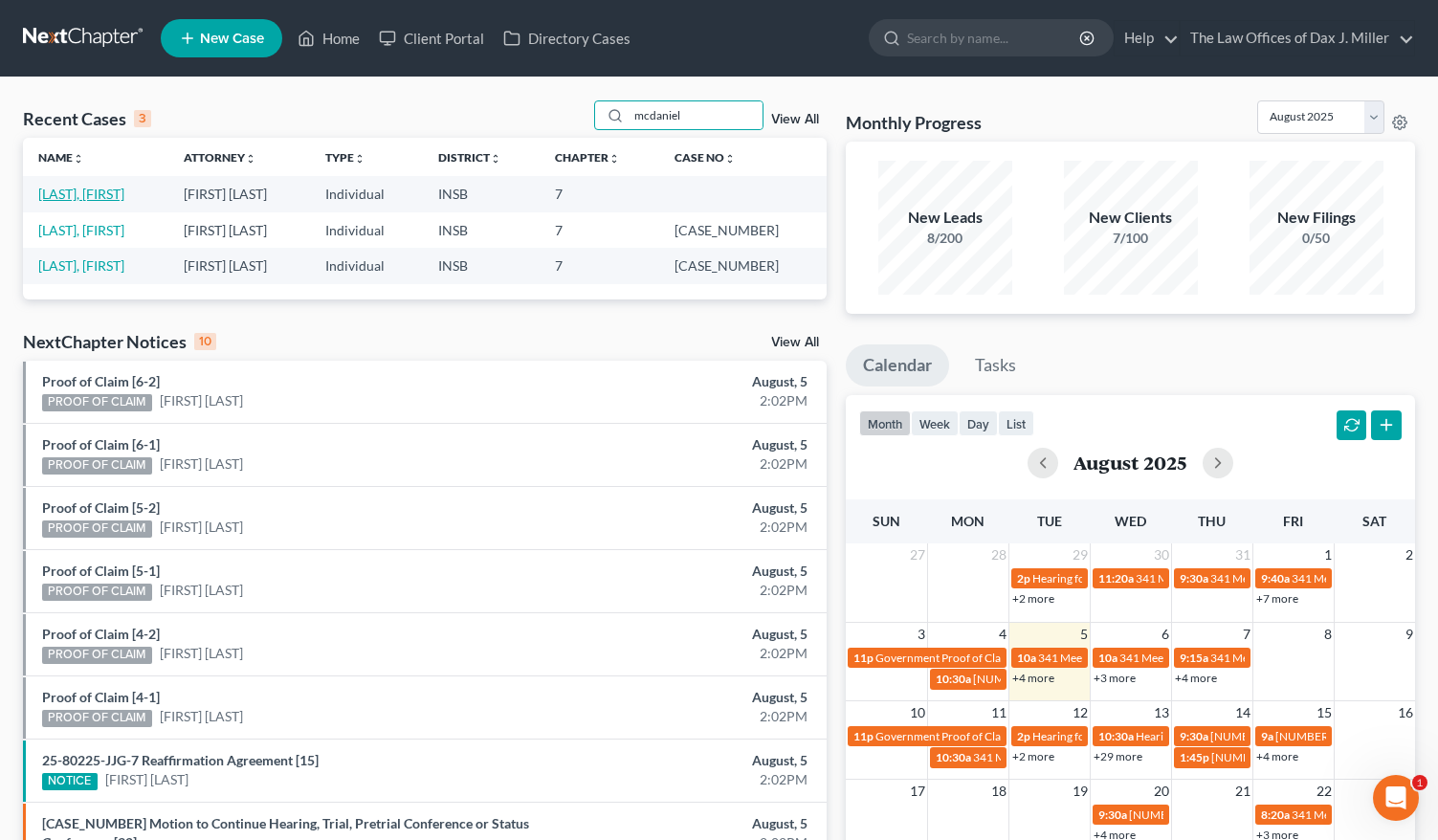 click on "[LAST], [FIRST]" at bounding box center (81, 193) 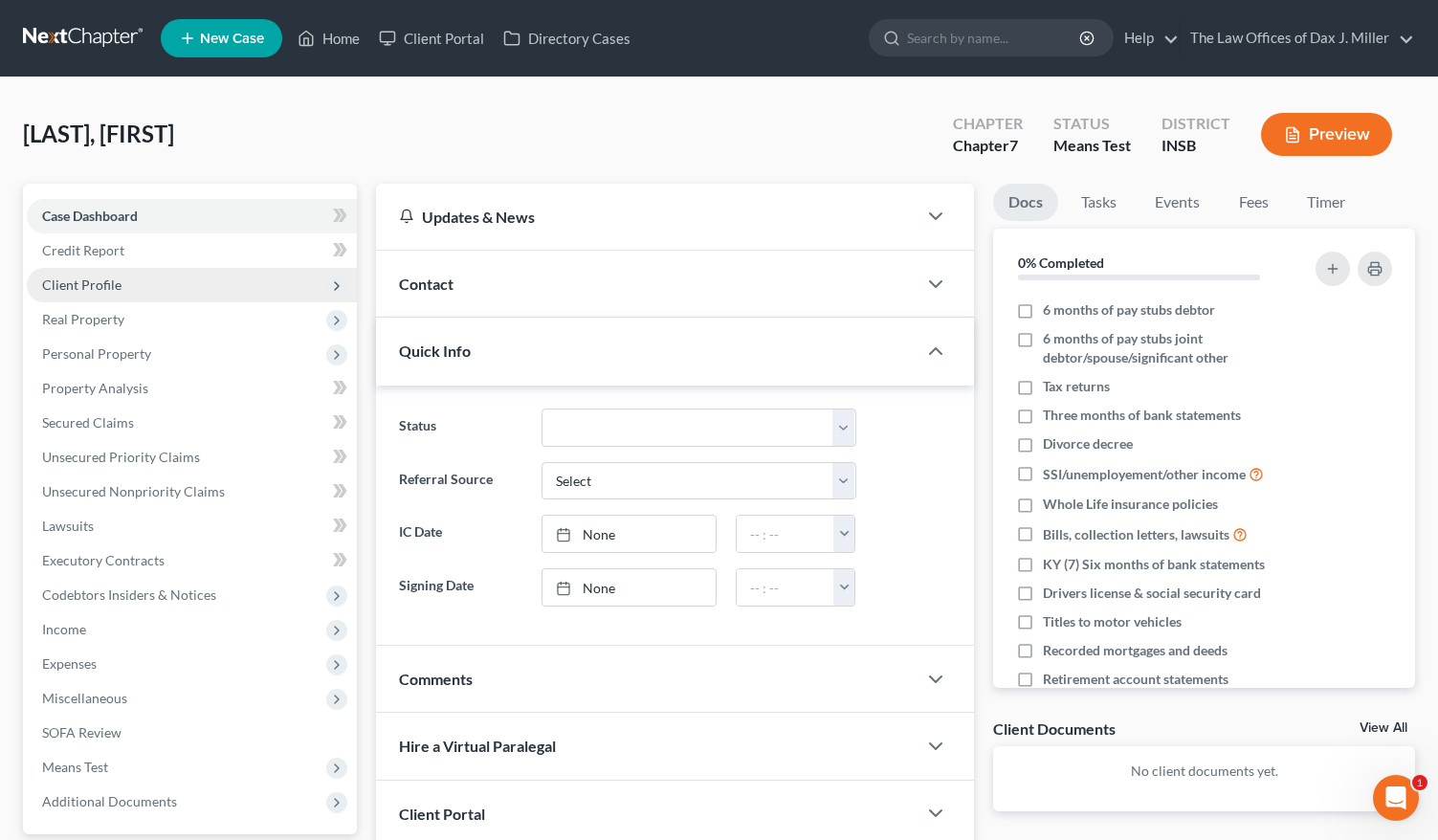 click on "Client Profile" at bounding box center (81, 284) 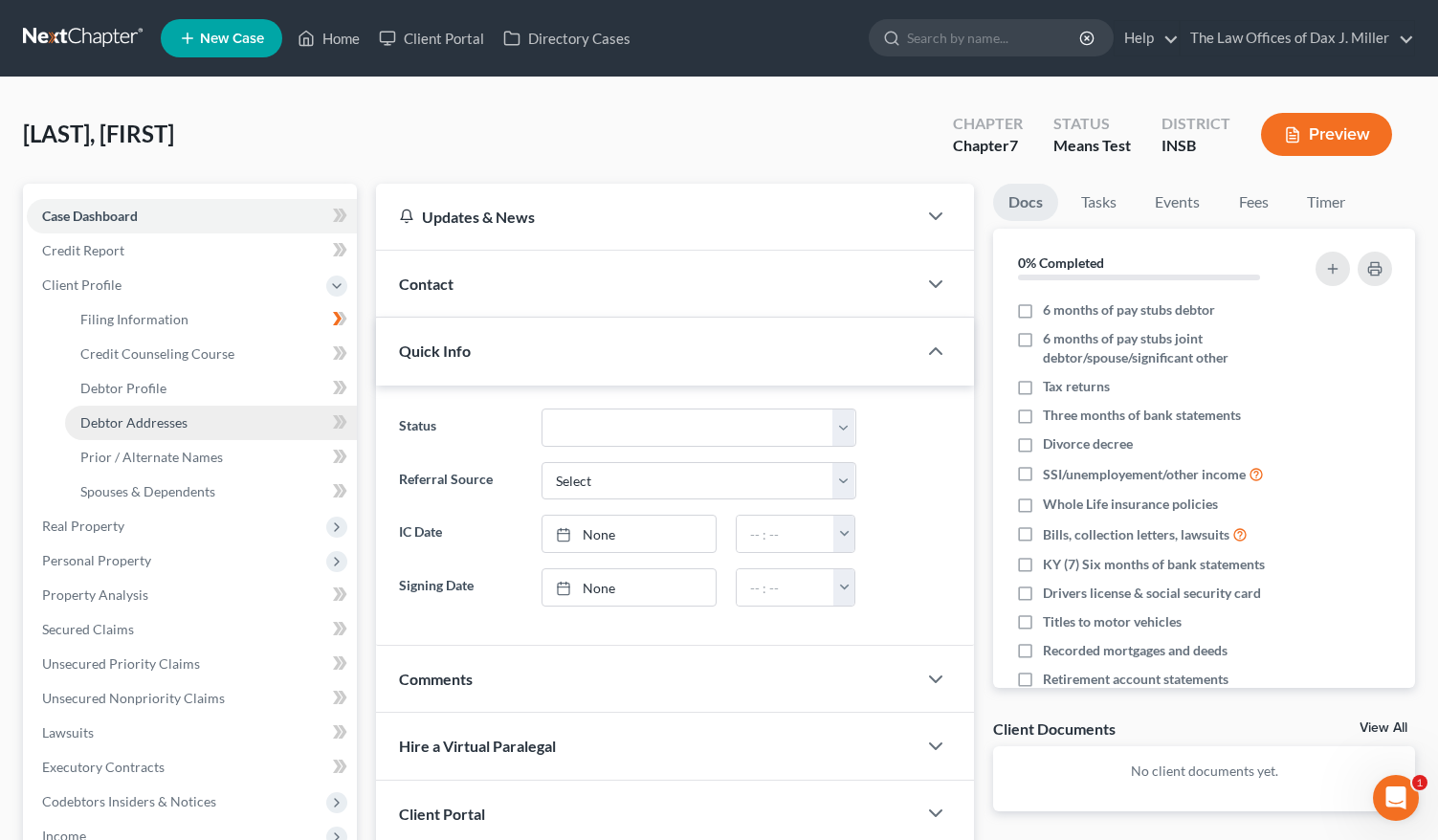 click on "Debtor Addresses" at bounding box center (210, 423) 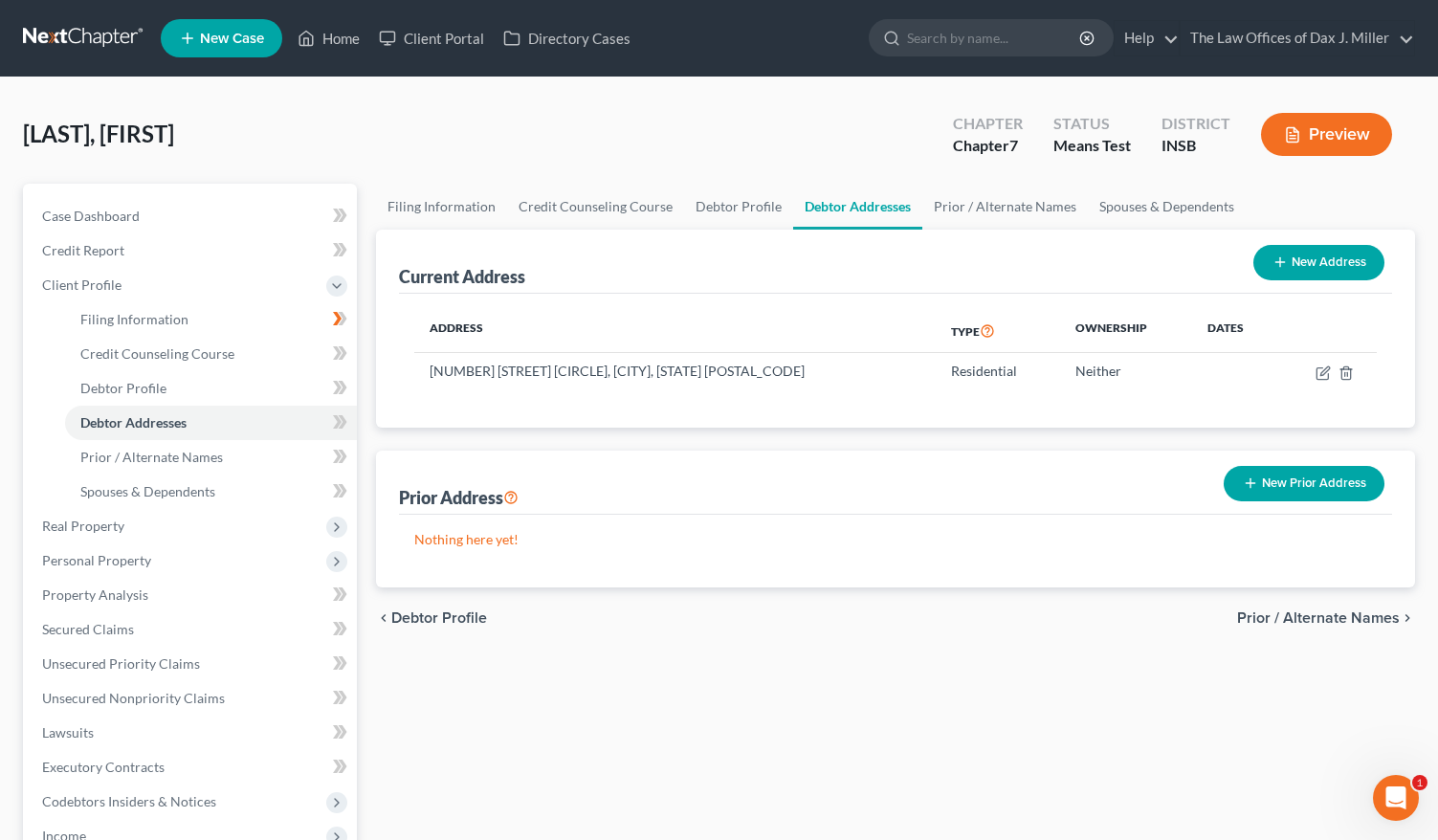 scroll, scrollTop: 64, scrollLeft: 0, axis: vertical 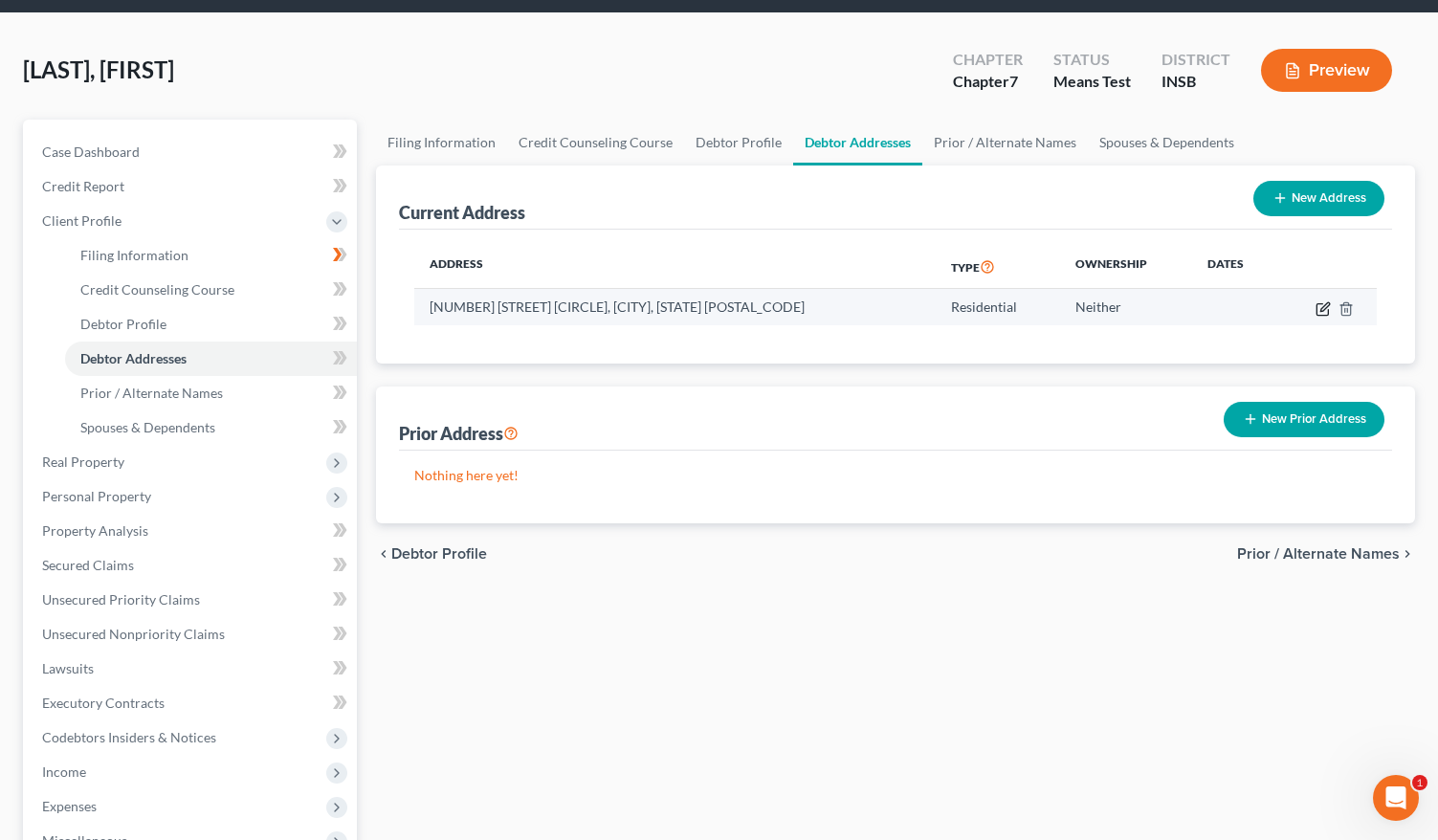 click 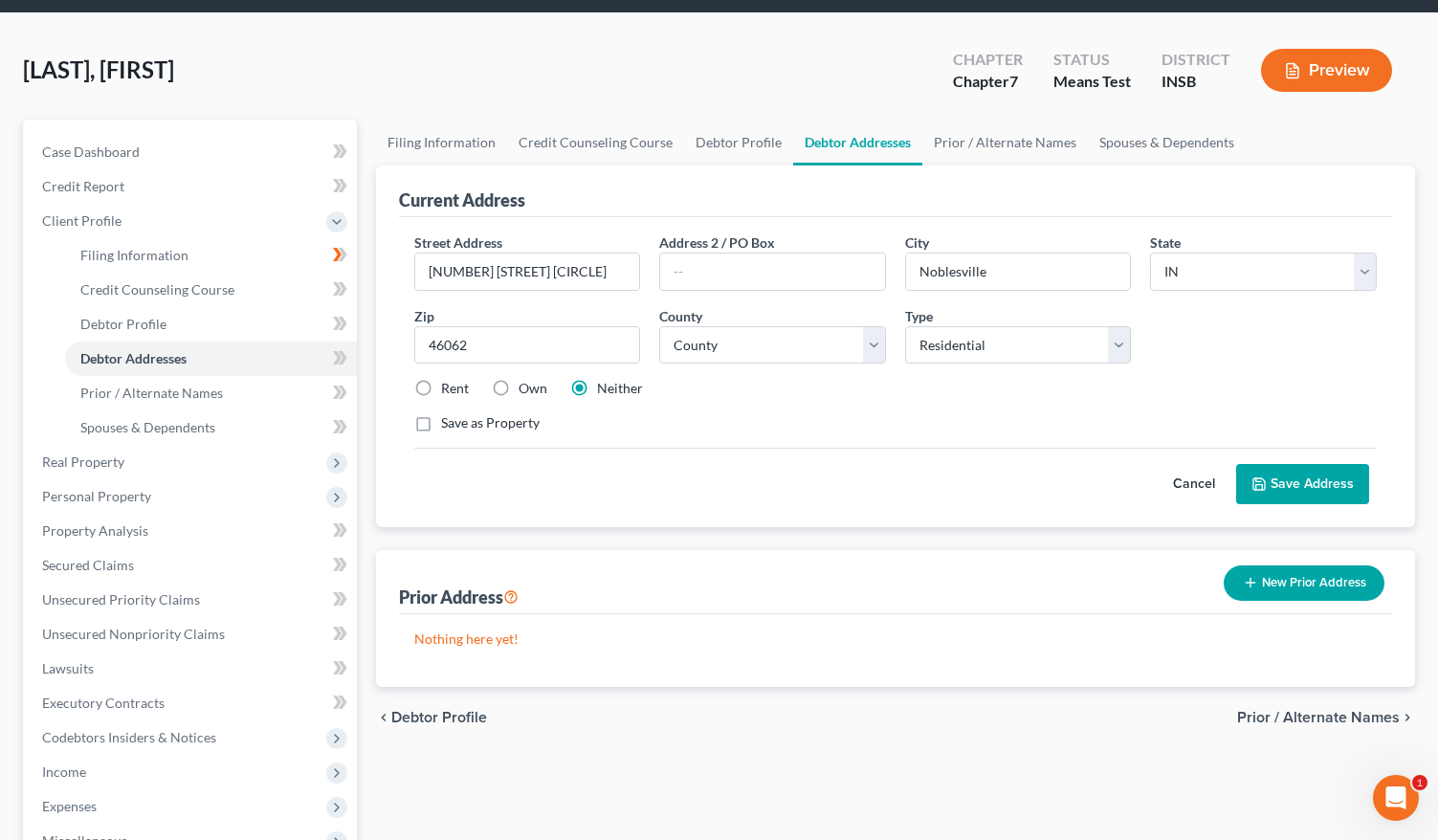 click on "Save Address" at bounding box center (1302, 484) 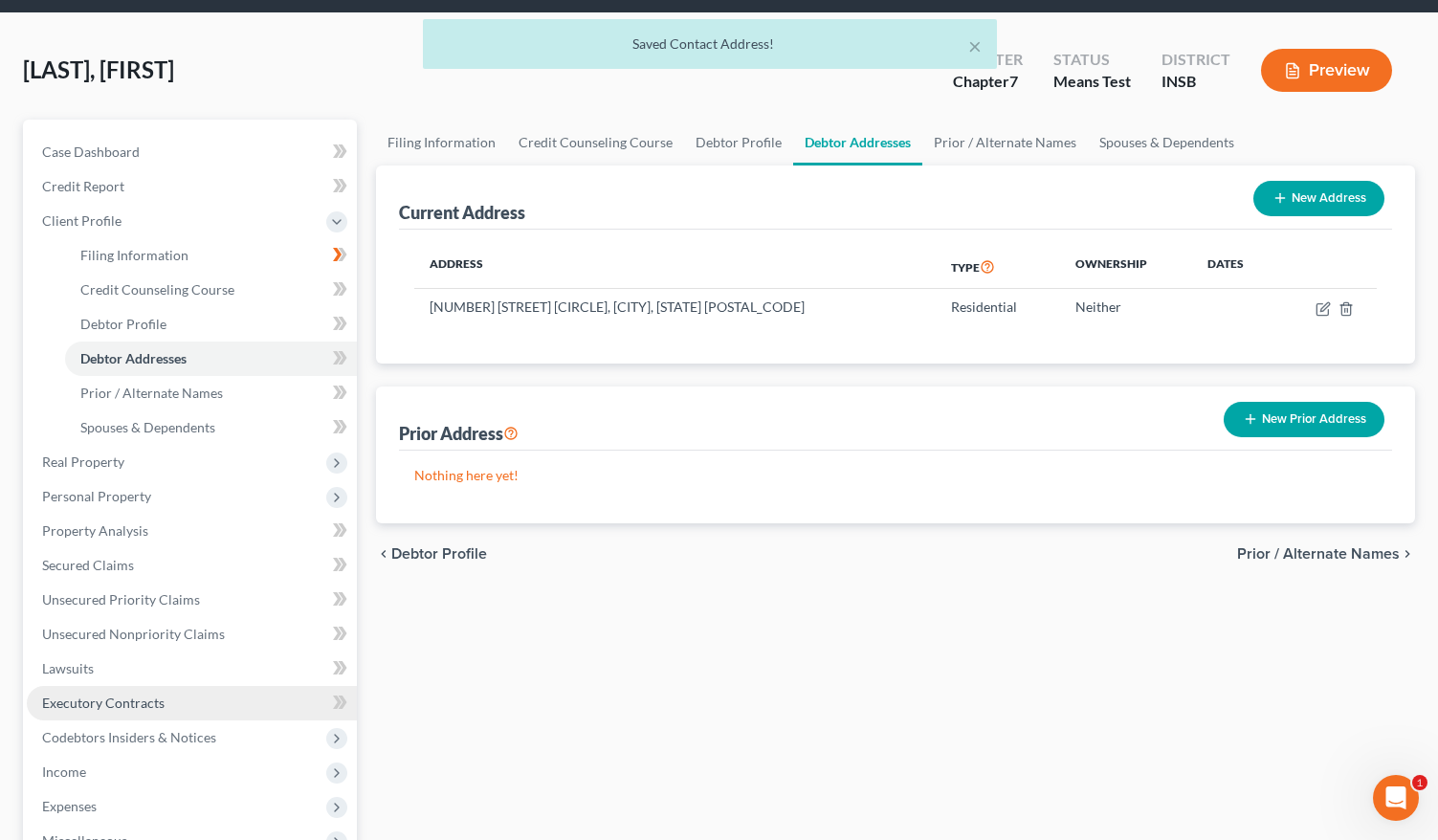 scroll, scrollTop: 191, scrollLeft: 0, axis: vertical 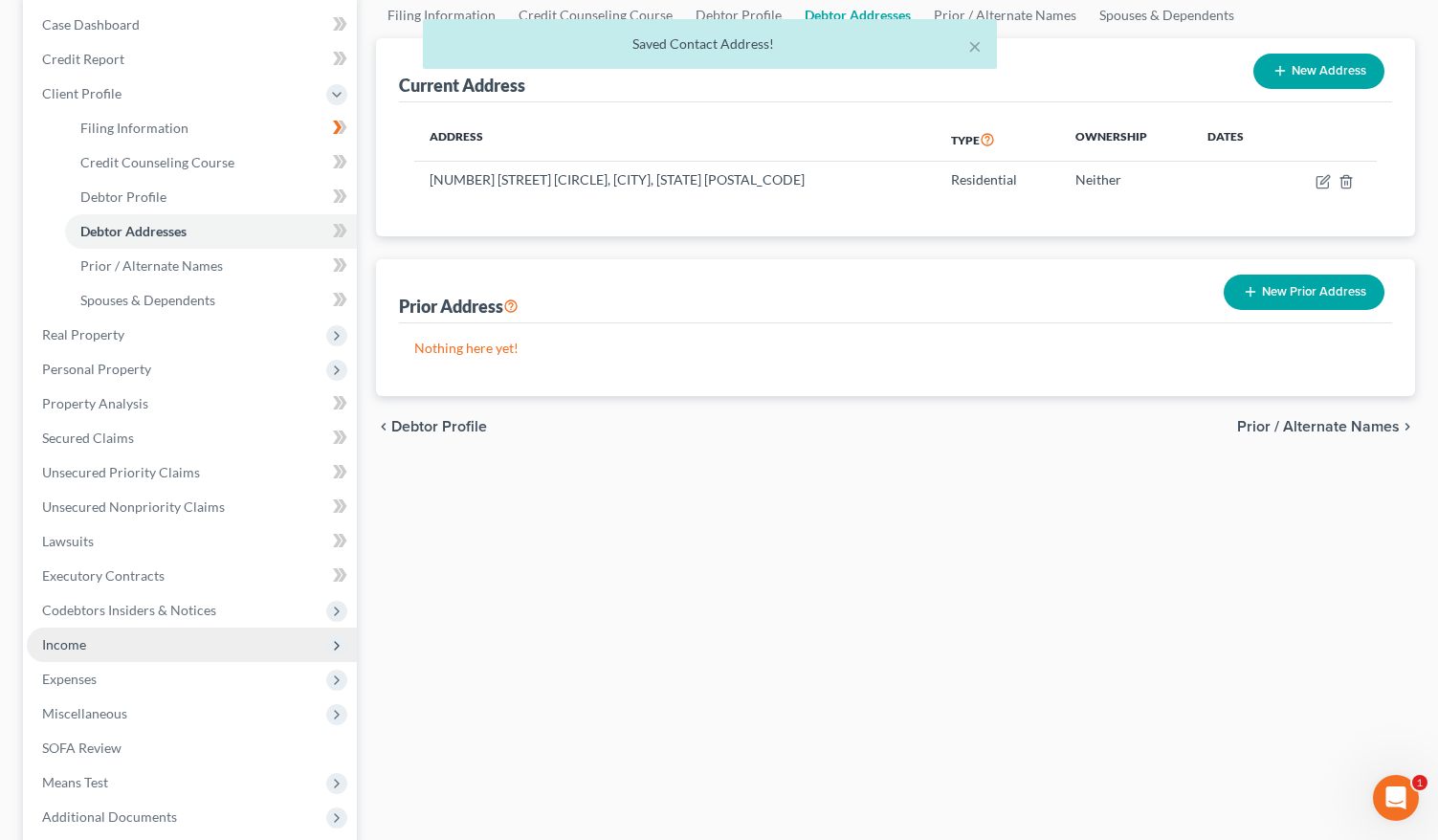click on "Income" at bounding box center [64, 644] 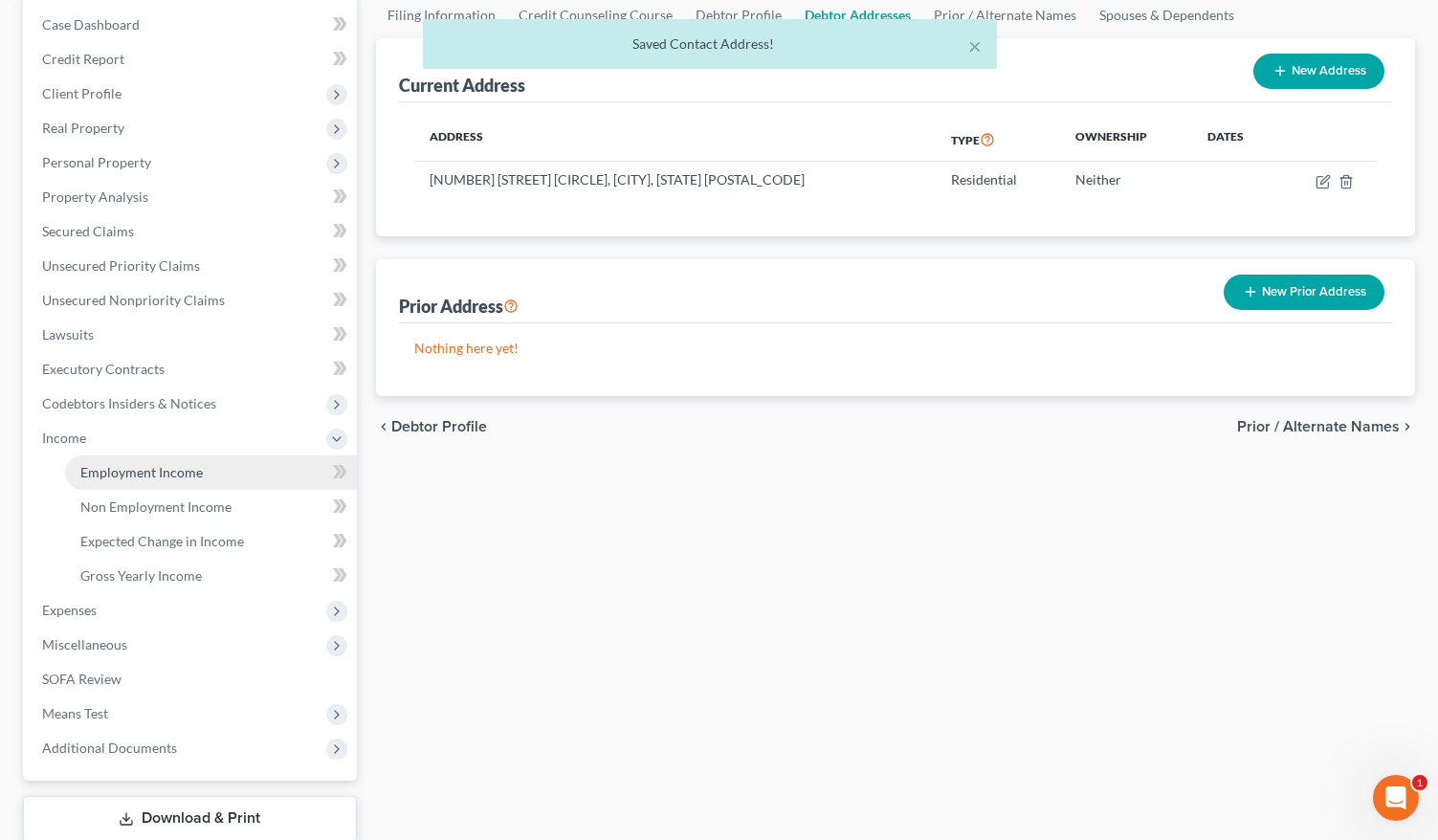click on "Employment Income" at bounding box center (142, 472) 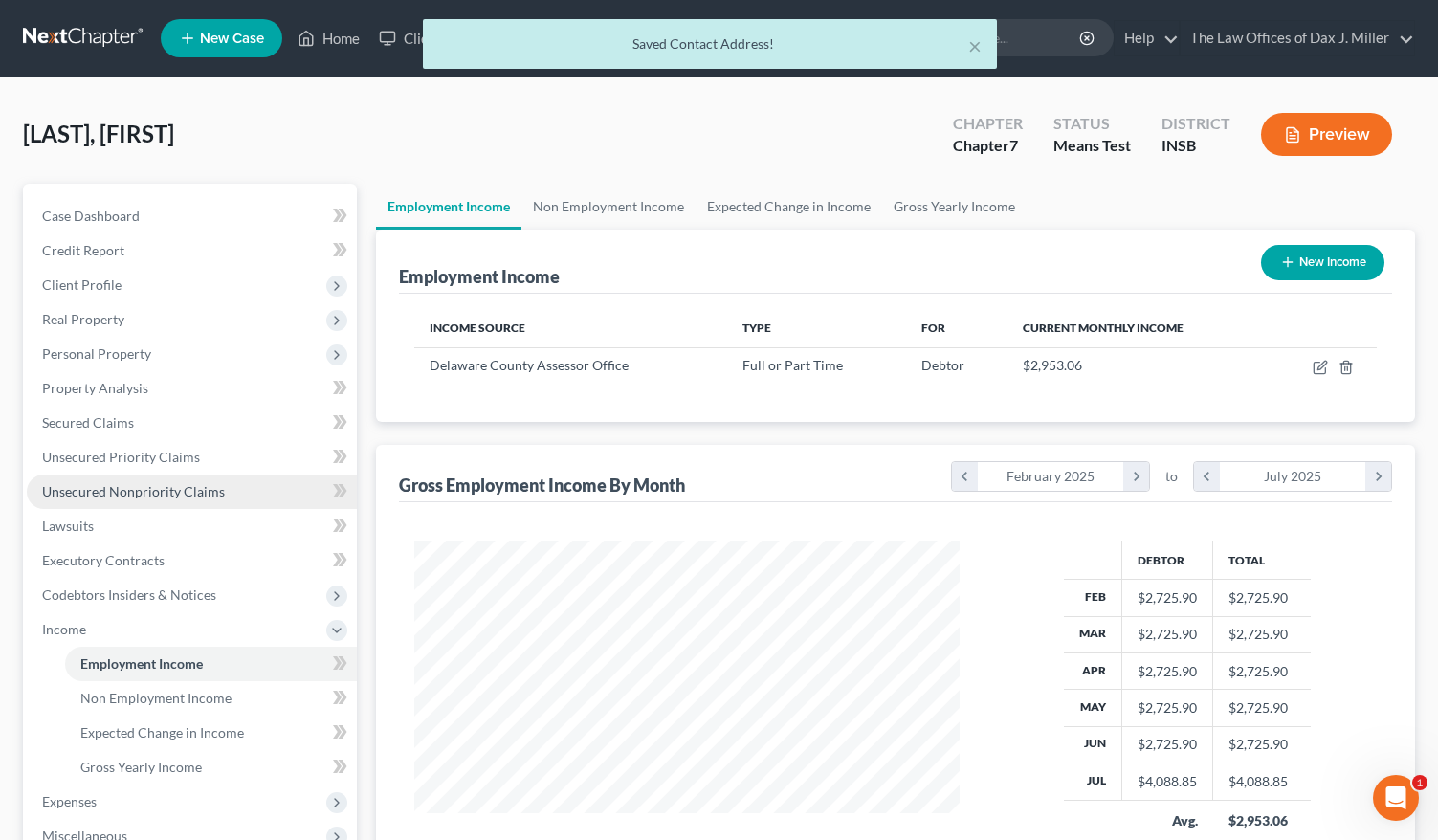 scroll, scrollTop: 956377, scrollLeft: 956170, axis: both 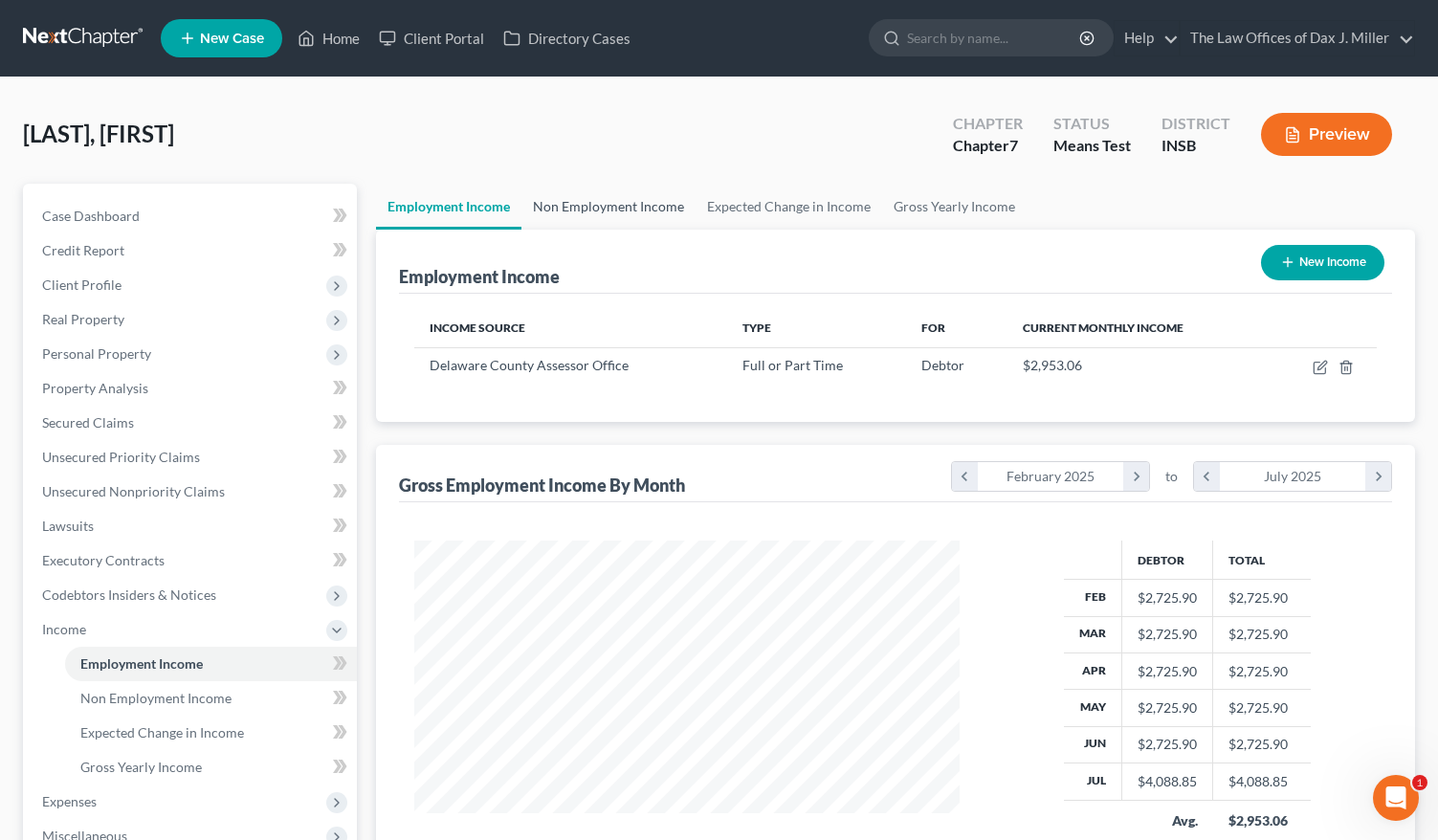 click on "Non Employment Income" at bounding box center [608, 207] 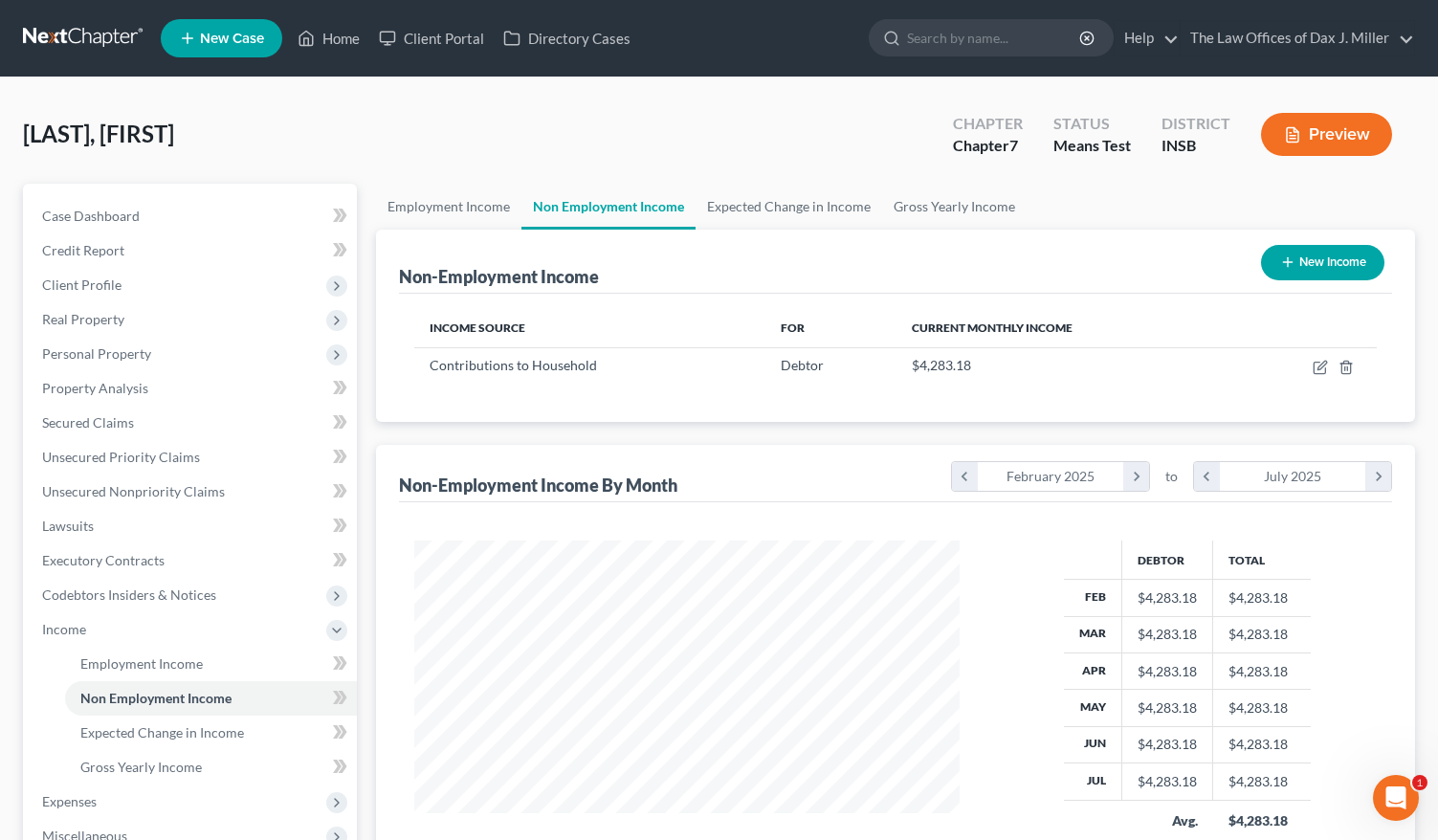 scroll, scrollTop: 956377, scrollLeft: 956170, axis: both 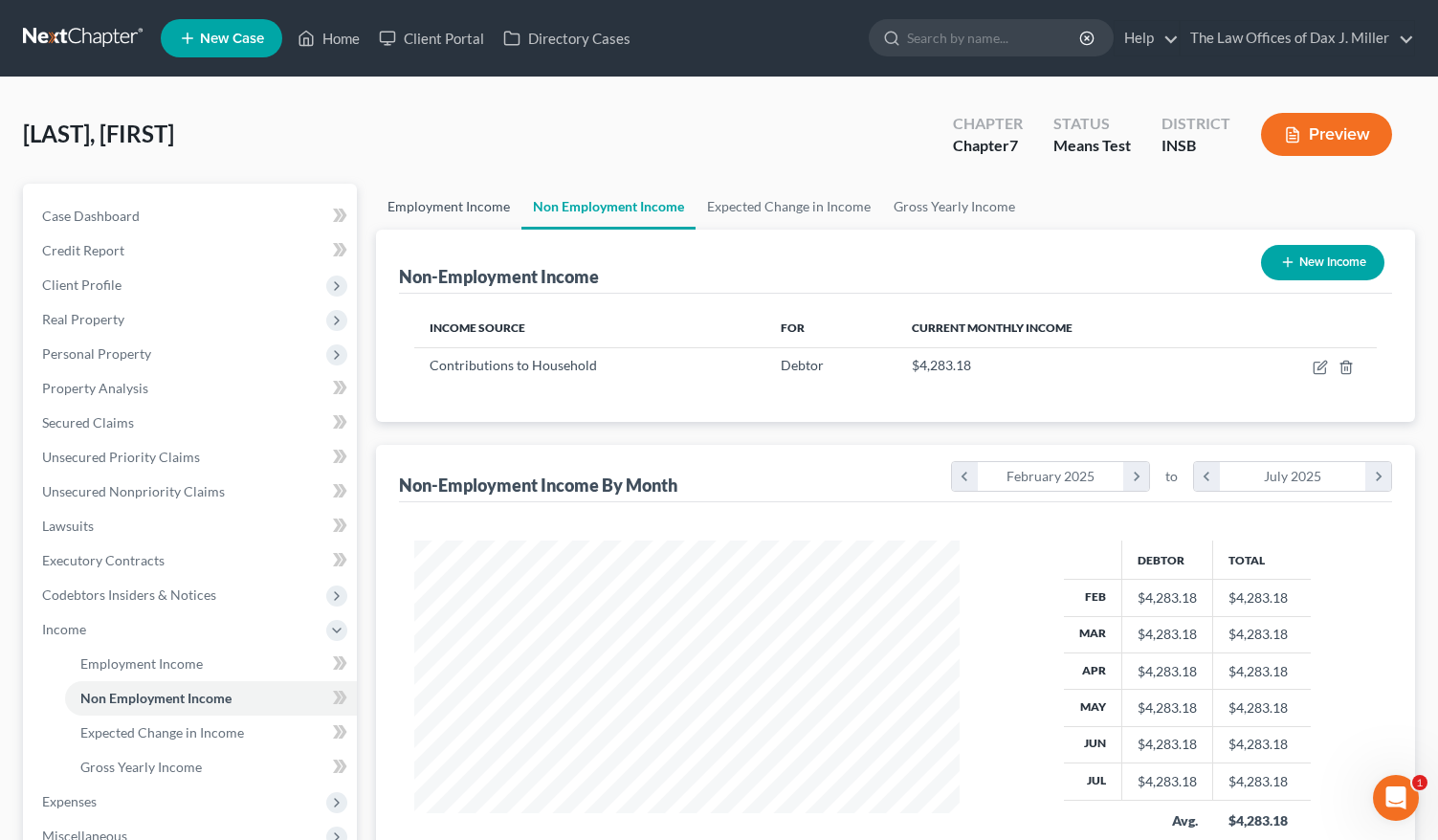click on "Employment Income" at bounding box center [449, 207] 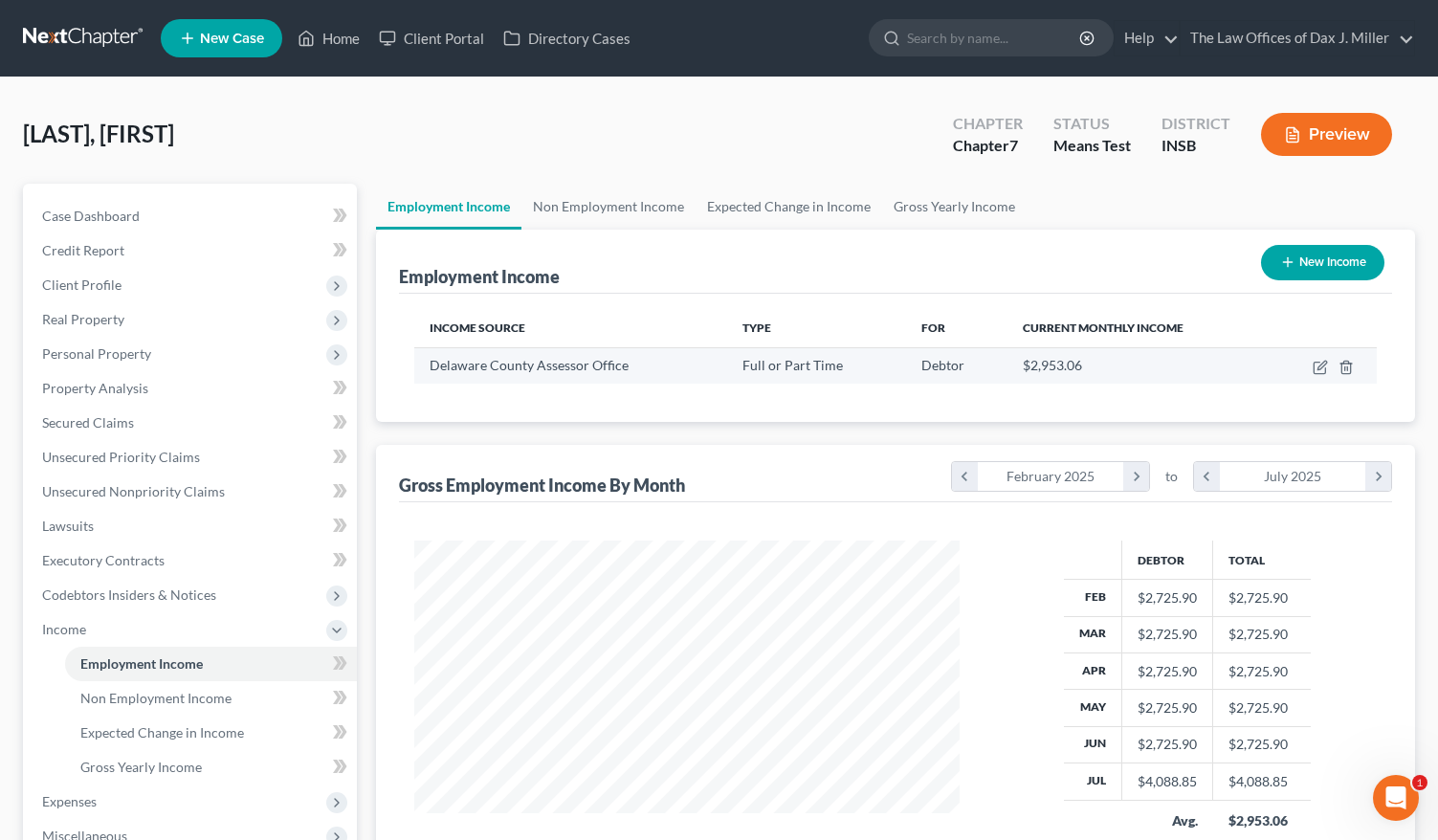 scroll, scrollTop: 956377, scrollLeft: 956170, axis: both 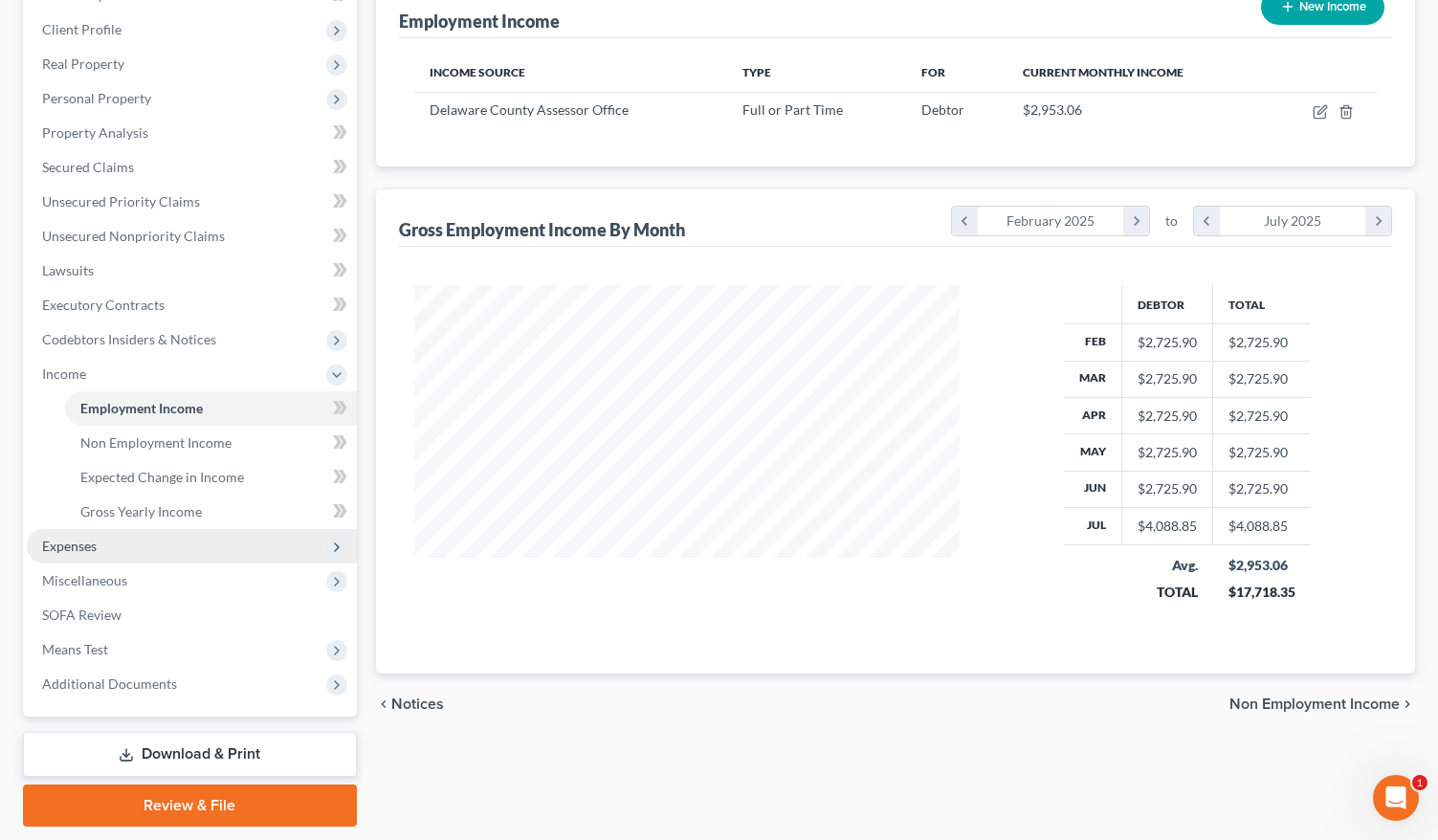 click on "Expenses" at bounding box center (191, 546) 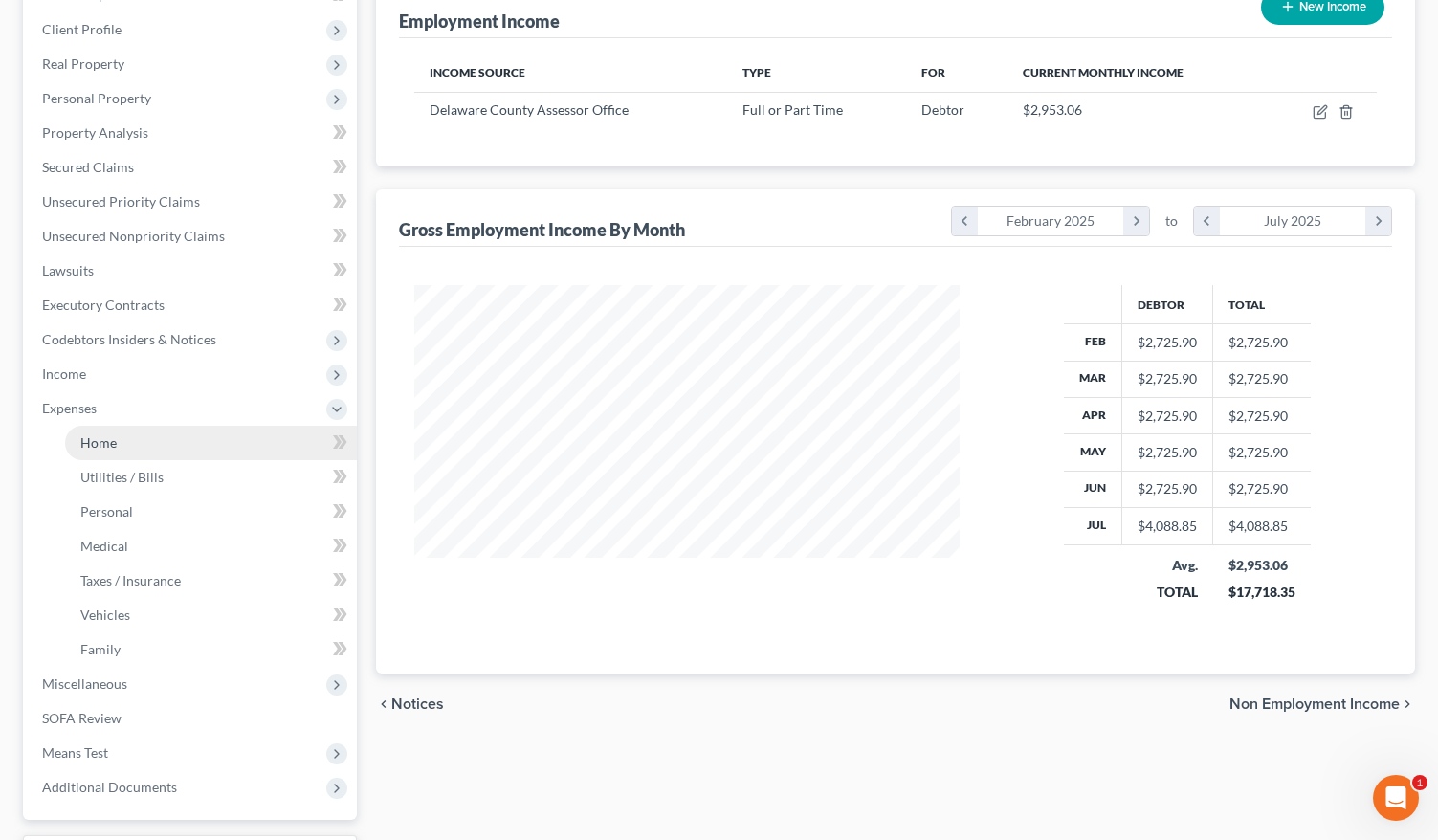 click on "Home" at bounding box center (99, 442) 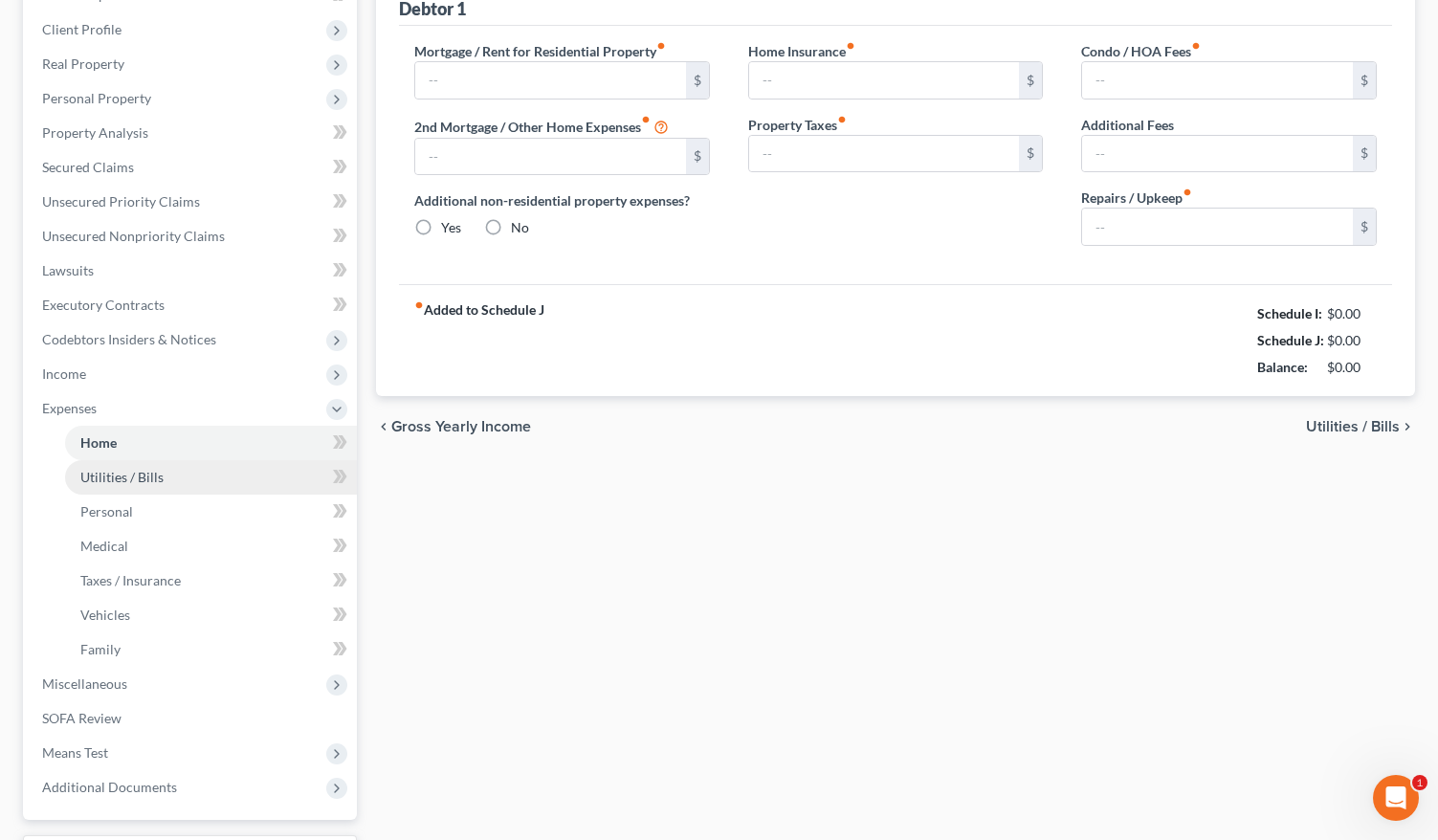 scroll, scrollTop: 0, scrollLeft: 0, axis: both 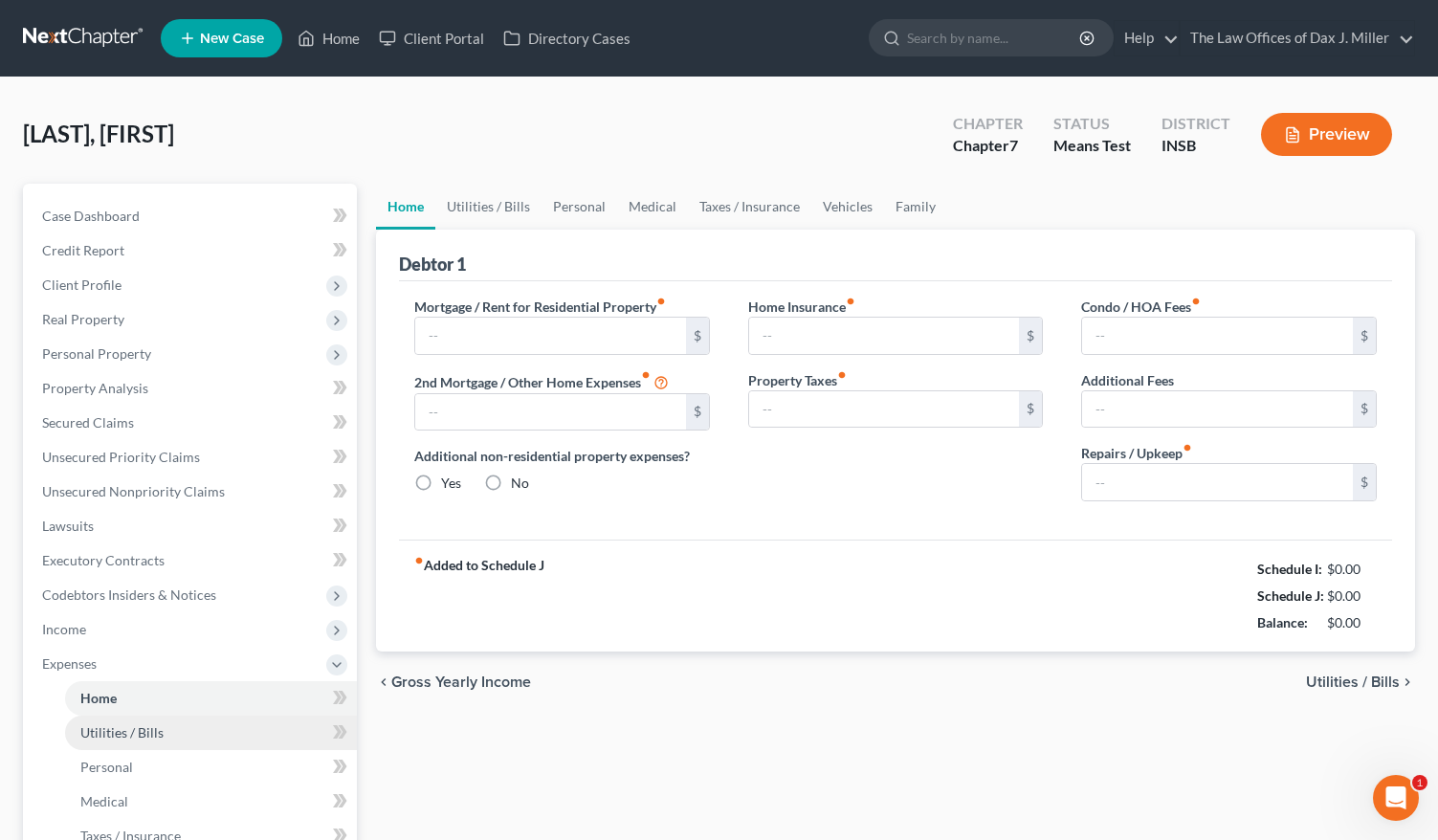 type on "0.00" 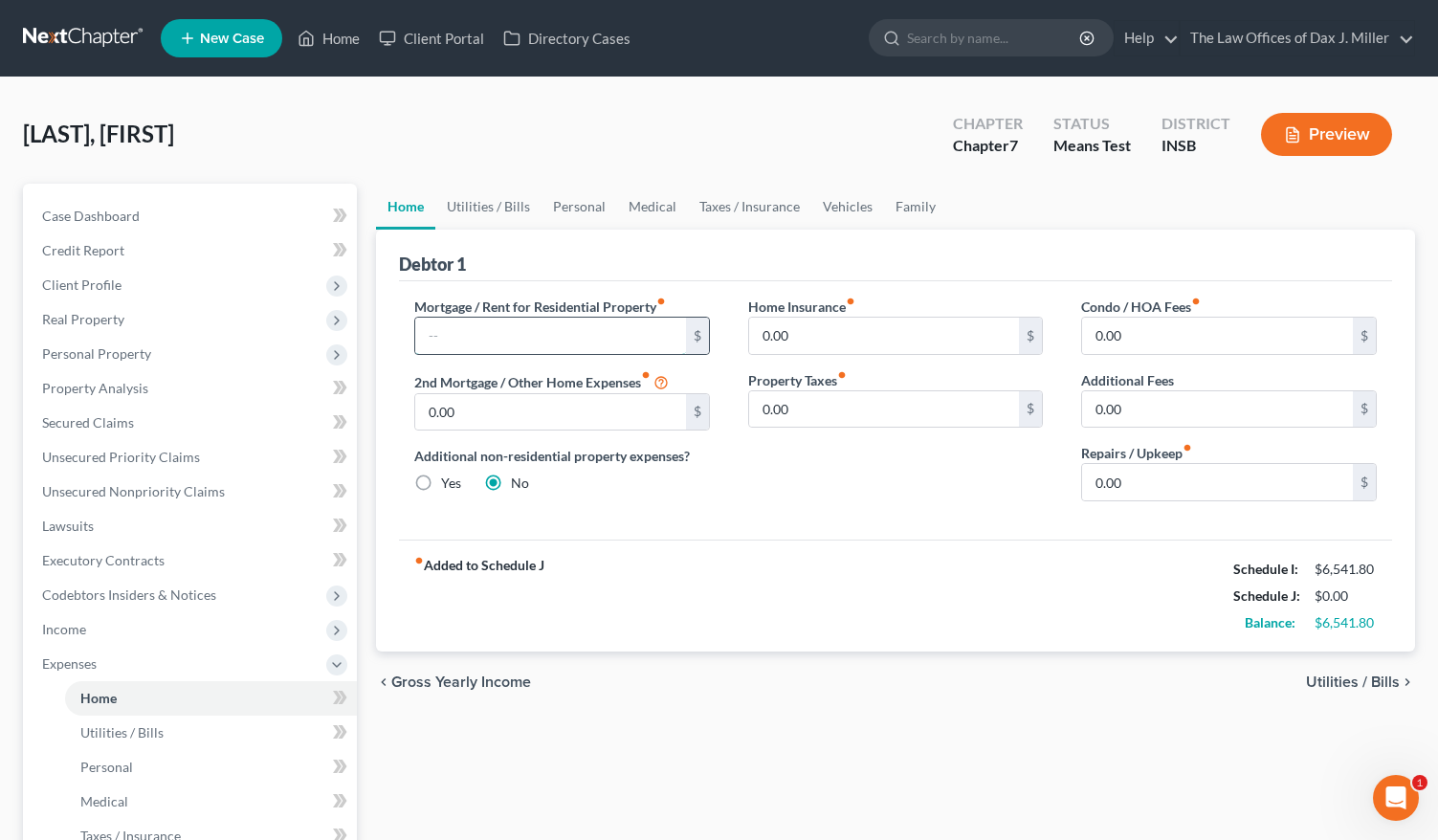 click at bounding box center (550, 336) 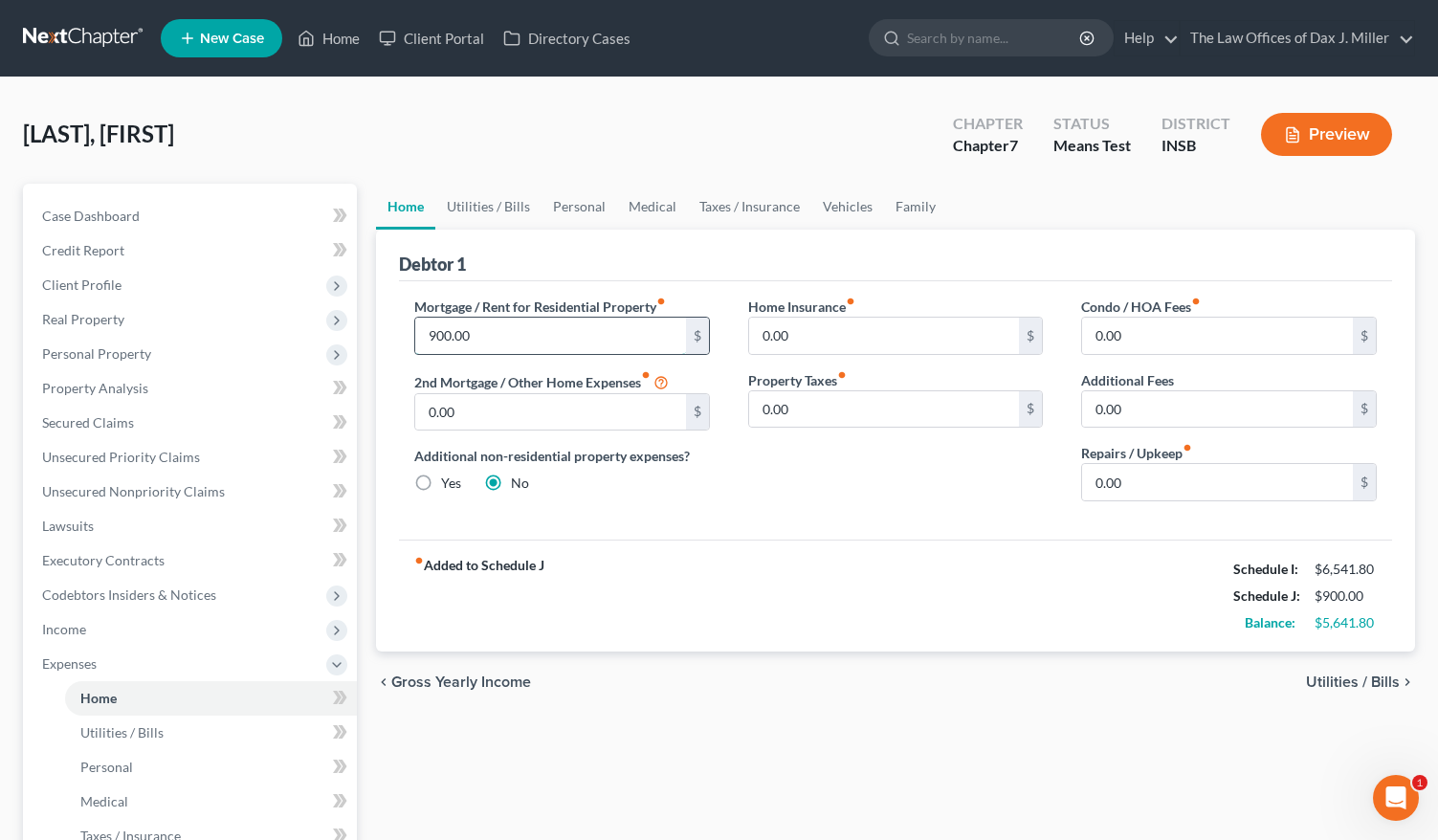 type on "900.00" 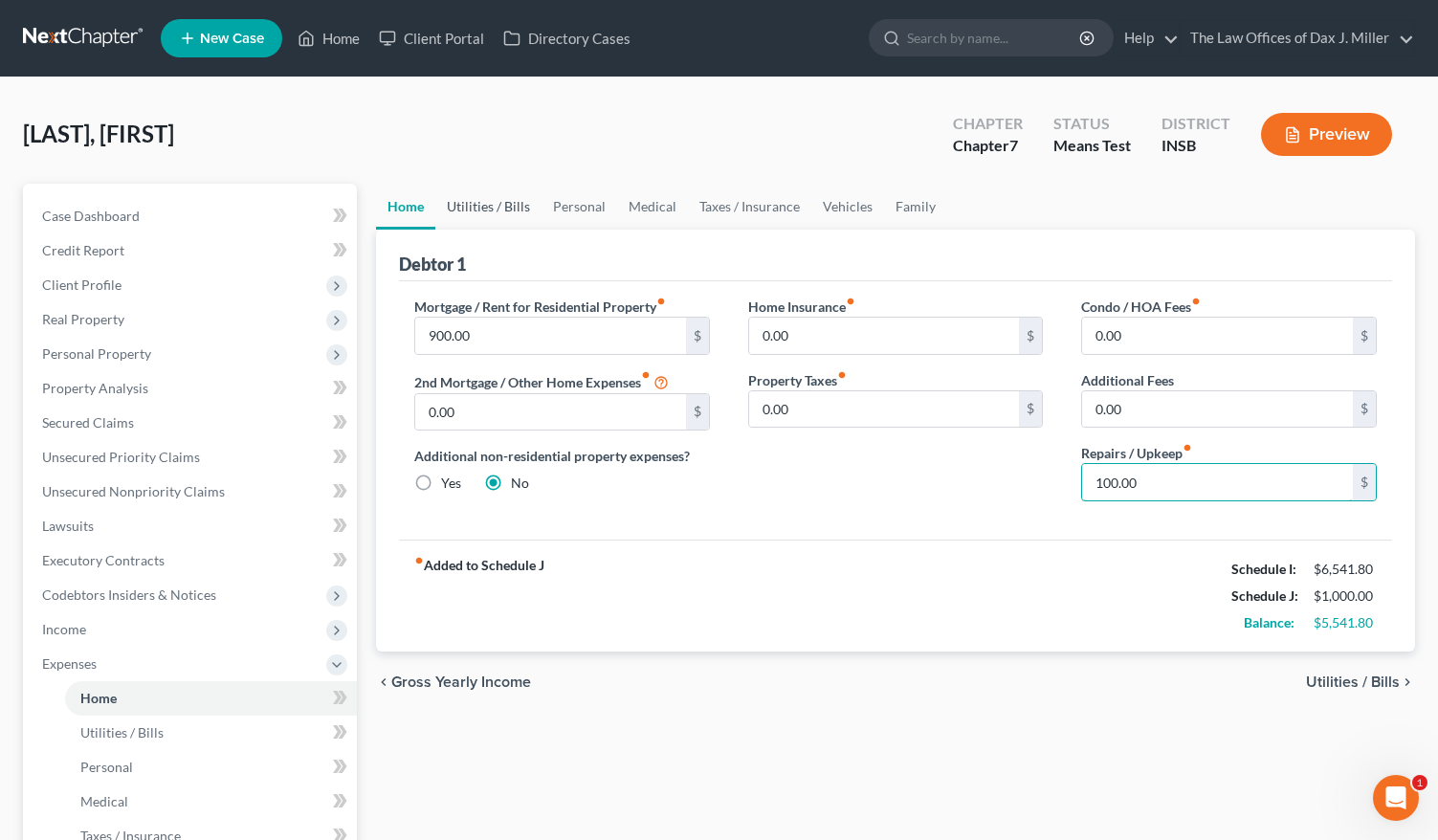 type on "100.00" 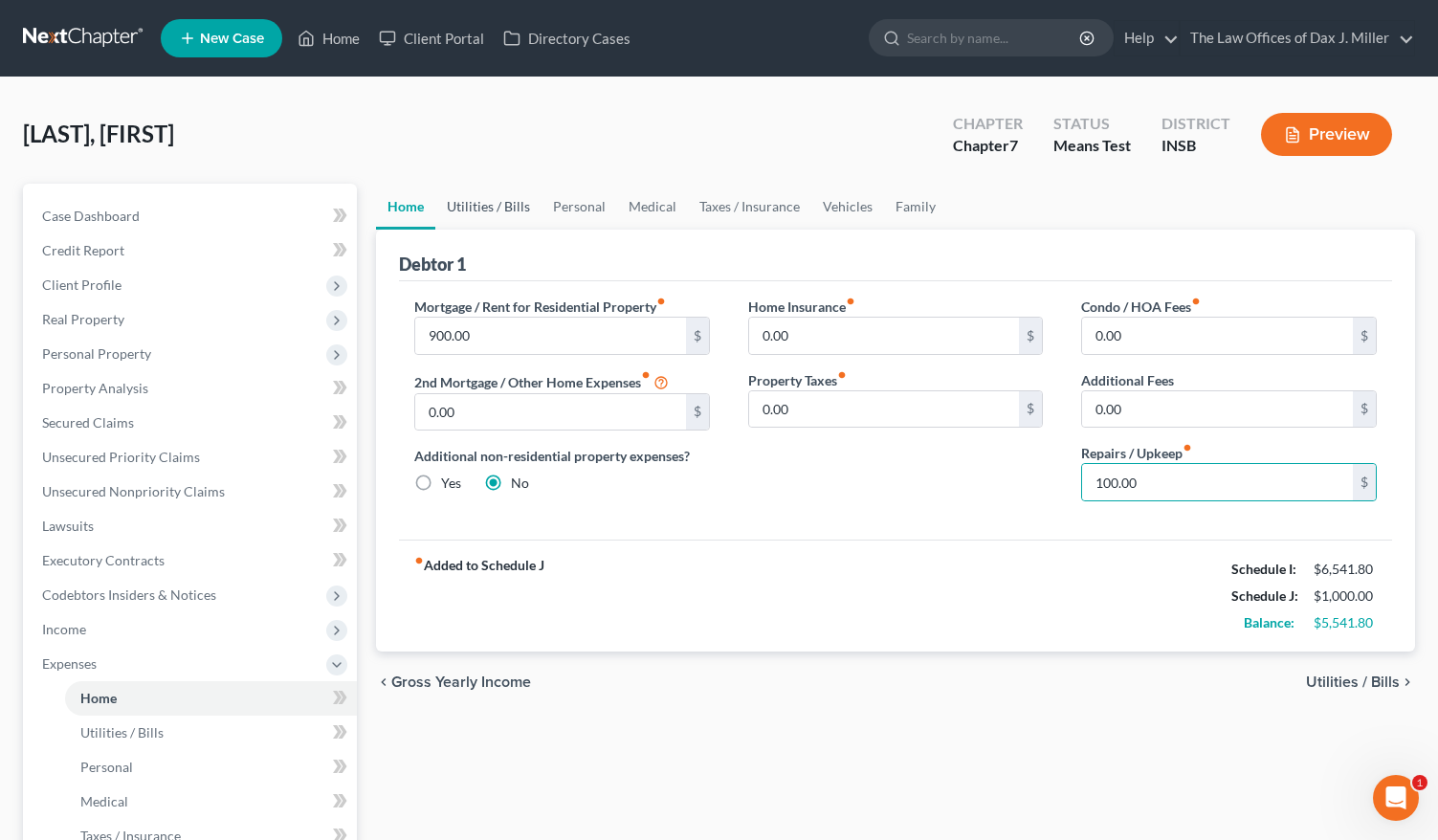 click on "Utilities / Bills" at bounding box center (488, 207) 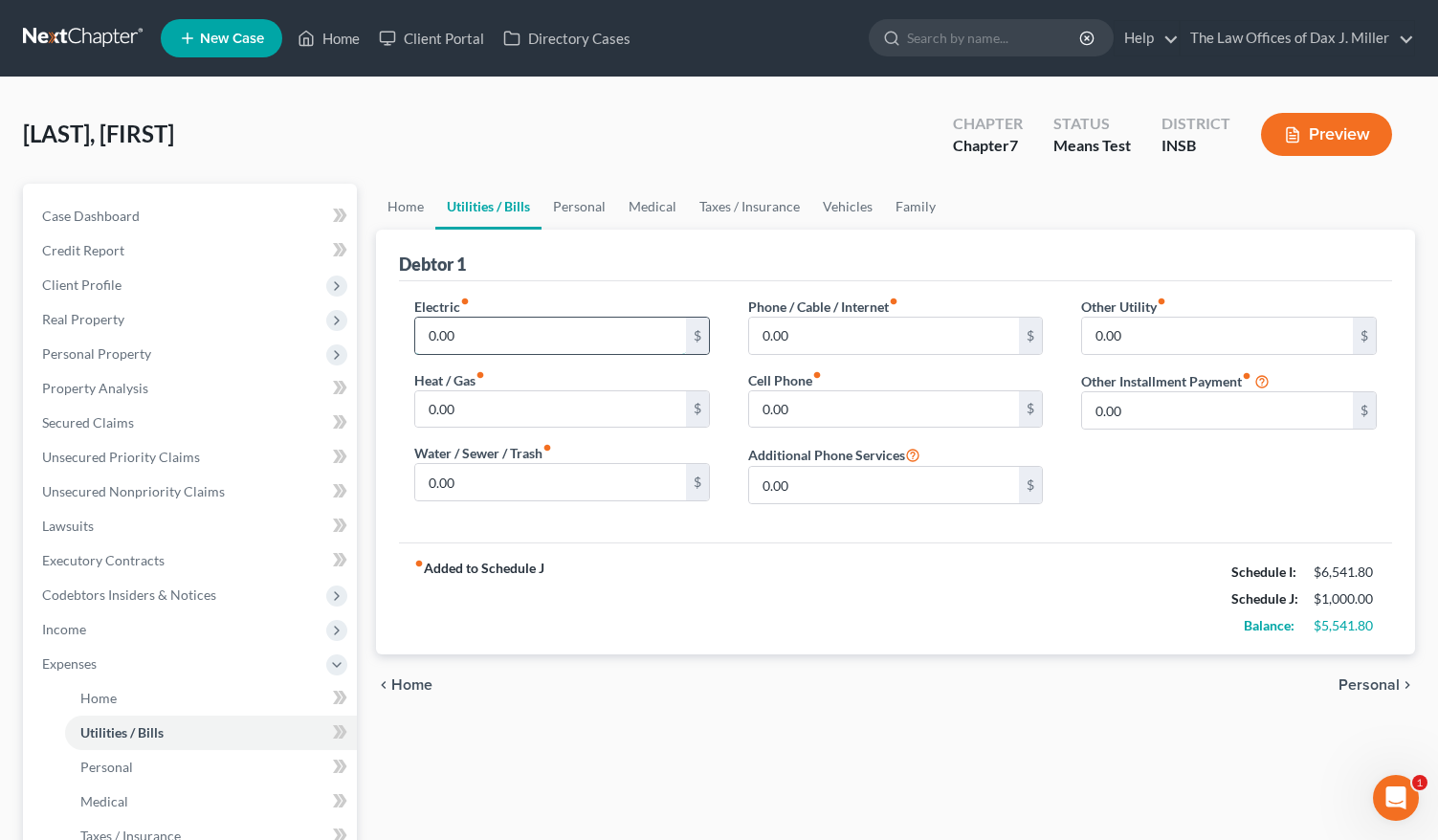 click on "0.00" at bounding box center (550, 336) 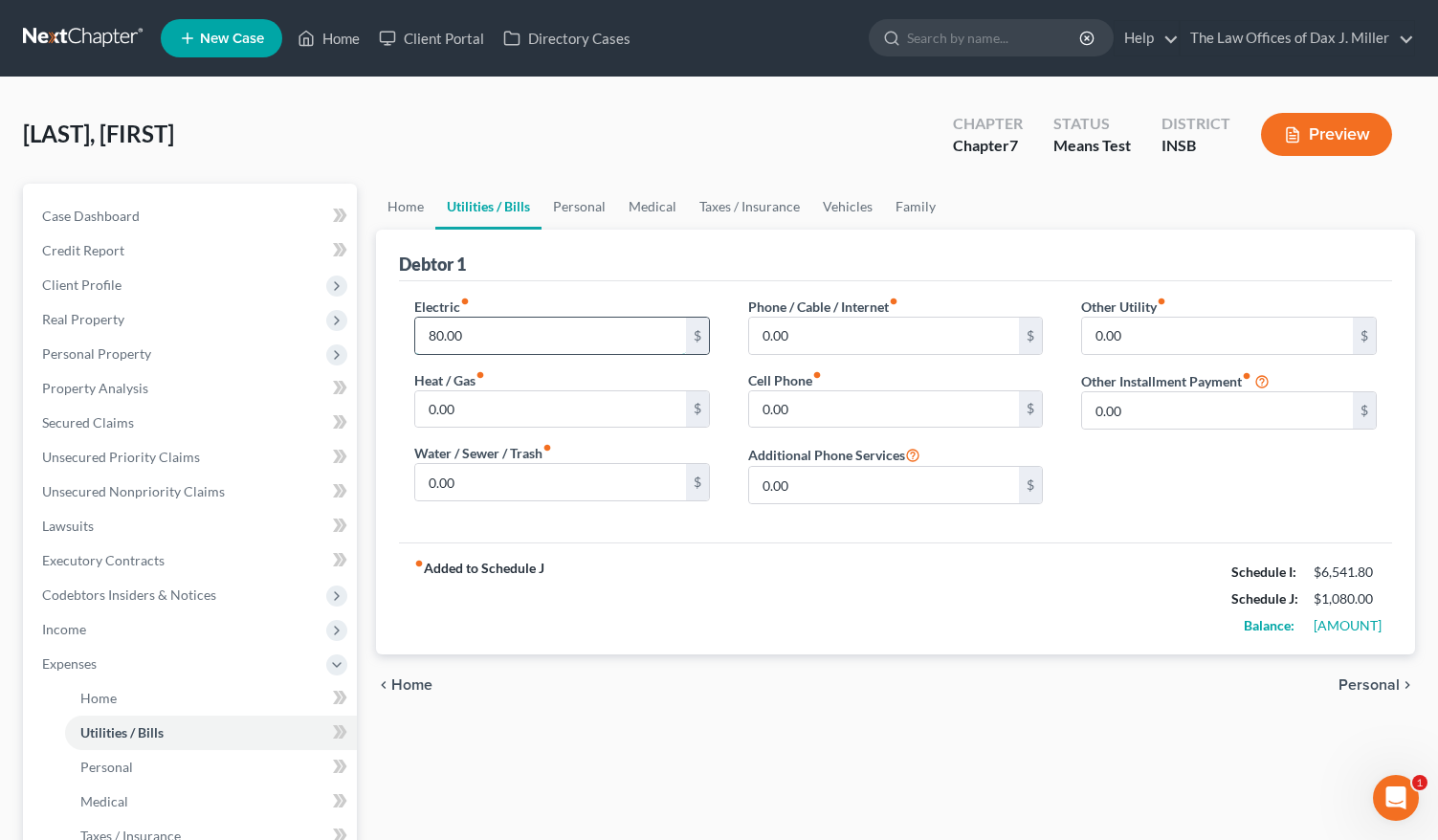 type on "80.00" 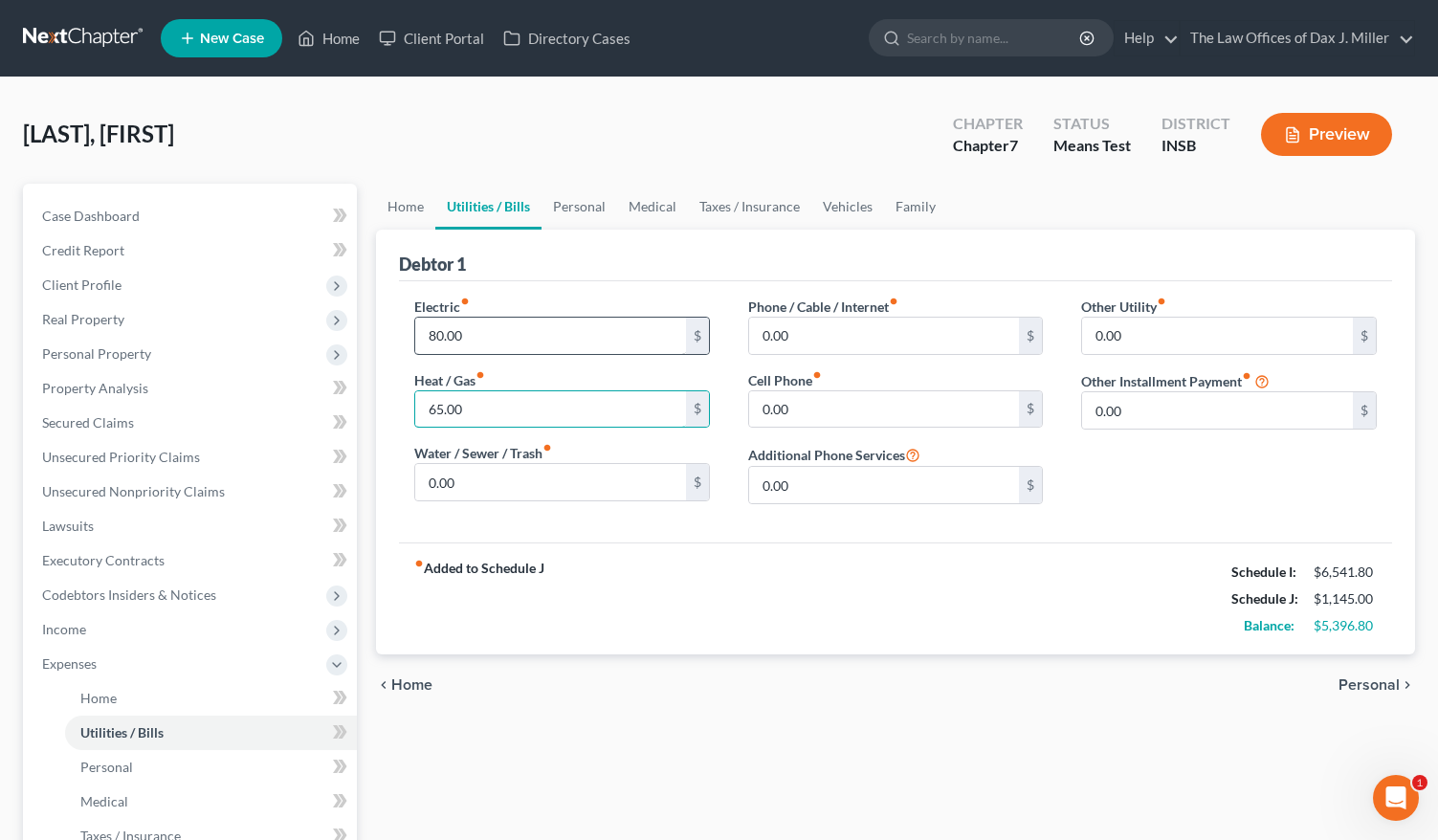 type on "65.00" 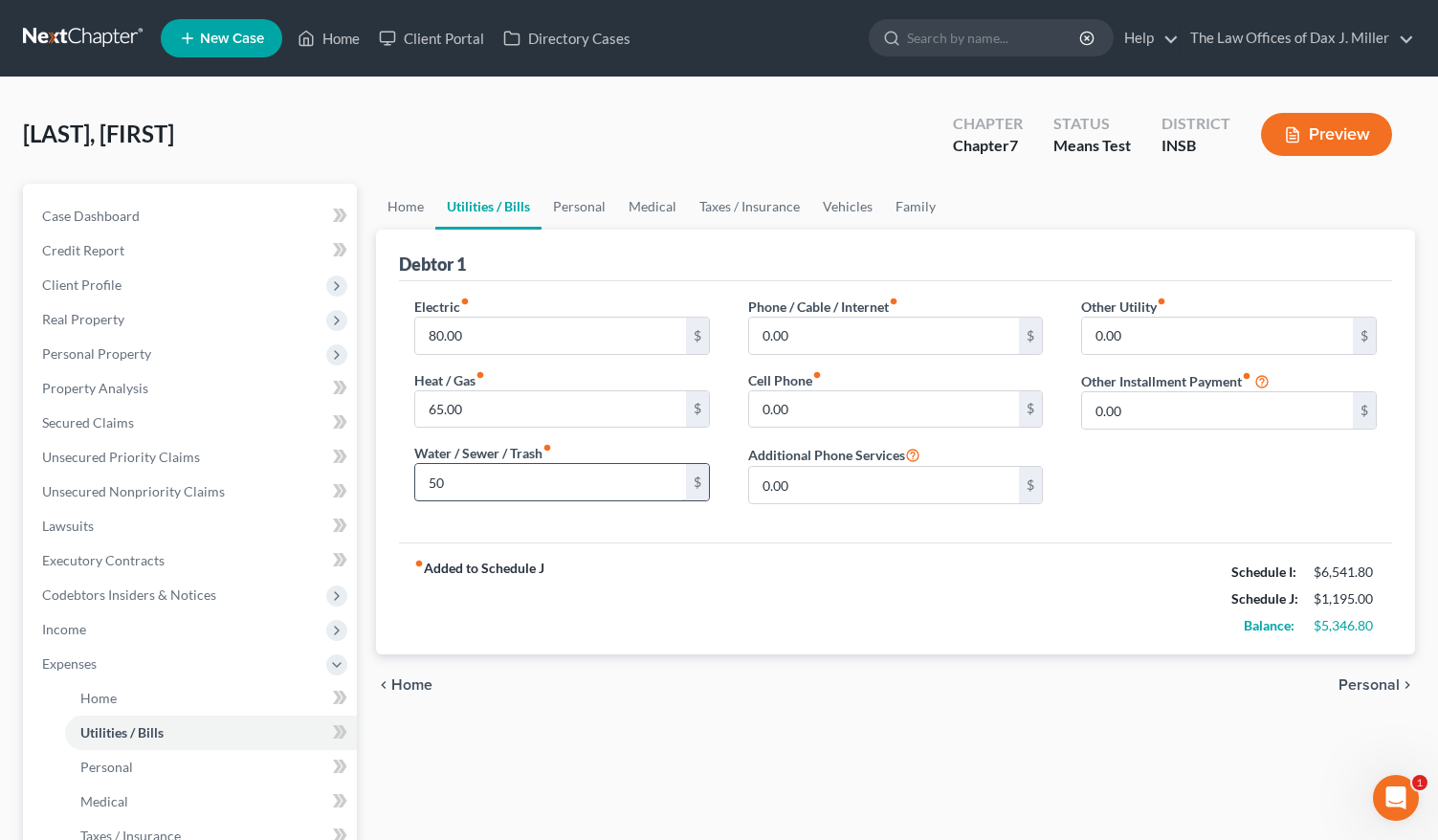 type on "5" 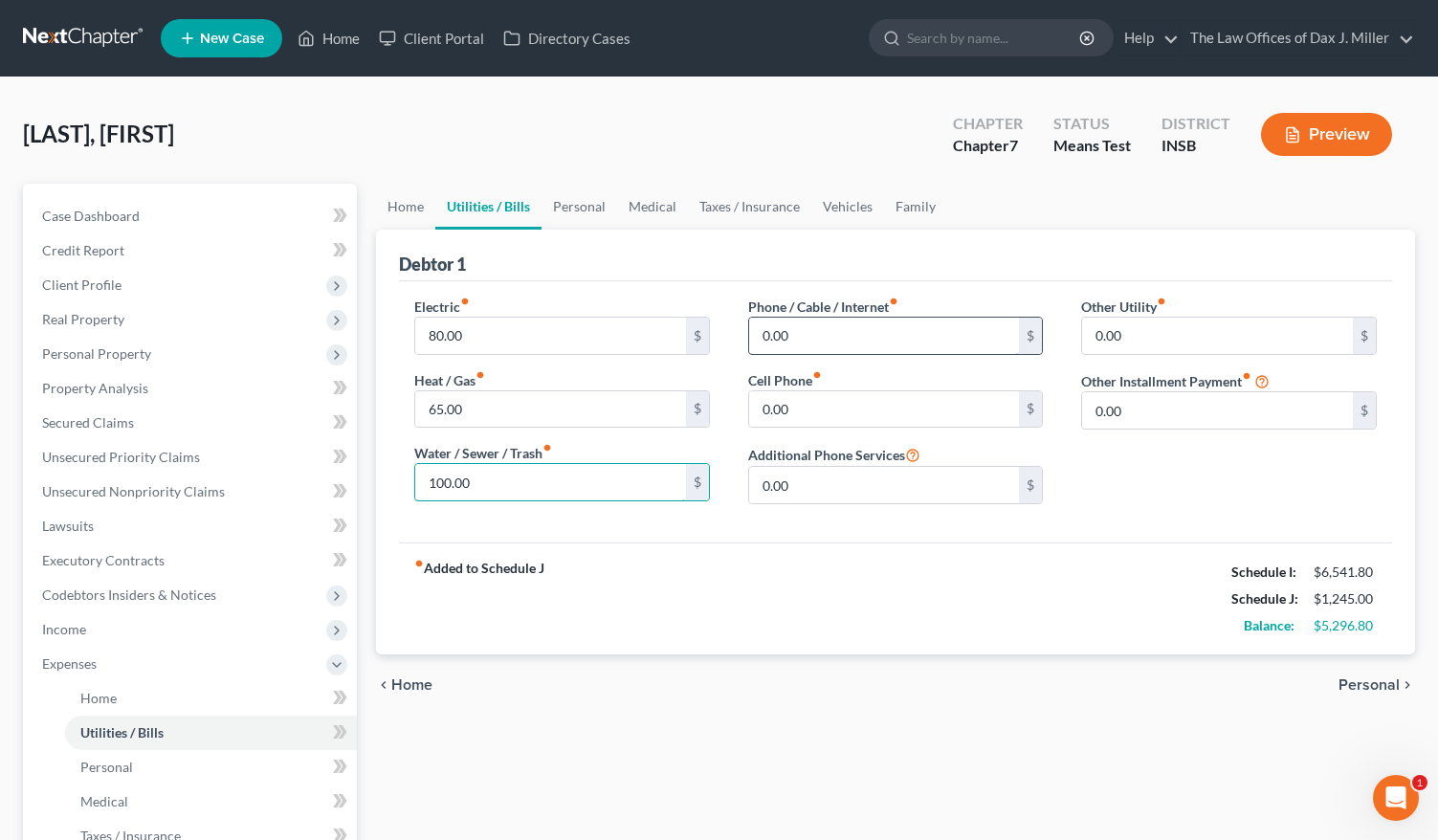 type on "100.00" 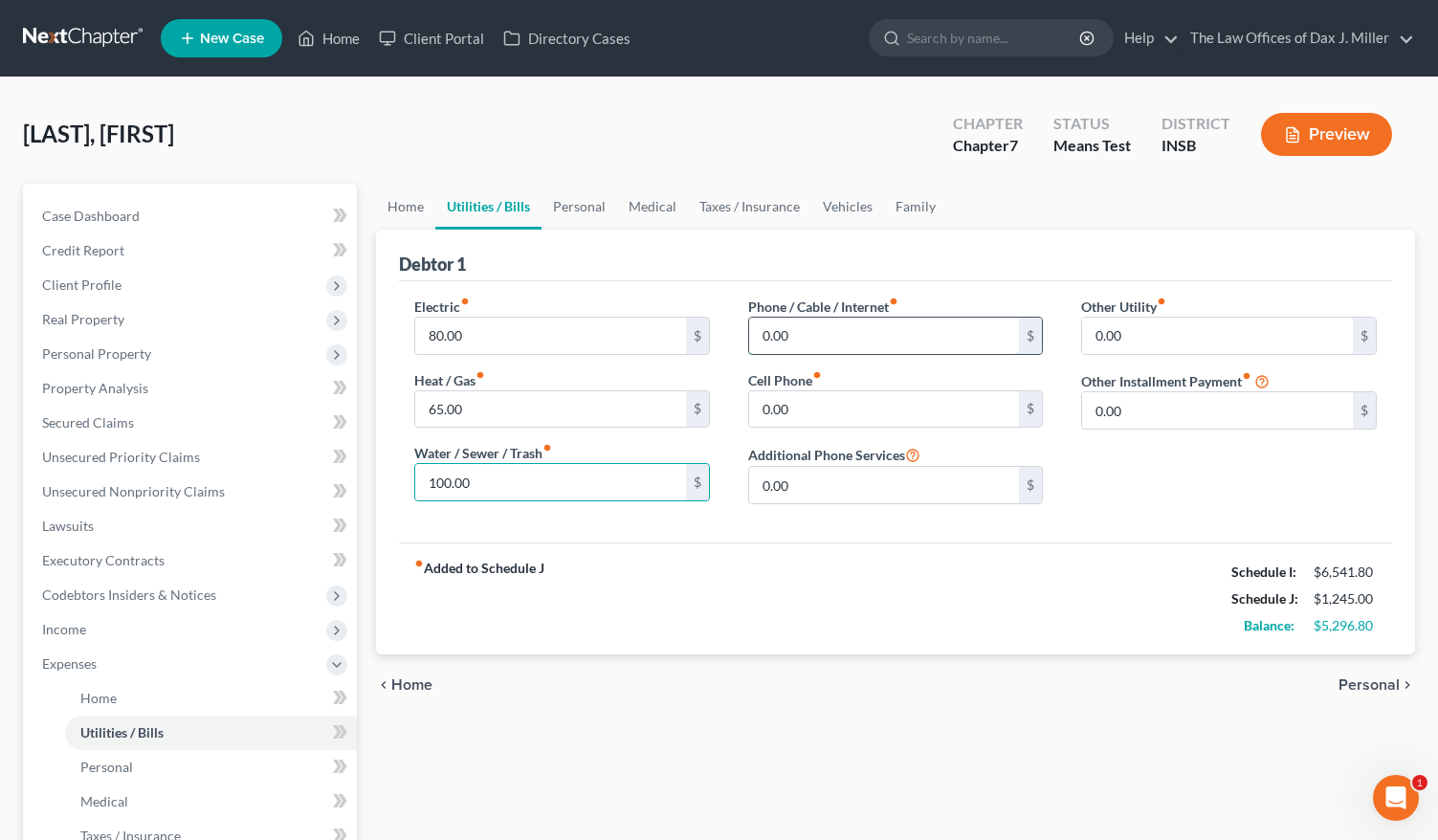 click on "0.00" at bounding box center (884, 336) 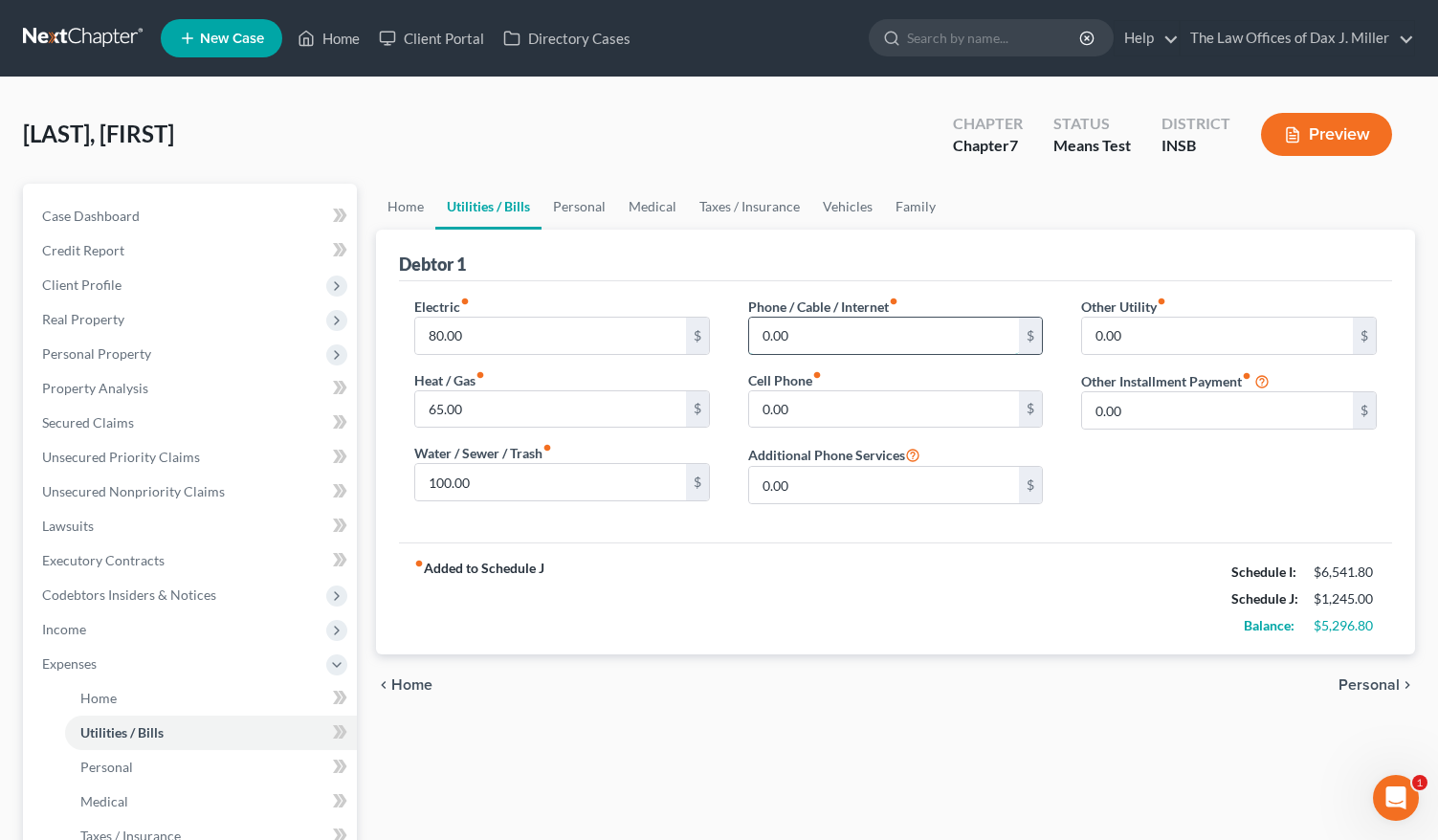 click on "0.00" at bounding box center (884, 336) 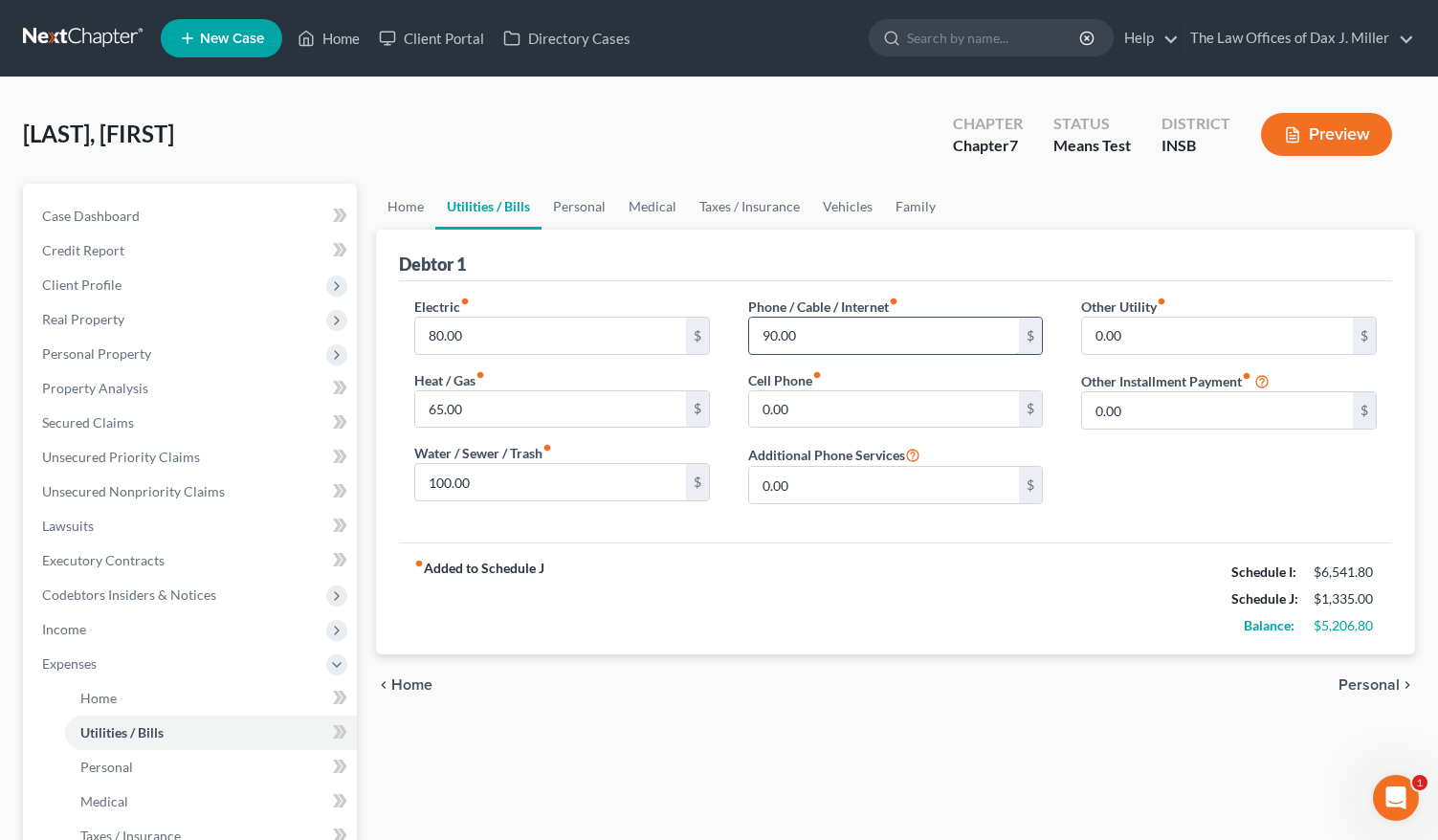 type on "90.00" 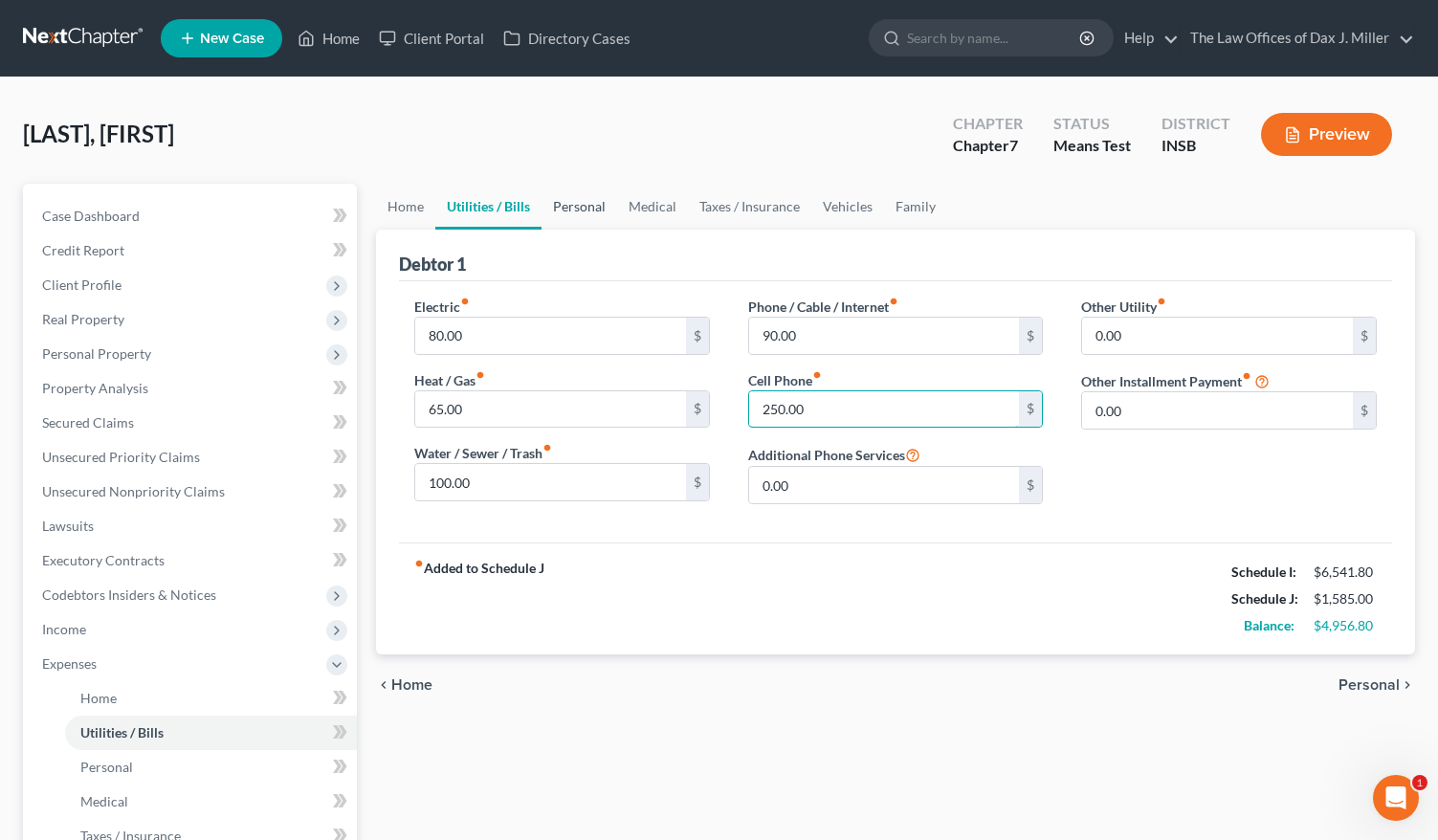 type on "250.00" 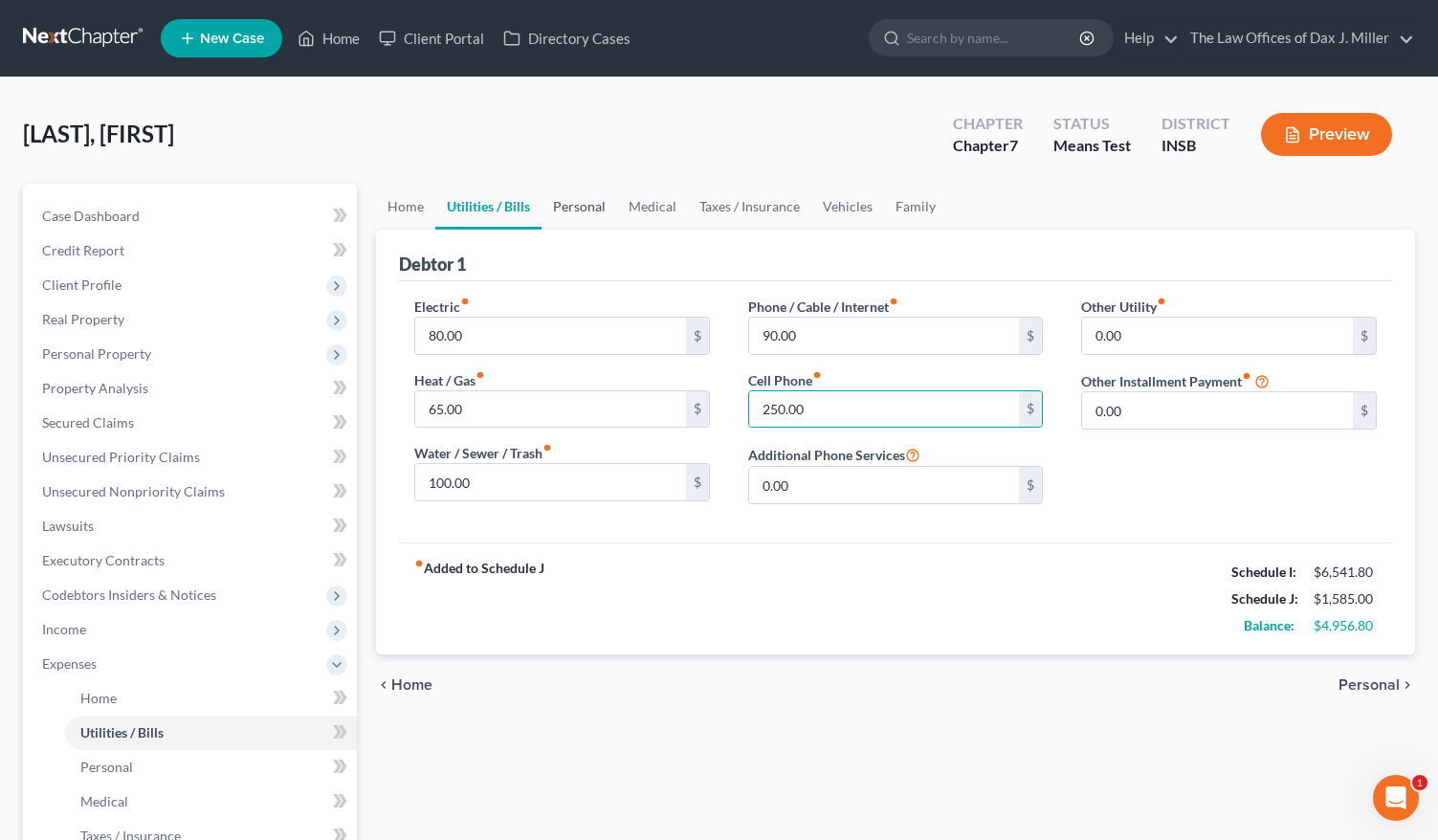 click on "Personal" at bounding box center (579, 207) 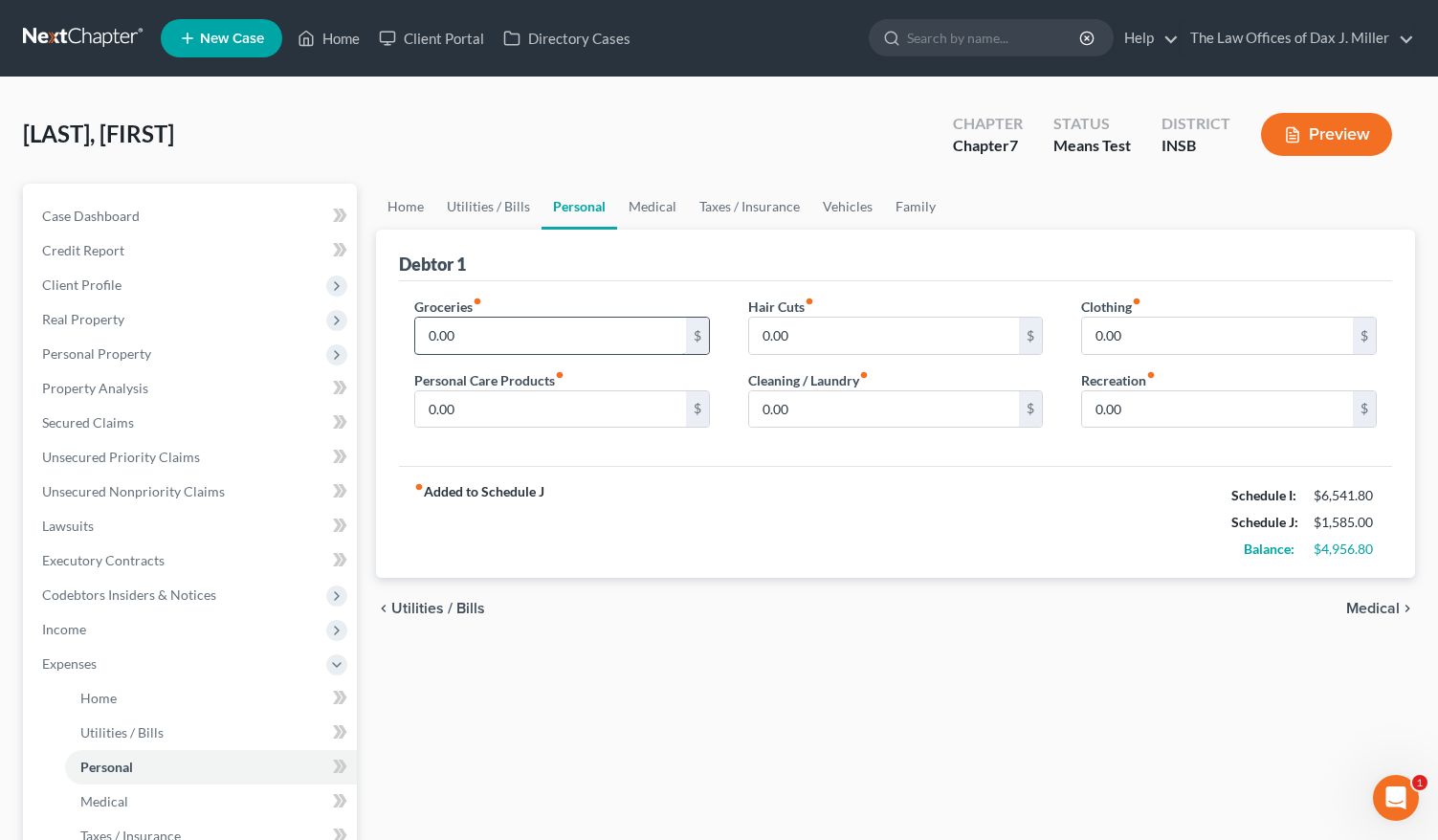 click on "0.00" at bounding box center [550, 336] 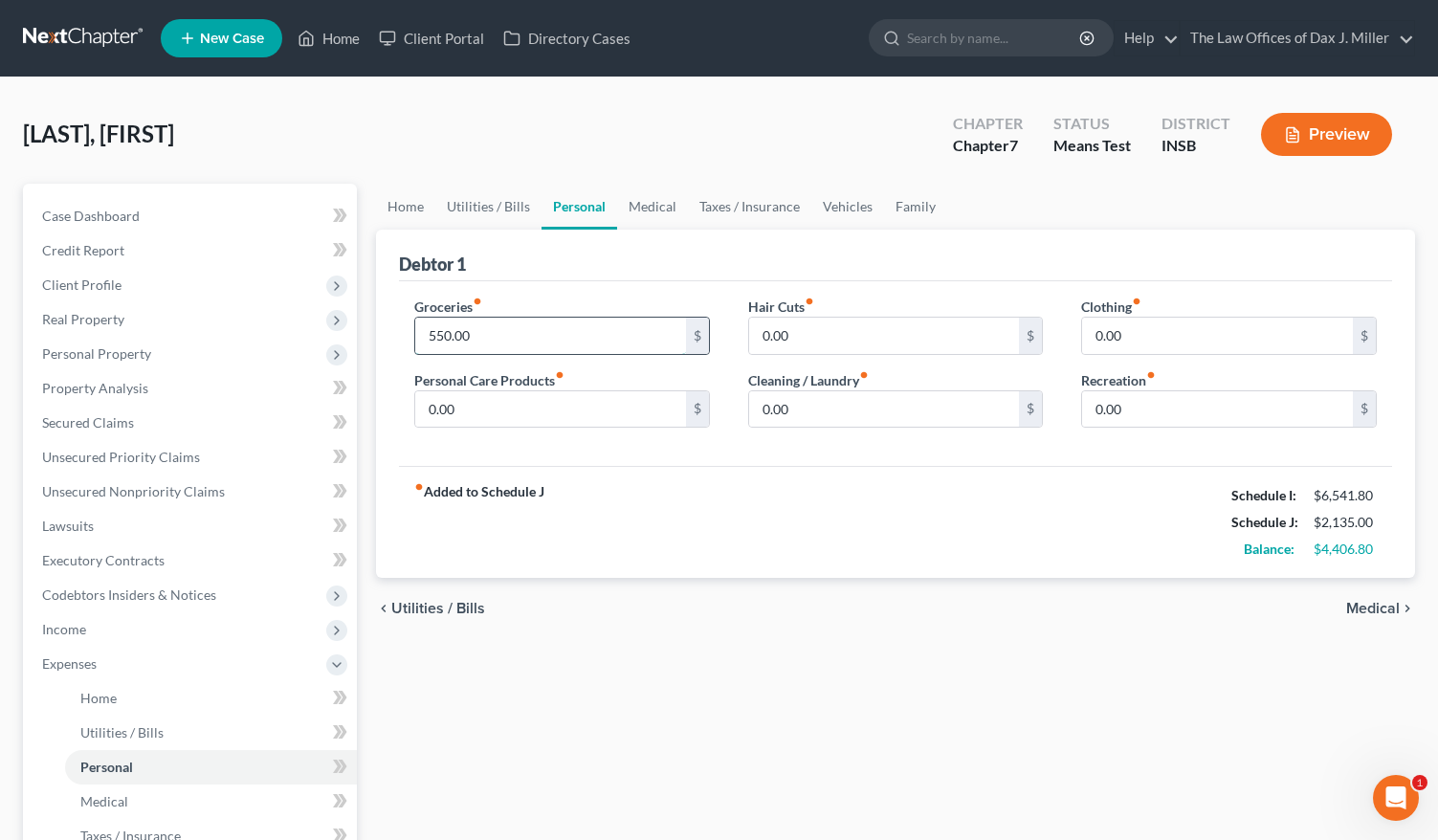 type on "550.00" 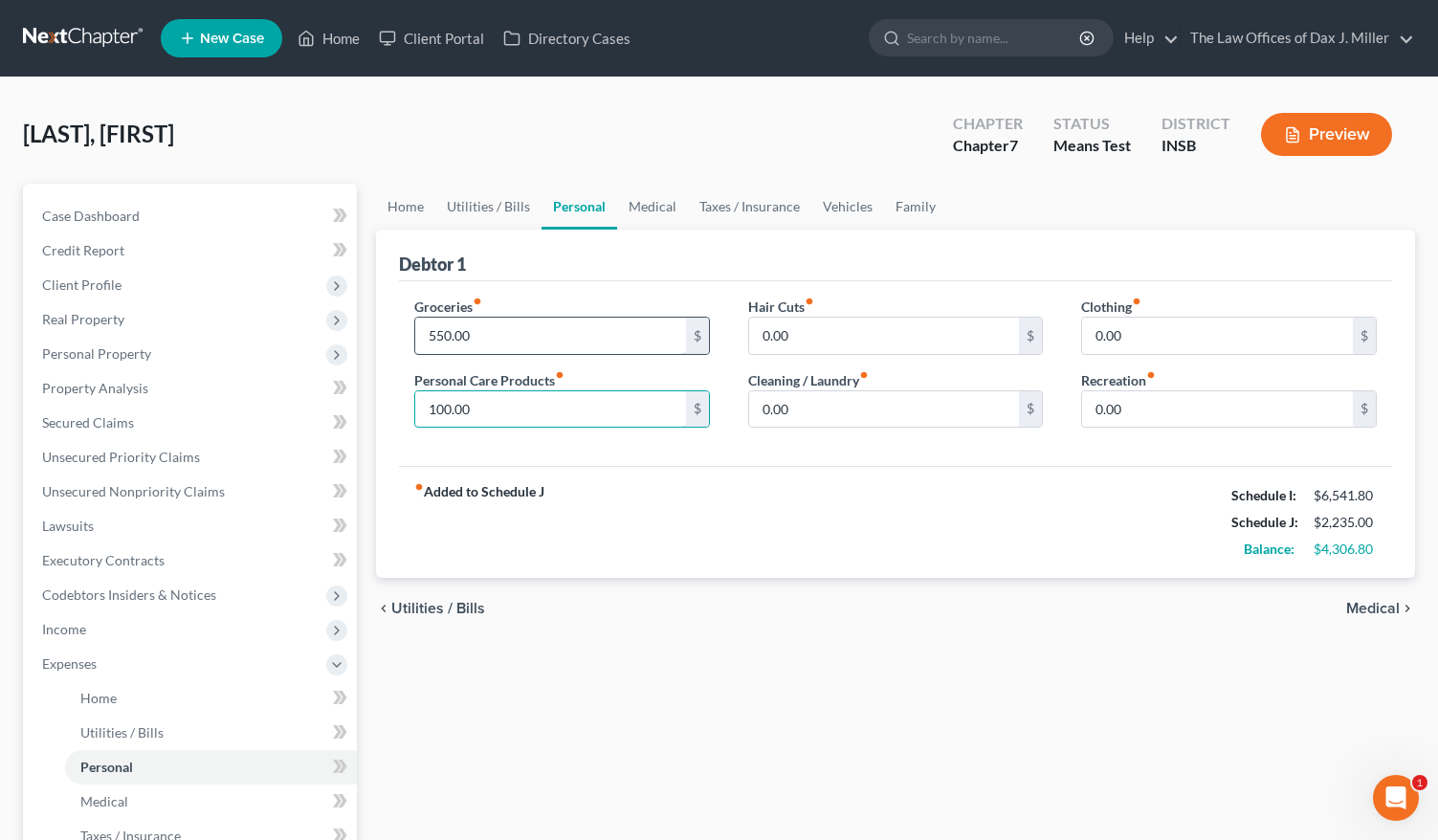 type on "100.00" 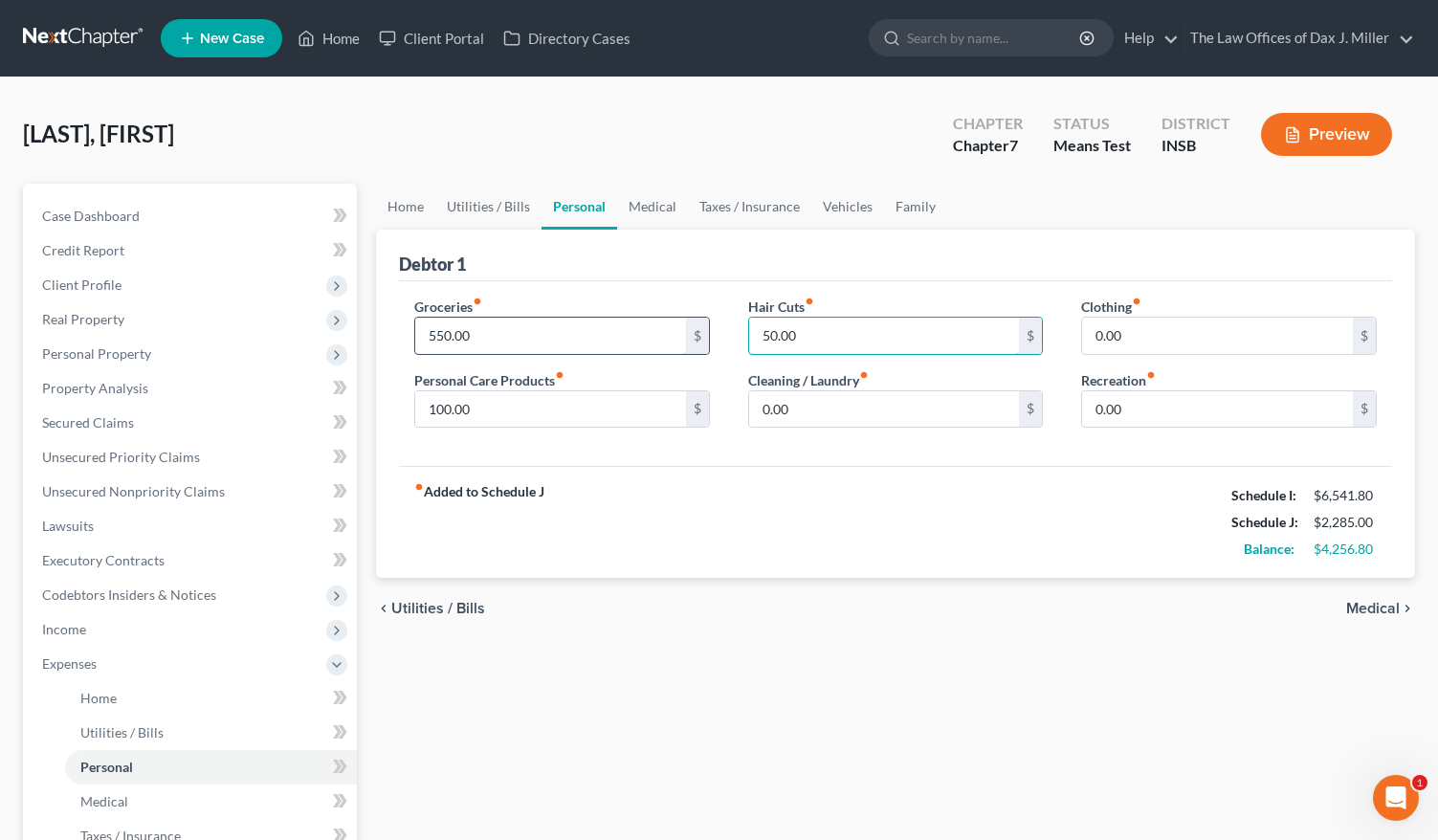 type on "50.00" 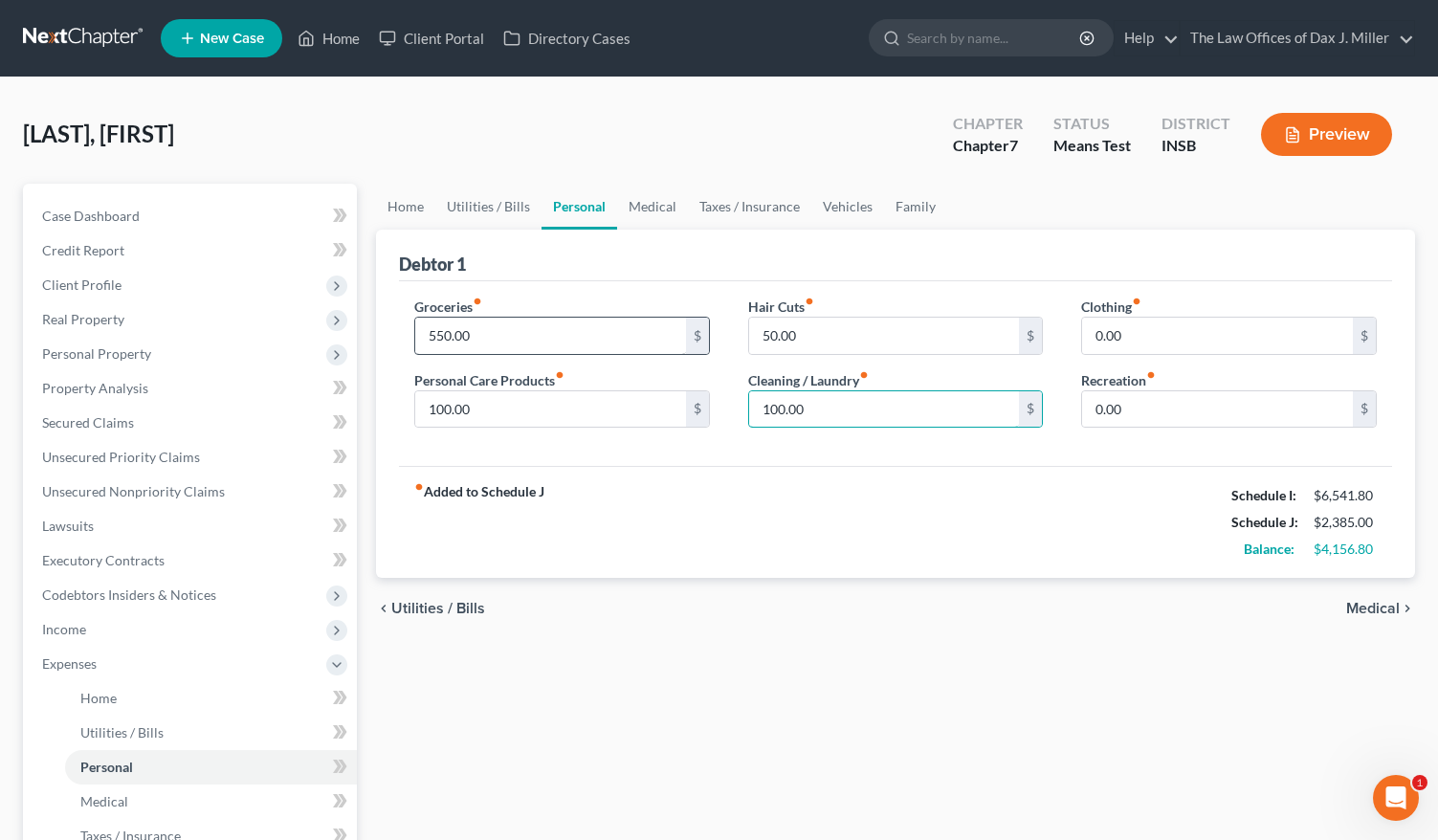 type on "100.00" 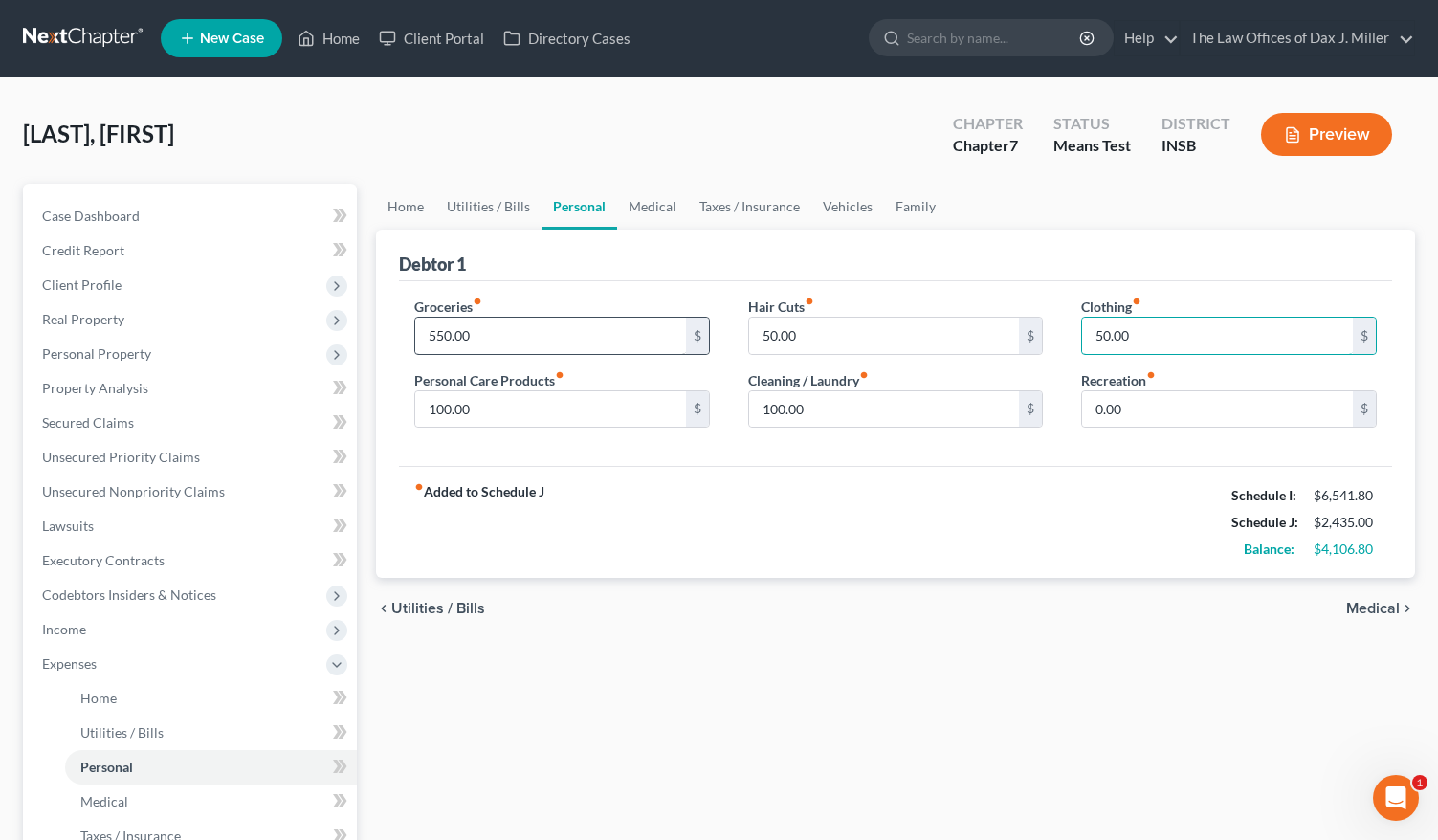 type on "50.00" 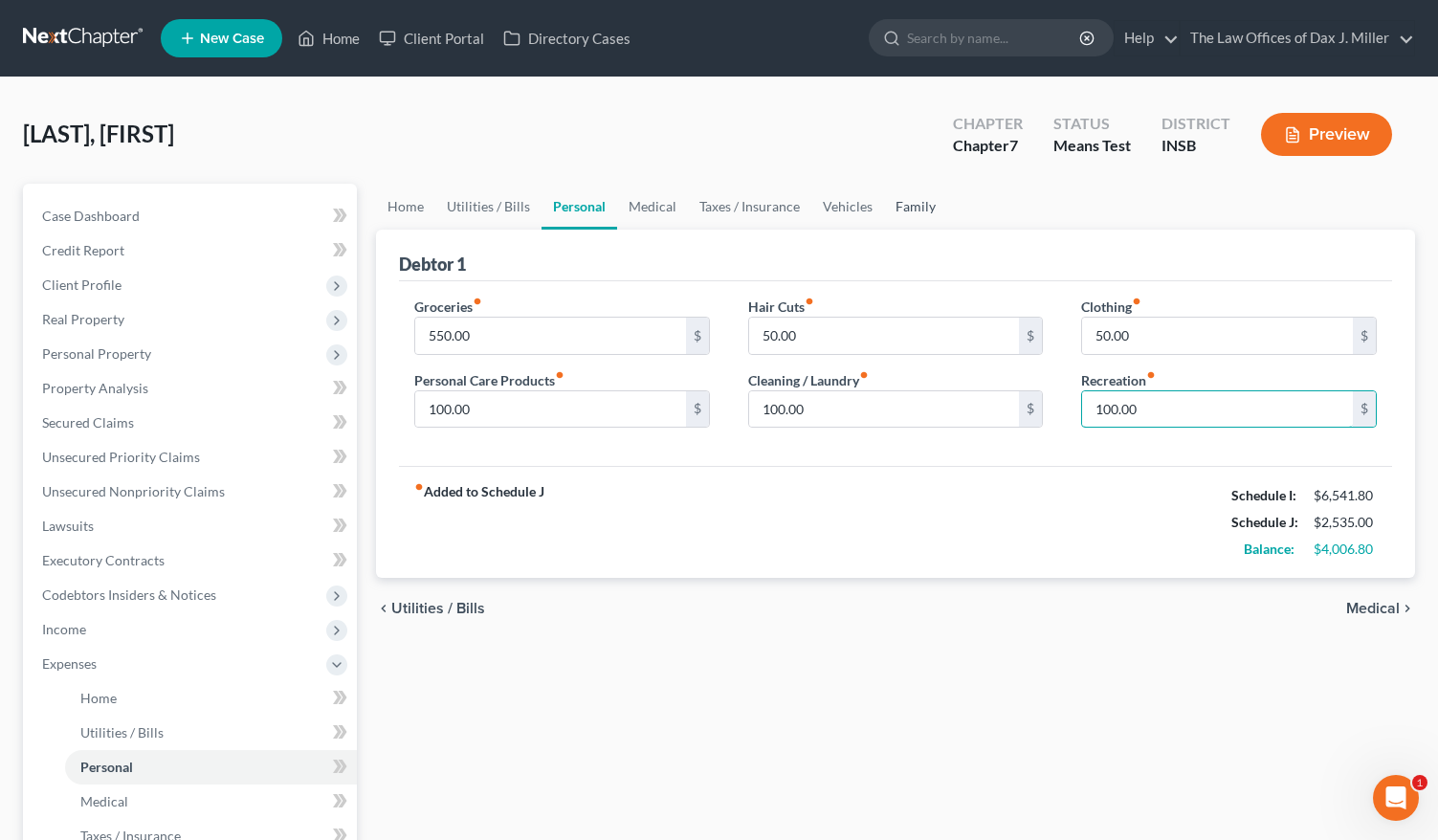 type on "100.00" 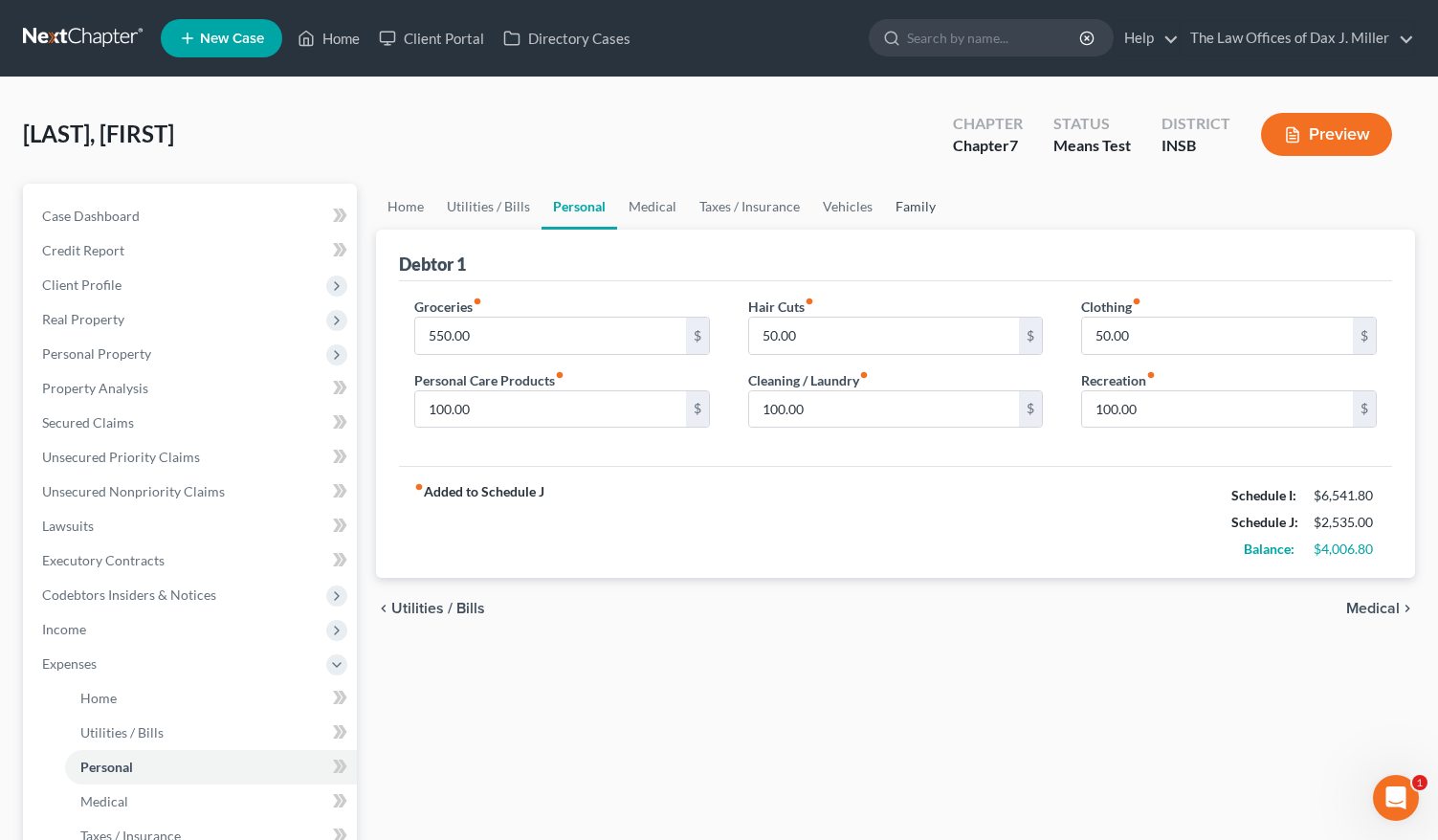 click on "Family" at bounding box center [916, 207] 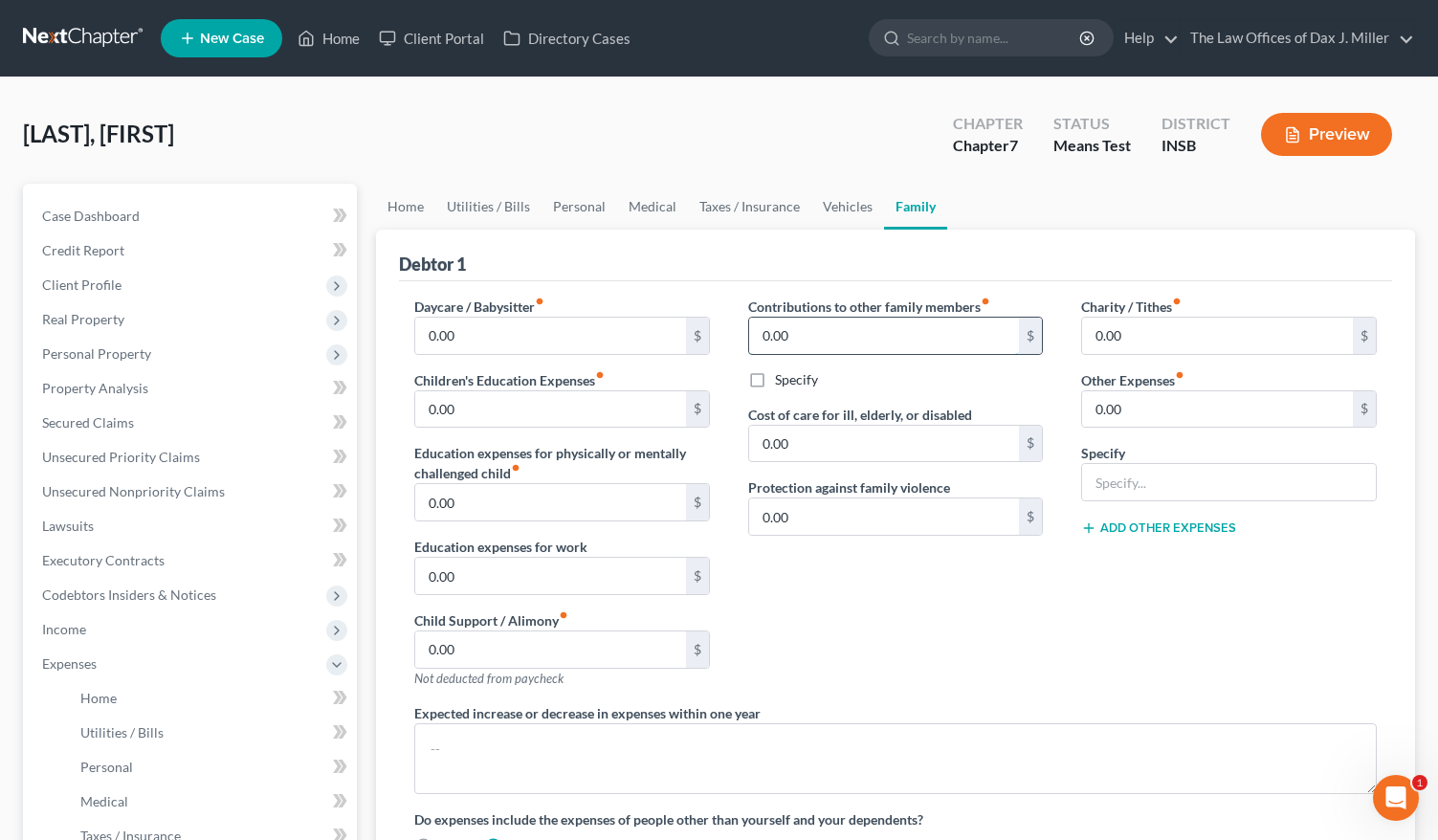 click on "0.00" at bounding box center [884, 336] 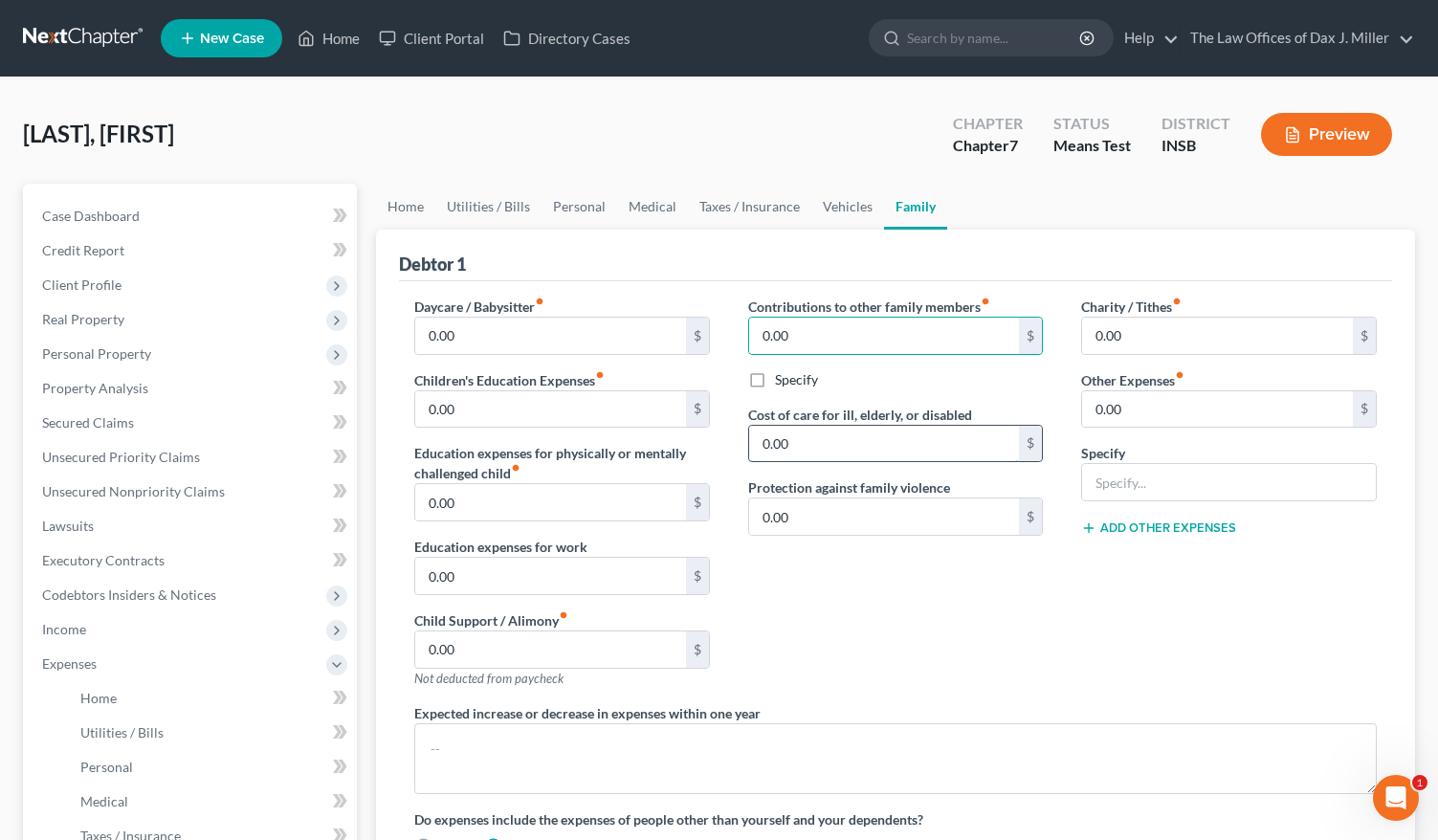 click on "0.00" at bounding box center [884, 444] 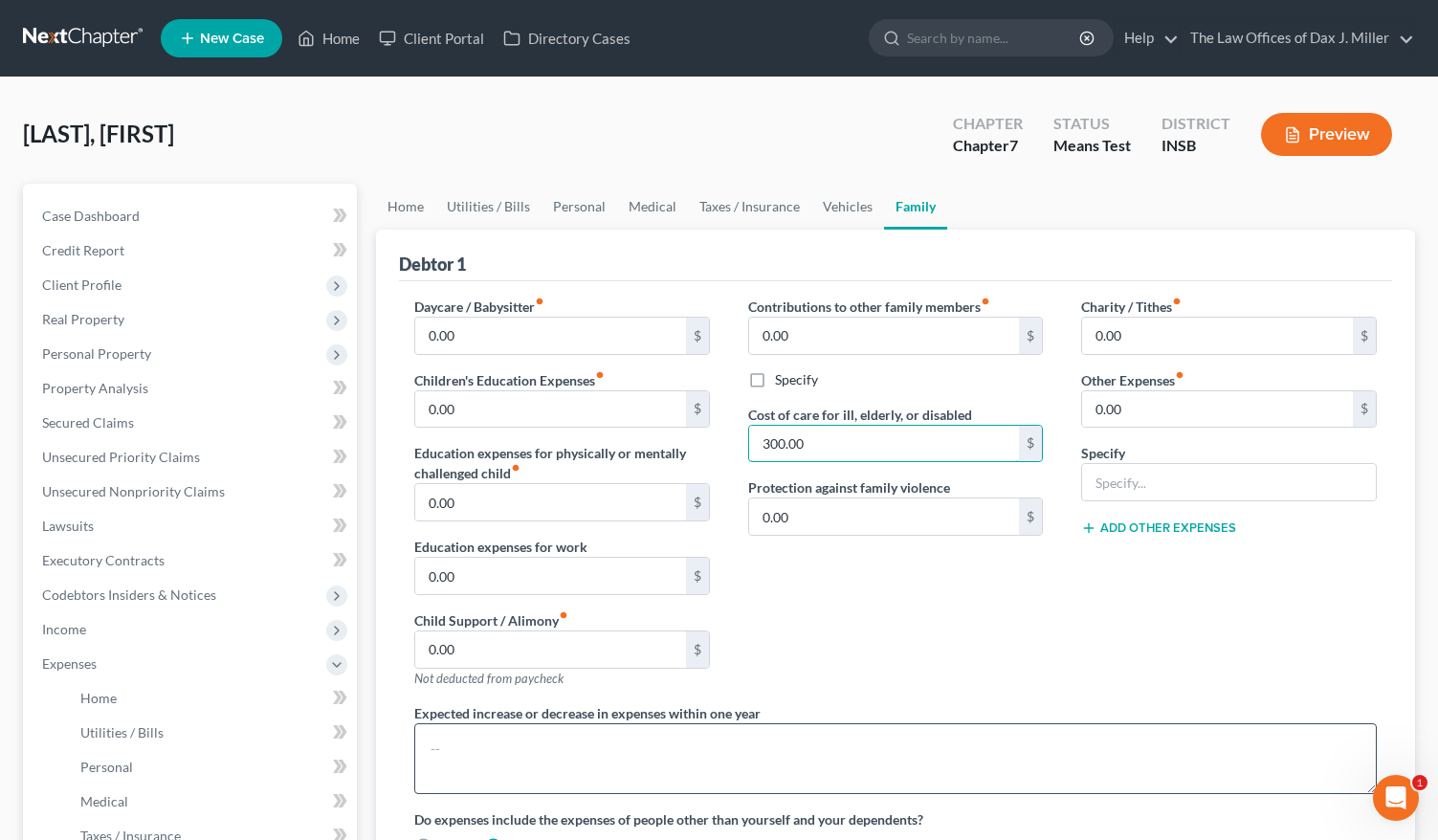 scroll, scrollTop: 64, scrollLeft: 0, axis: vertical 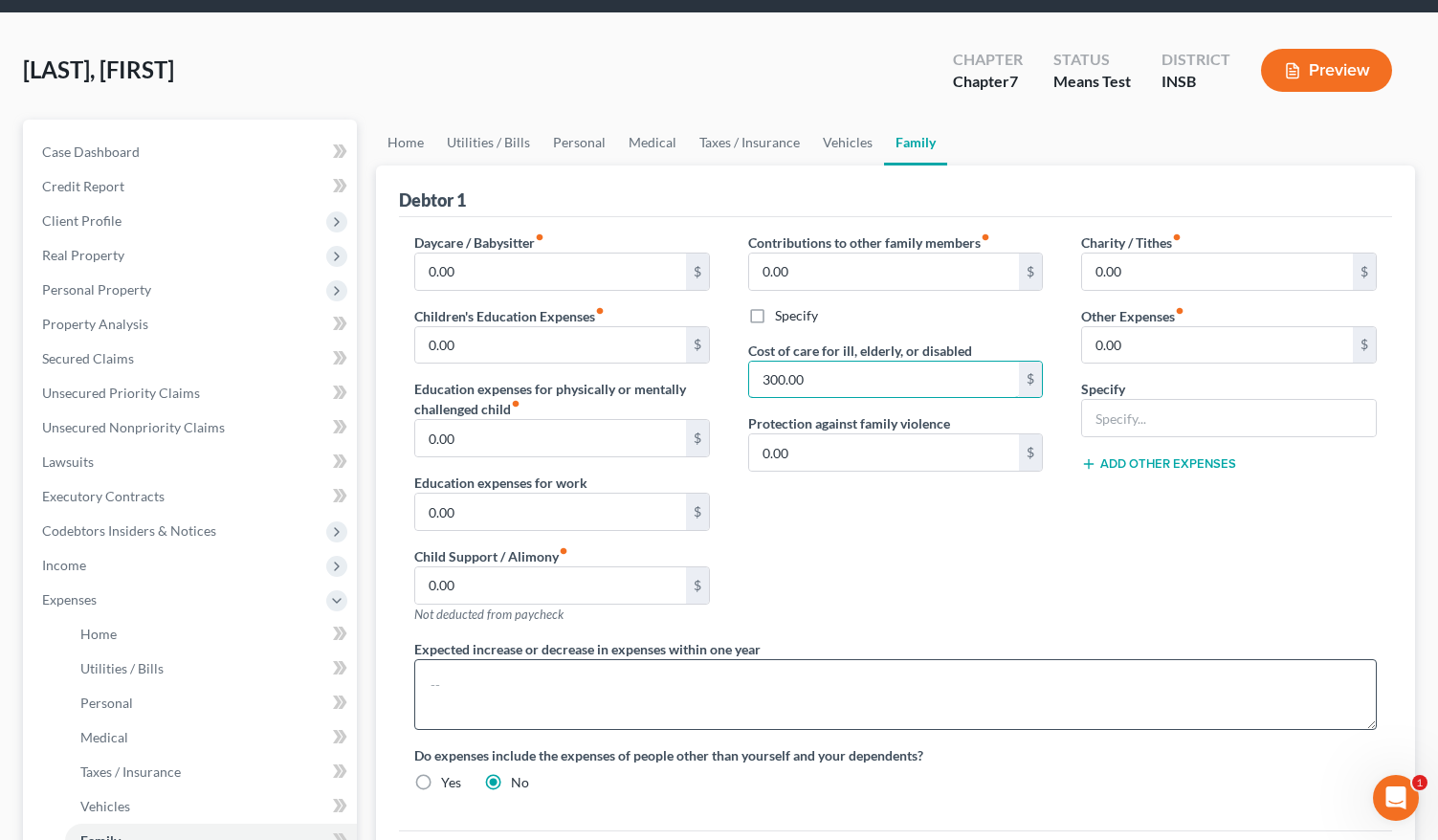 type on "300.00" 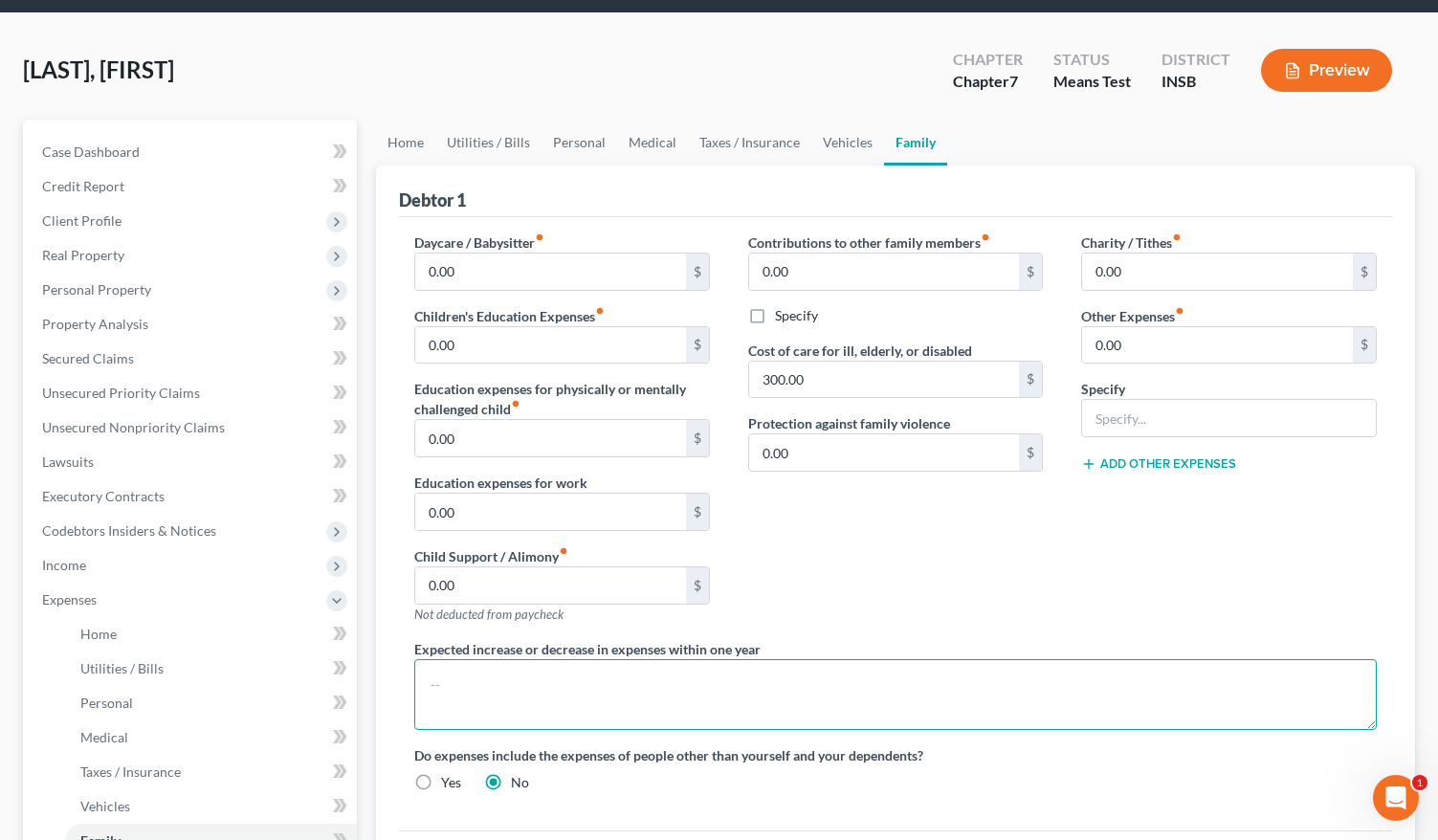 click at bounding box center [896, 695] 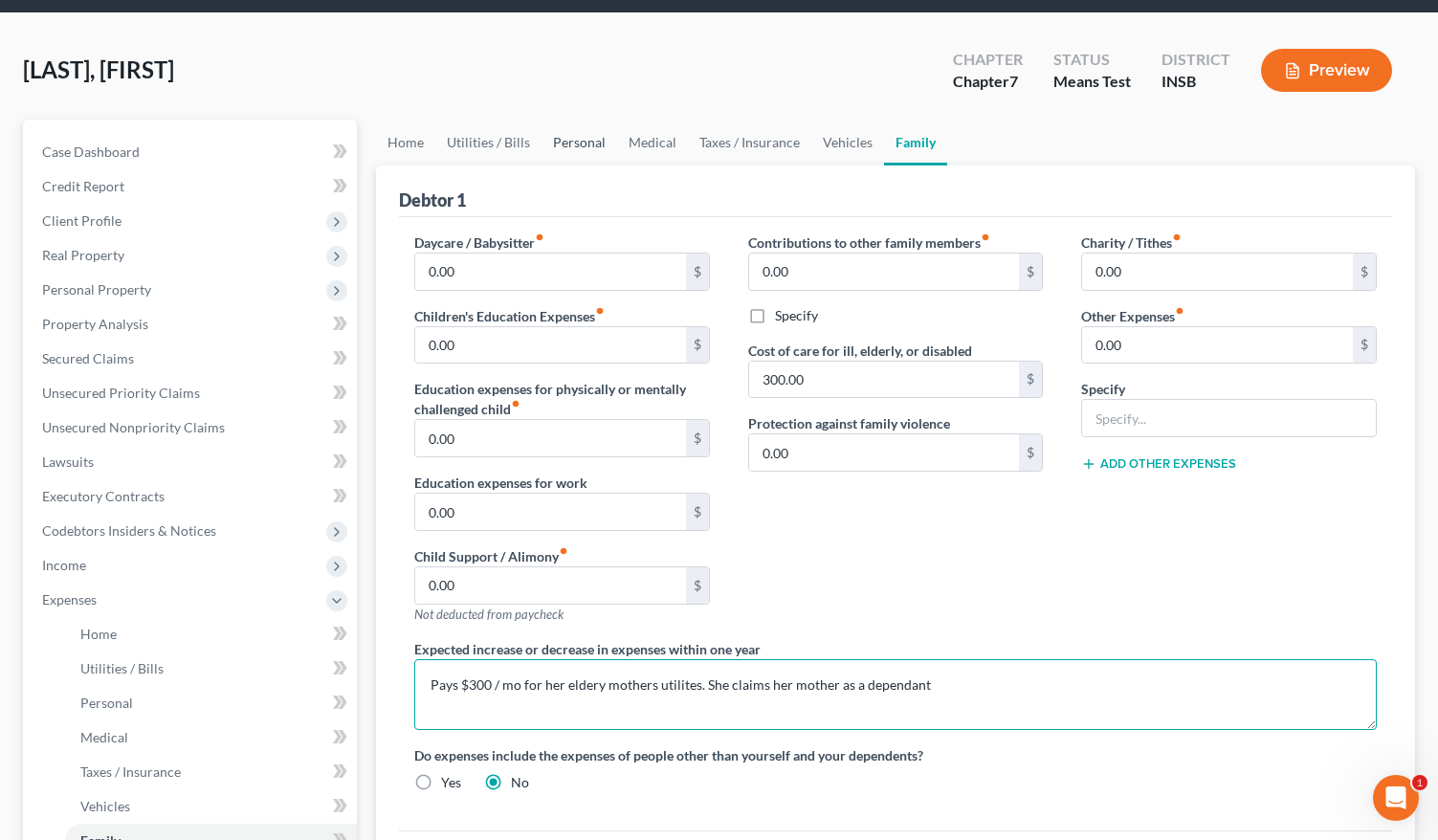 type on "Pays $300 / mo for her eldery mothers utilites. She claims her mother as a dependant" 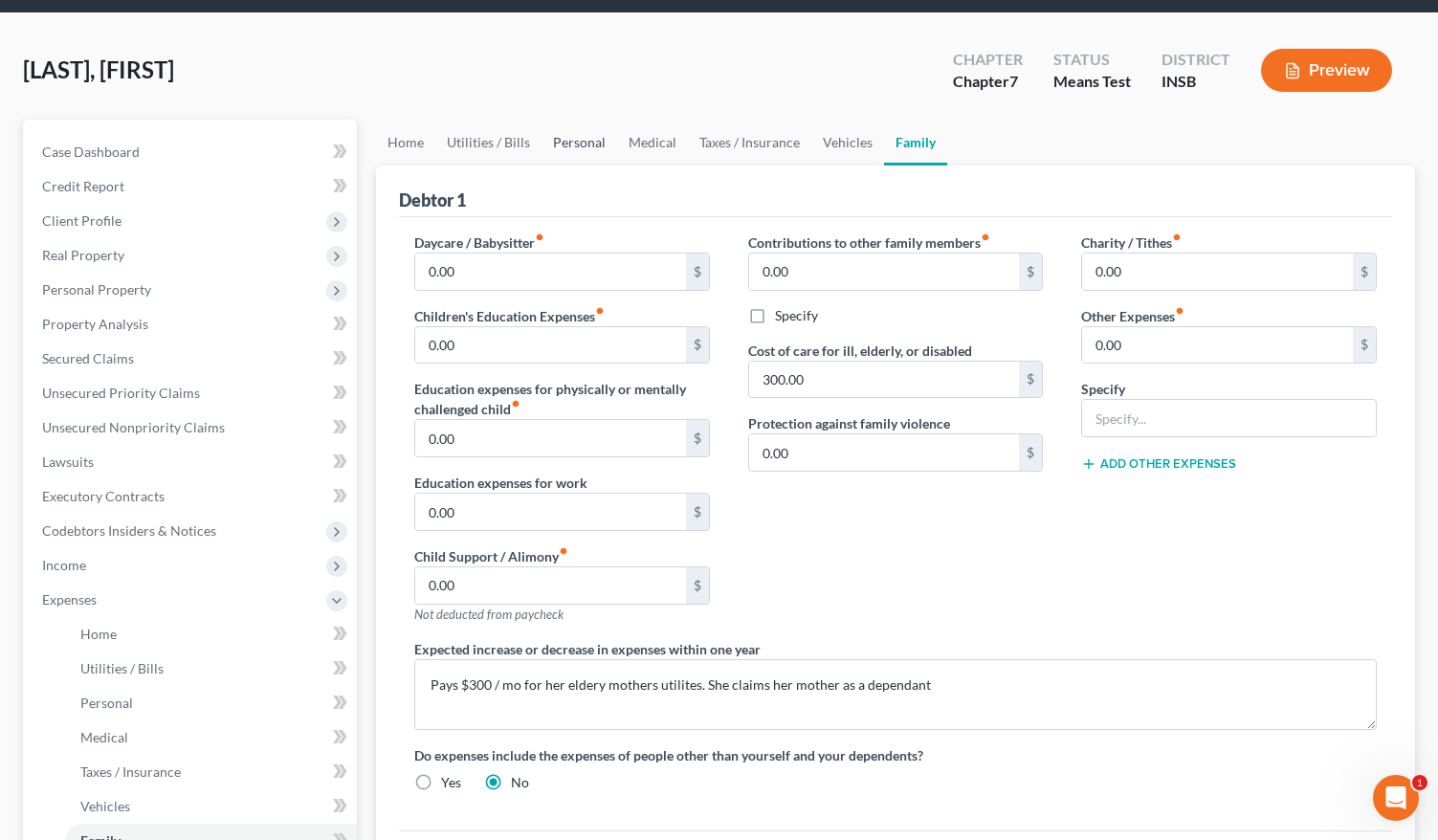 click on "Personal" at bounding box center [579, 143] 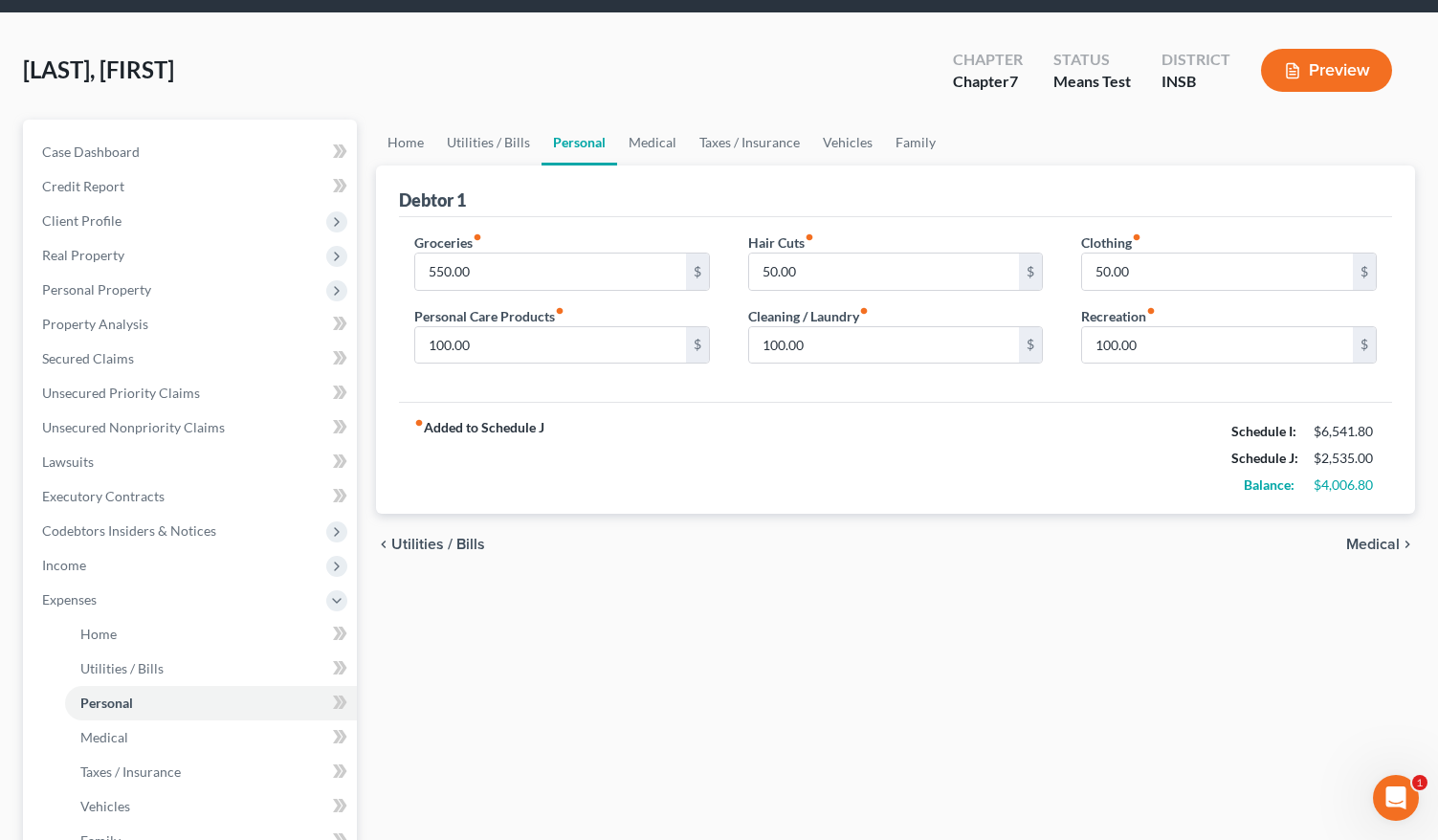 scroll, scrollTop: 0, scrollLeft: 0, axis: both 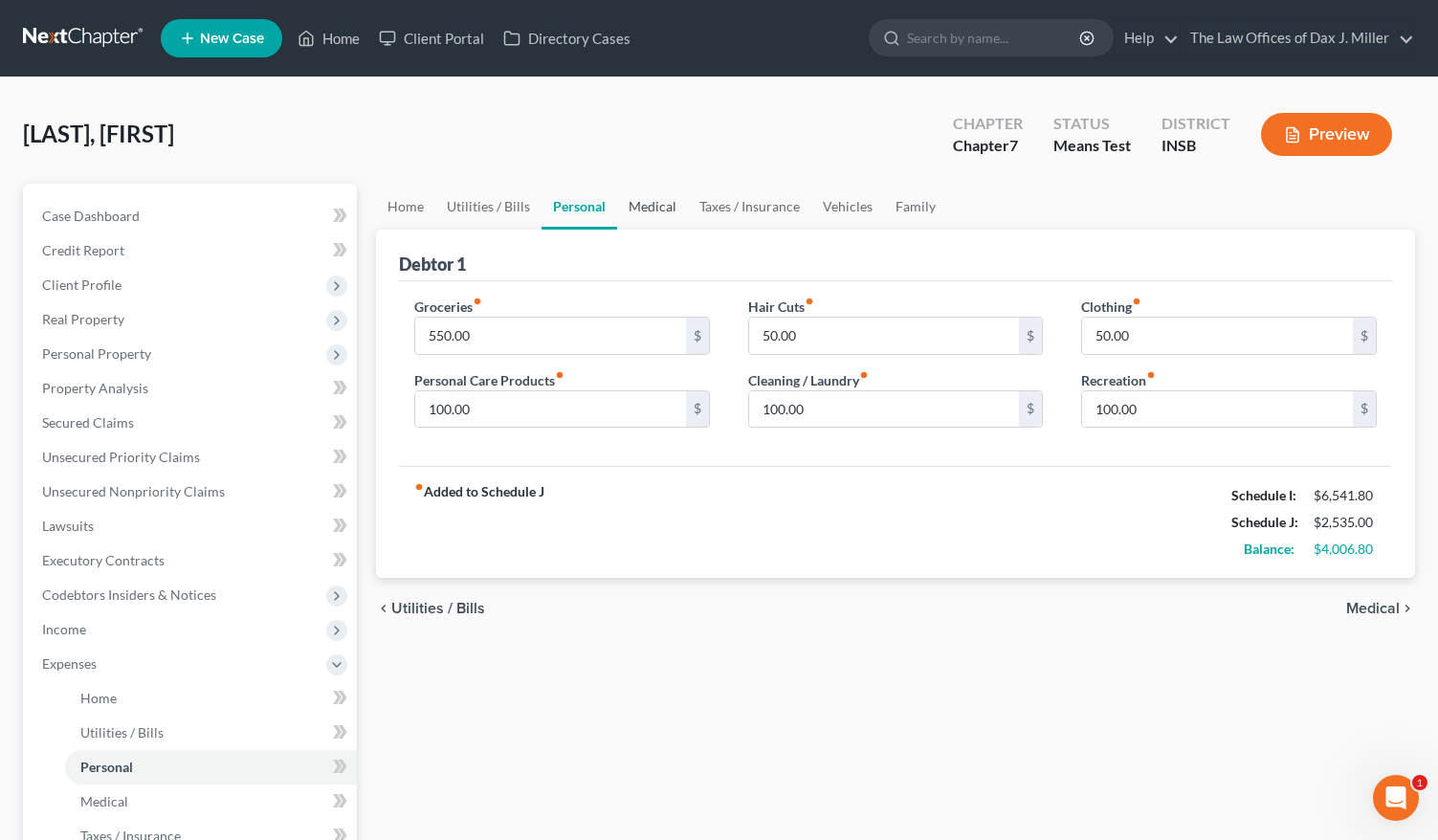 click on "Medical" at bounding box center [653, 207] 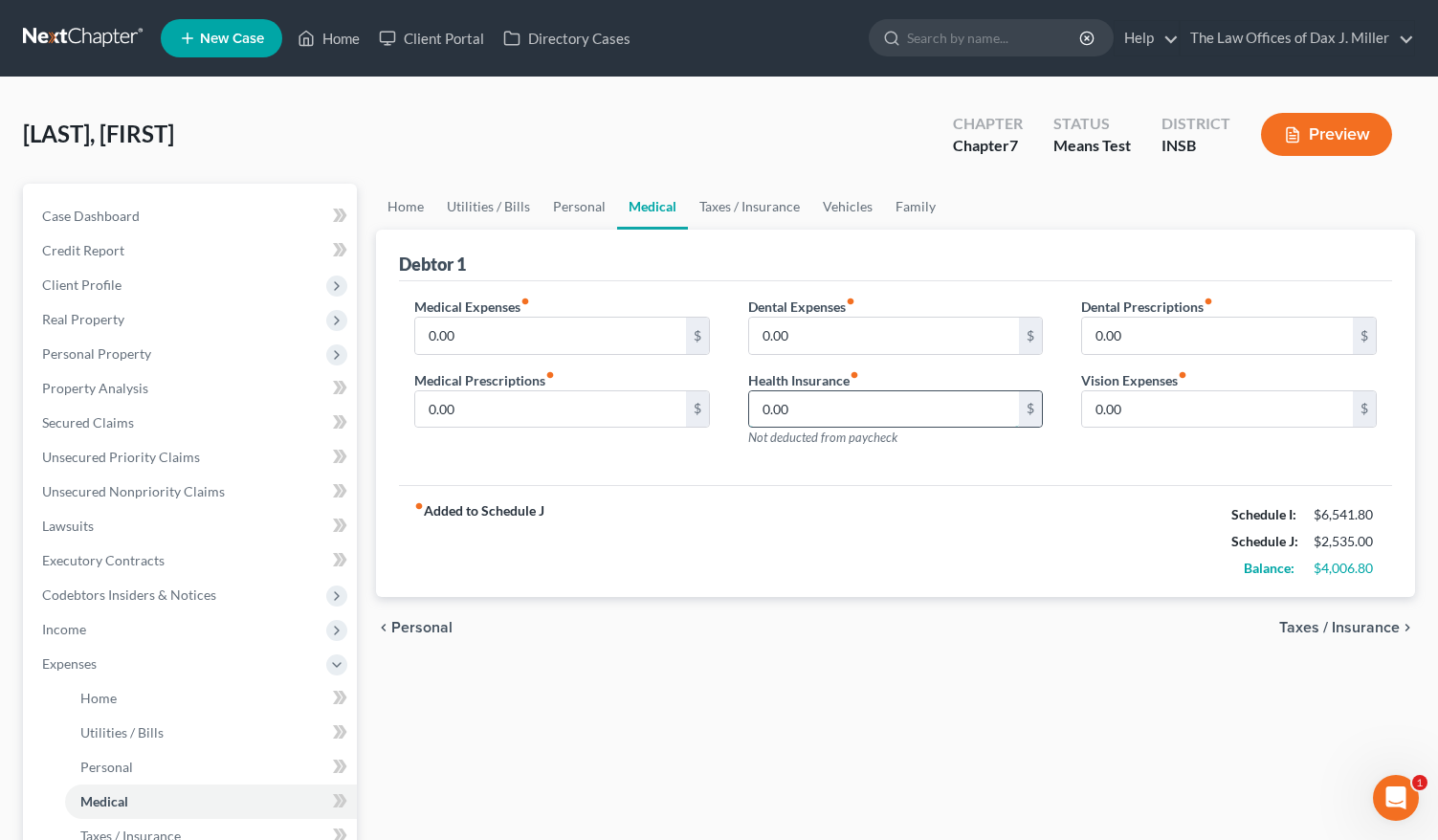 click on "0.00" at bounding box center [884, 409] 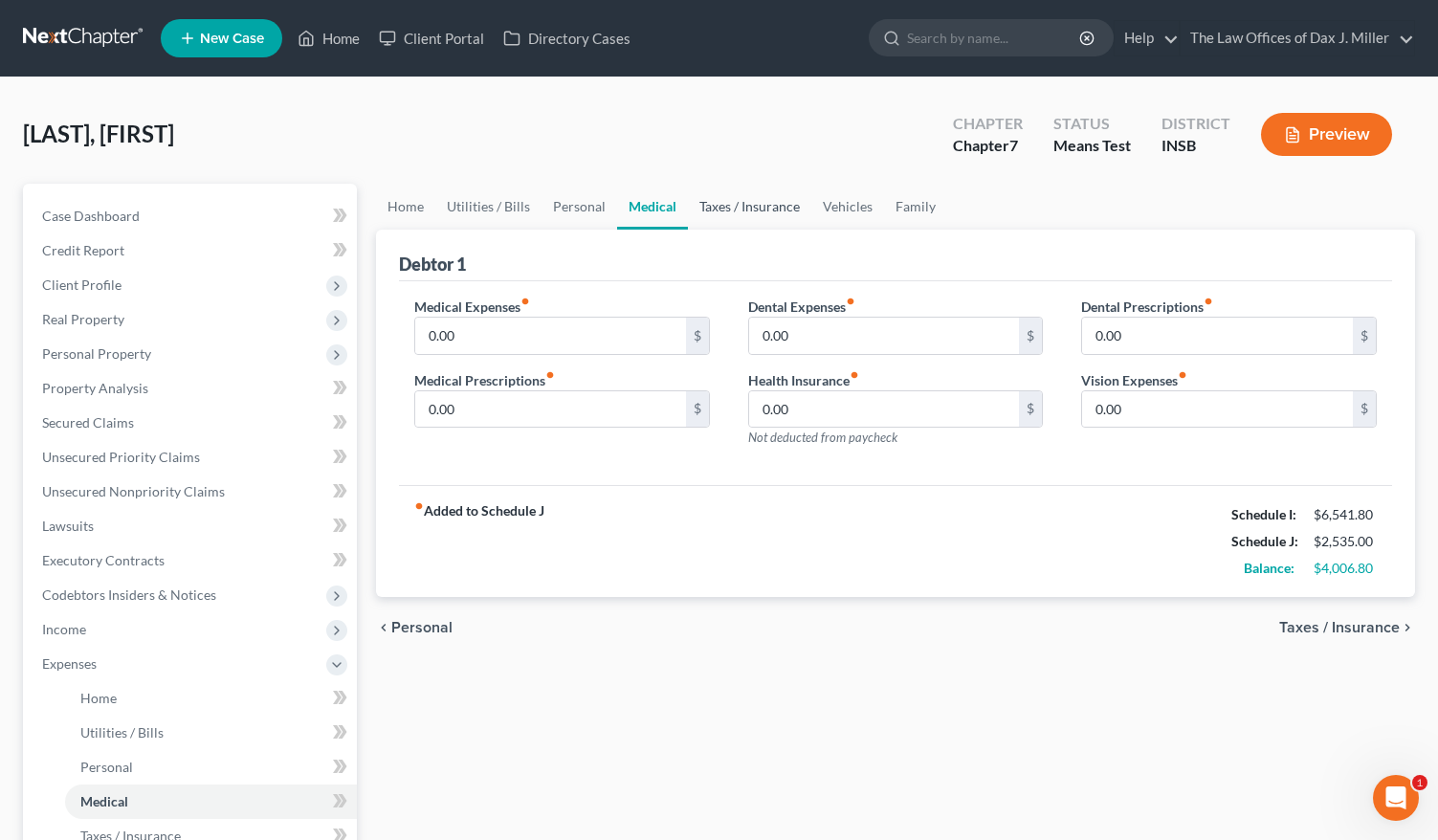 click on "Taxes / Insurance" at bounding box center [749, 207] 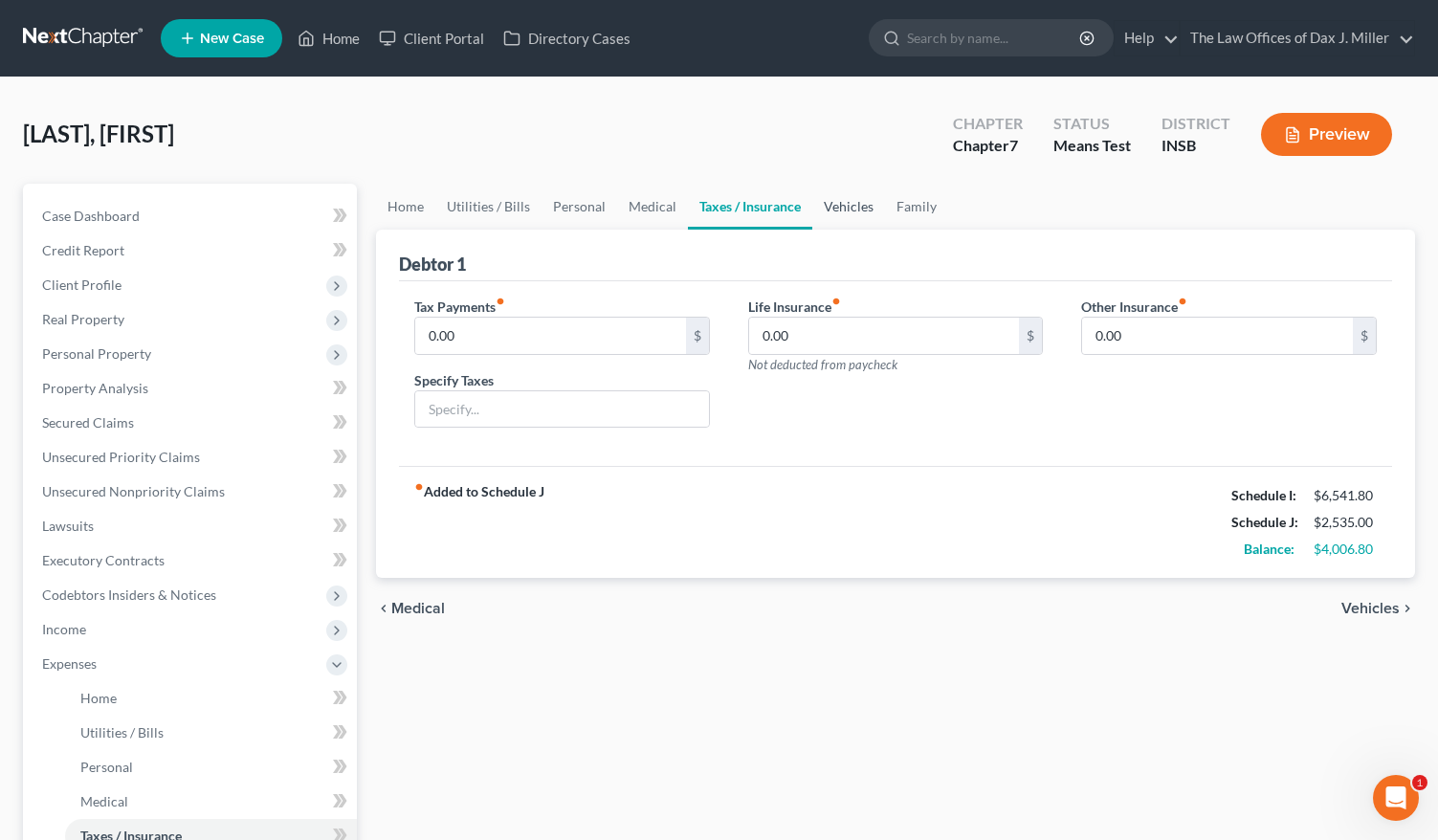 click on "Vehicles" at bounding box center [849, 207] 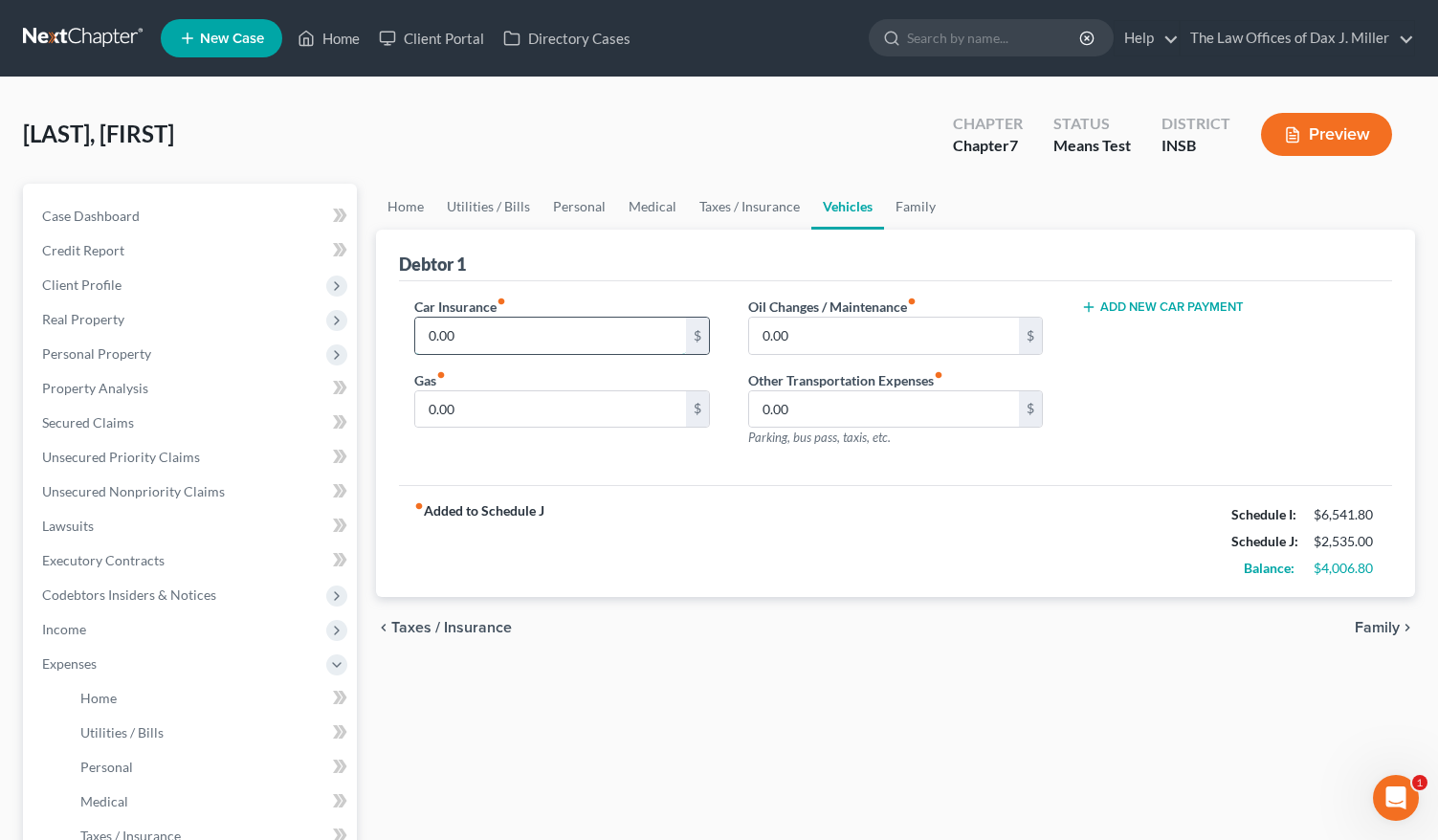 click on "0.00" at bounding box center [550, 336] 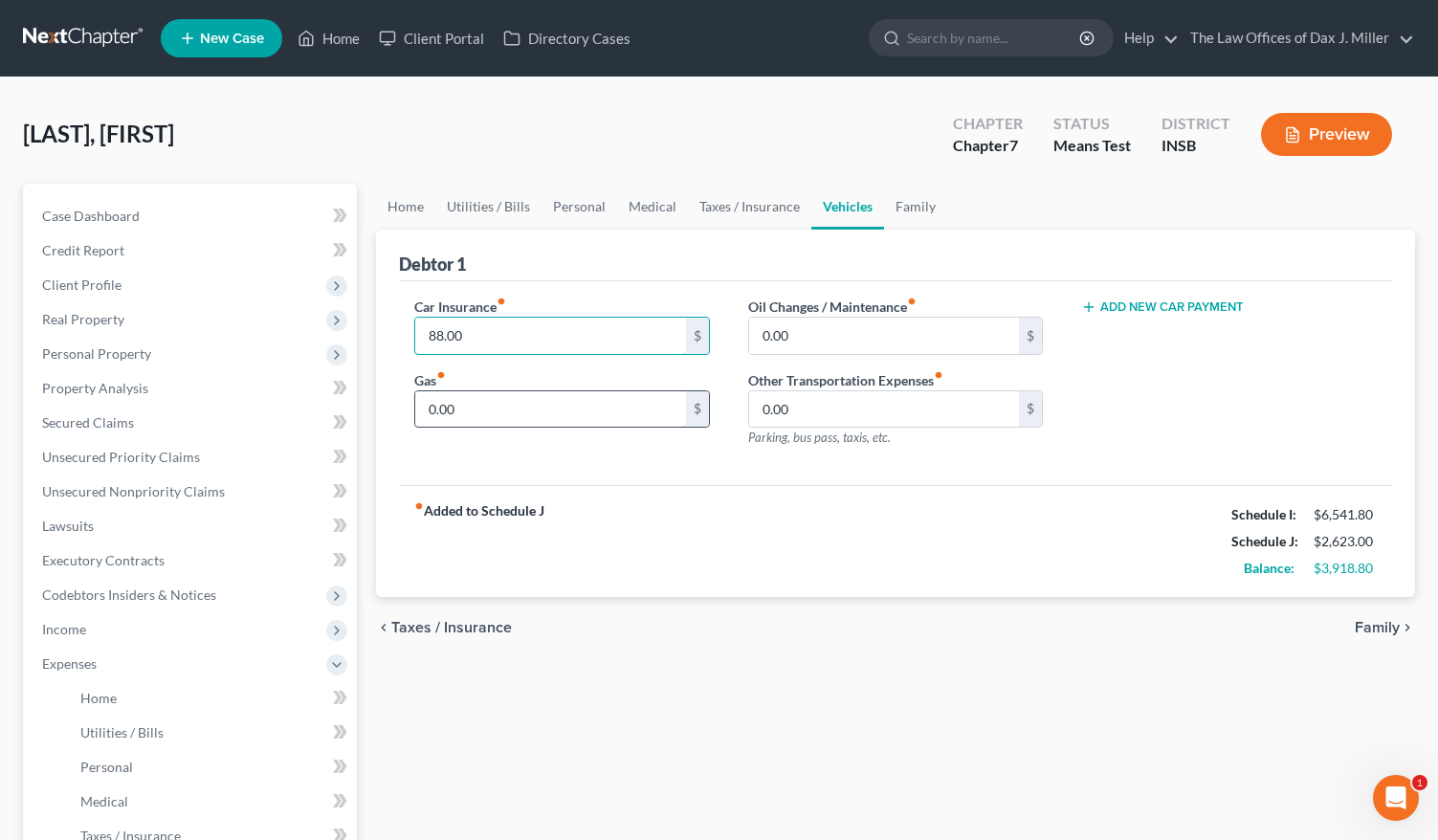 type on "88.00" 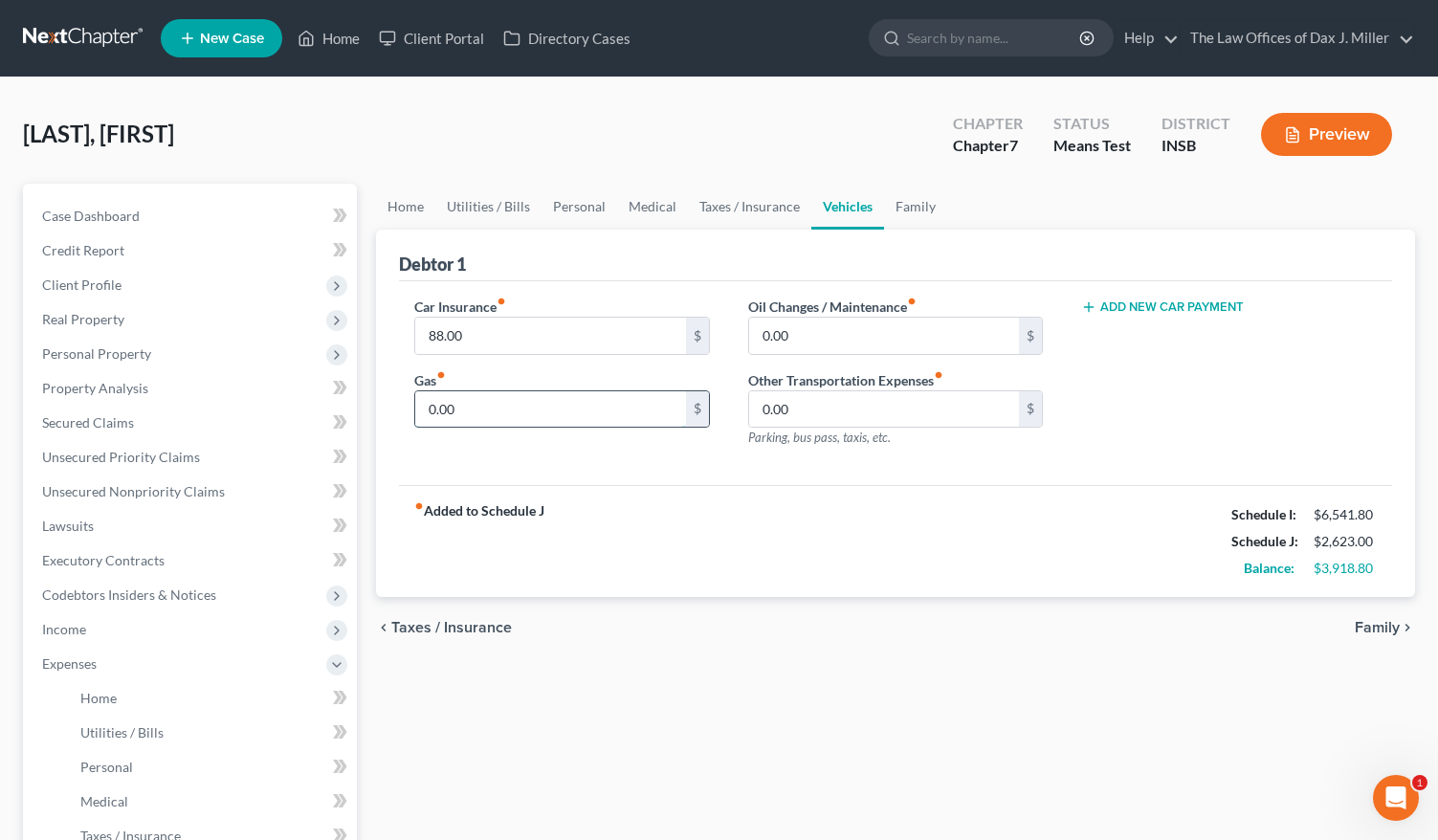 click on "0.00" at bounding box center [550, 409] 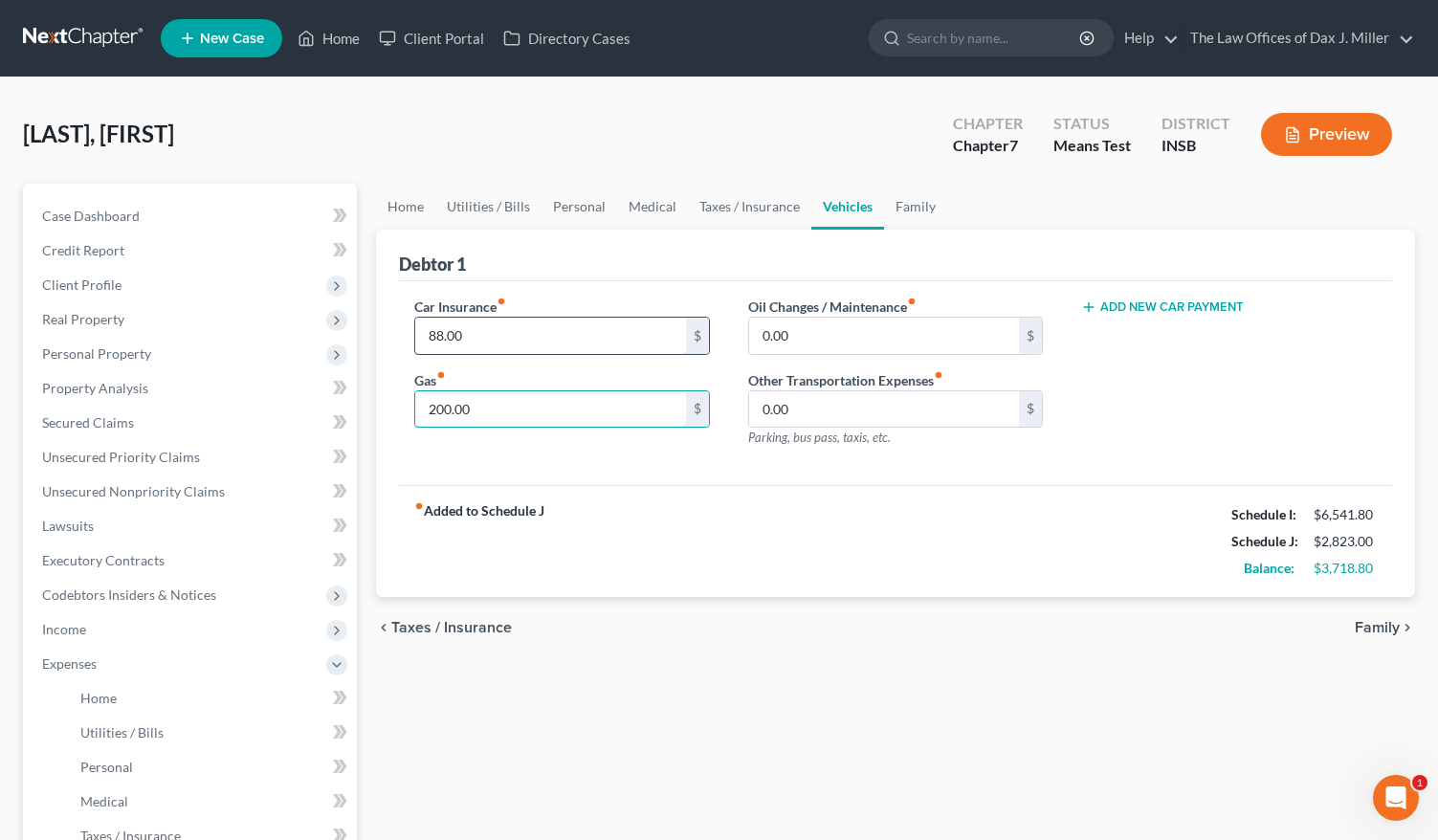 type on "200.00" 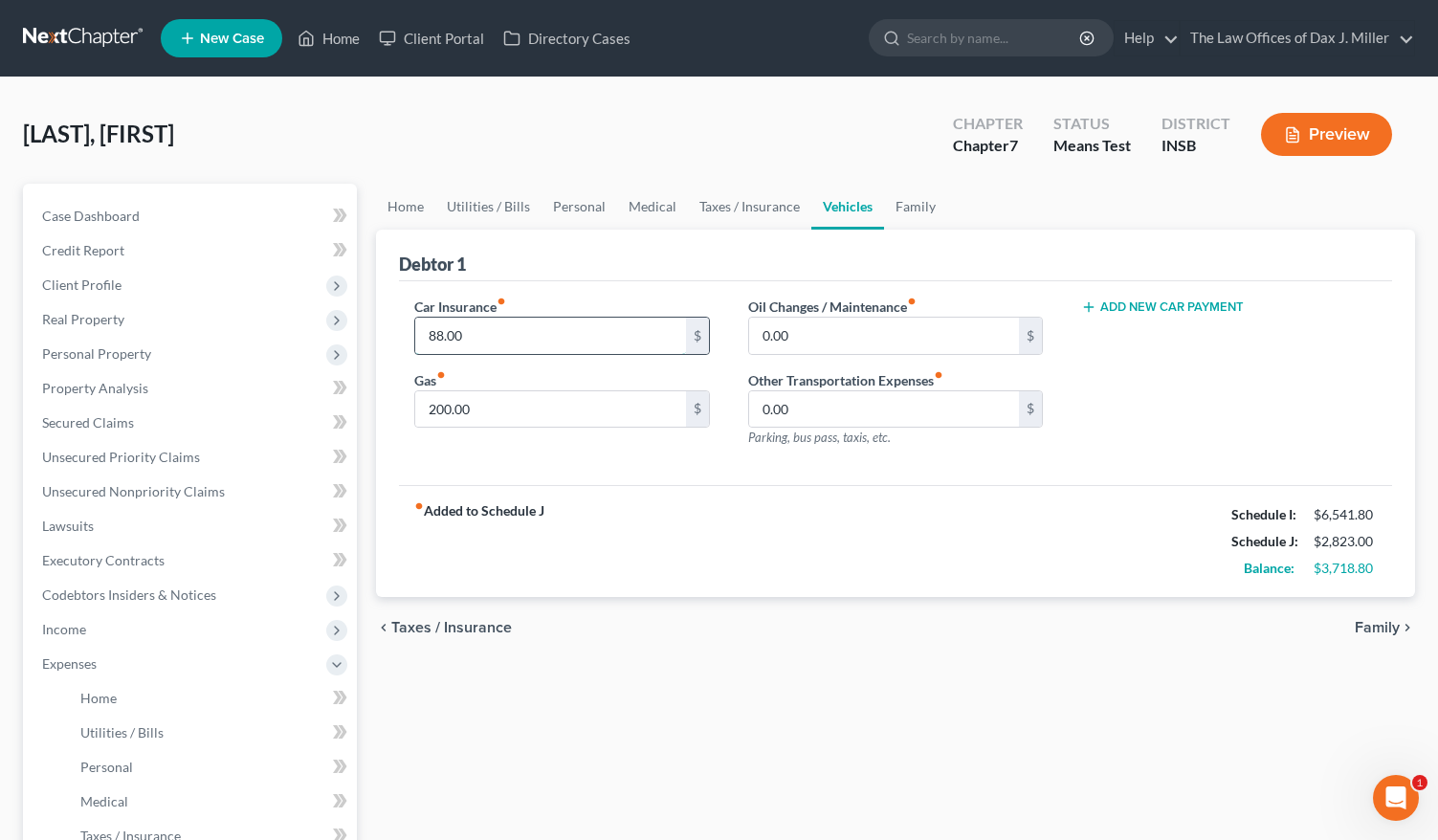 click on "88.00" at bounding box center [550, 336] 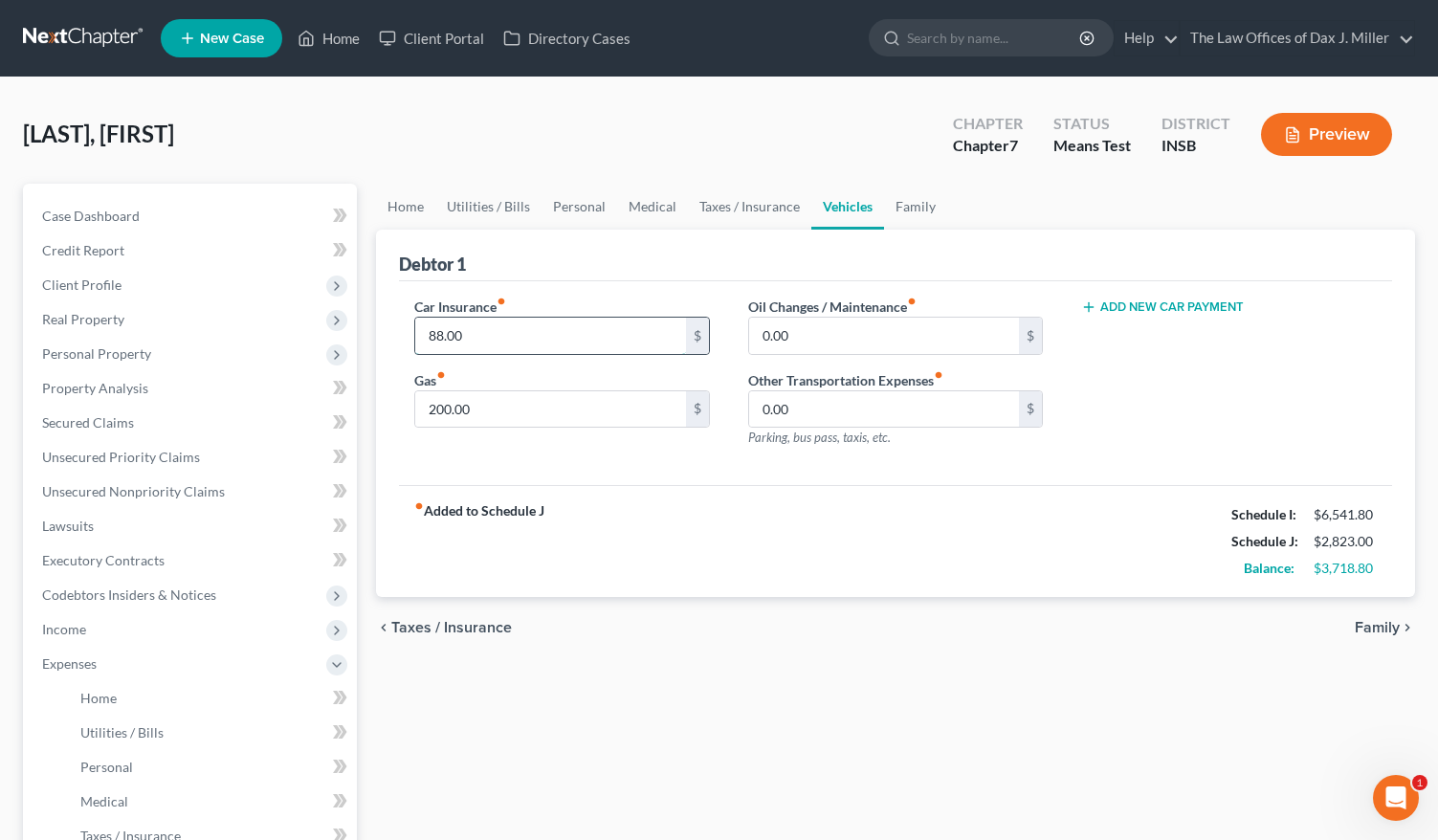 click on "88.00" at bounding box center [550, 336] 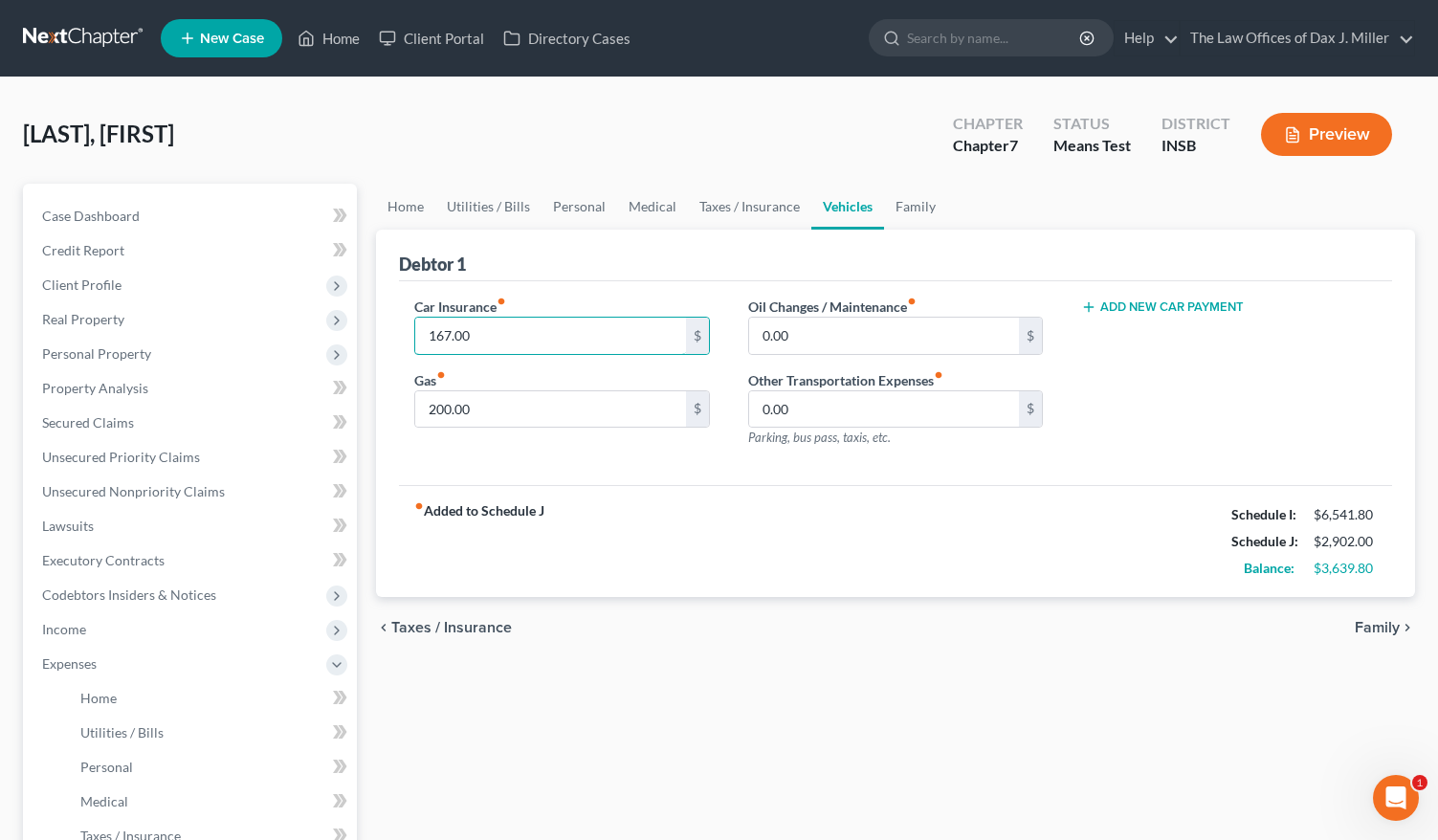 type on "167.00" 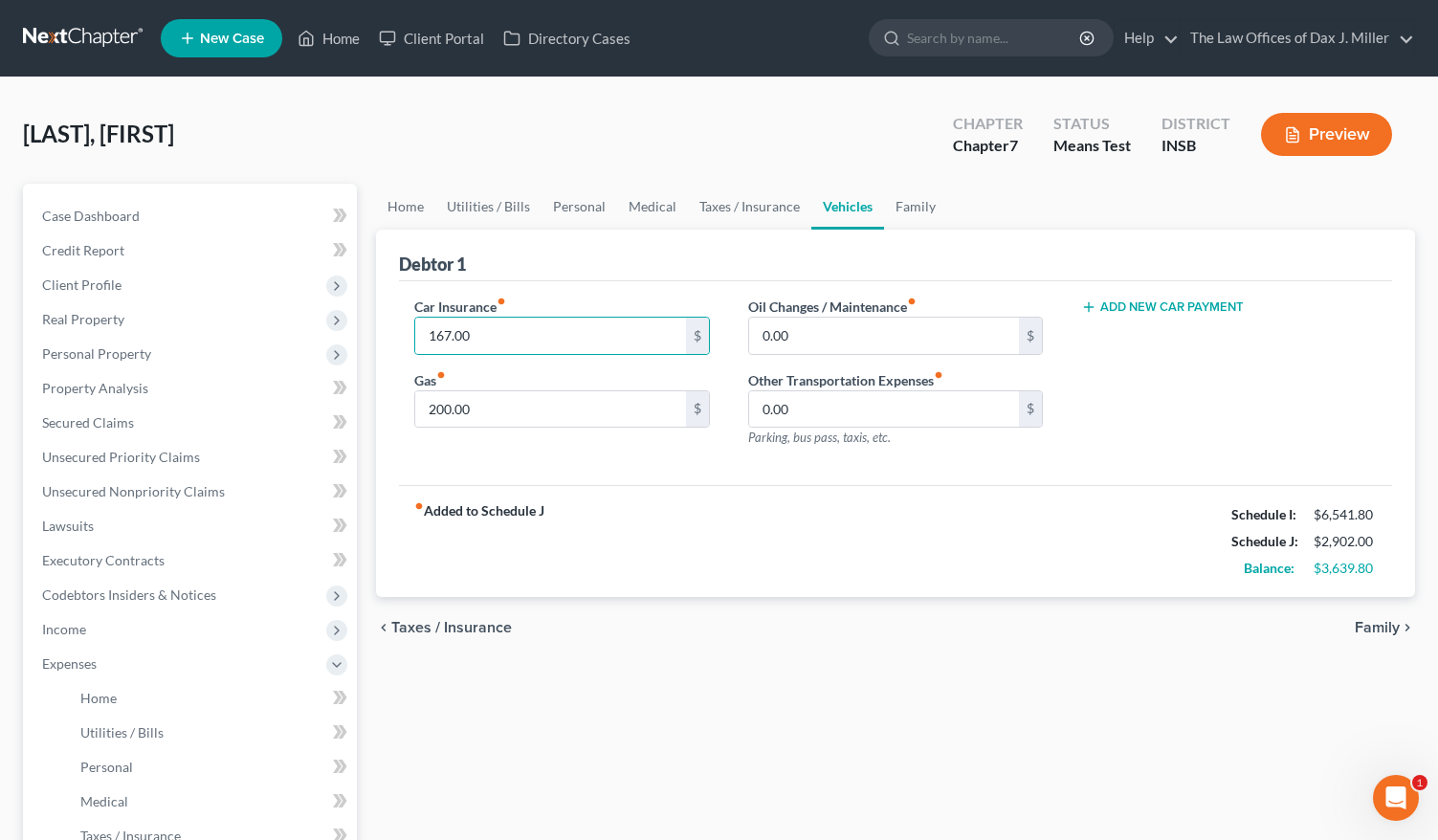 click on "Add New Car Payment" at bounding box center [1228, 380] 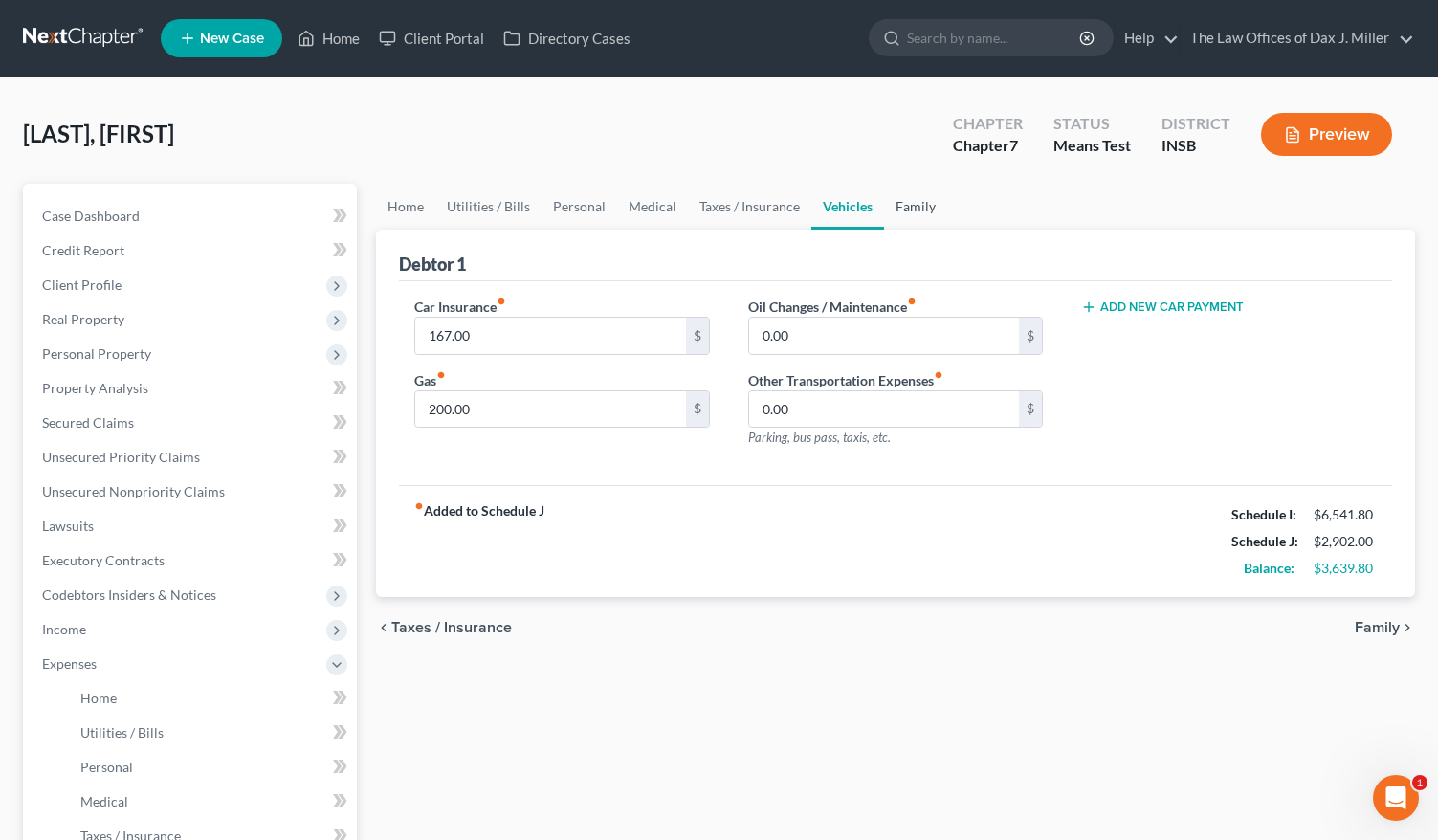 click on "Family" at bounding box center (916, 207) 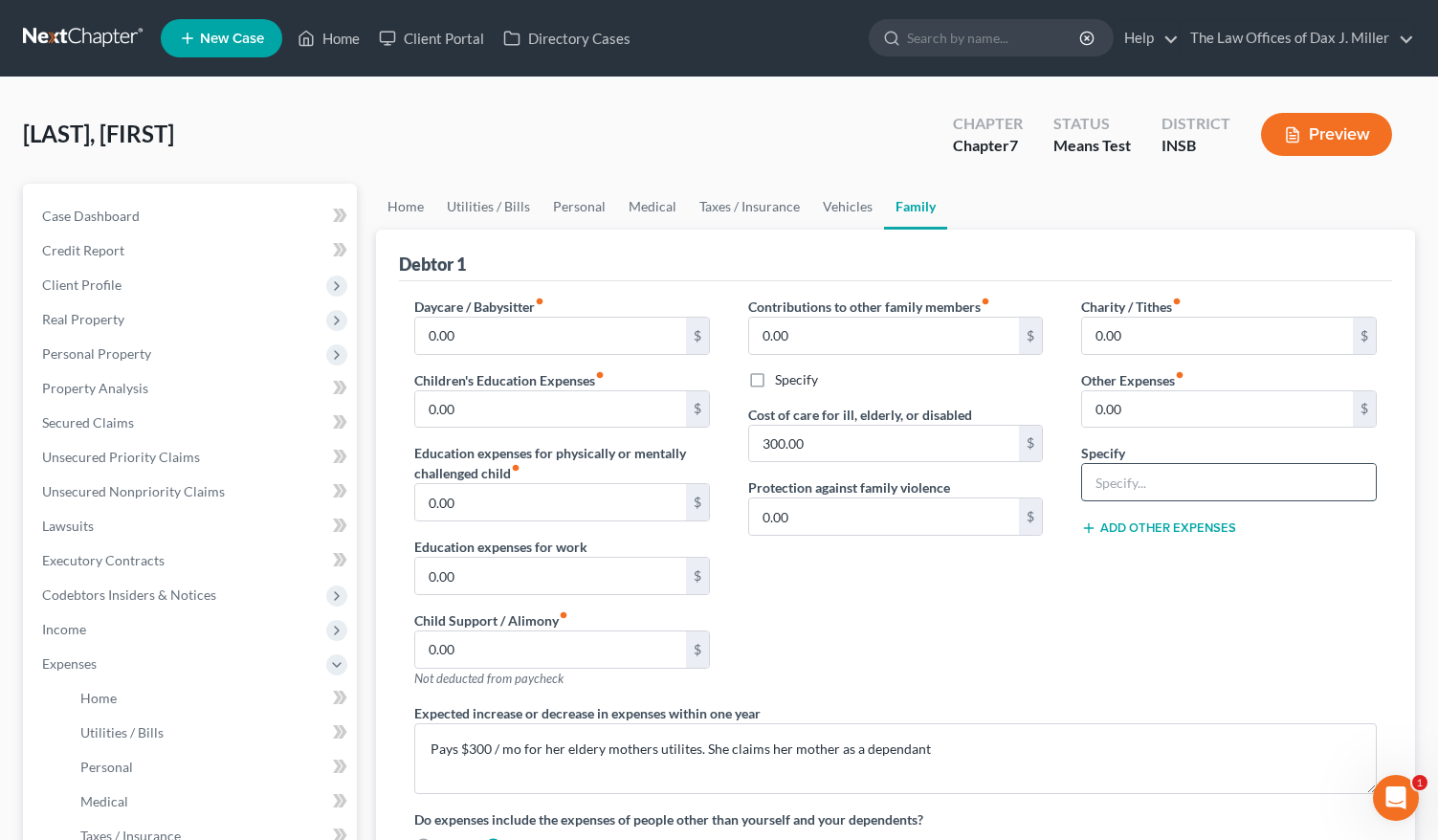 click at bounding box center [1228, 482] 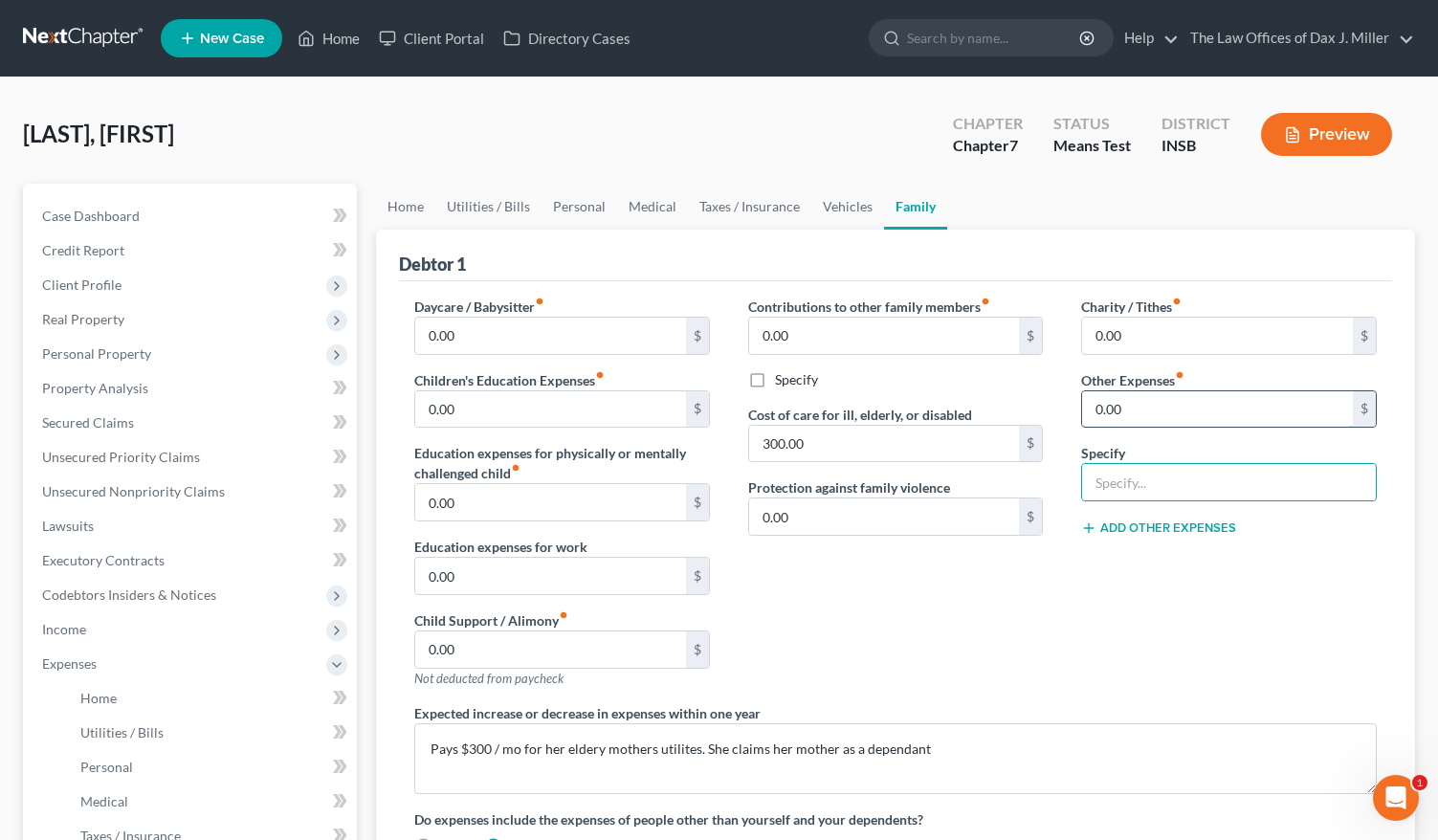 click on "0.00" at bounding box center (1217, 409) 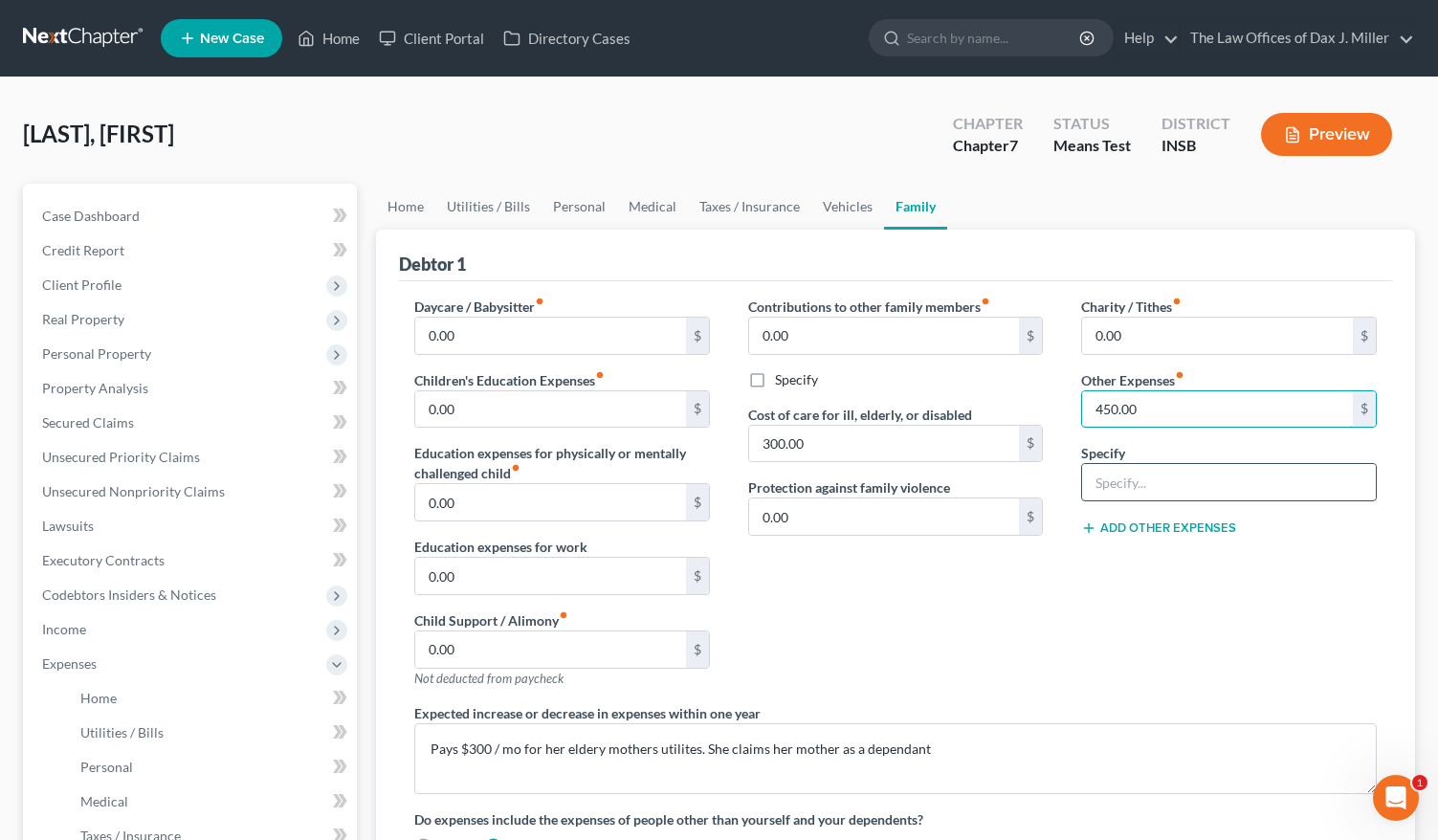 type on "450.00" 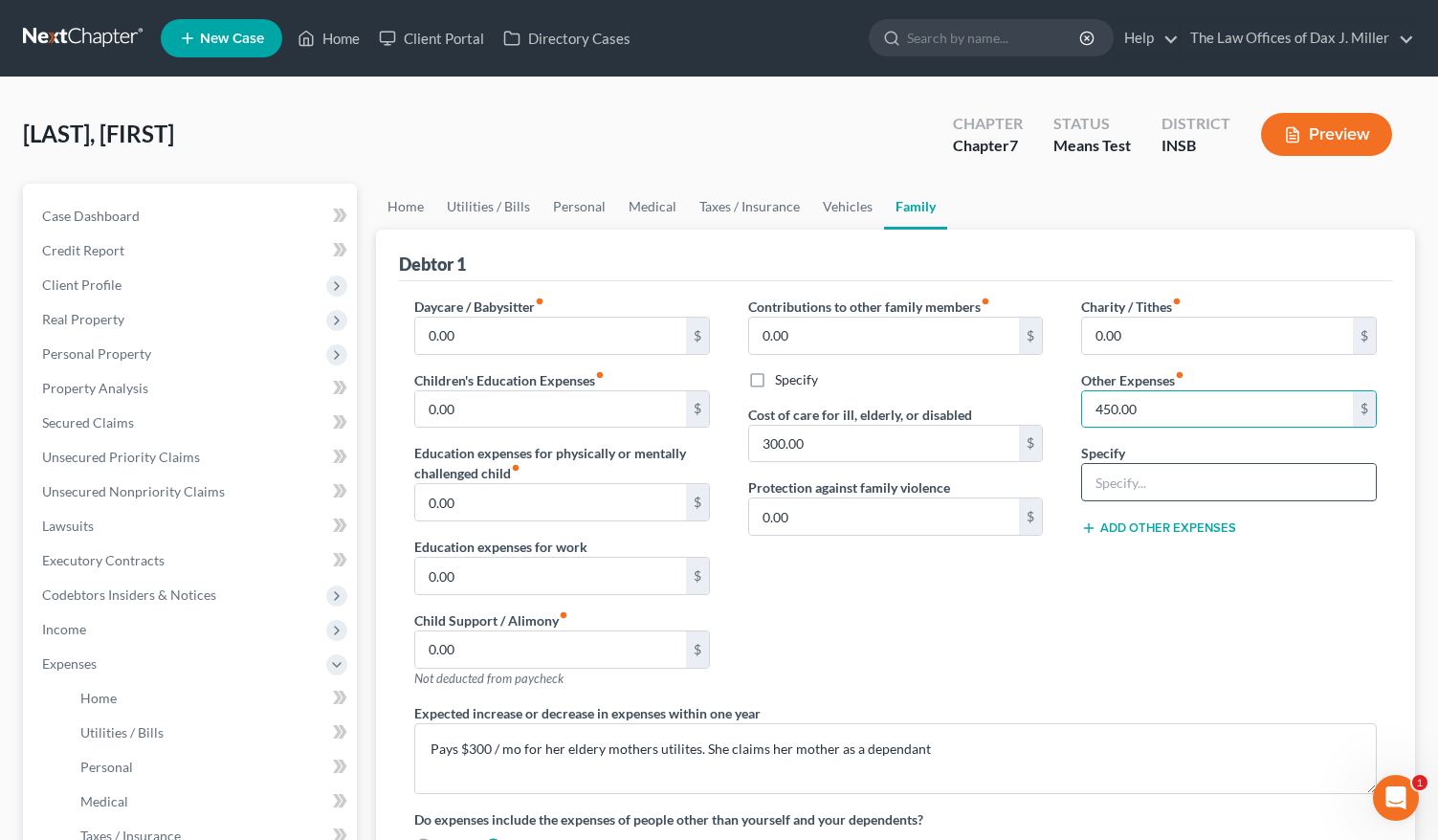 click at bounding box center (1228, 482) 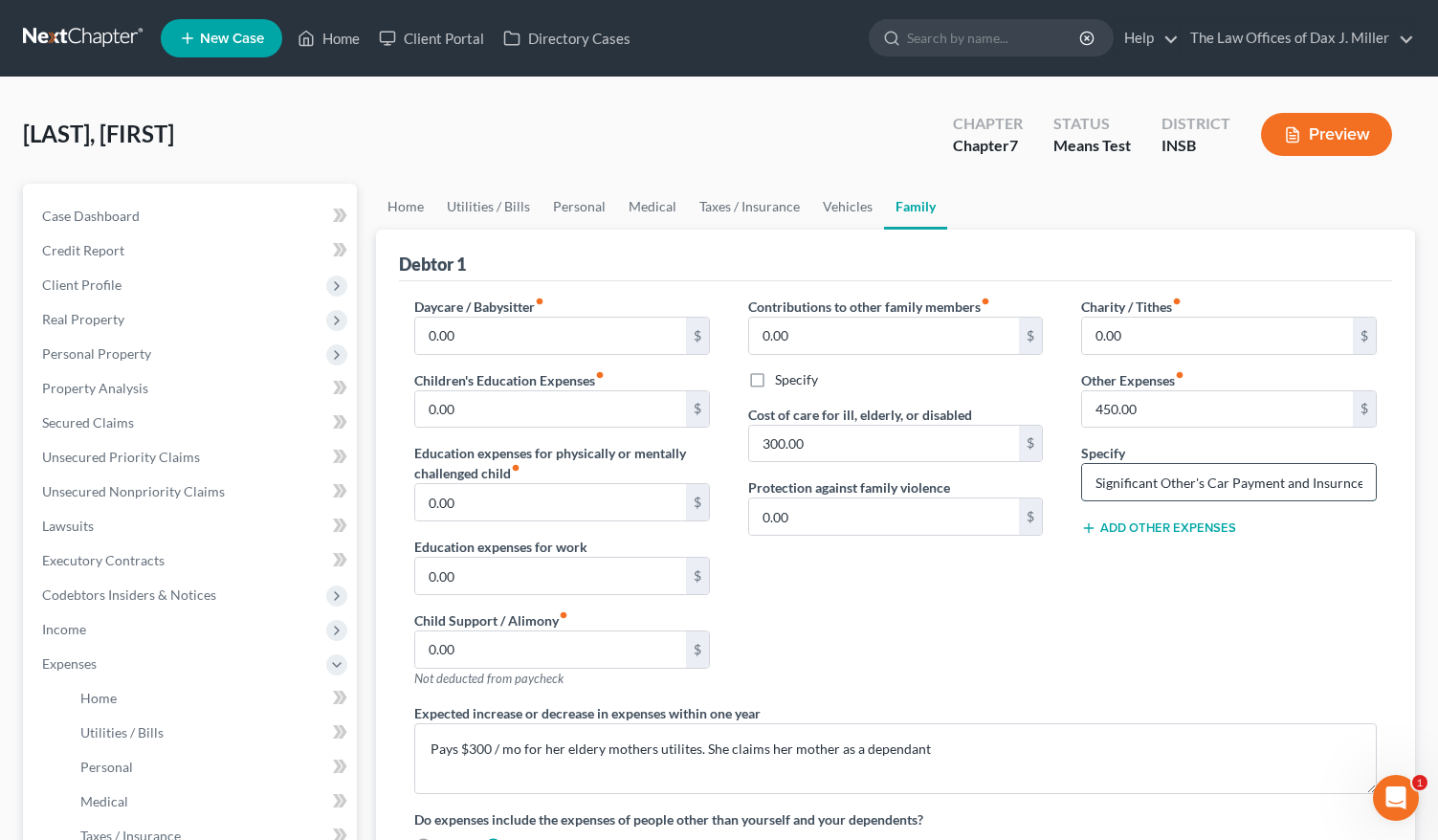 drag, startPoint x: 1361, startPoint y: 482, endPoint x: 1300, endPoint y: 482, distance: 61 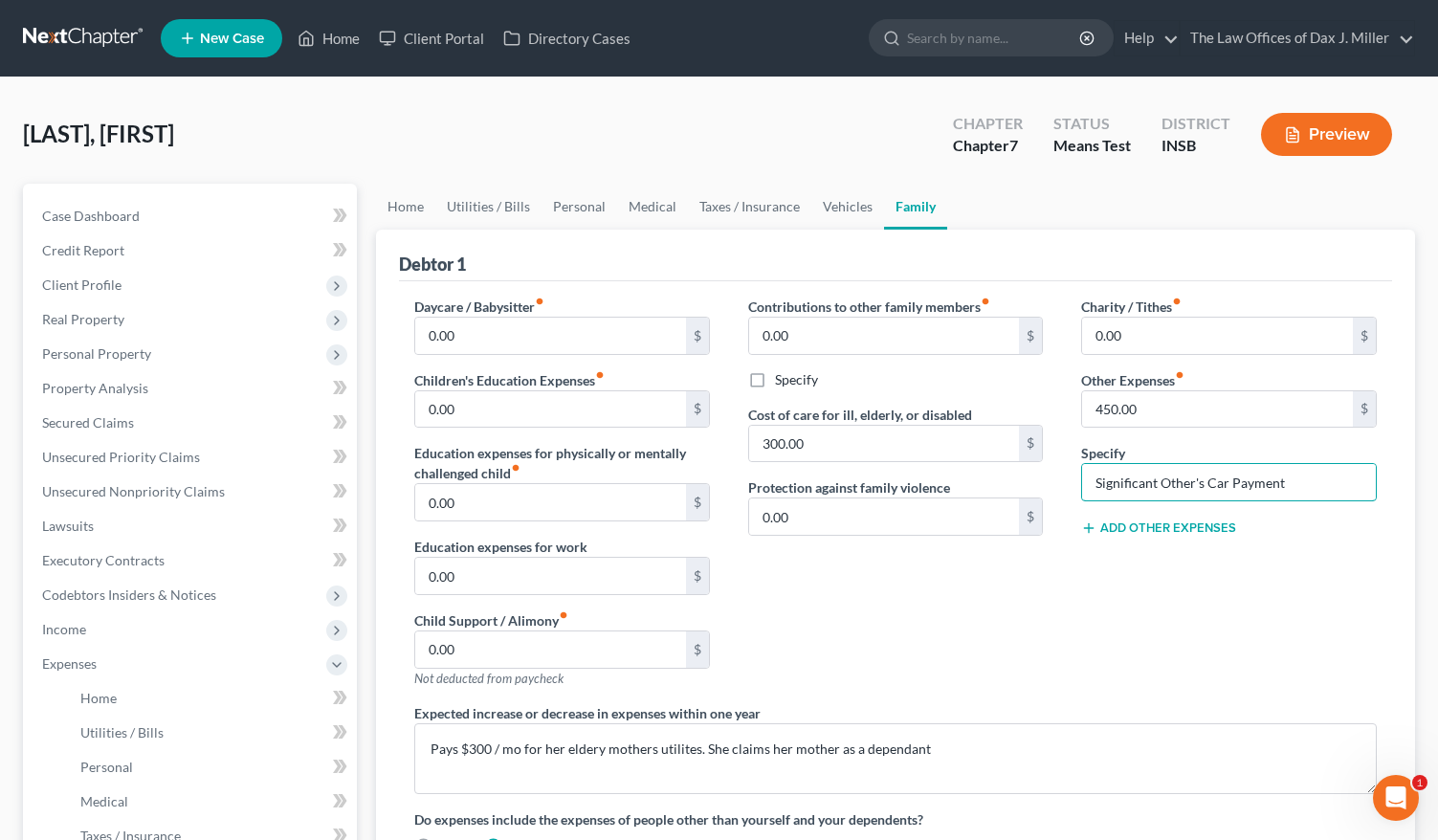 type on "Significant Other's Car Payment" 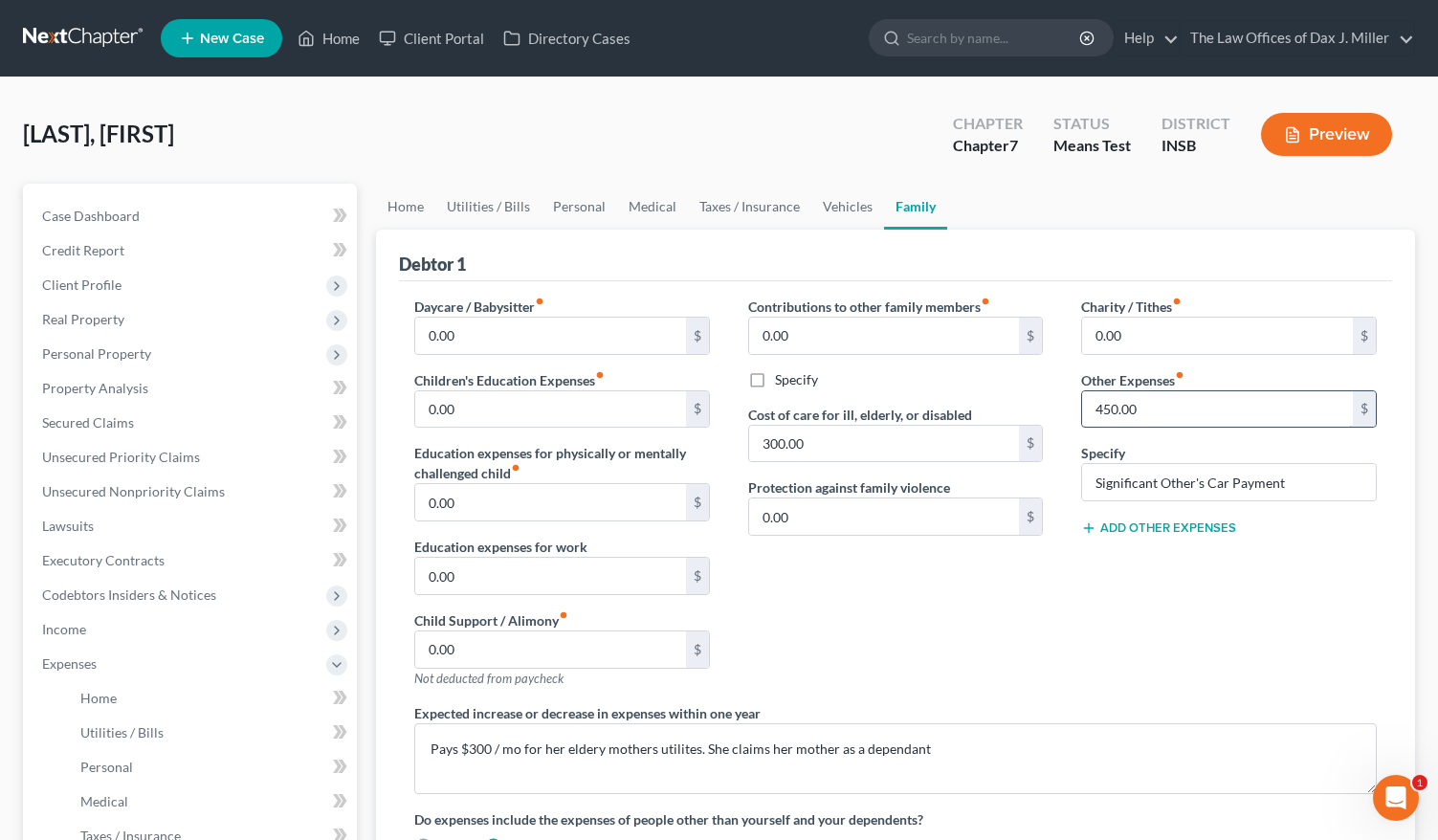 click on "450.00" at bounding box center (1217, 409) 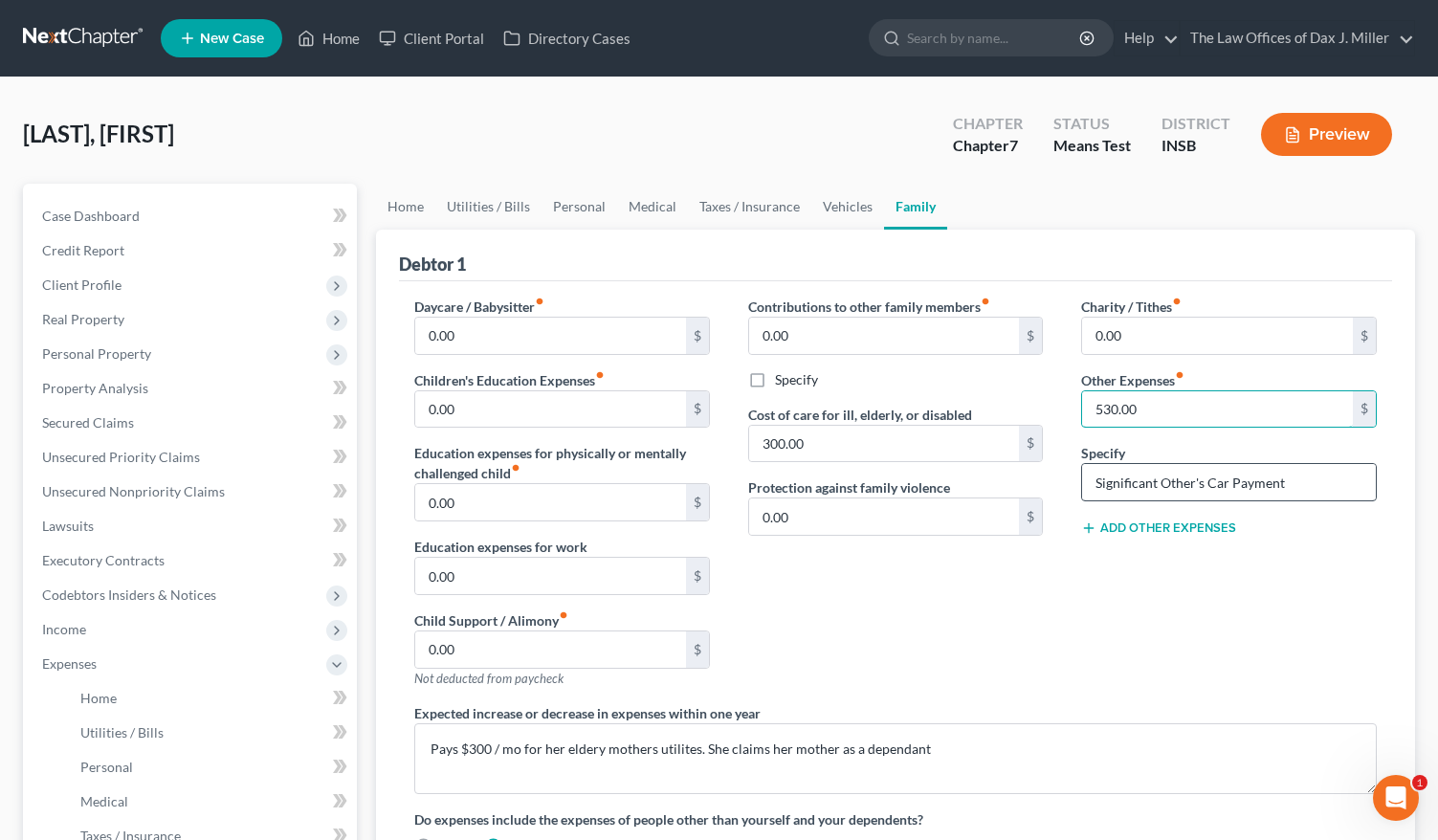 type on "530.00" 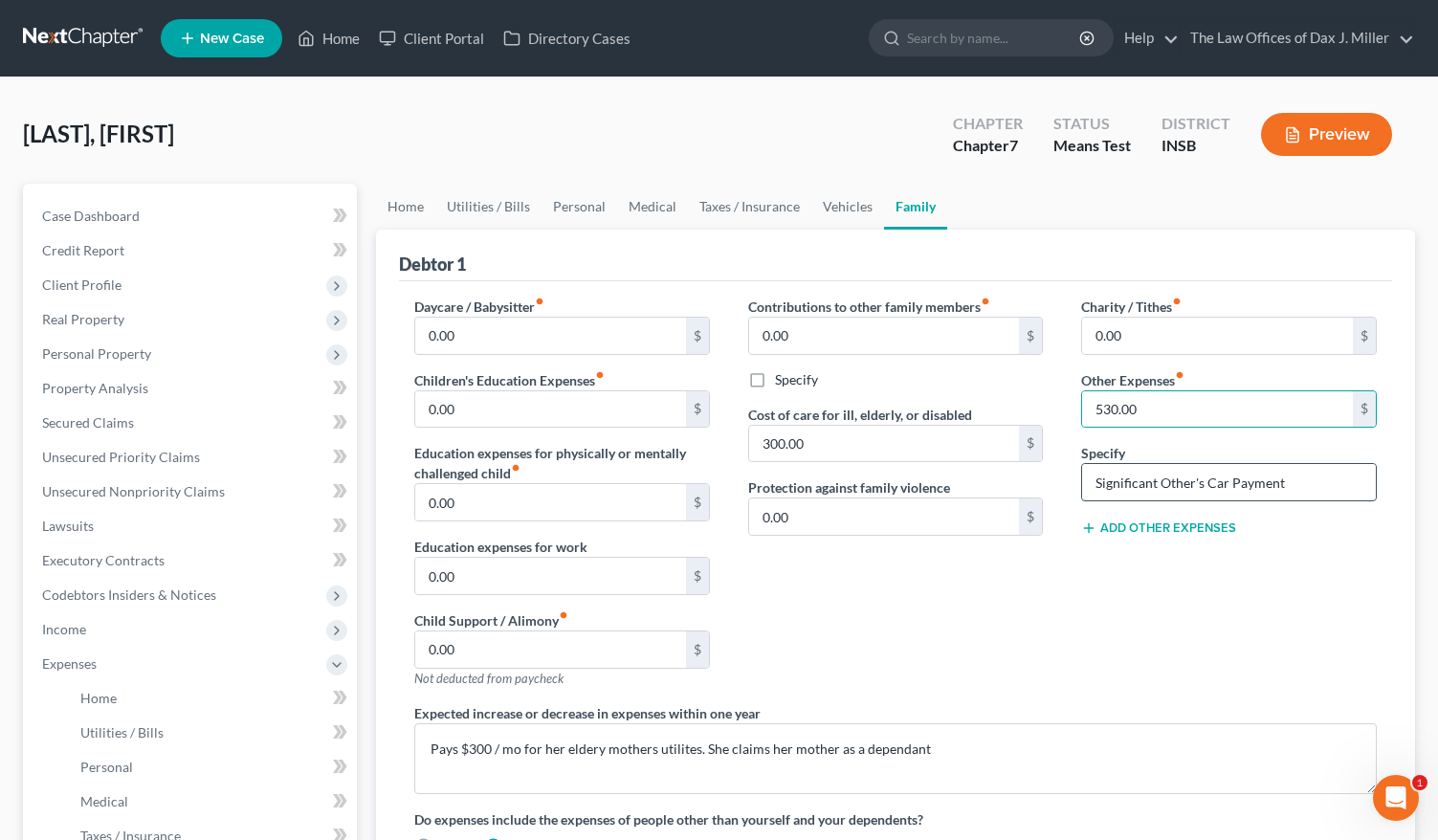 click on "Significant Other's Car Payment" at bounding box center [1228, 482] 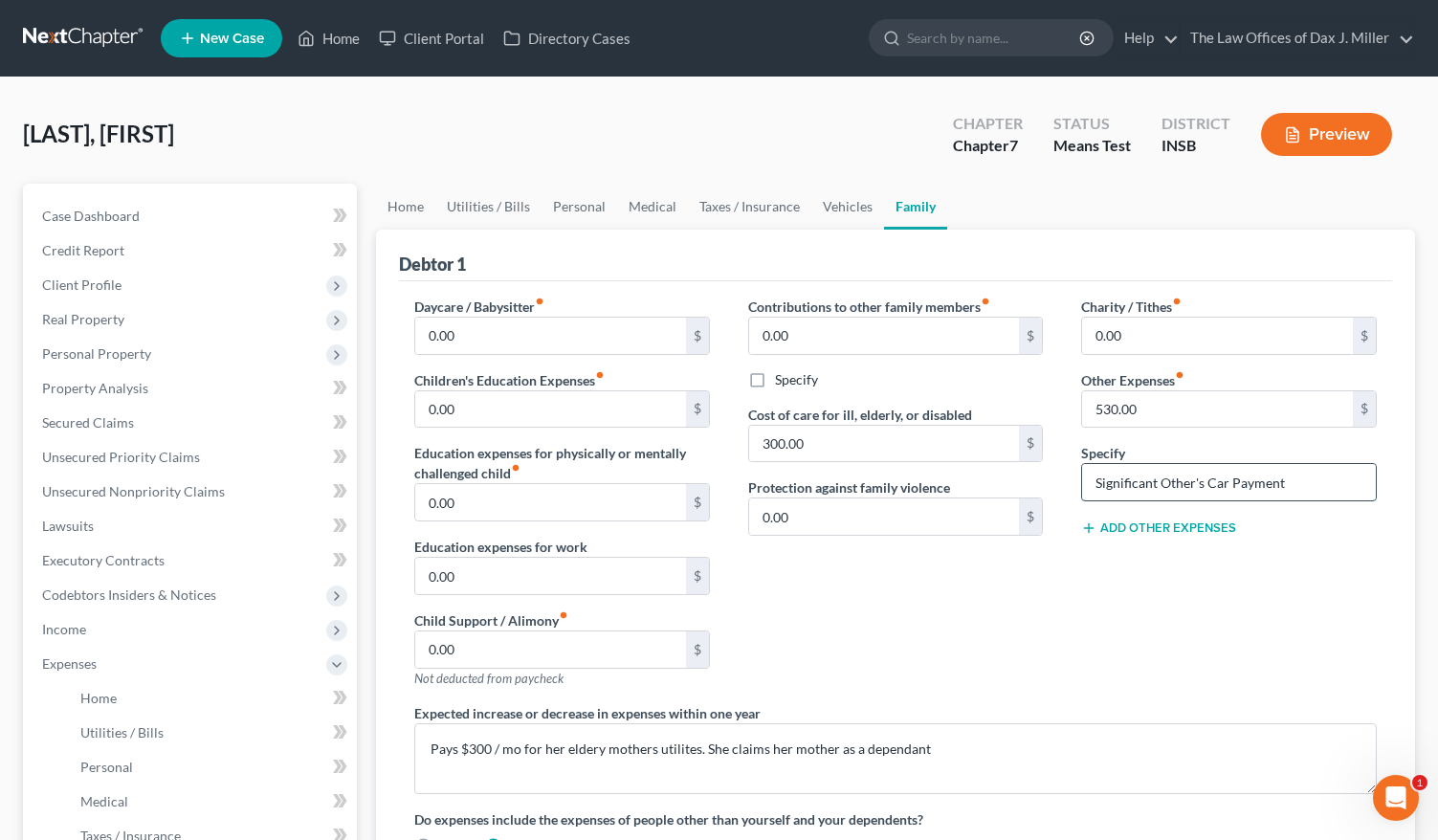 type on "Significant Other's Car Payment and Insurnce" 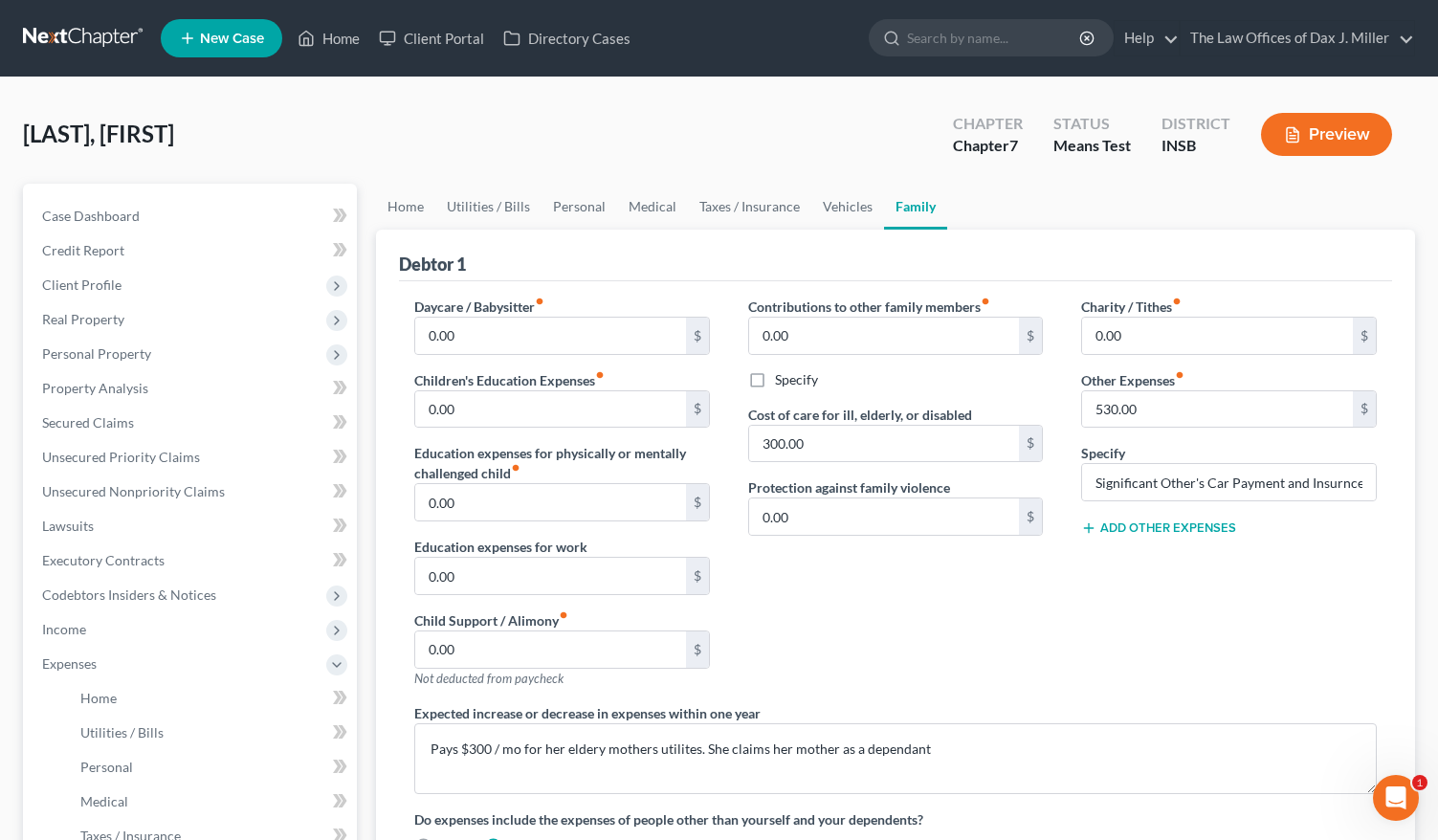 click on "Charity / Tithes  fiber_manual_record 0.00 $ Other Expenses  fiber_manual_record 530.00 $ Specify Significant Other's Car Payment and Insurnce Add Other Expenses" at bounding box center (1228, 499) 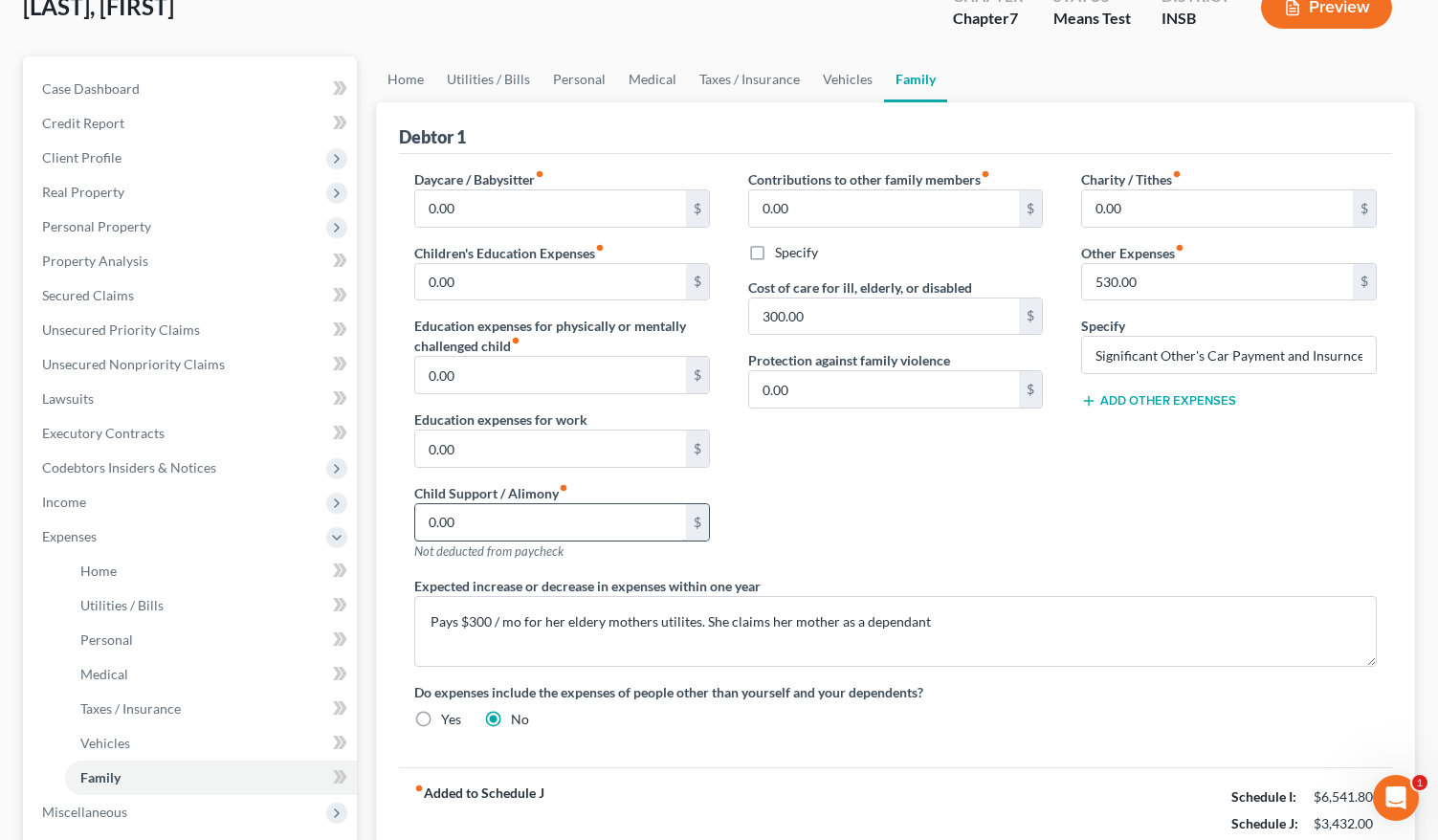 scroll, scrollTop: 64, scrollLeft: 0, axis: vertical 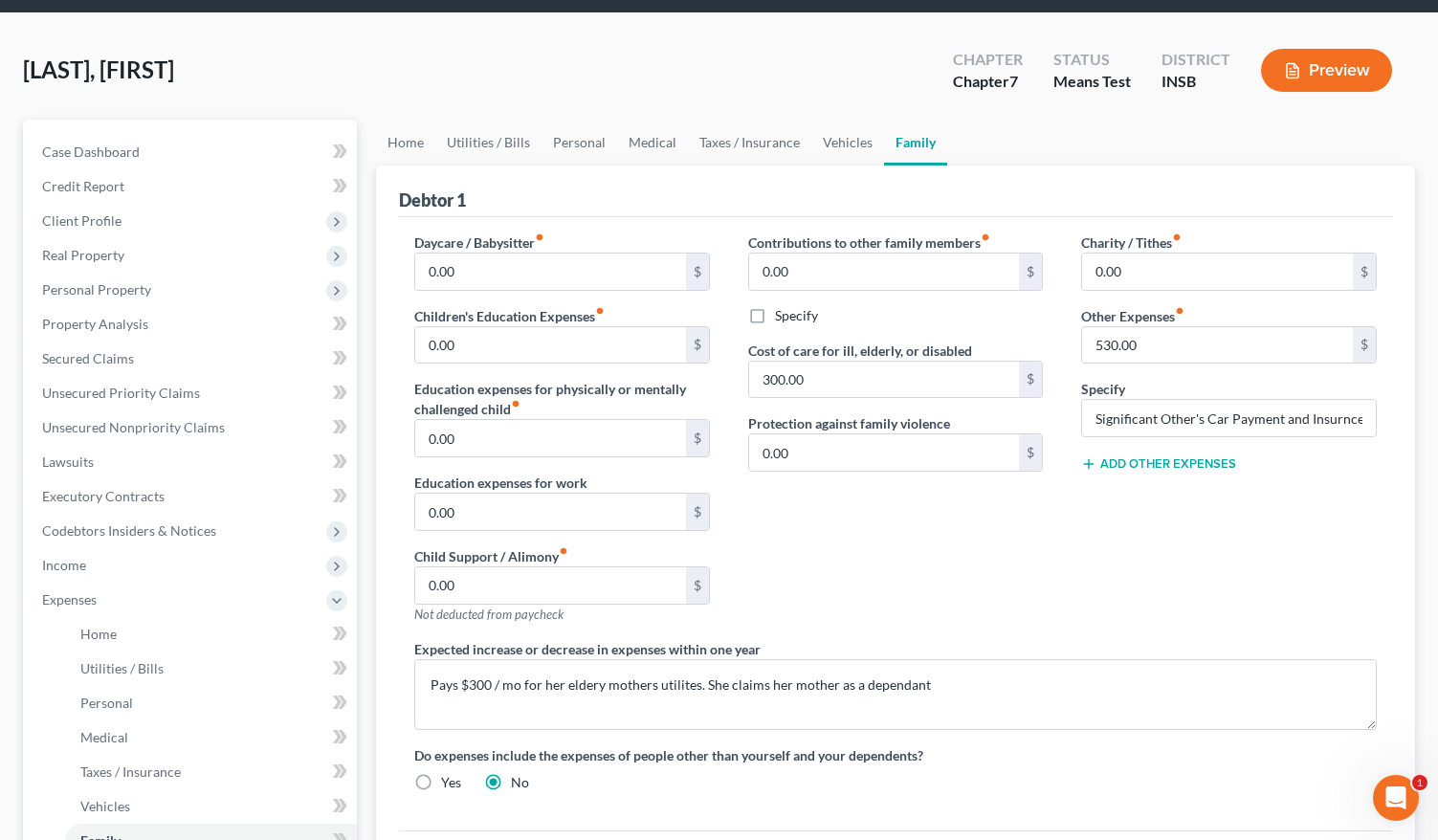 click on "Add Other Expenses" at bounding box center (1159, 464) 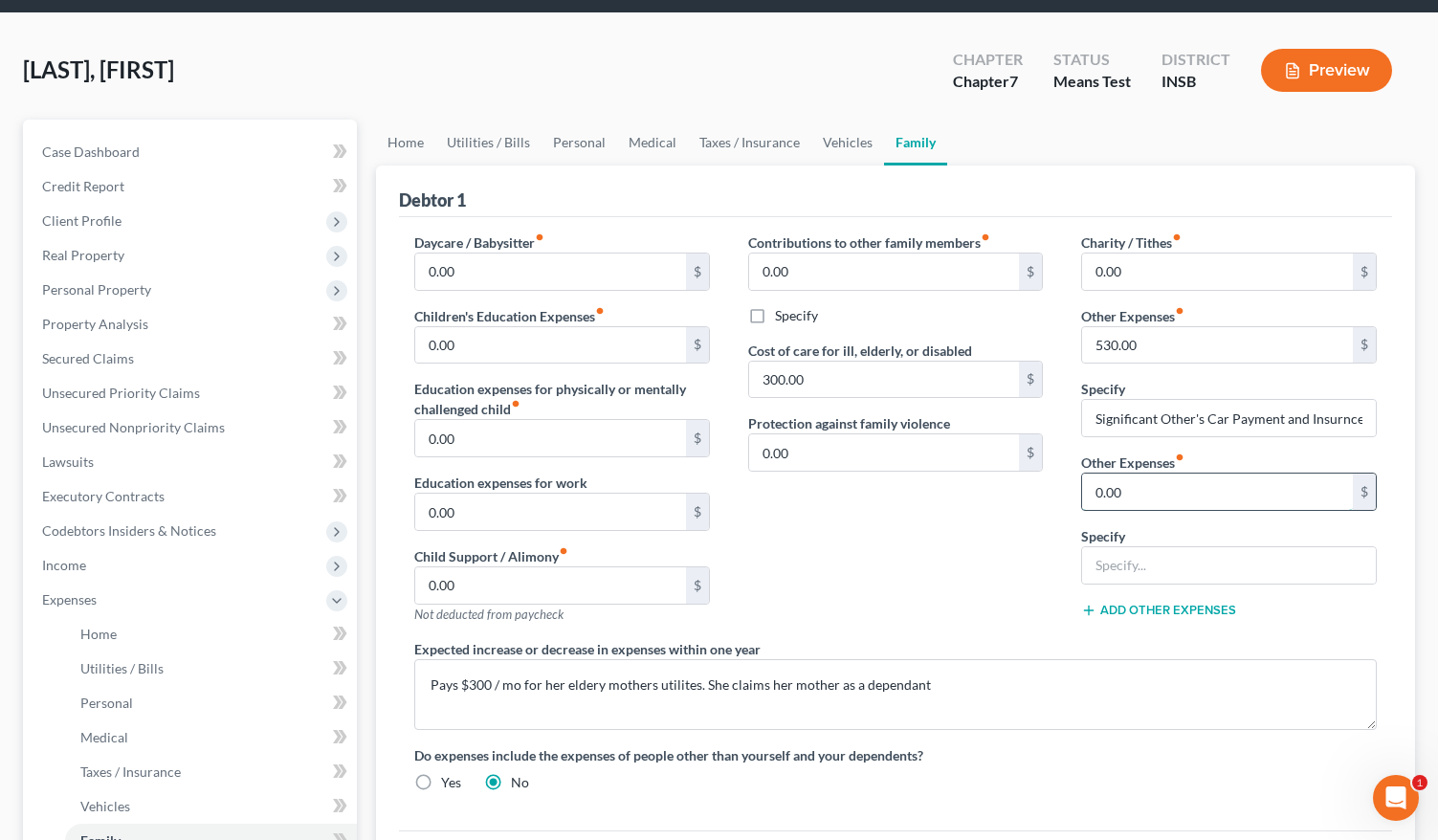 click on "0.00" at bounding box center [1217, 492] 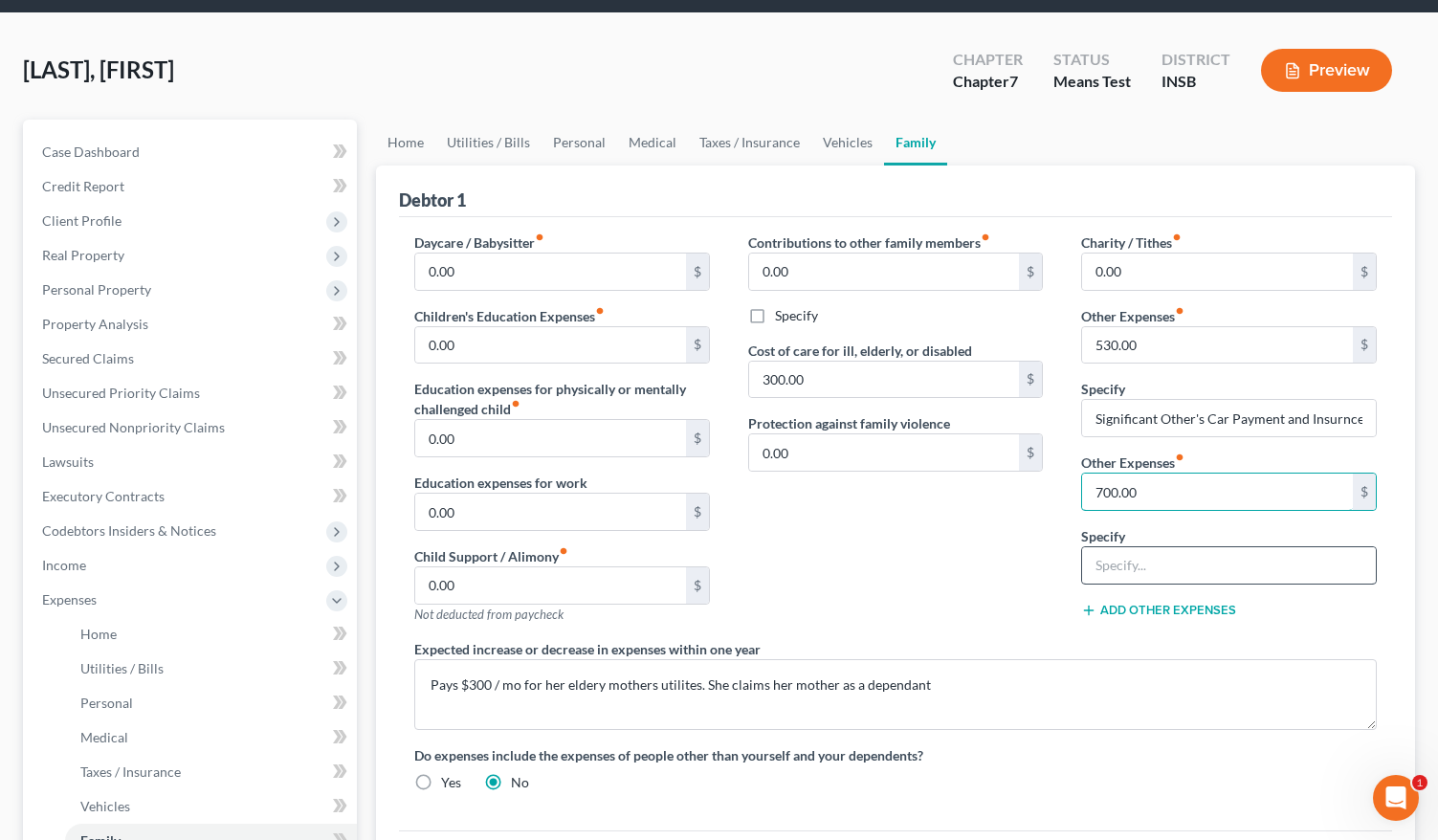 type on "700.00" 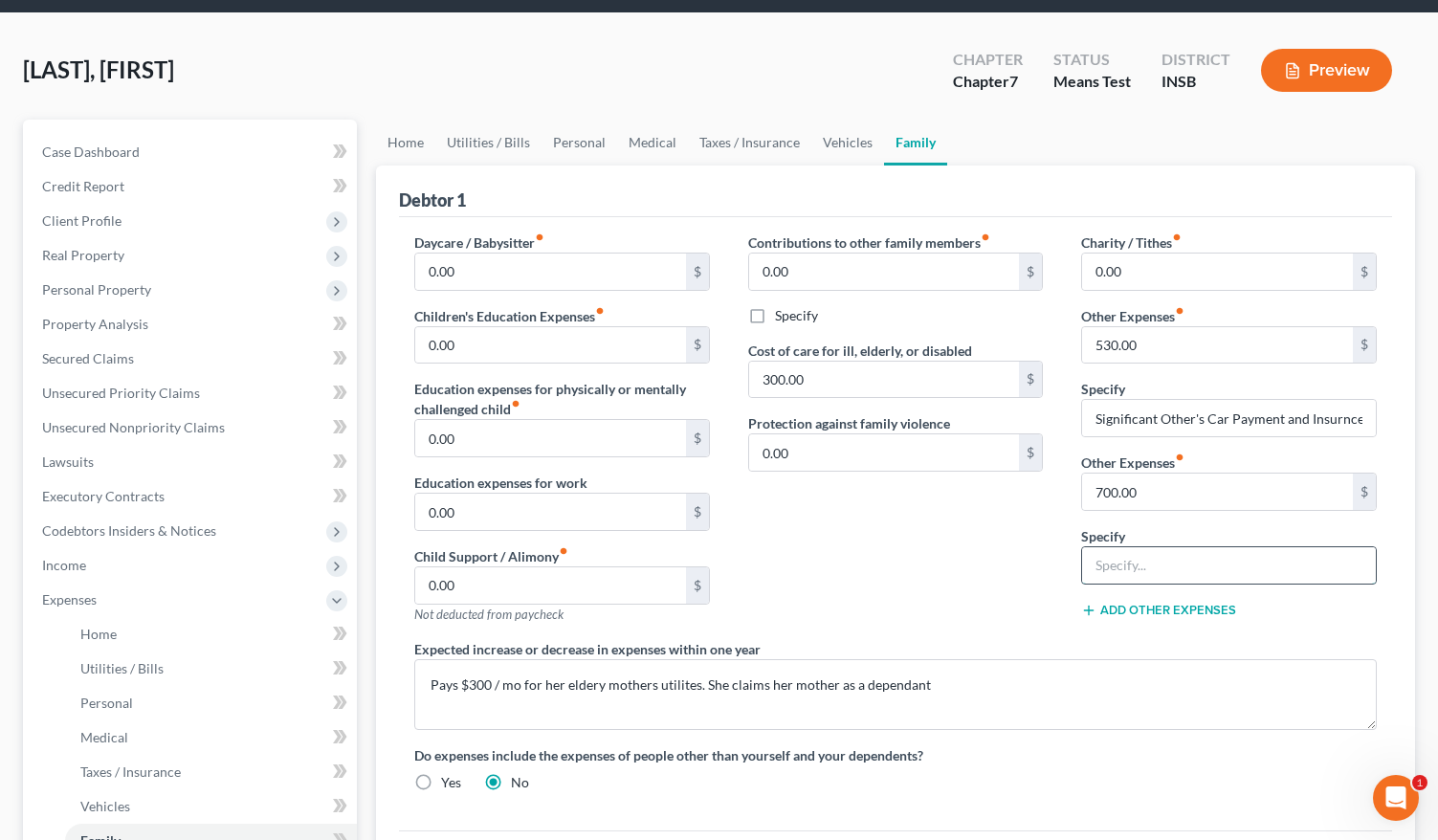 click at bounding box center (1228, 565) 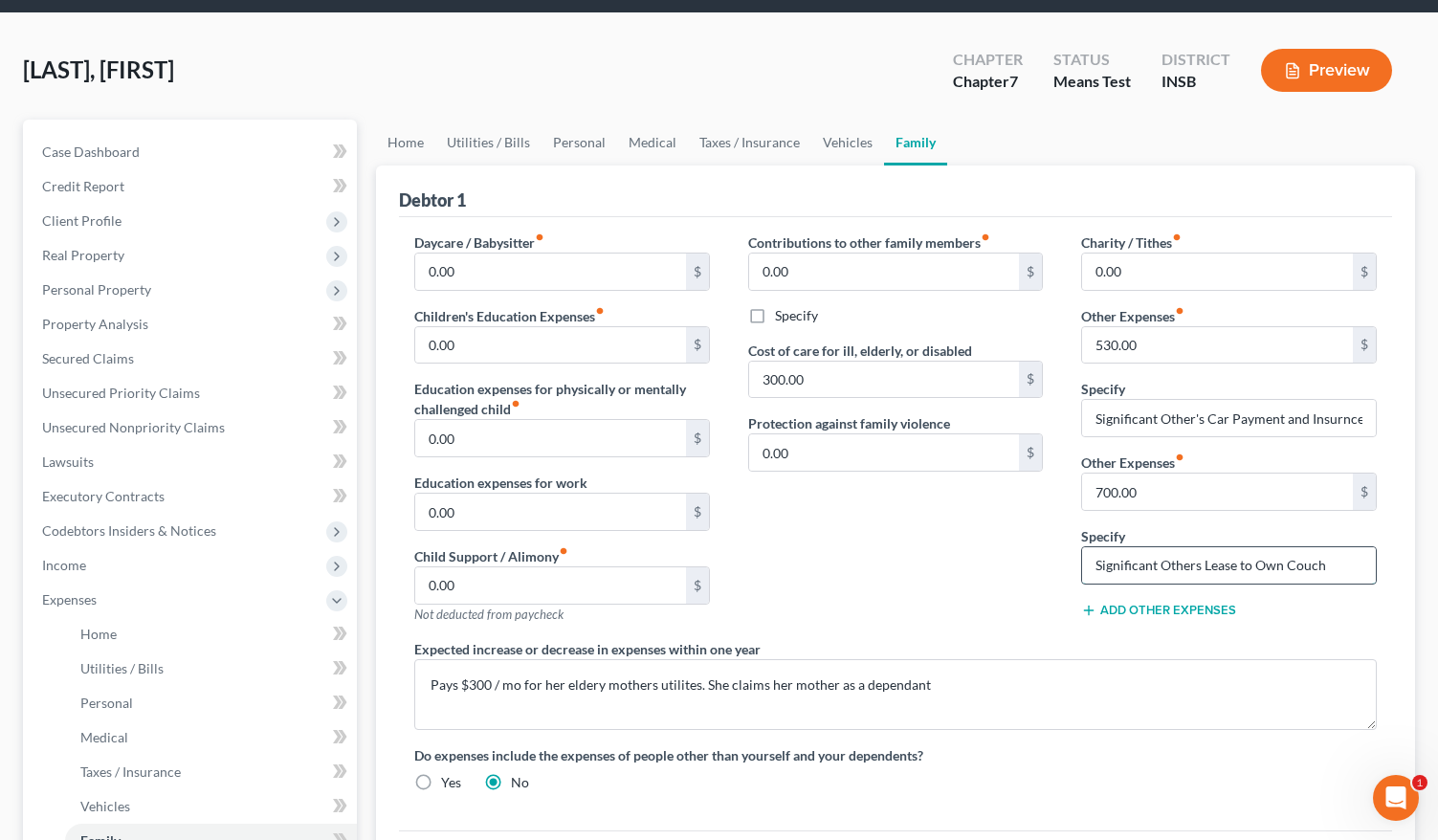 drag, startPoint x: 1335, startPoint y: 559, endPoint x: 1208, endPoint y: 567, distance: 127.25172 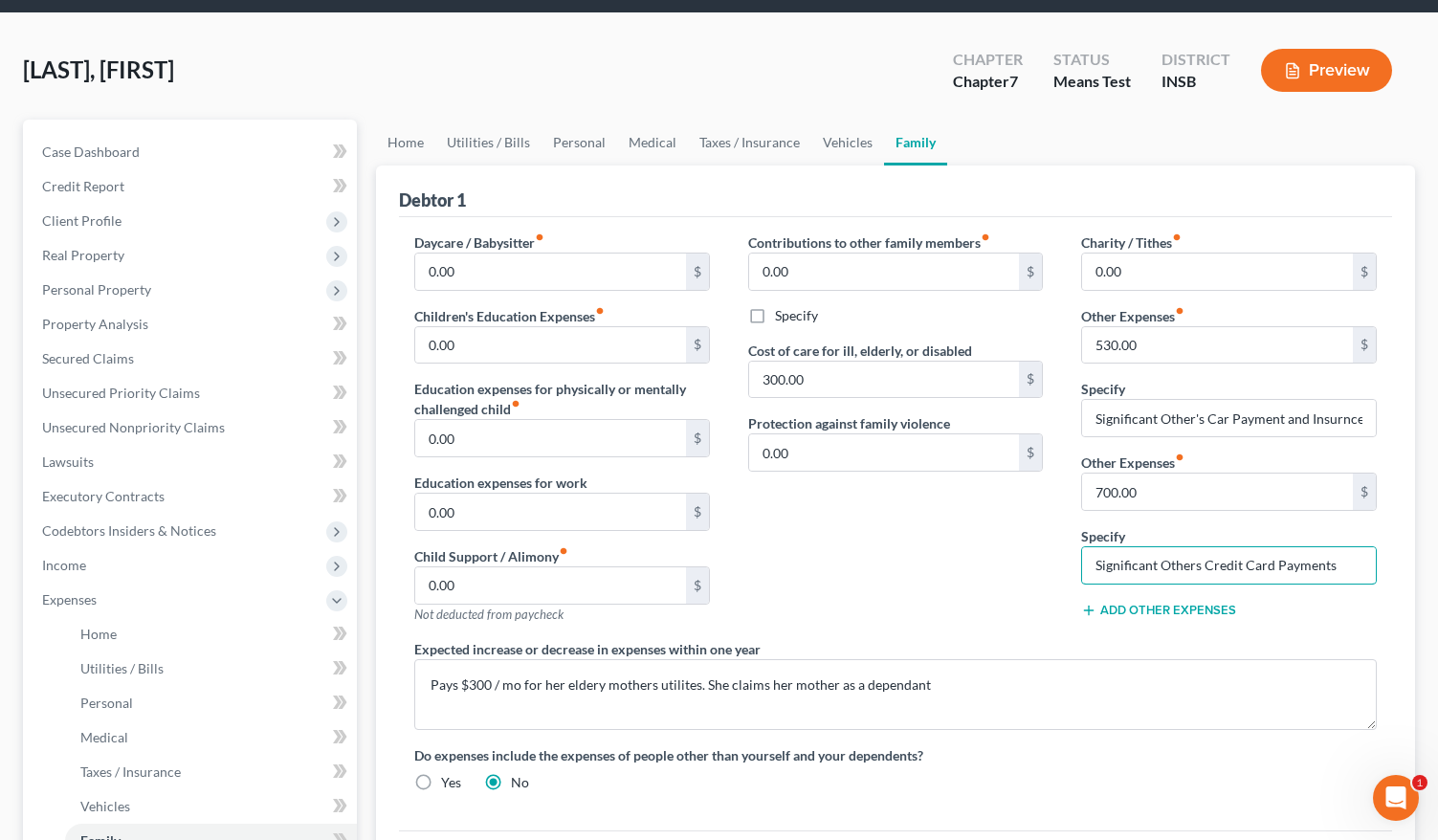 type on "Significant Others Credit Card Payments" 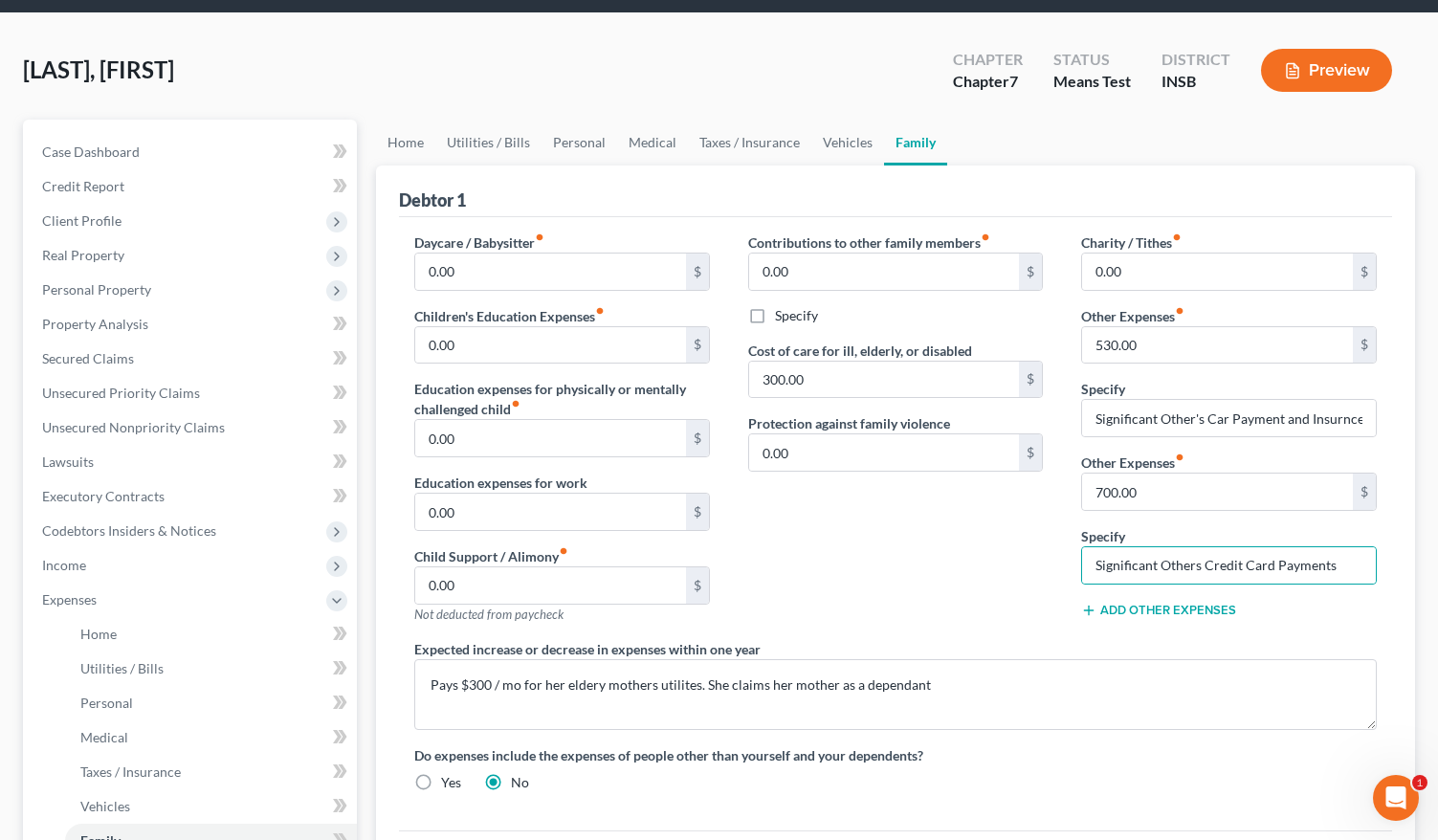 click on "Contributions to other family members  fiber_manual_record 0.00 $ Specify Cost of care for ill, elderly, or disabled 300.00 $ Protection against family violence 0.00 $" at bounding box center [896, 435] 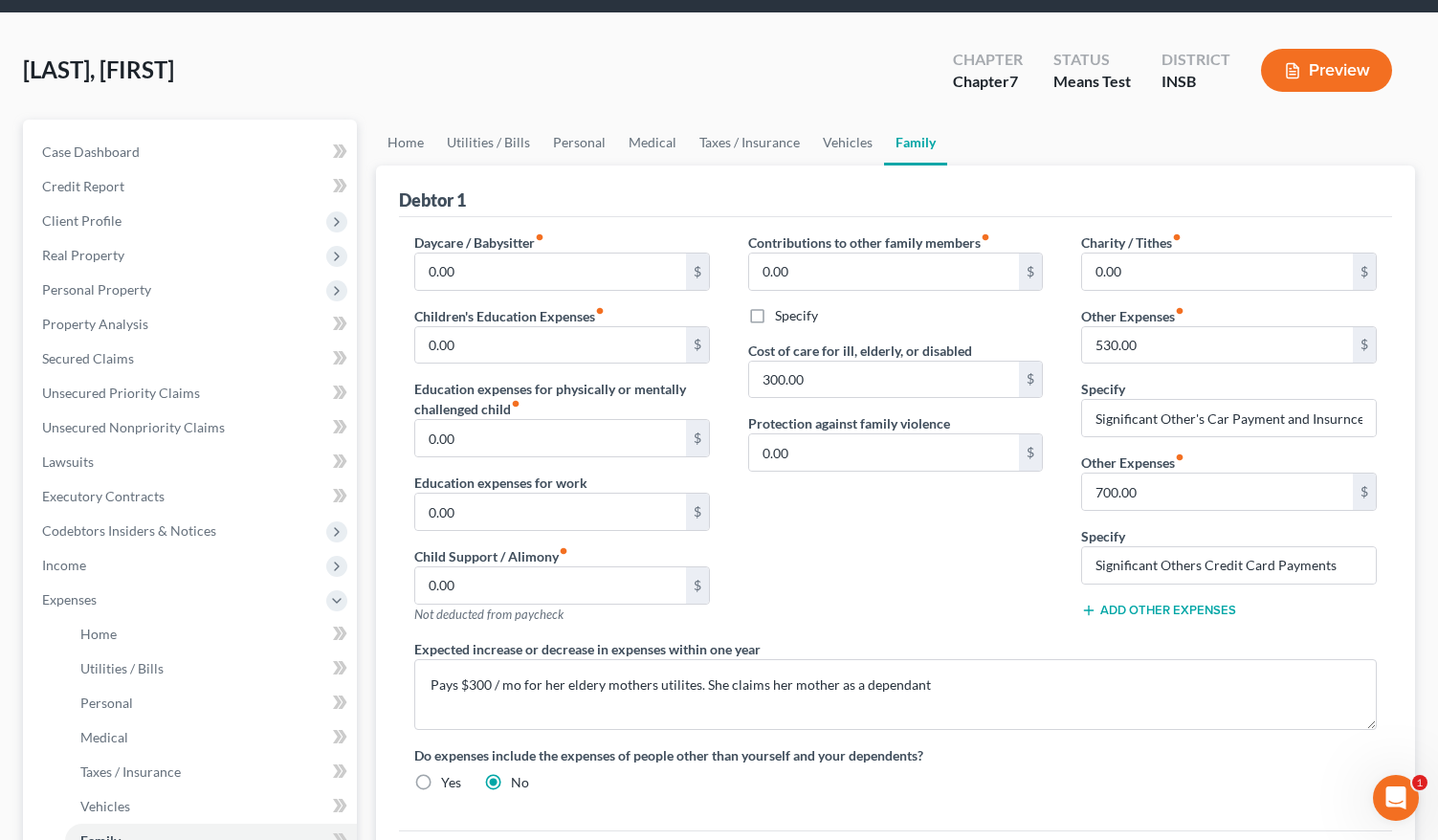 scroll, scrollTop: 191, scrollLeft: 0, axis: vertical 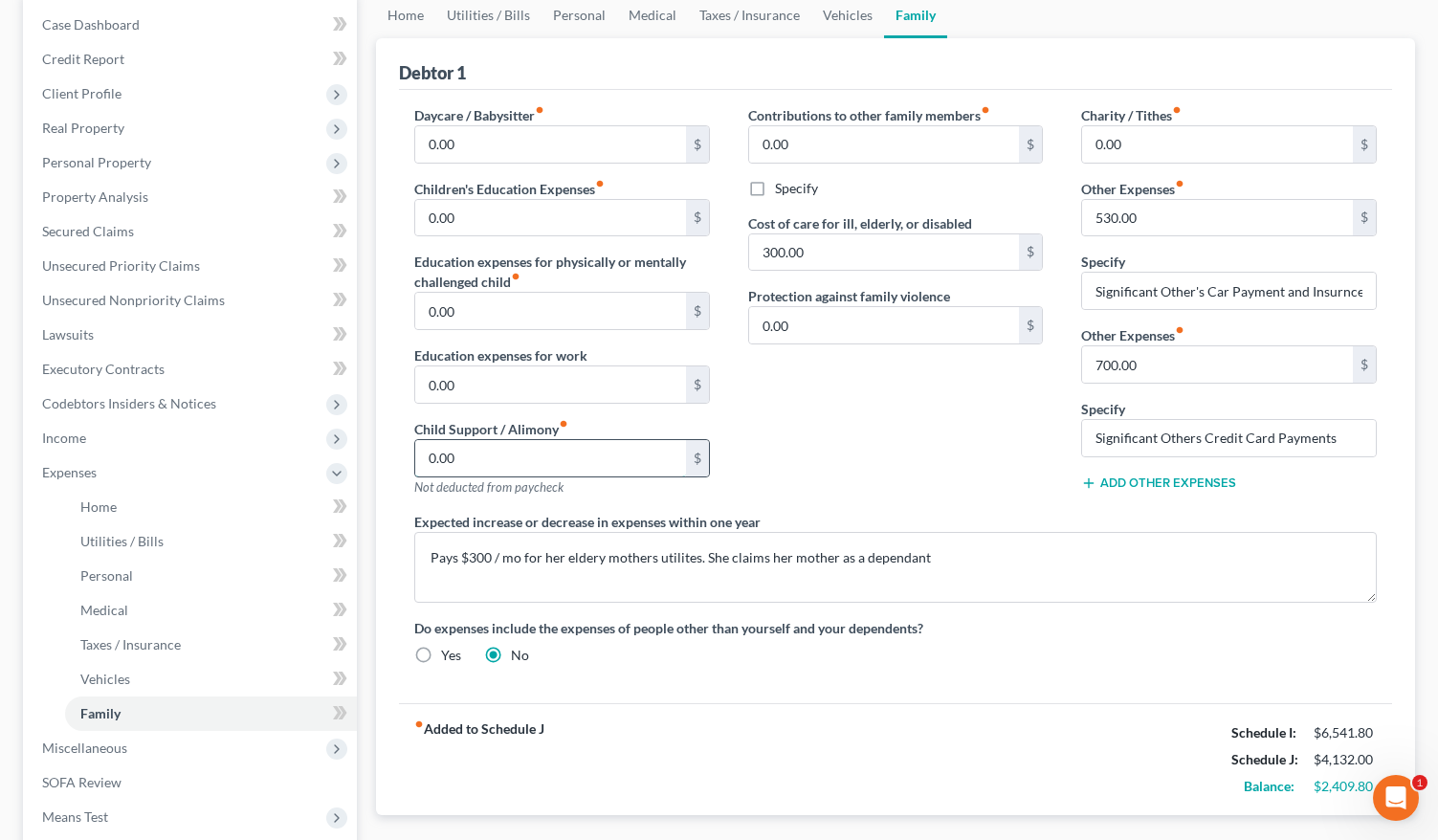 click on "0.00" at bounding box center (550, 458) 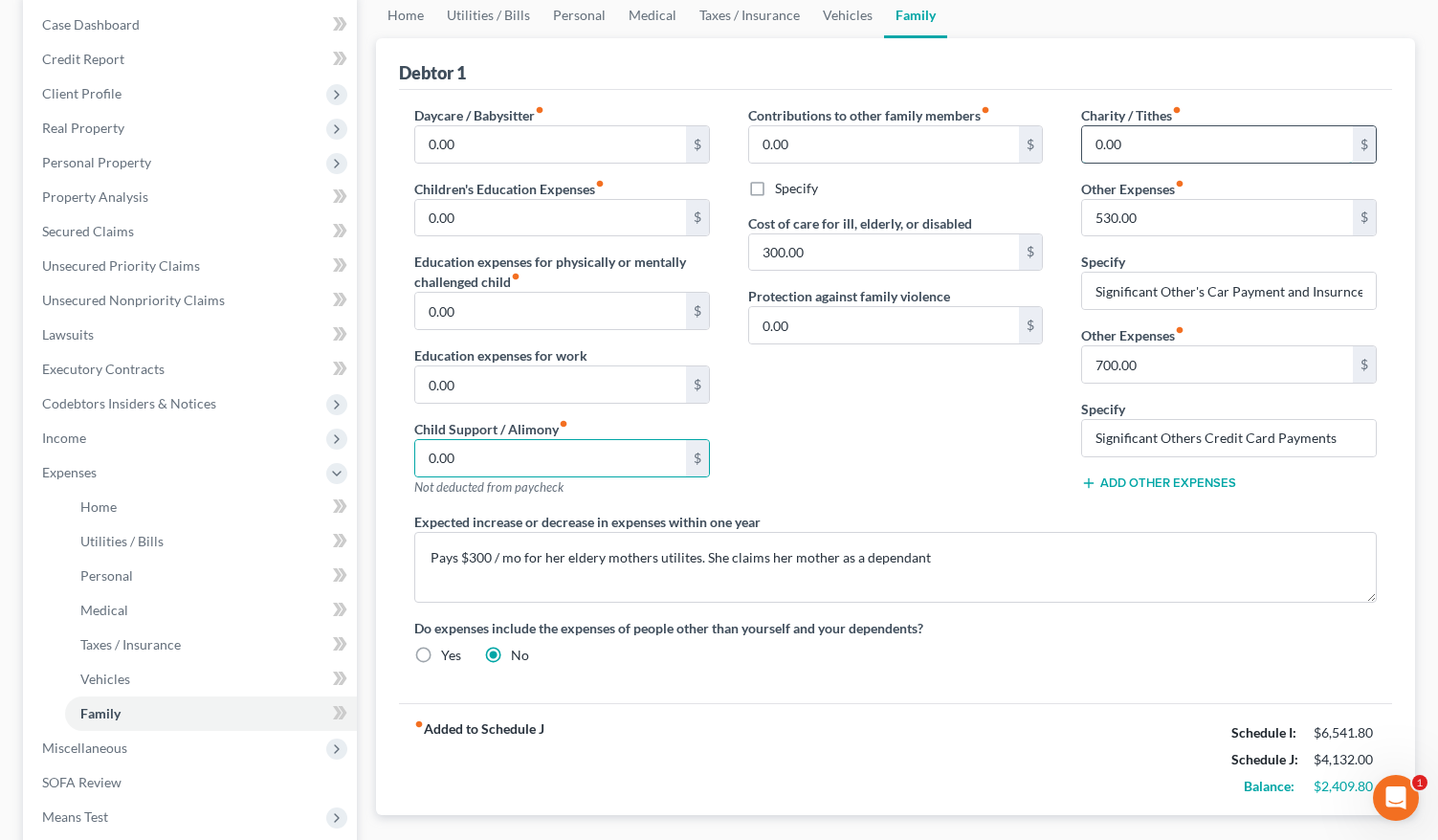 click on "0.00" at bounding box center (1217, 144) 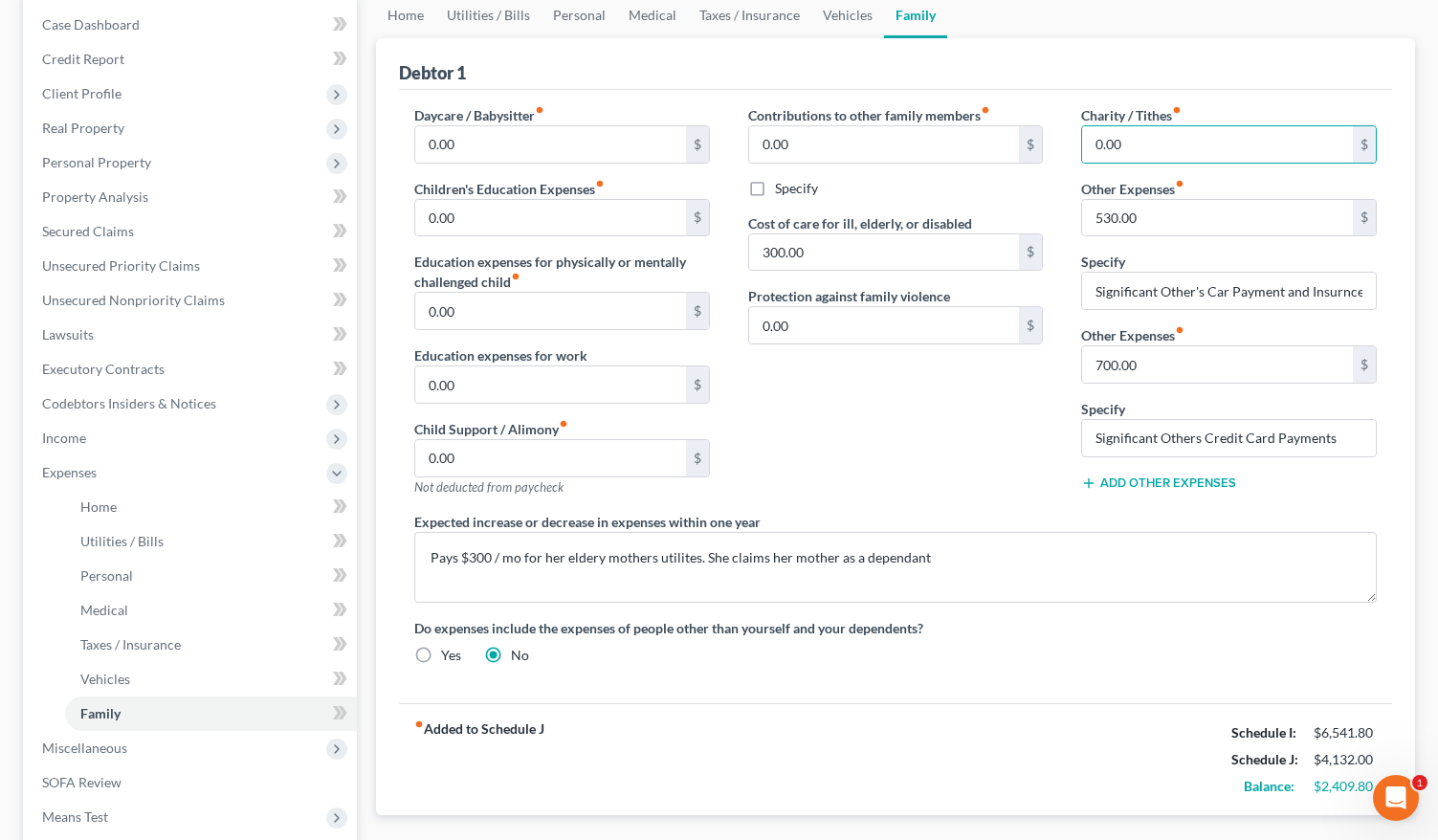 click on "Add Other Expenses" at bounding box center (1159, 483) 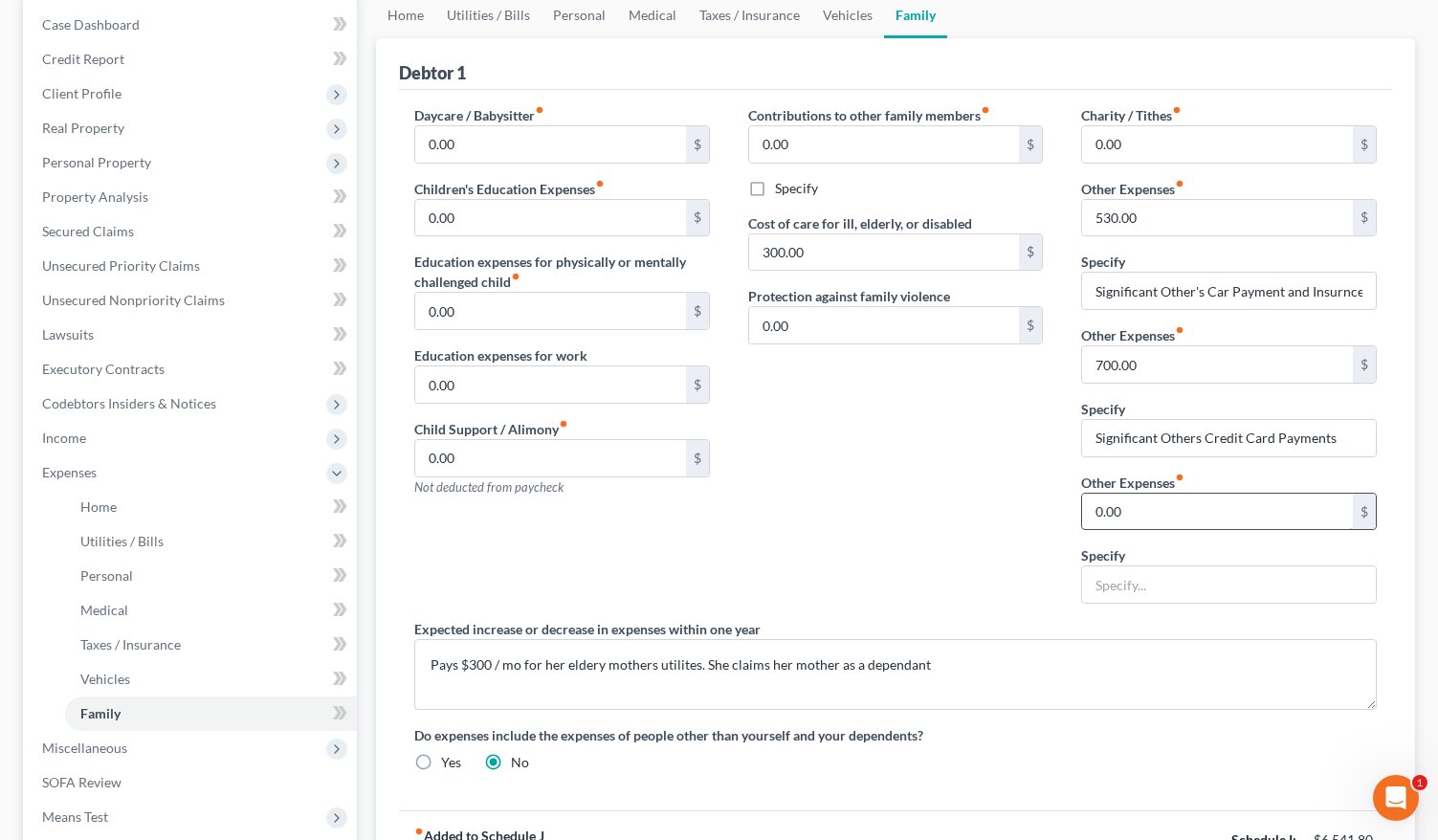 click on "0.00" at bounding box center [1217, 512] 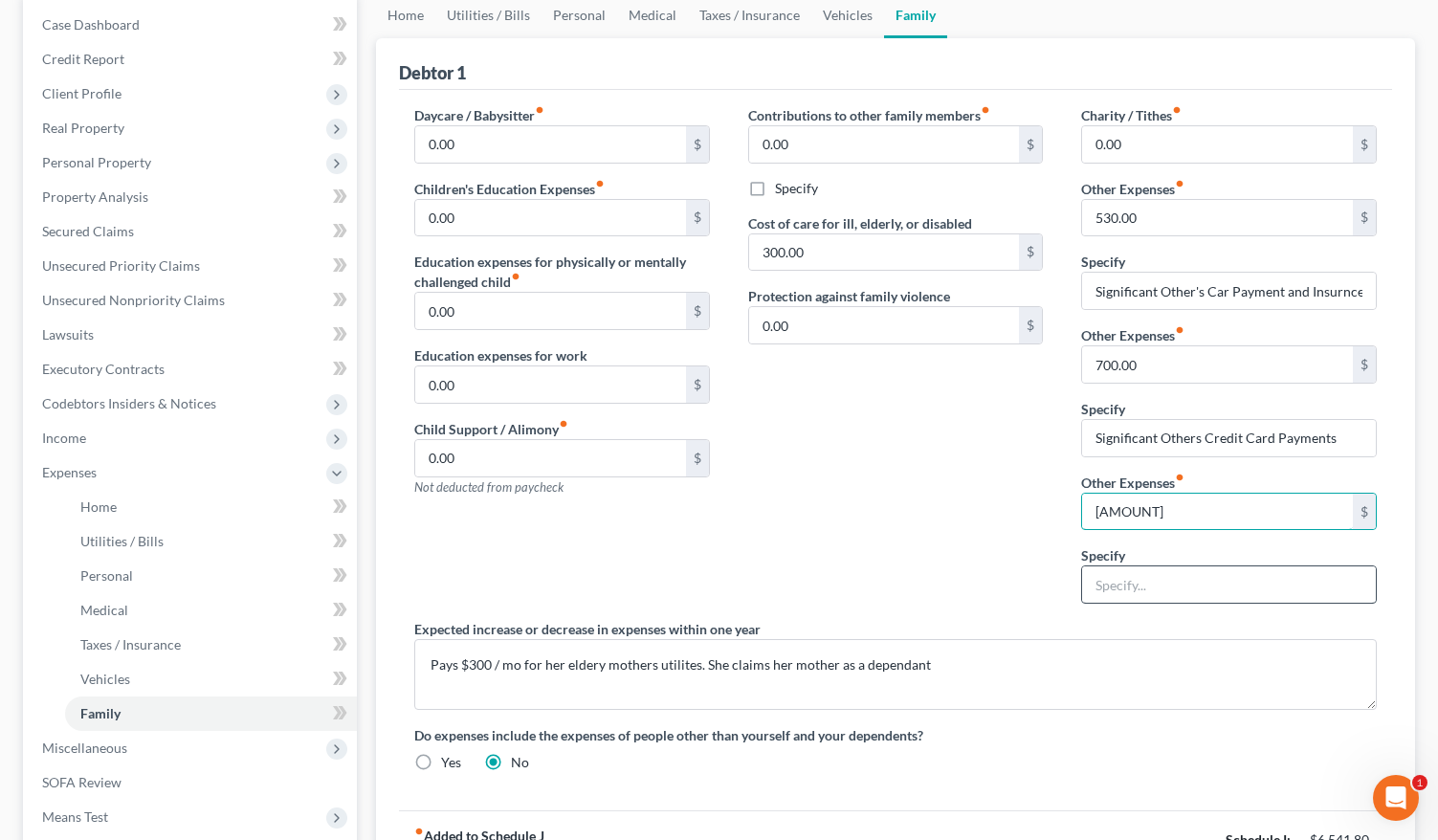 type on "581.45" 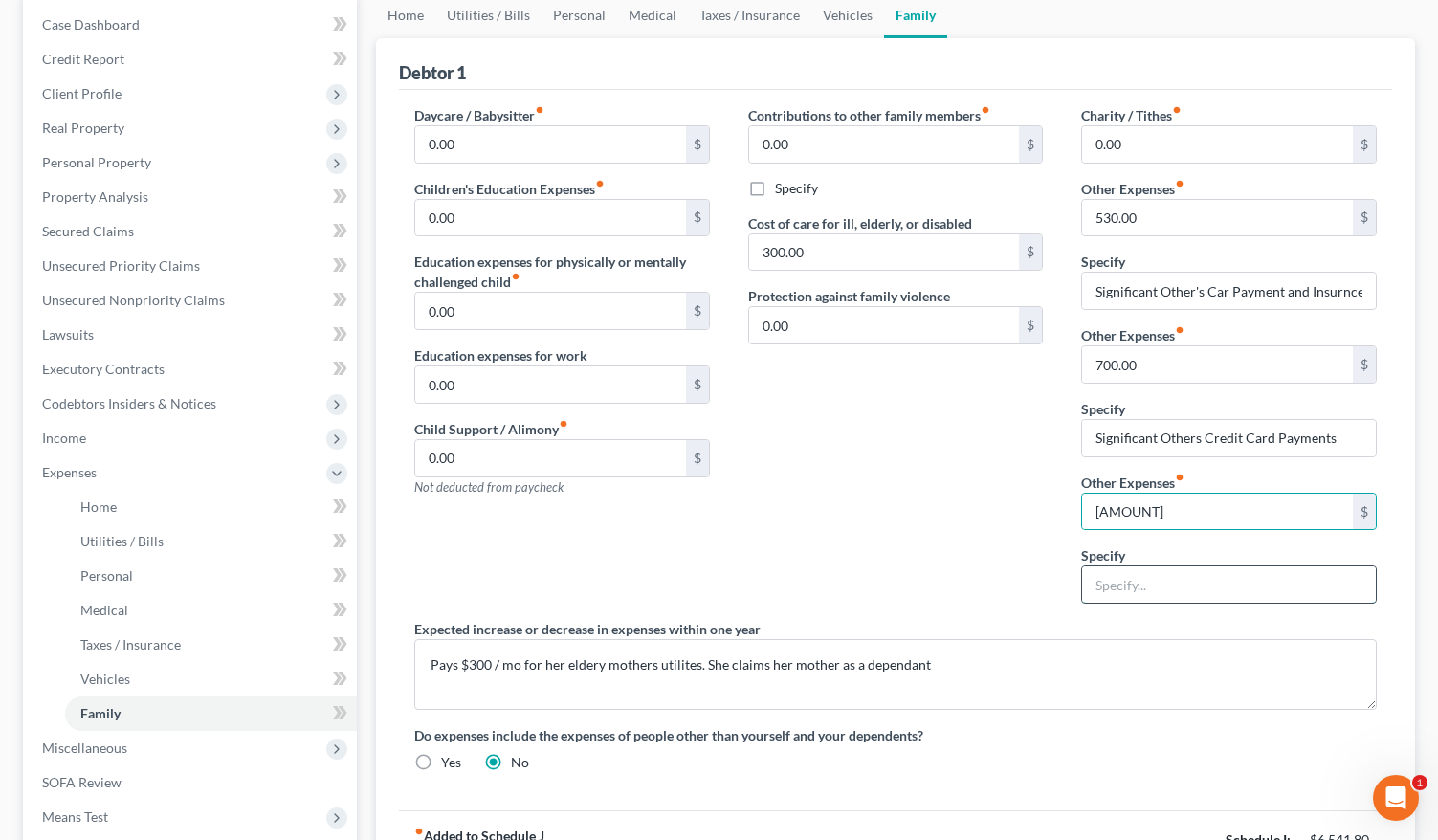 click at bounding box center [1228, 585] 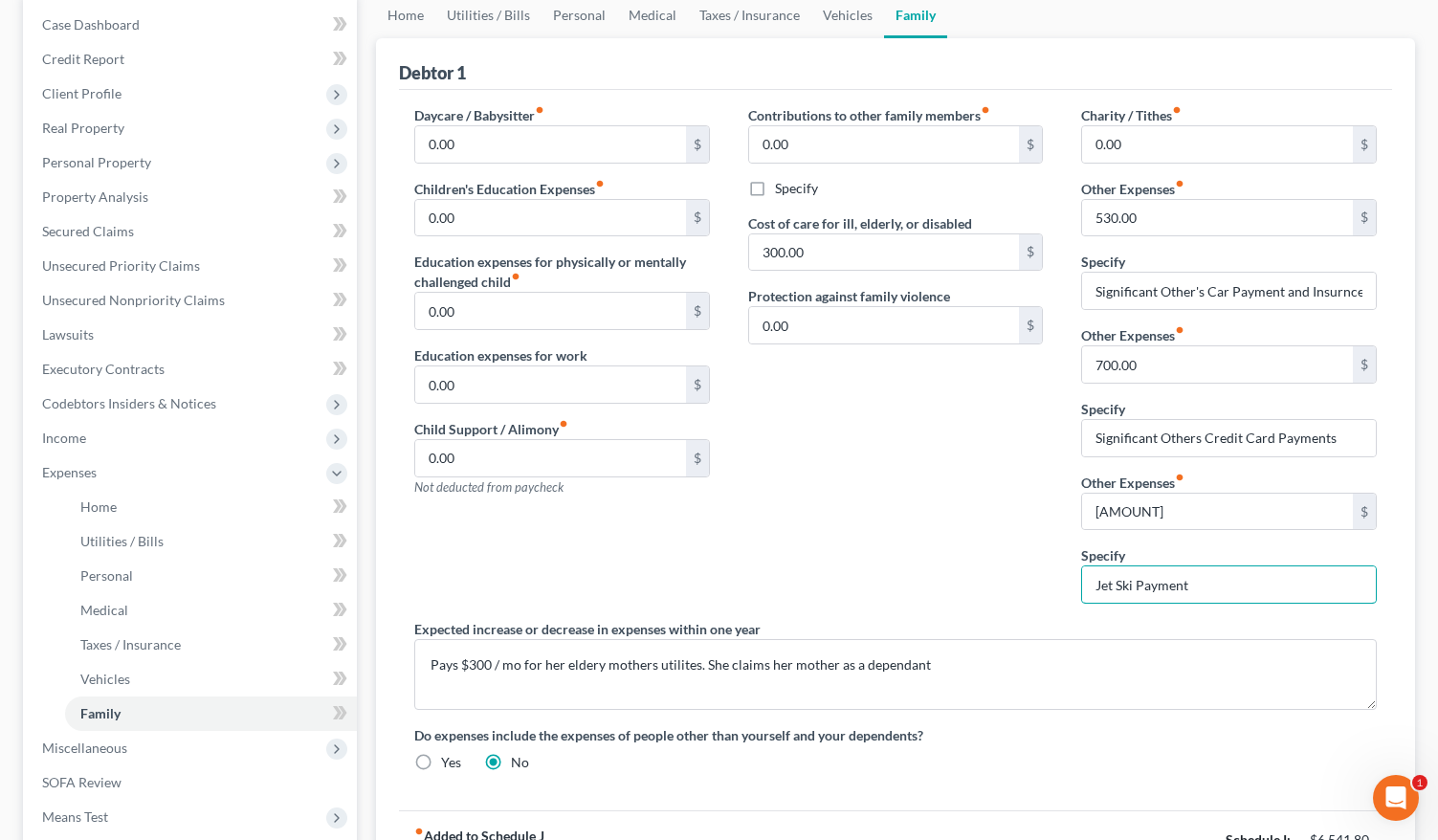 scroll, scrollTop: 64, scrollLeft: 0, axis: vertical 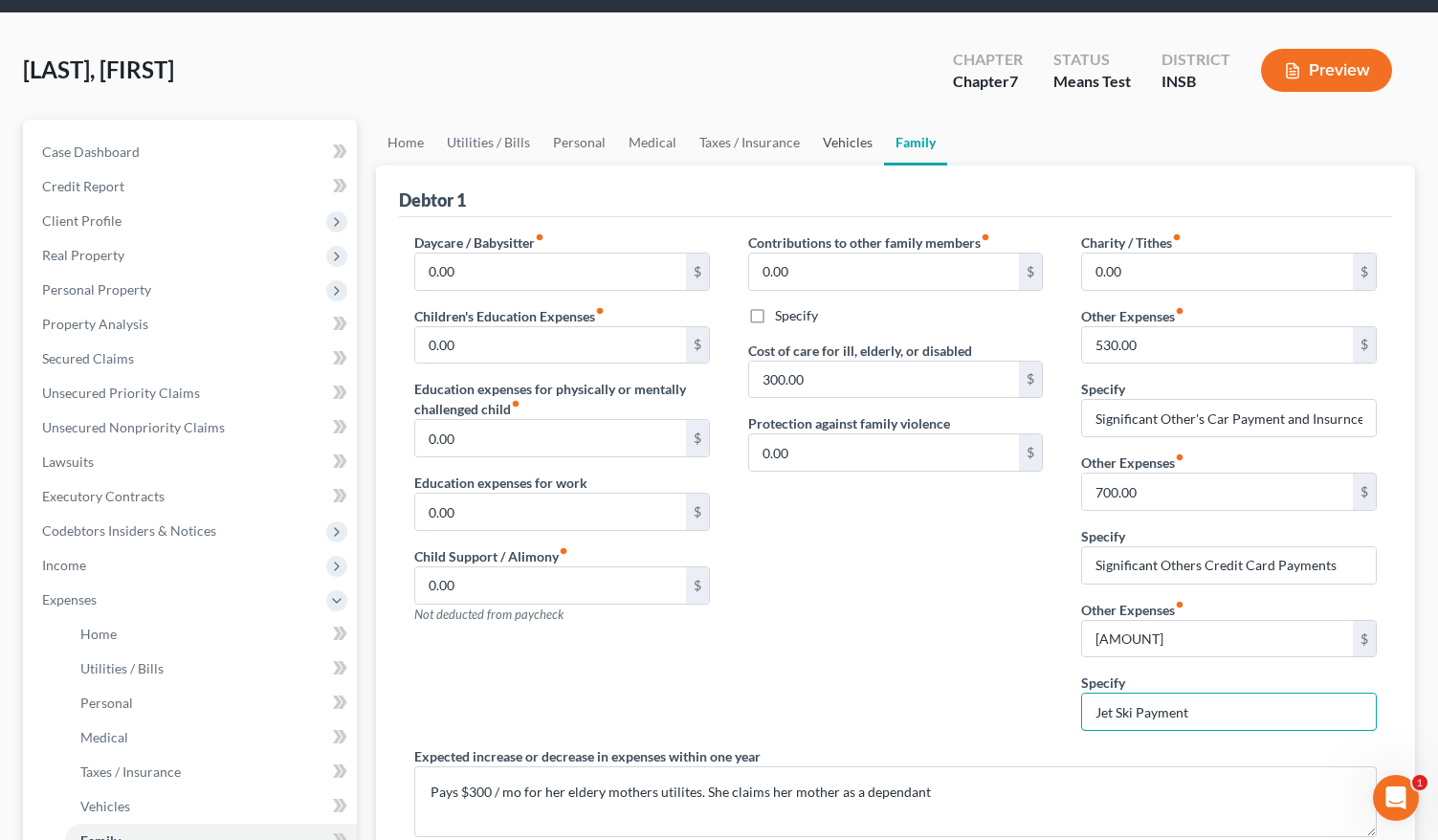 type on "Jet Ski Payment" 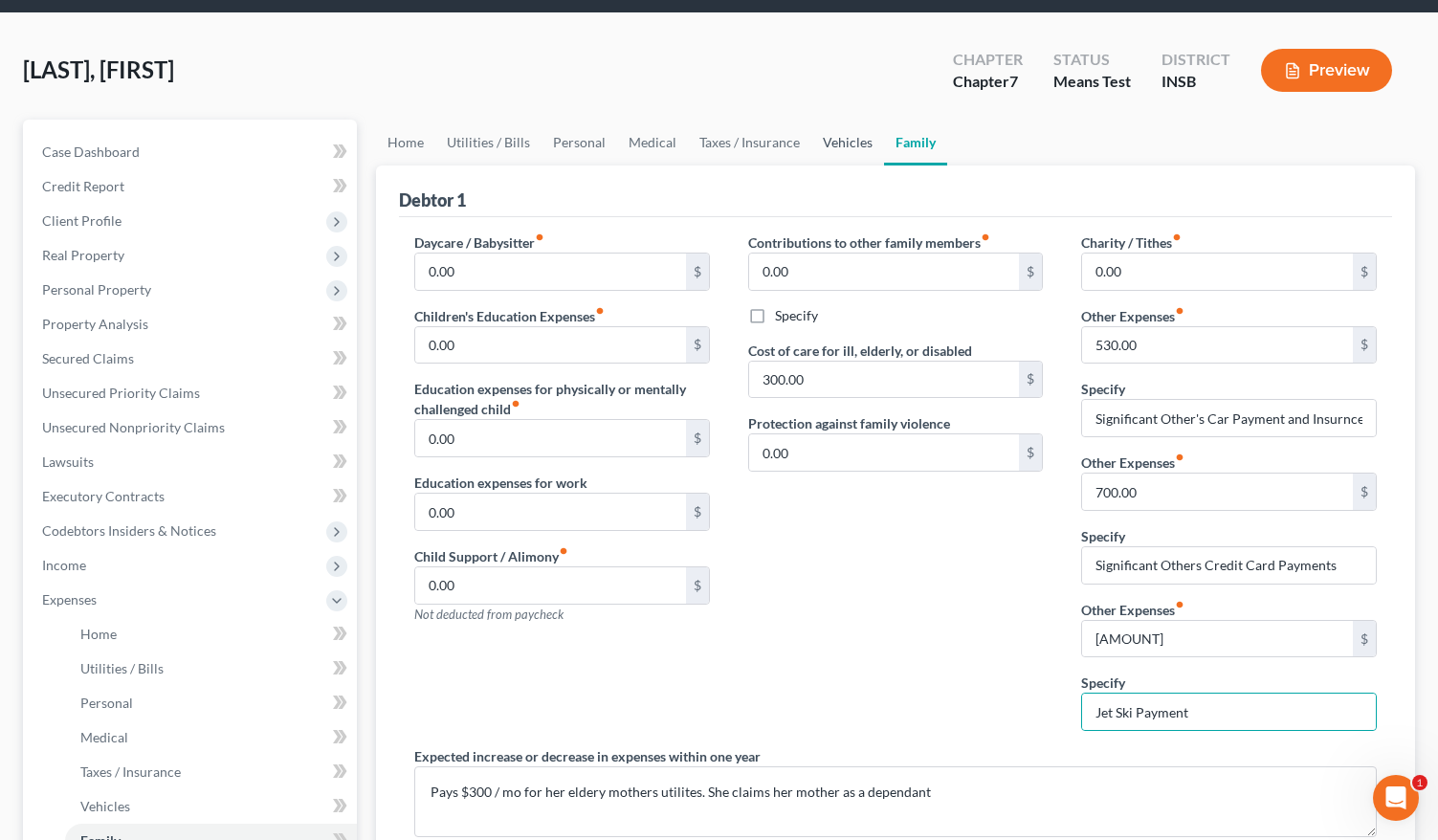 click on "Vehicles" at bounding box center [848, 143] 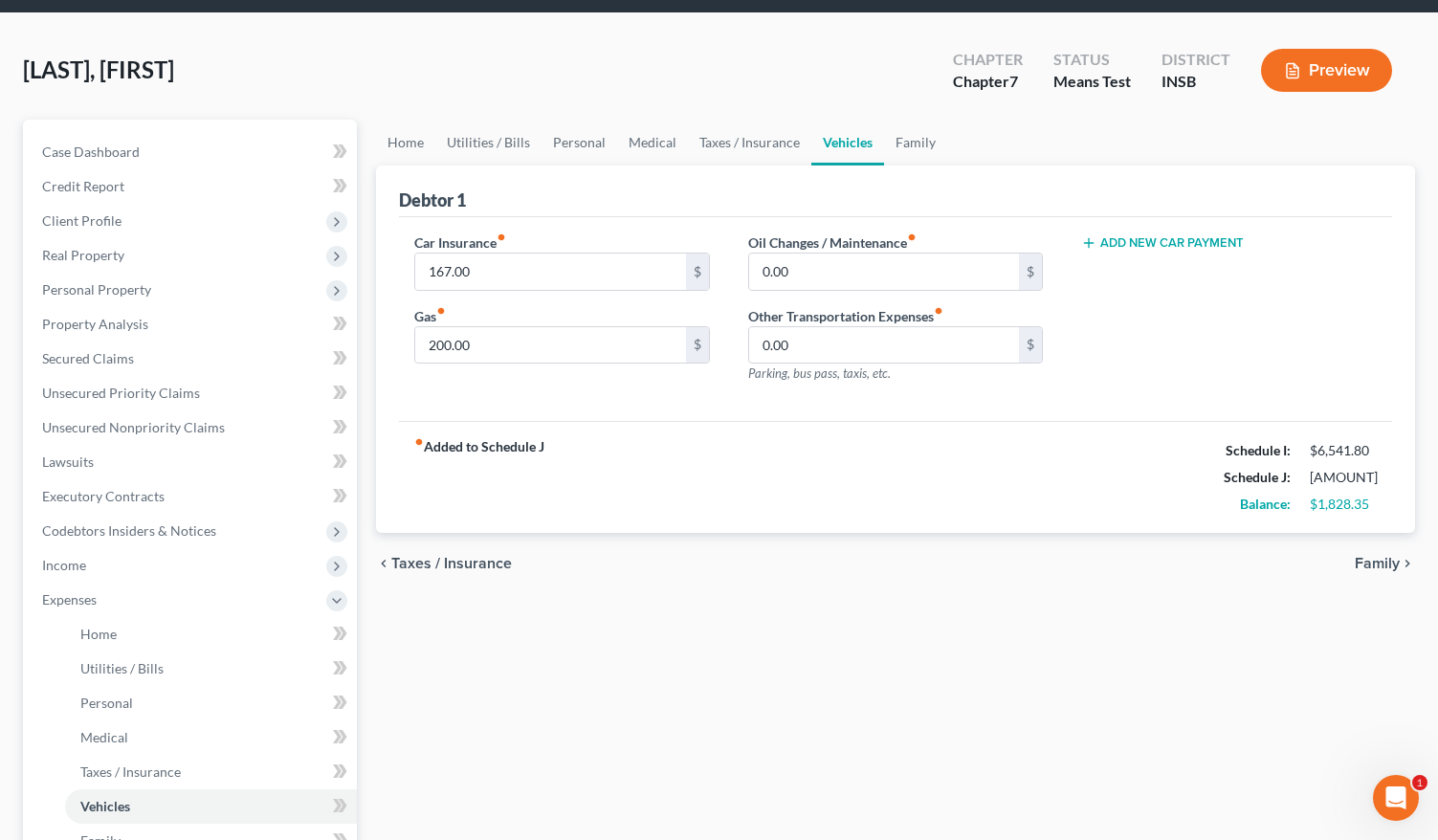 scroll, scrollTop: 0, scrollLeft: 0, axis: both 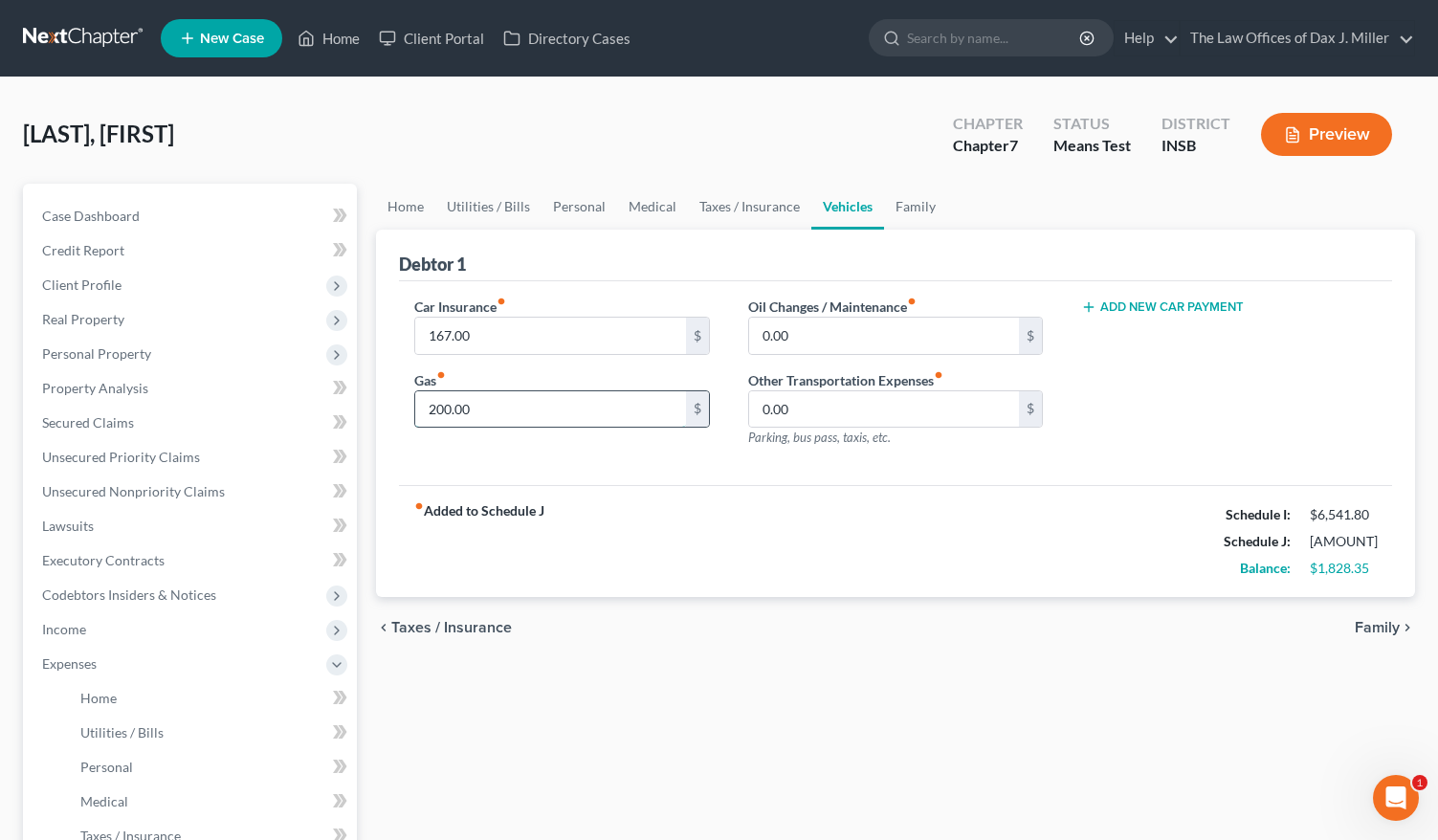 click on "200.00" at bounding box center [550, 409] 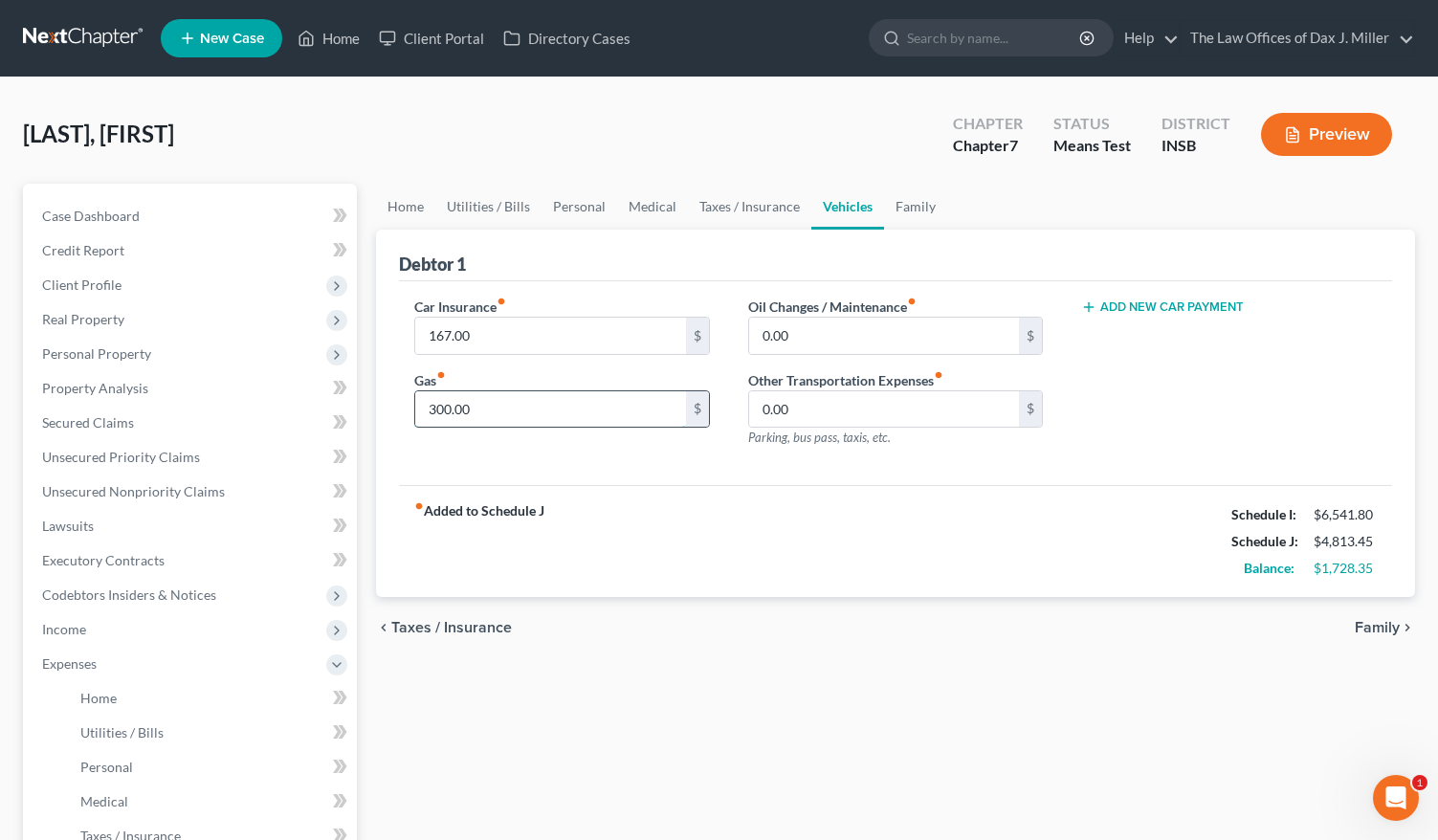 click on "300.00" at bounding box center (550, 409) 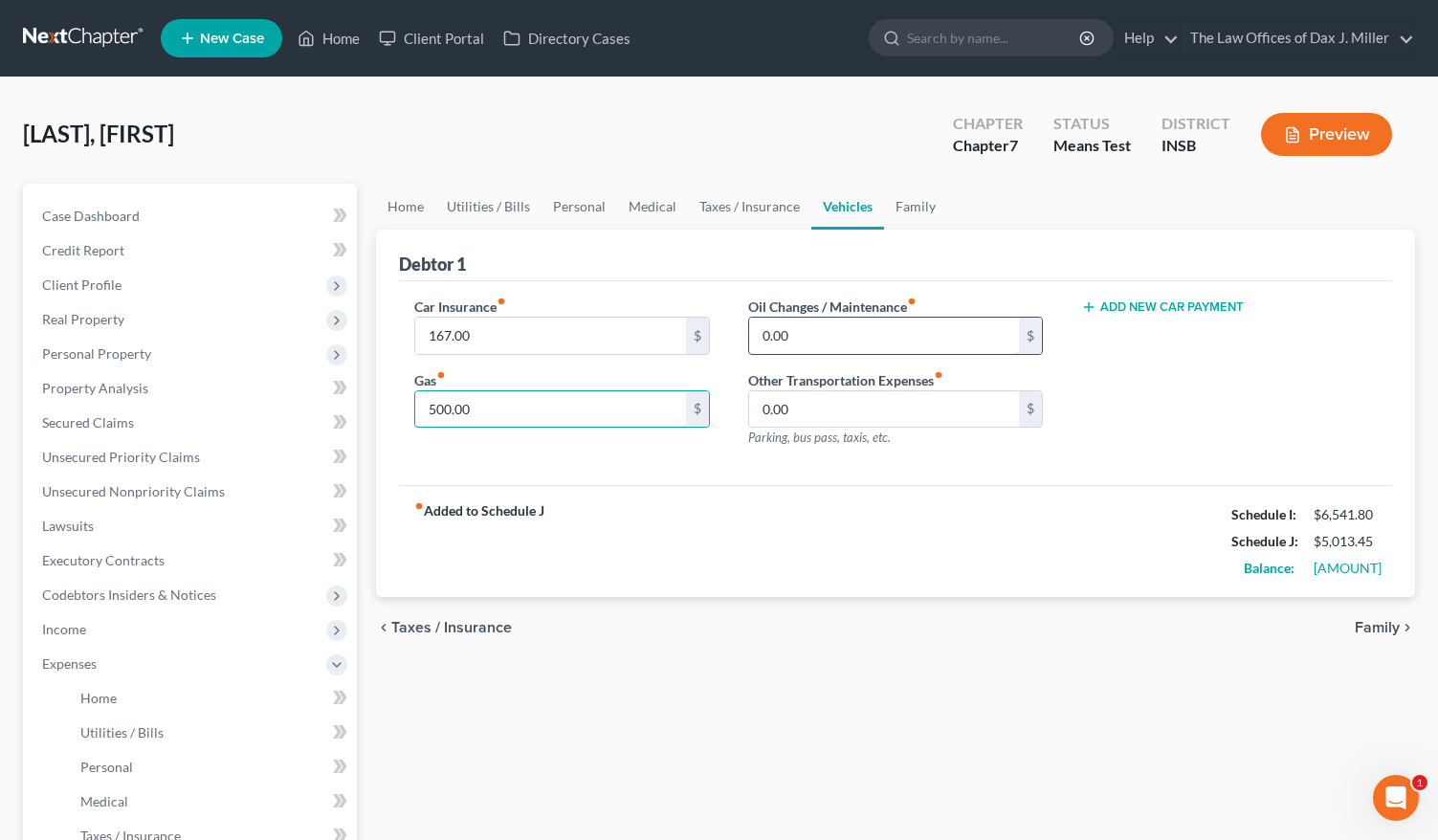 type on "500.00" 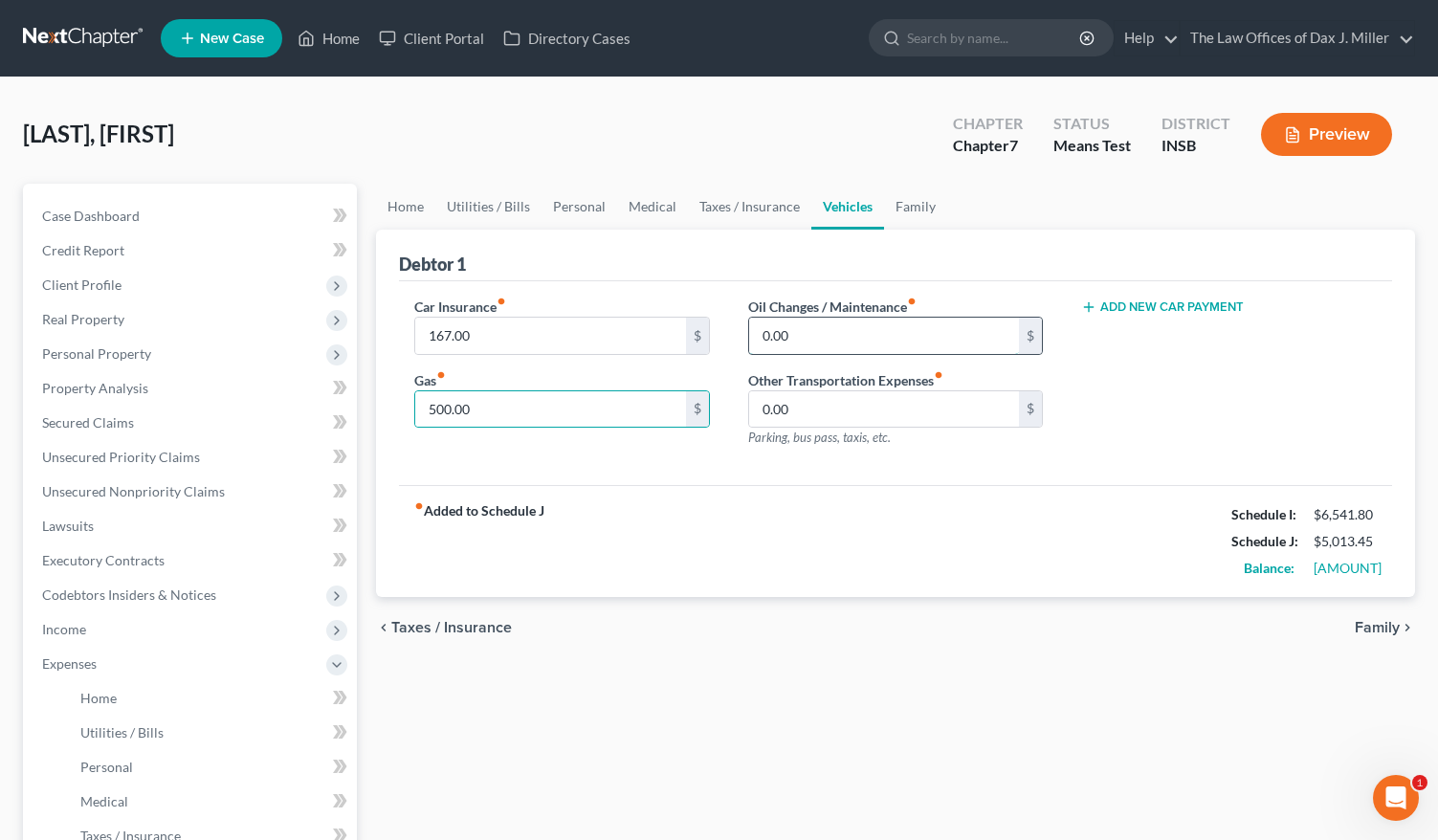 click on "0.00" at bounding box center [884, 336] 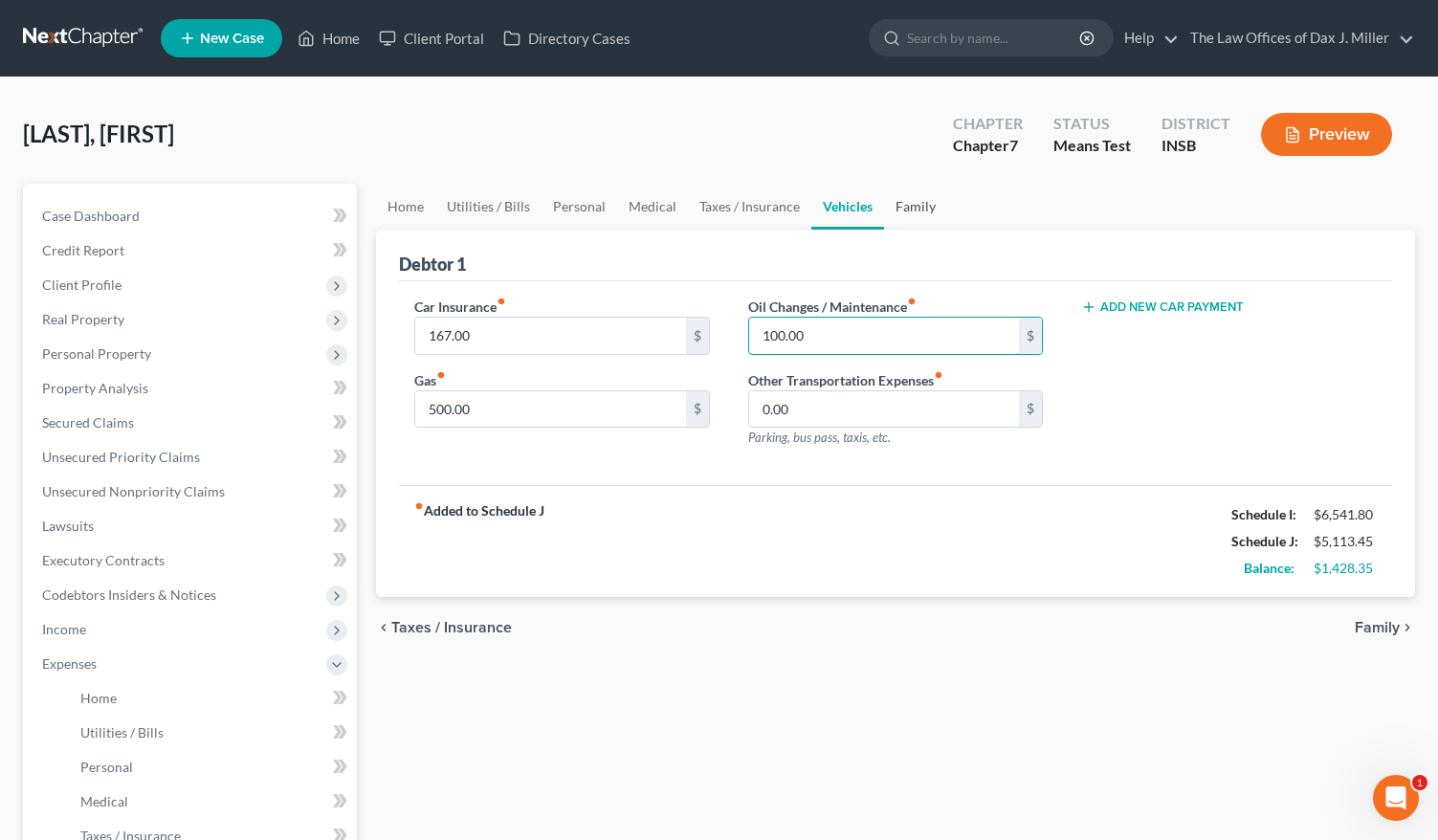 type on "100.00" 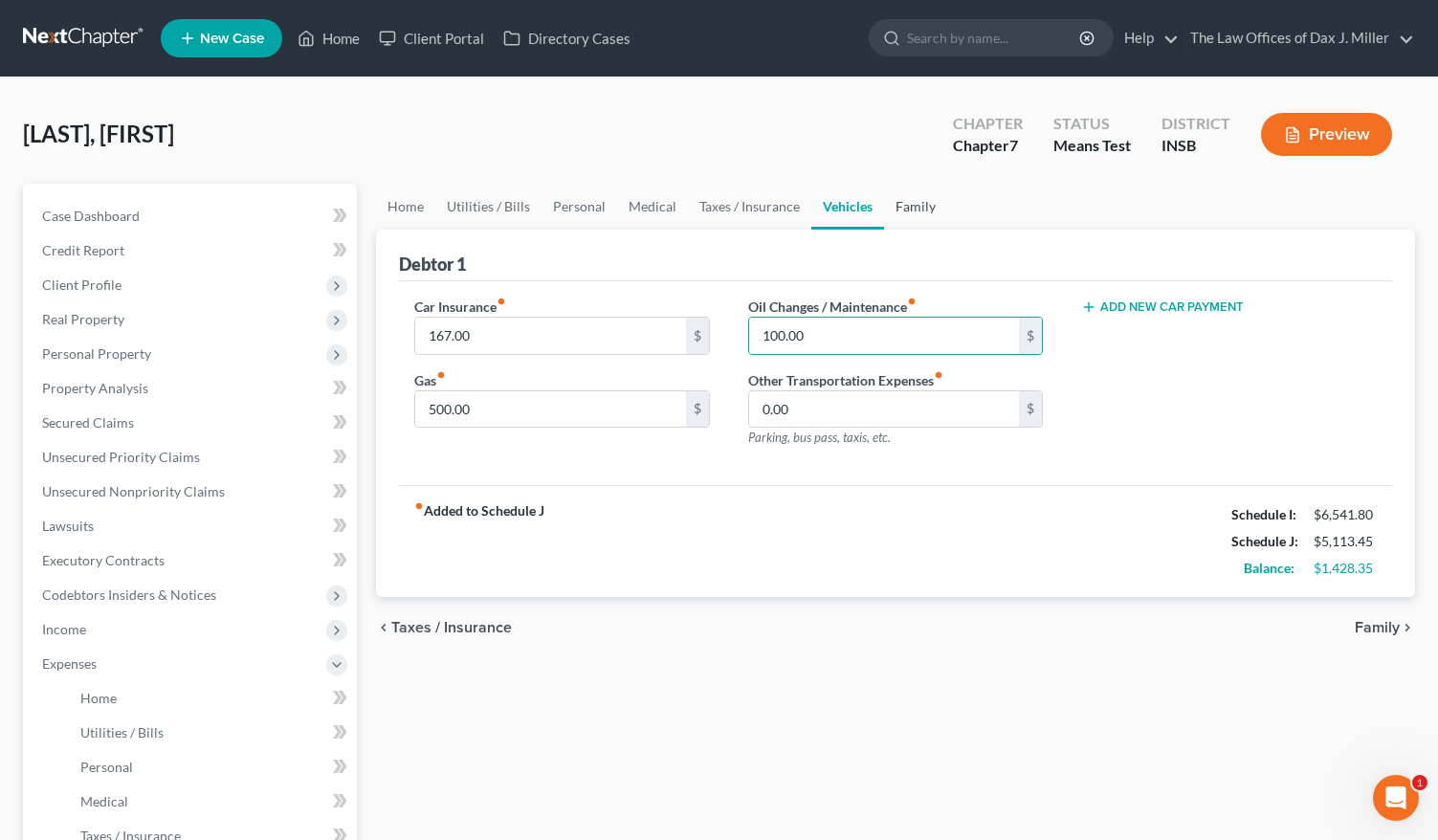 click on "Family" at bounding box center [916, 207] 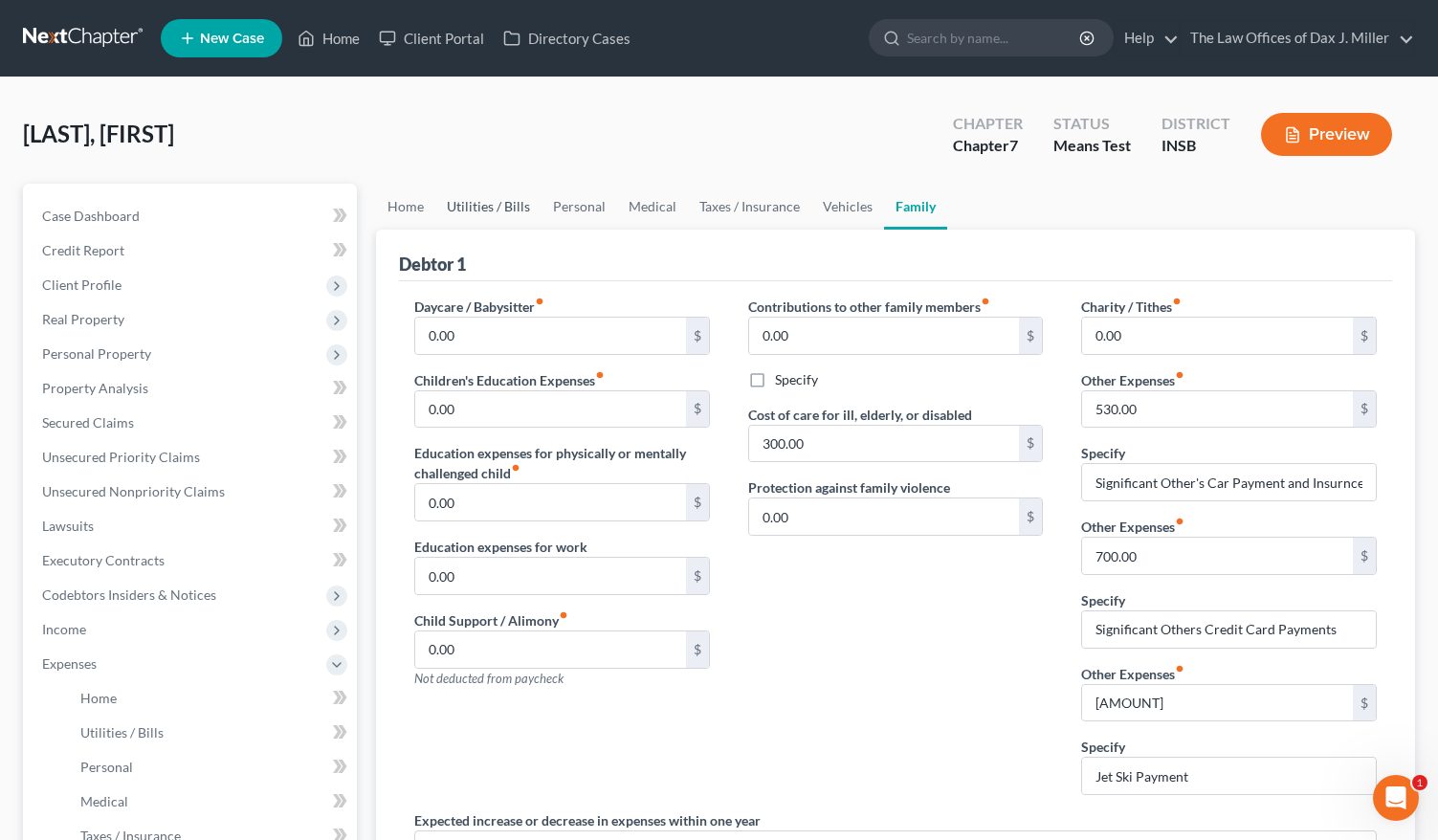 click on "Utilities / Bills" at bounding box center [488, 207] 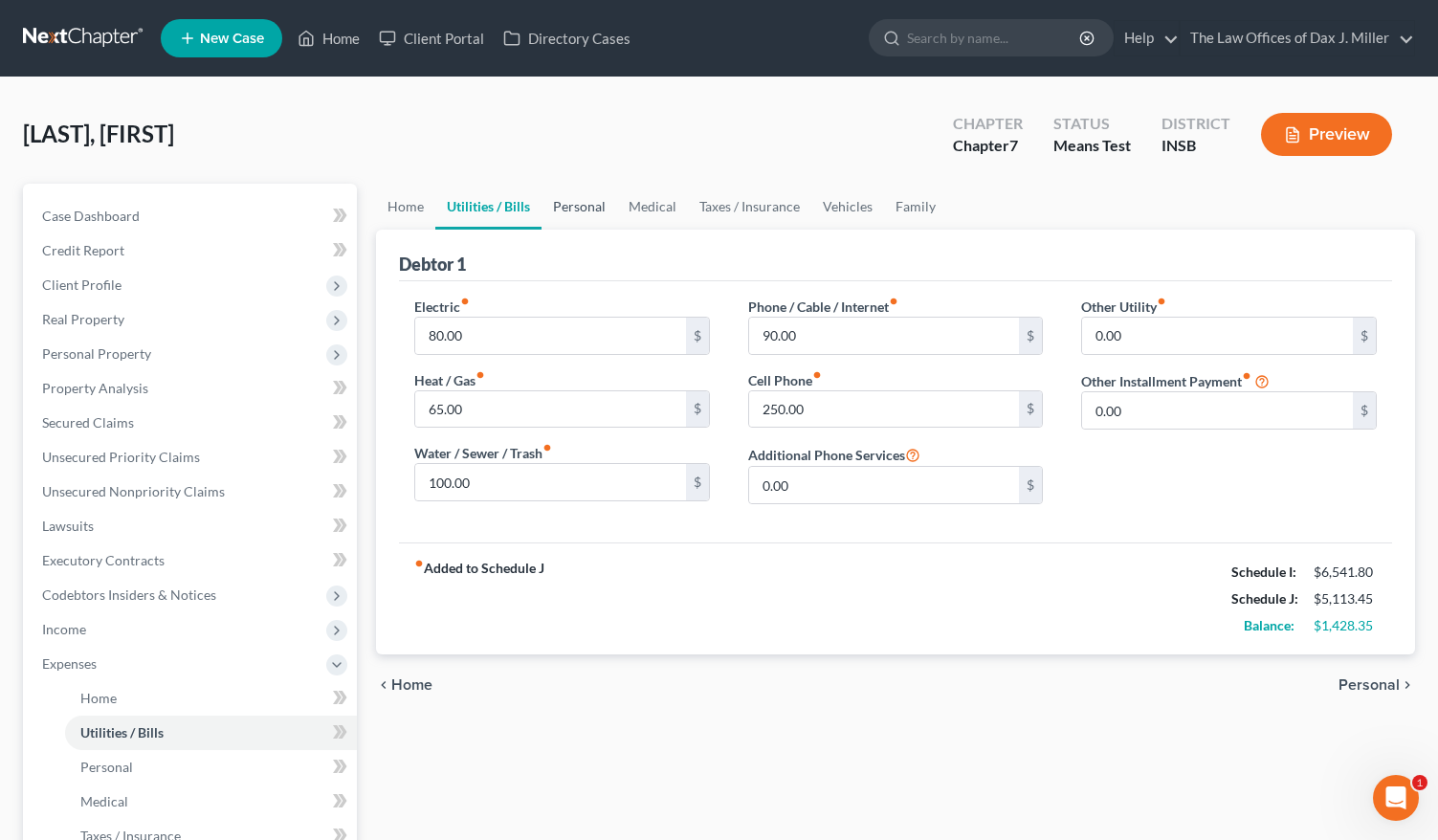 click on "Personal" at bounding box center [579, 207] 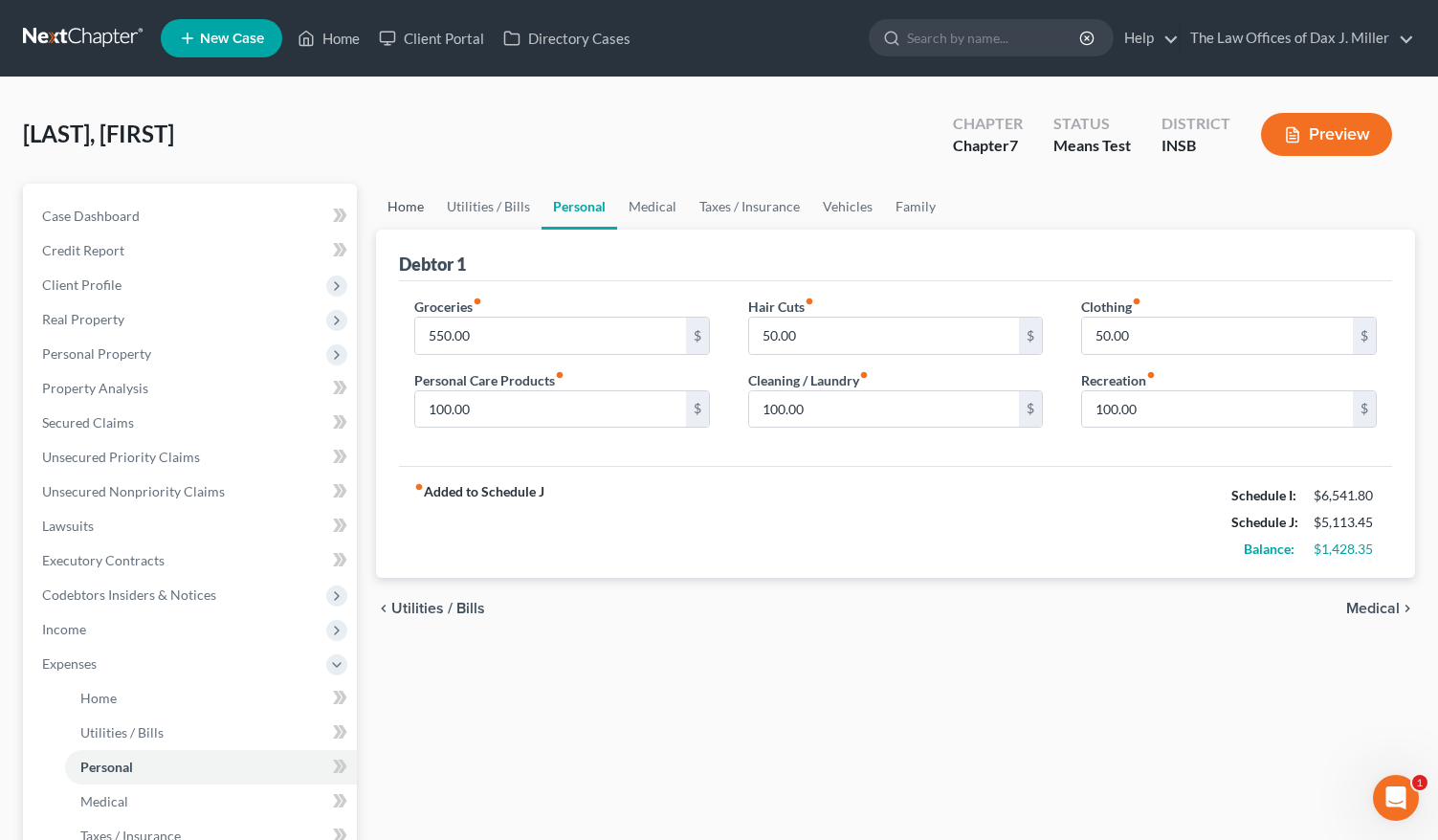 click on "Home" at bounding box center [406, 207] 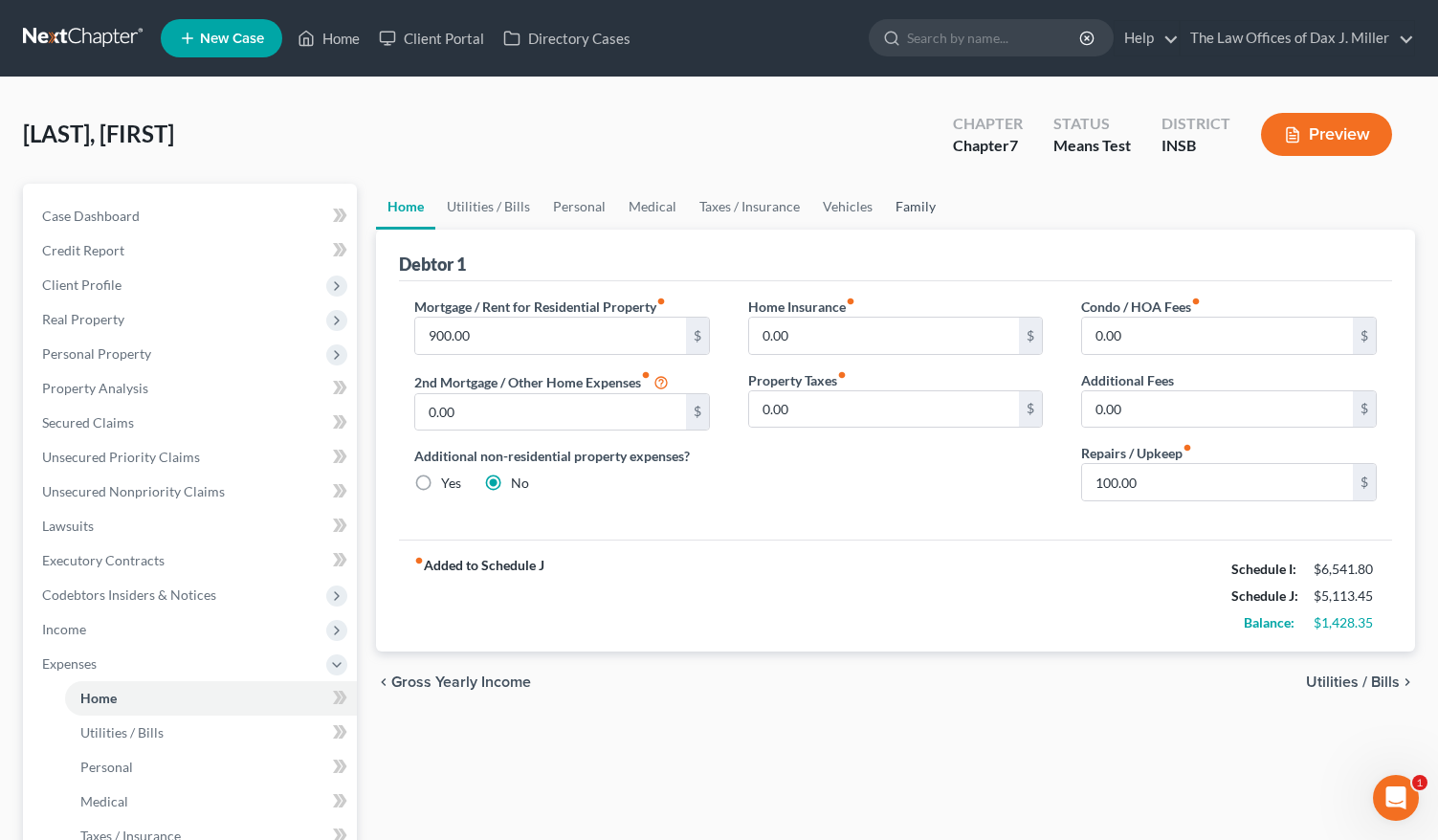 click on "Family" at bounding box center (916, 207) 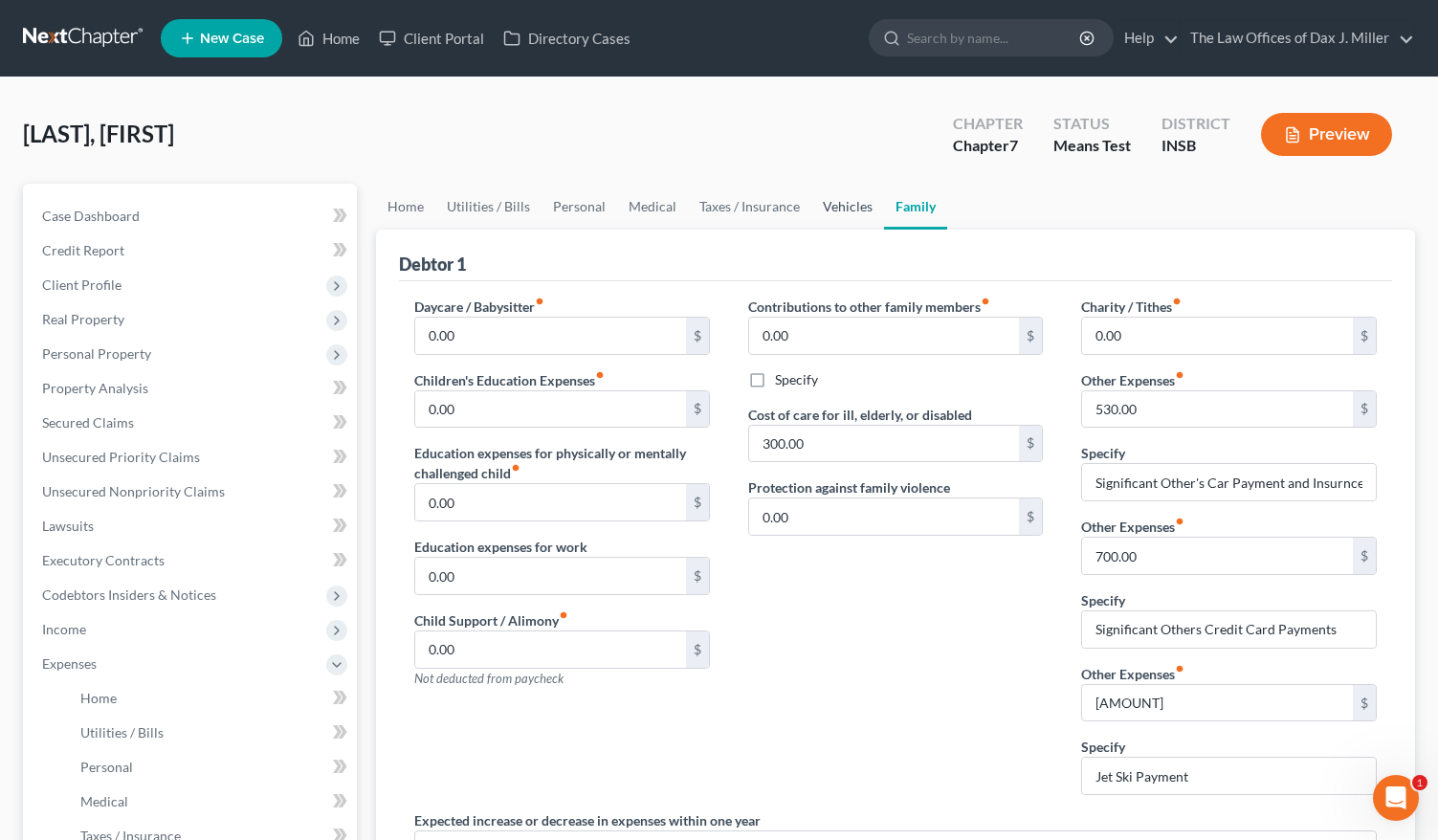 click on "Vehicles" at bounding box center [848, 207] 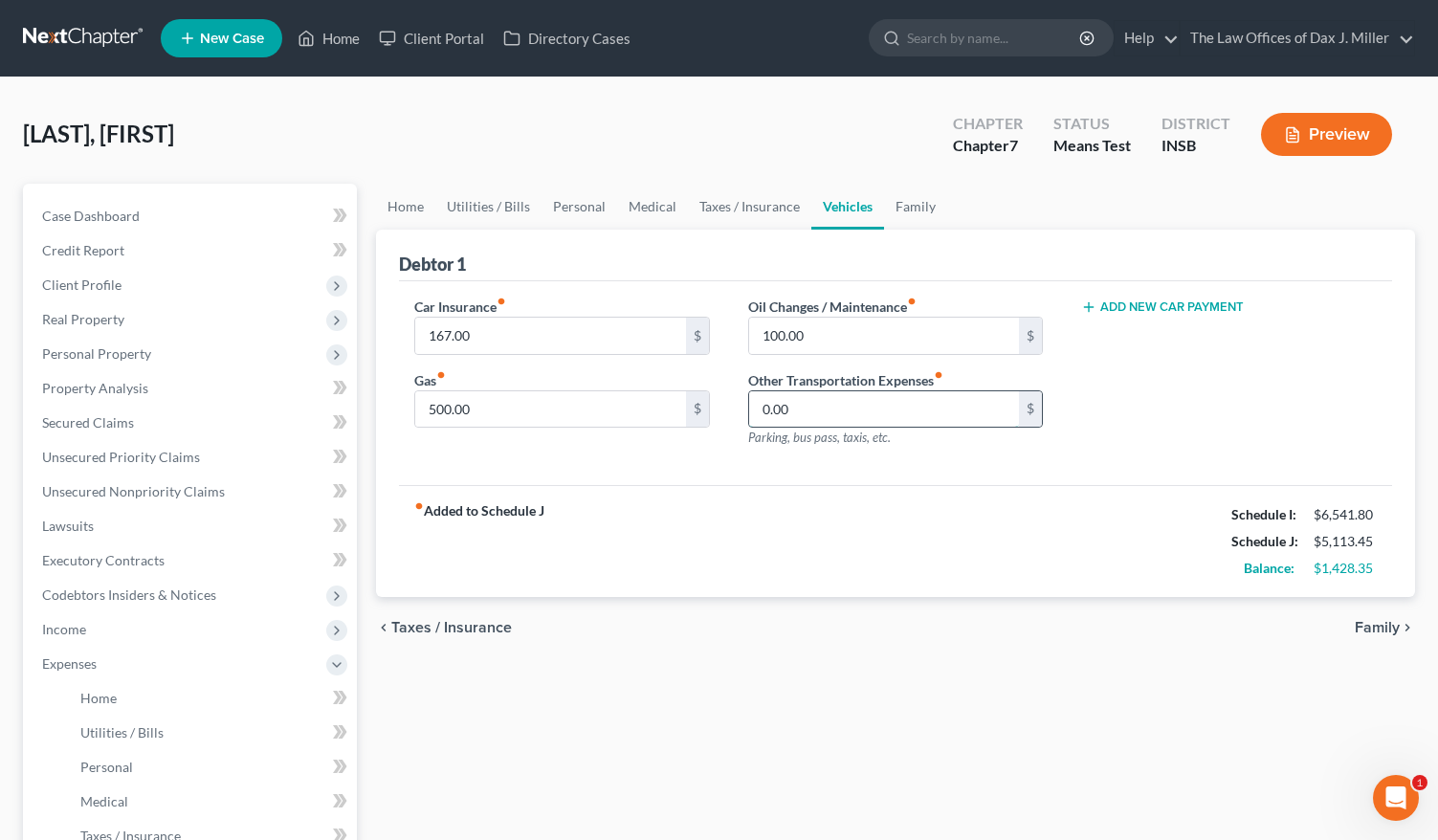 click on "0.00" at bounding box center [884, 409] 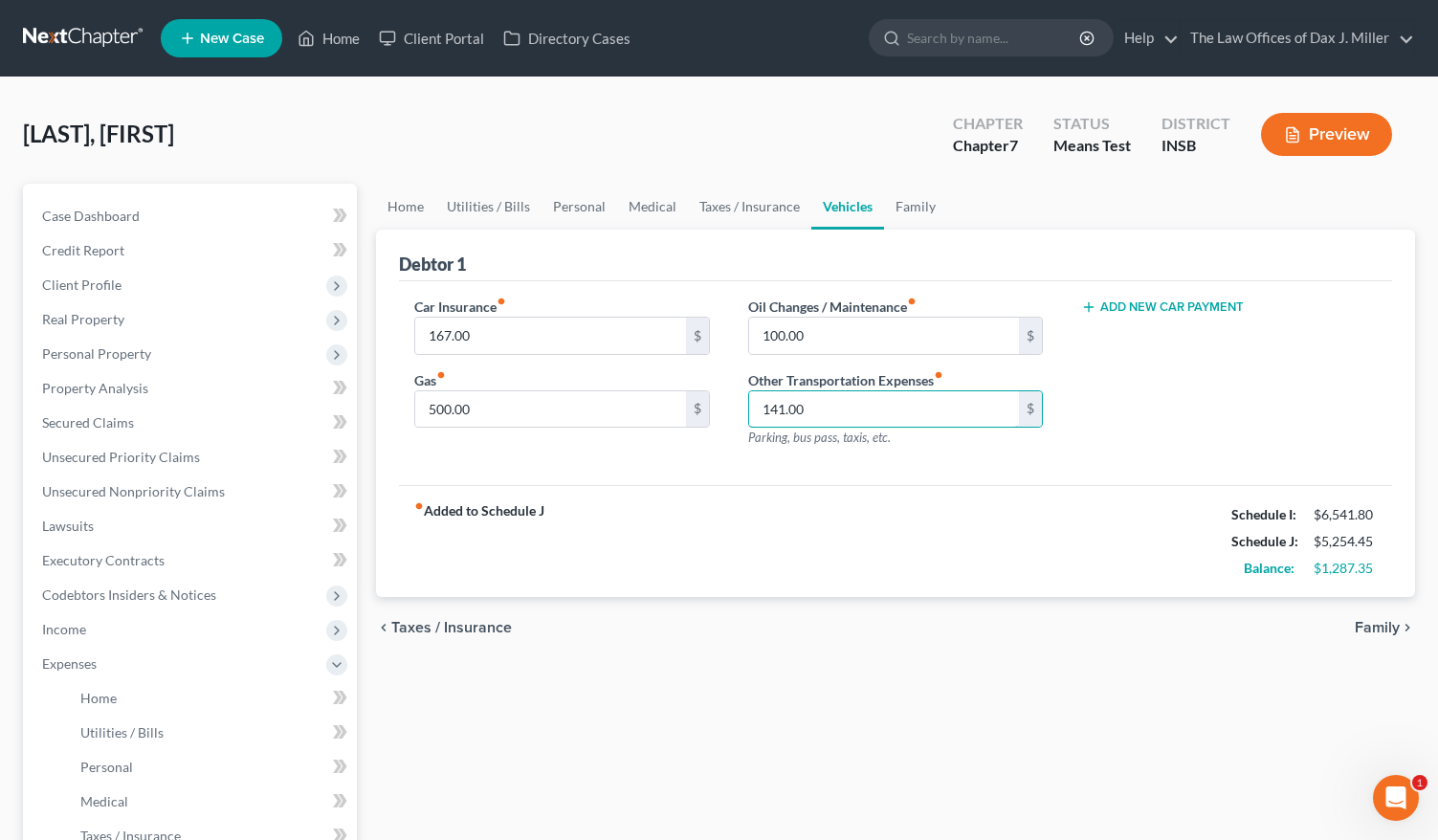 type on "141.00" 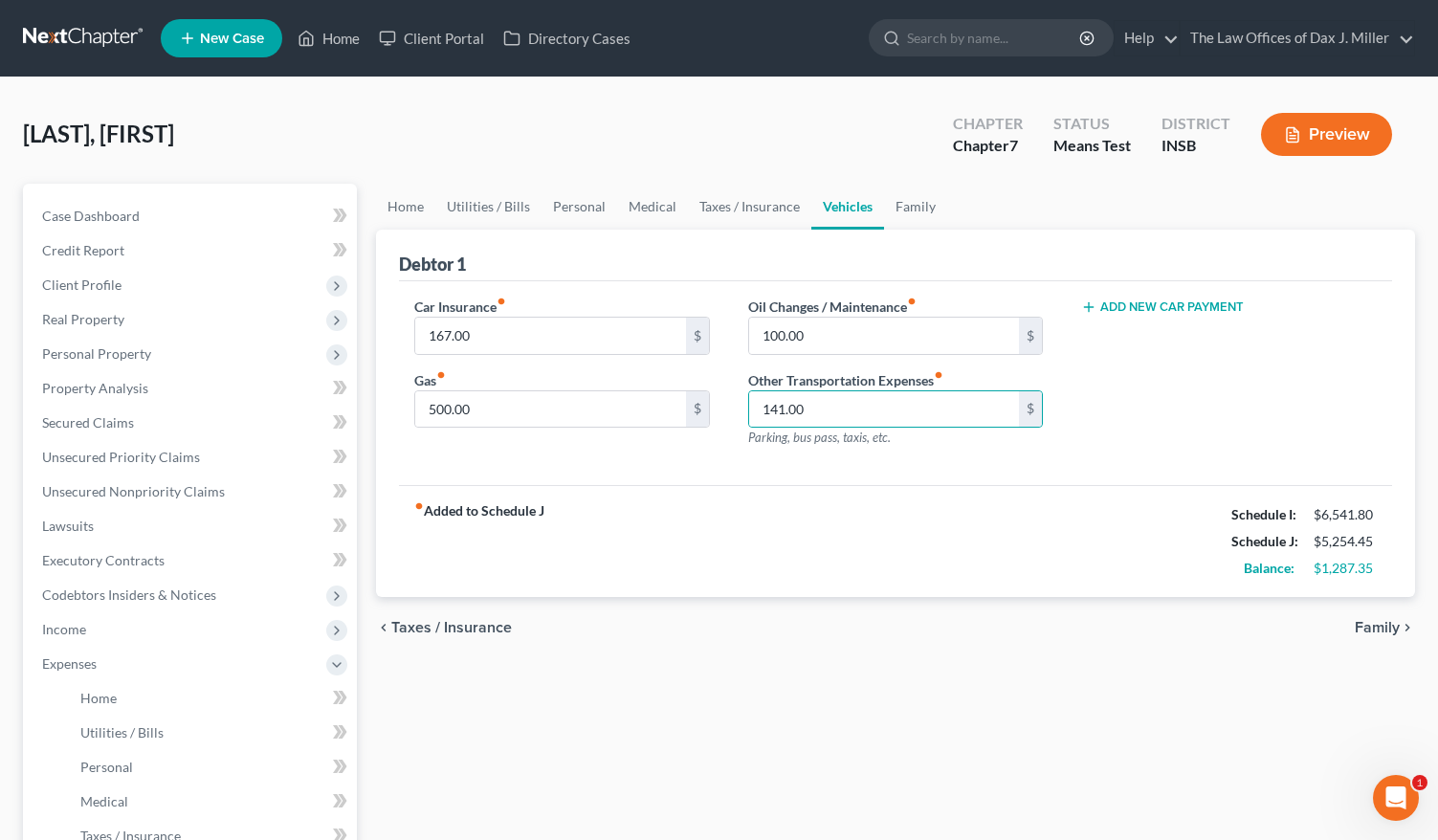 click on "fiber_manual_record  Added to Schedule J Schedule I: $6,541.80 Schedule J: $5,254.45 Balance: $1,287.35" at bounding box center [896, 541] 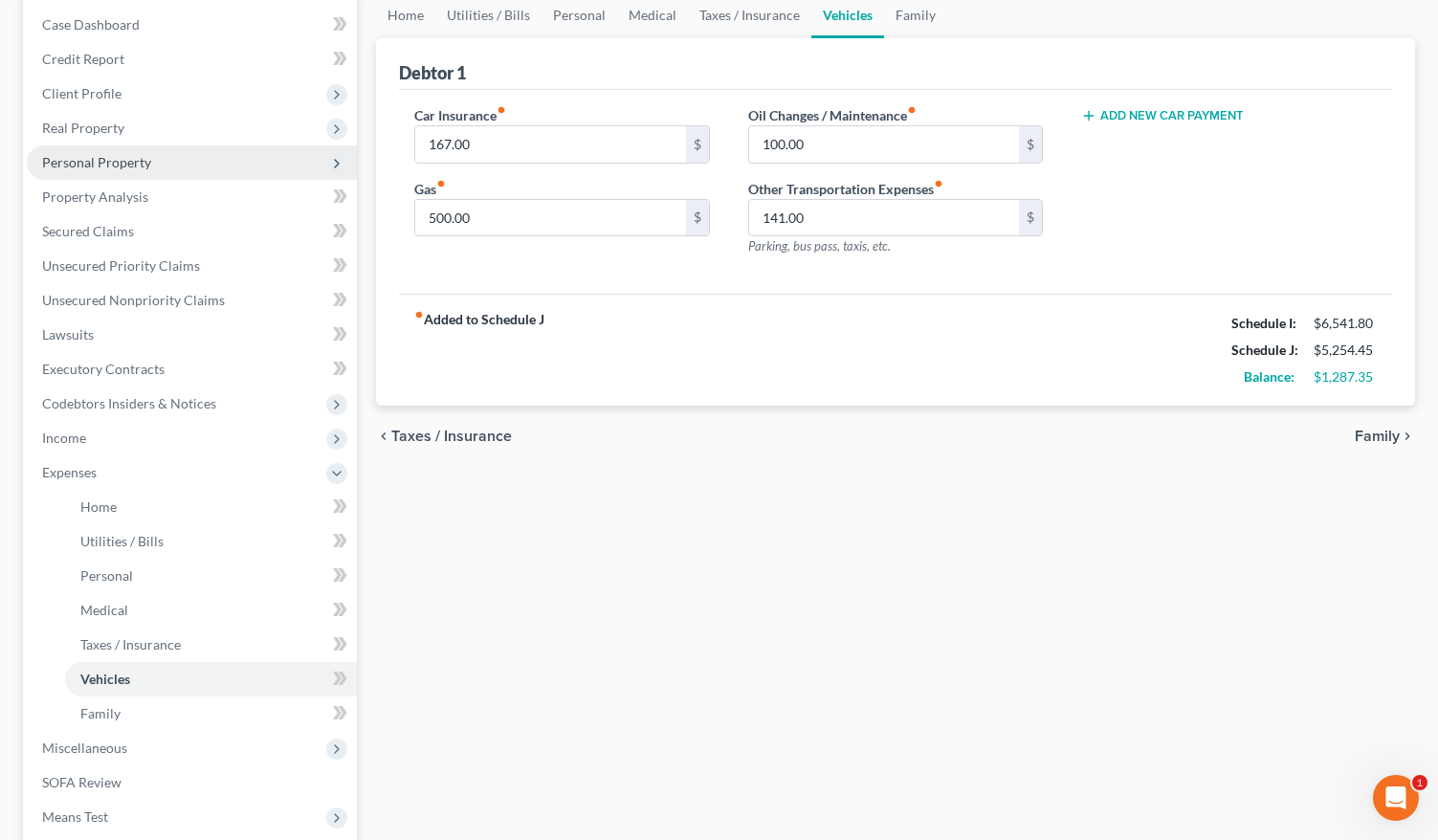 scroll, scrollTop: 127, scrollLeft: 0, axis: vertical 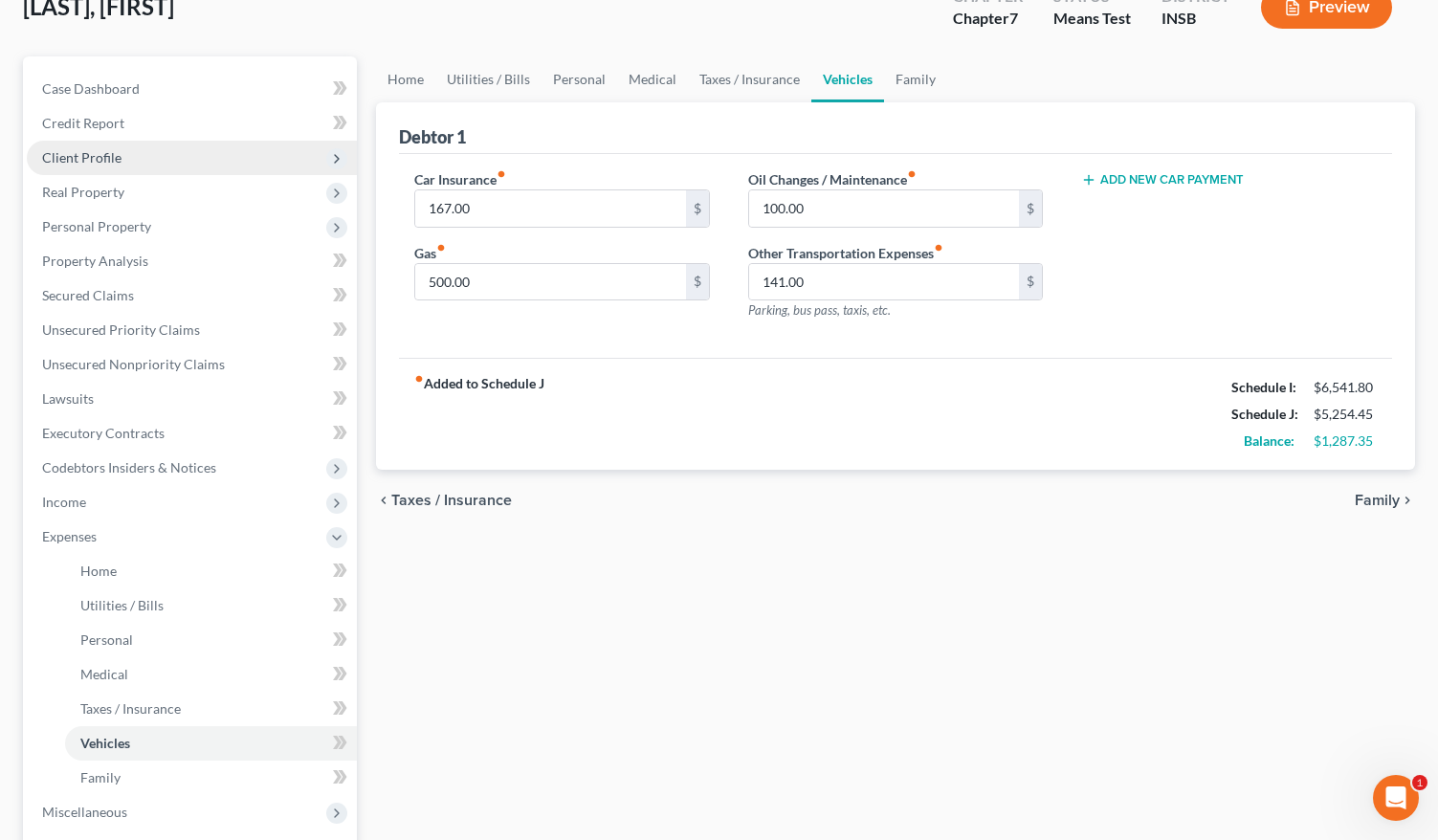 click on "Client Profile" at bounding box center [191, 158] 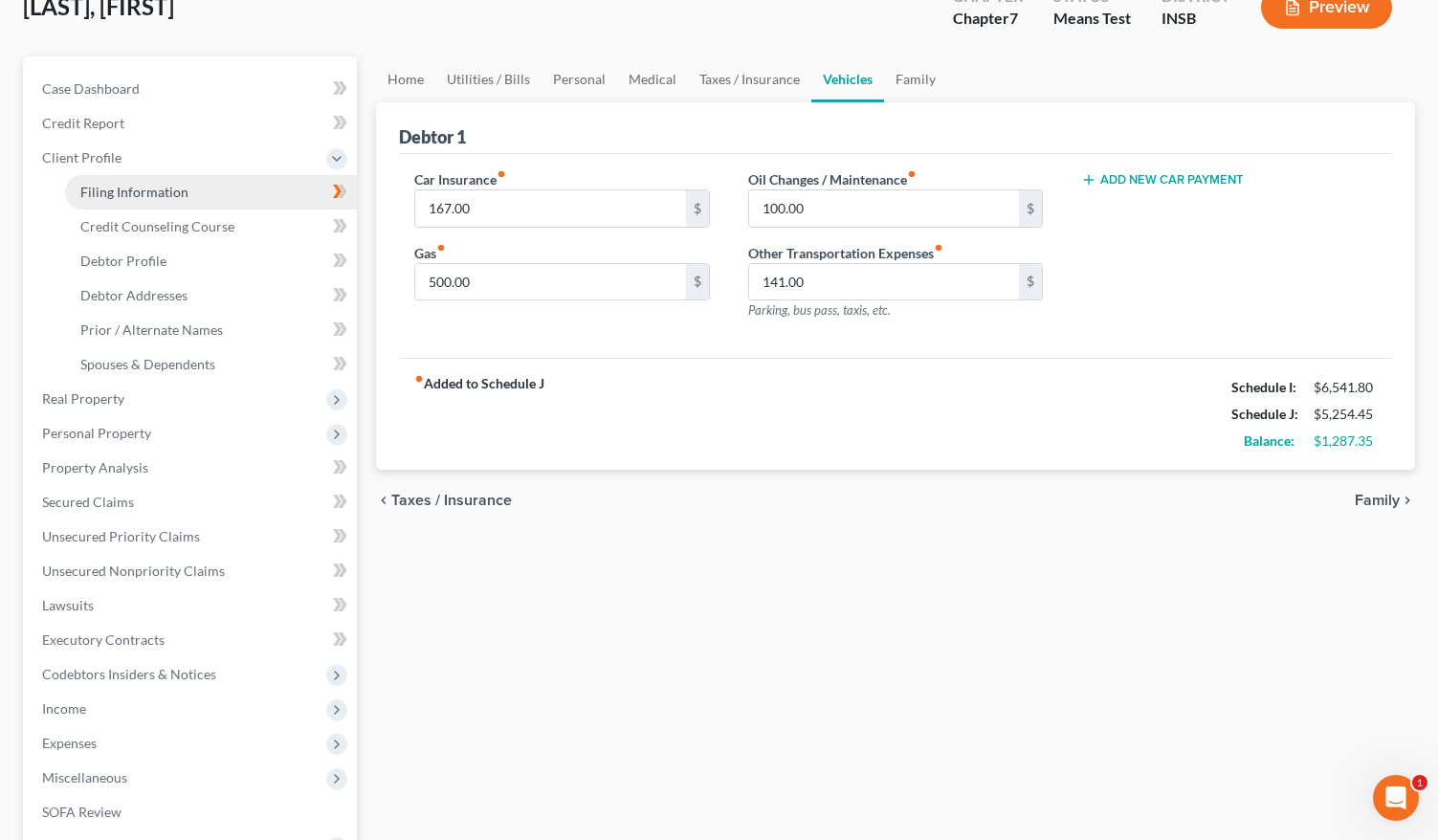 click on "Filing Information" at bounding box center (134, 191) 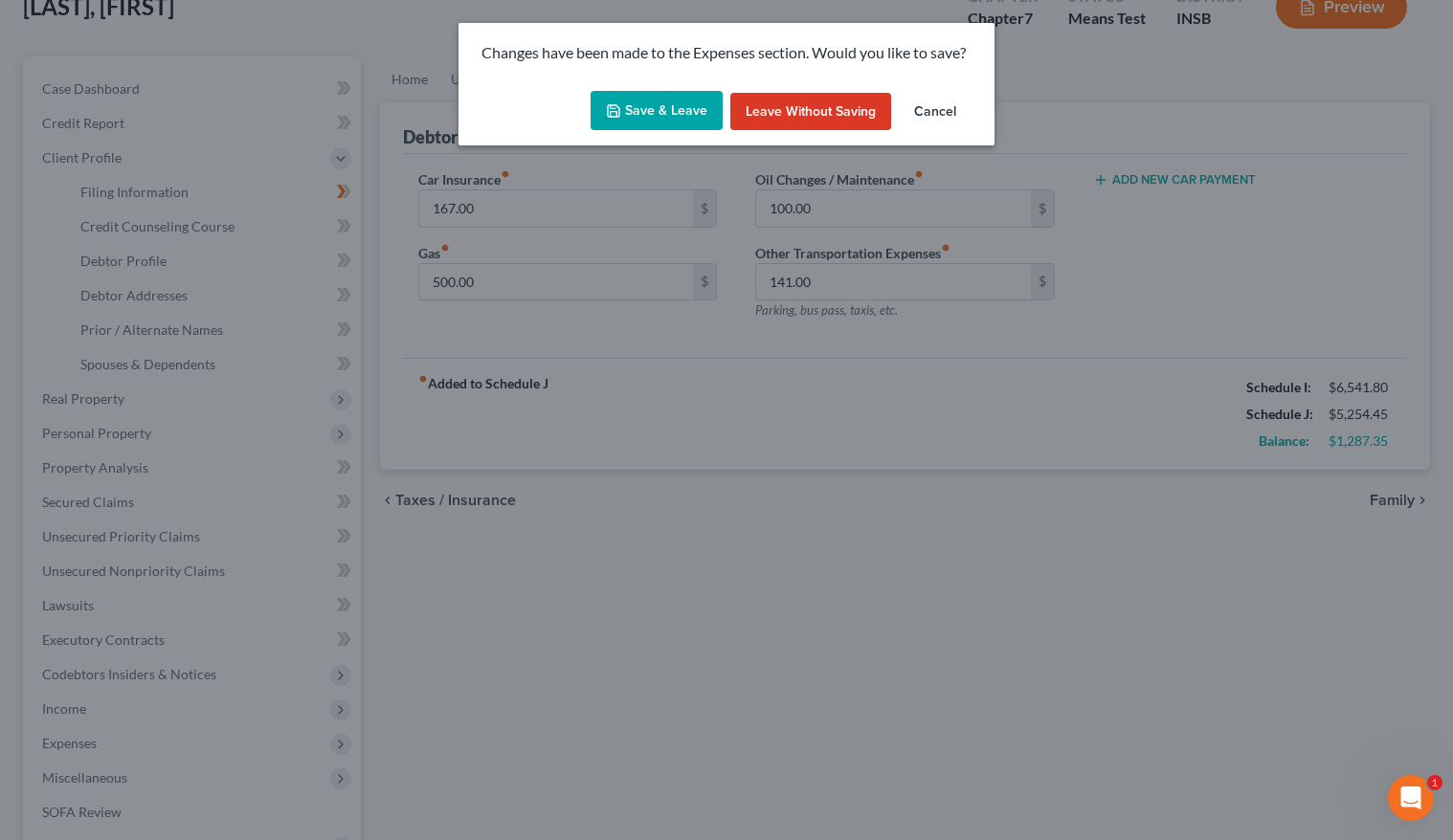 click on "Save & Leave" at bounding box center [657, 111] 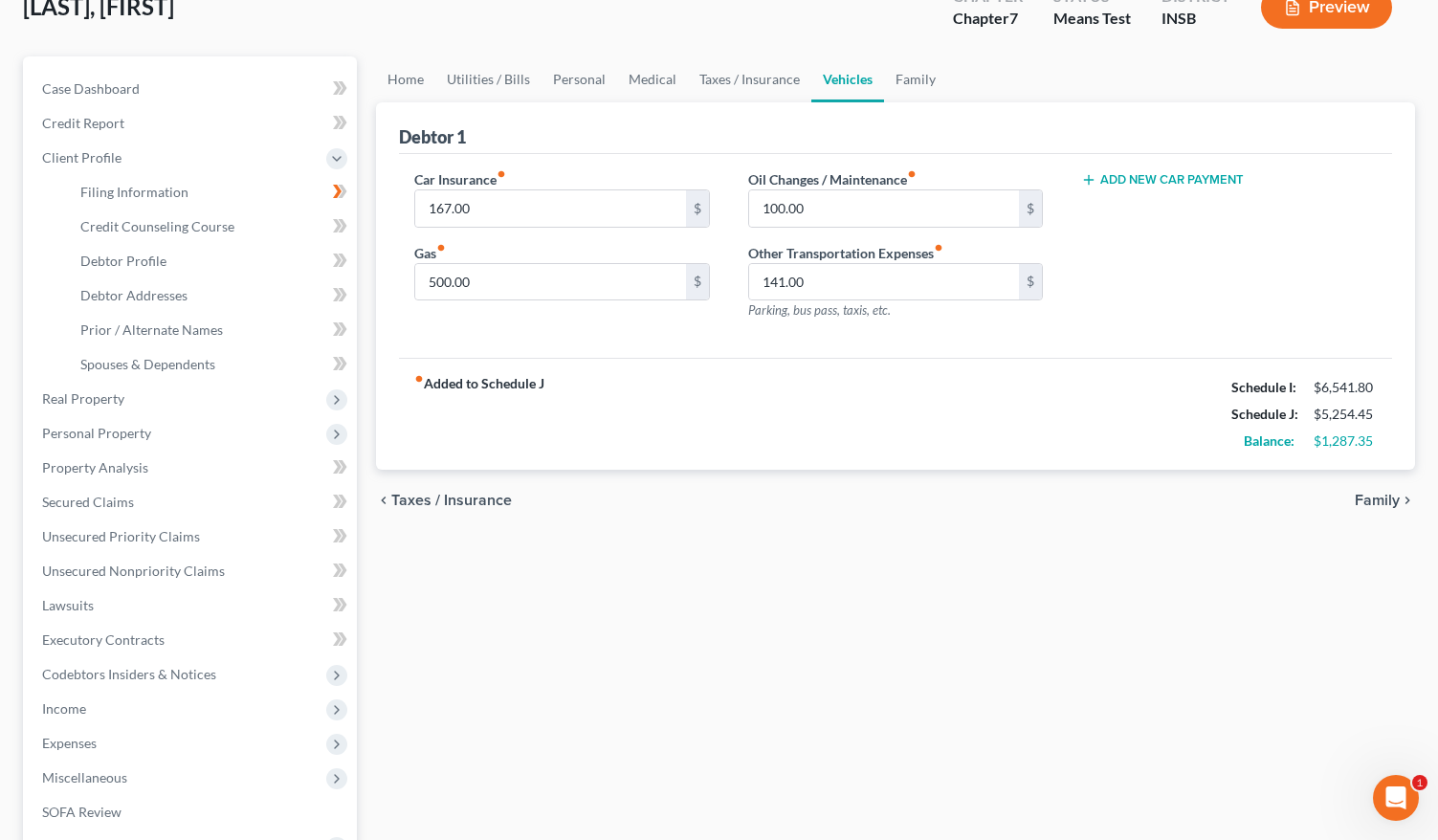 select on "1" 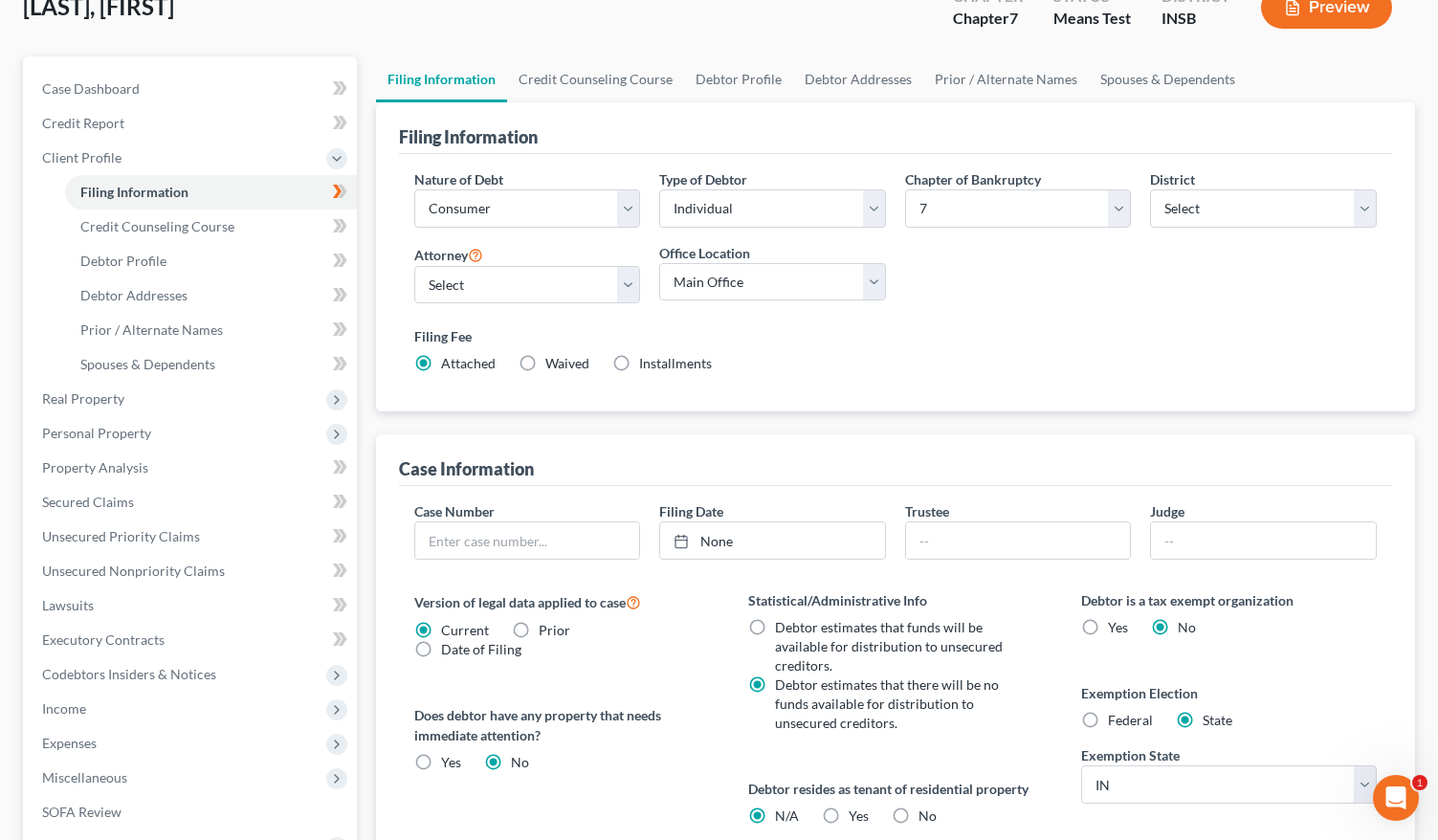 scroll, scrollTop: 0, scrollLeft: 0, axis: both 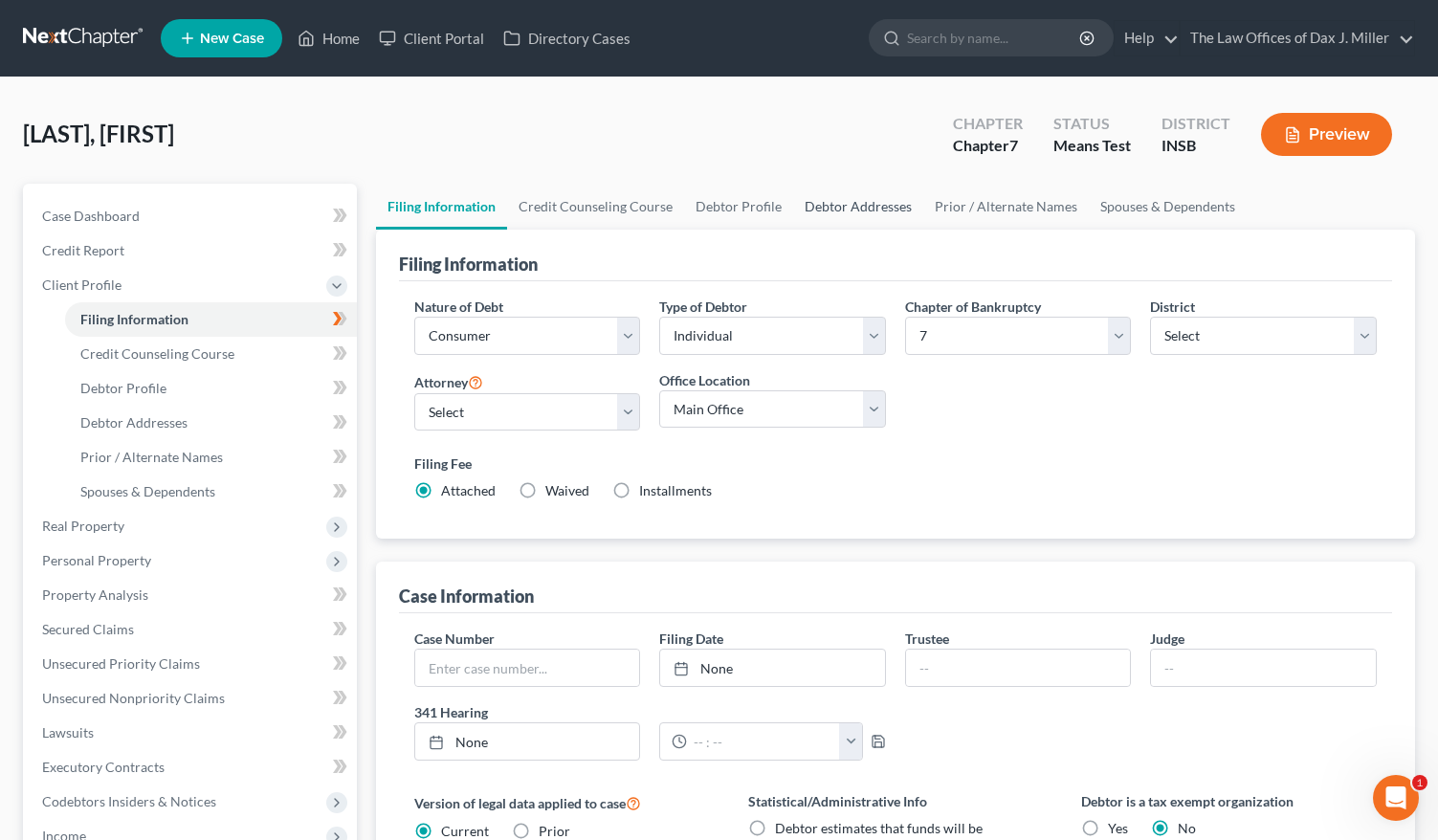 click on "Debtor Addresses" at bounding box center (858, 207) 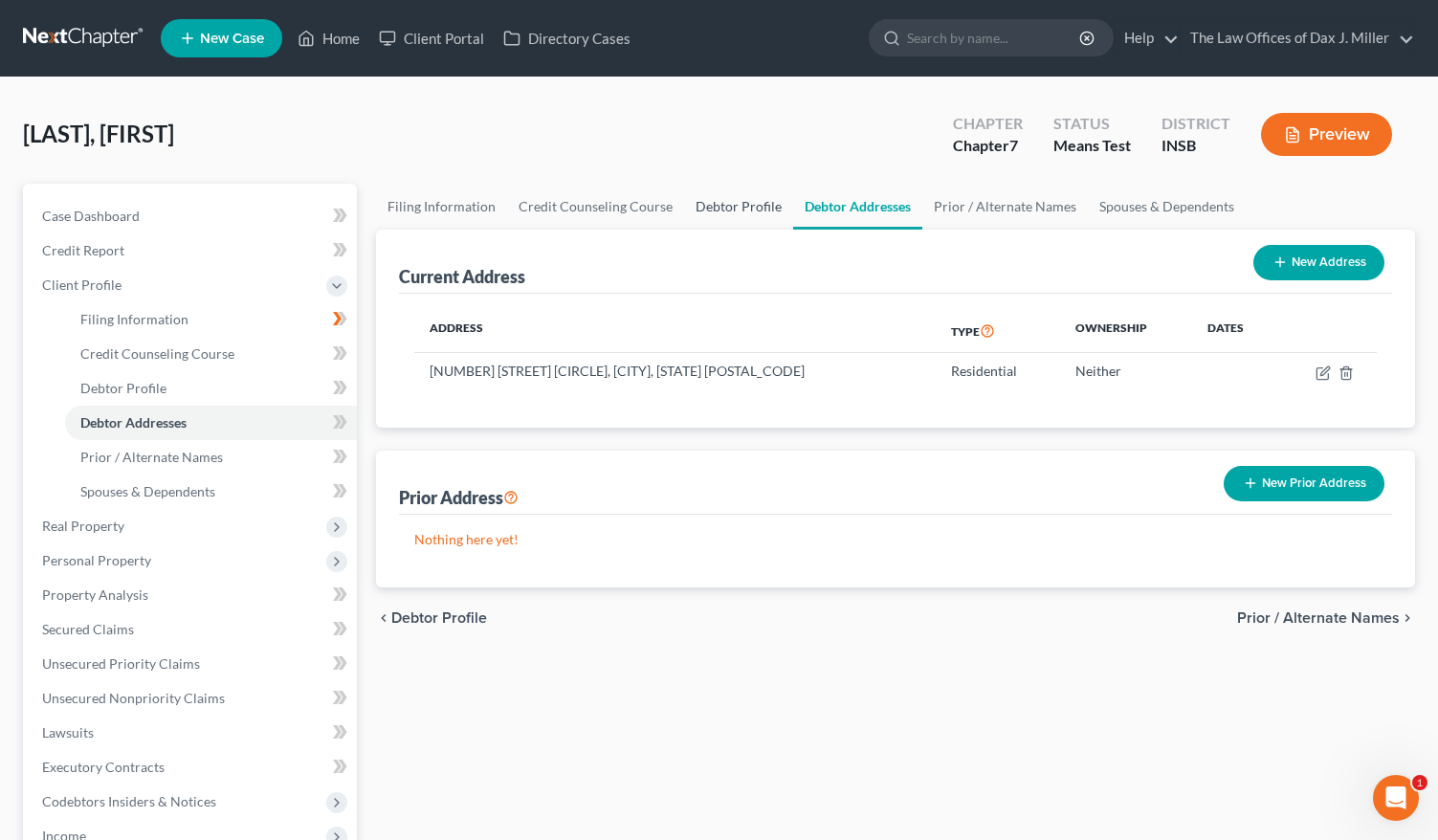 click on "Debtor Profile" at bounding box center (739, 207) 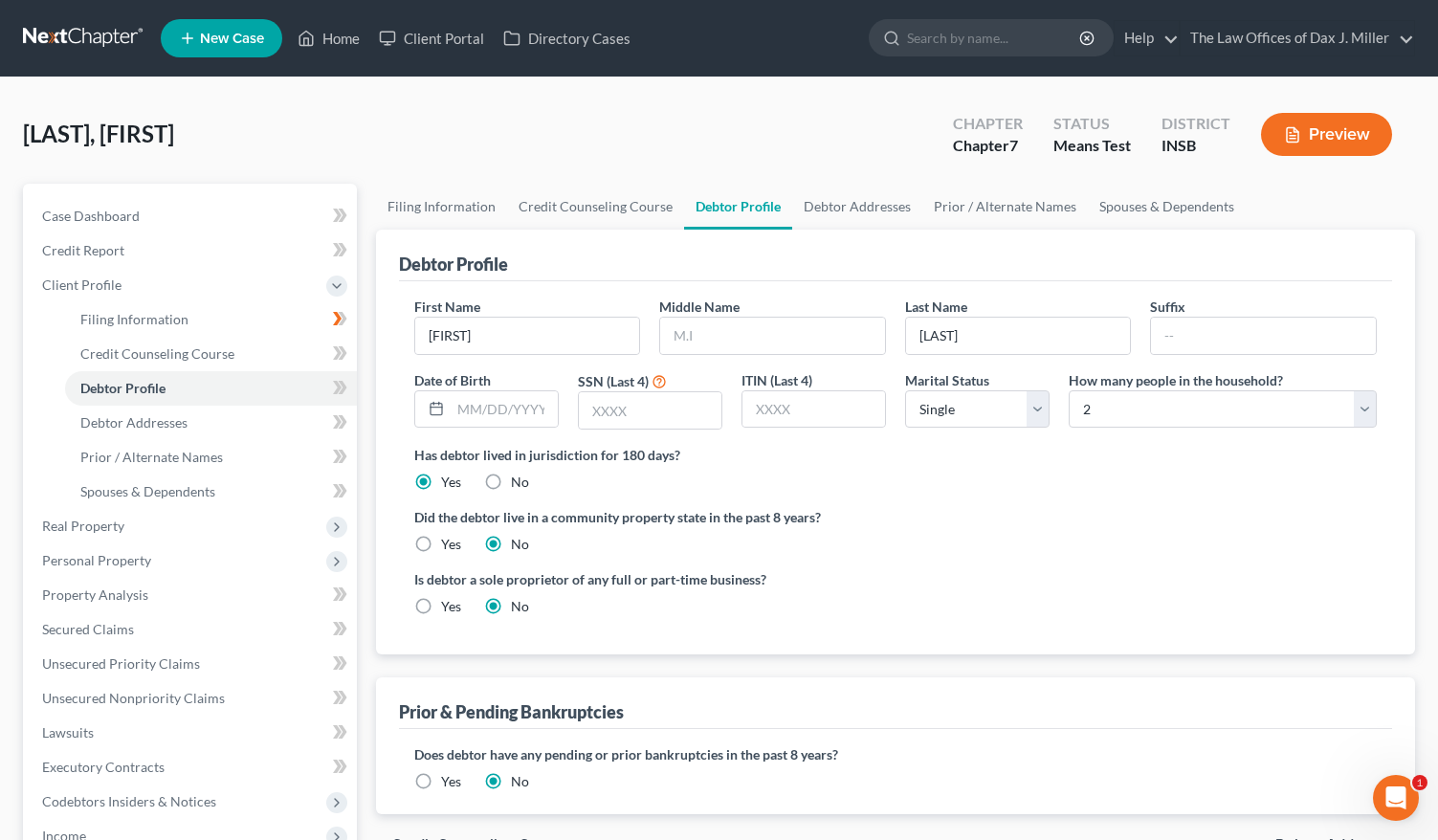 scroll, scrollTop: 384, scrollLeft: 0, axis: vertical 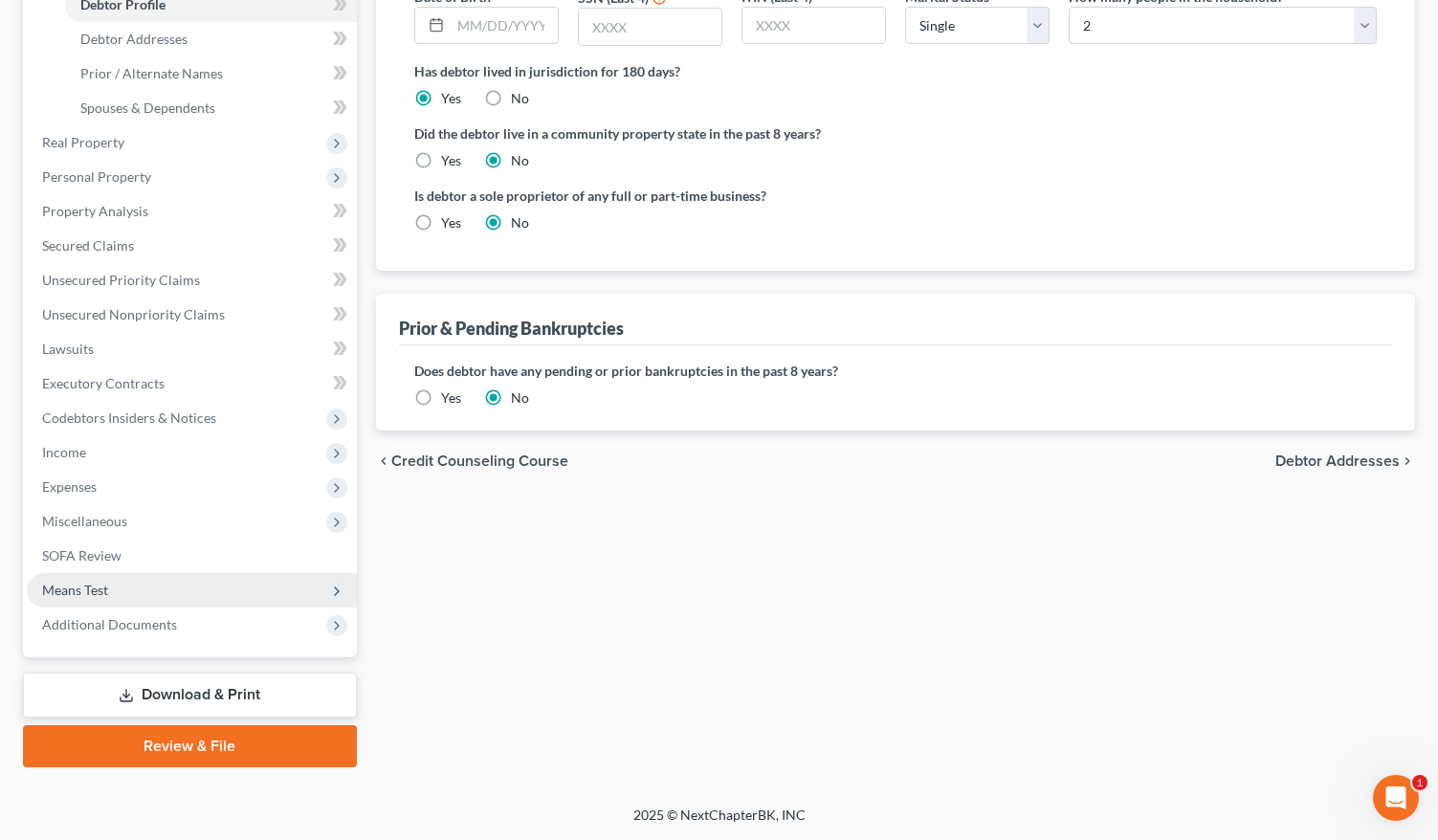 click on "Means Test" at bounding box center (191, 590) 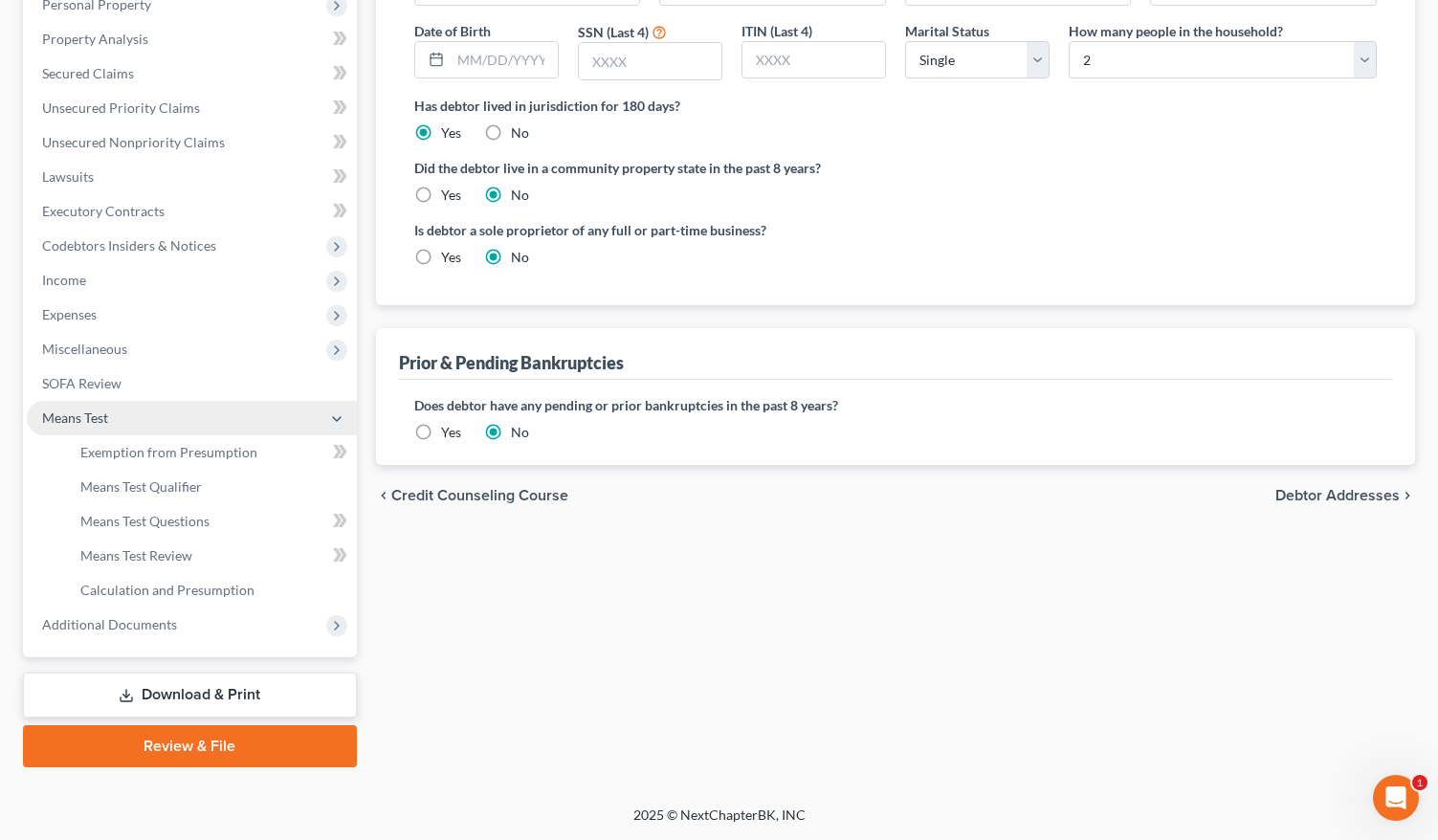 scroll, scrollTop: 285, scrollLeft: 0, axis: vertical 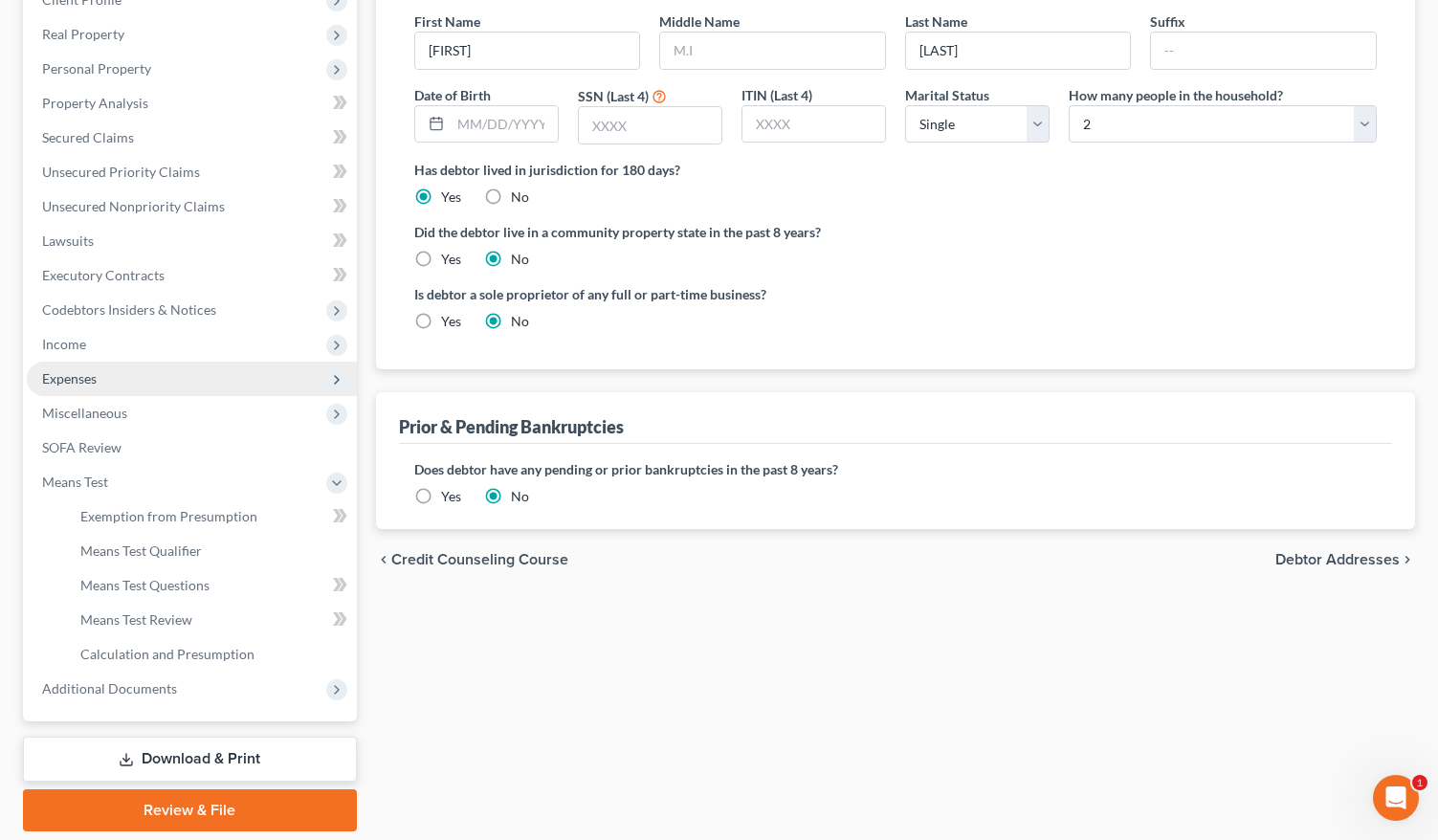 click on "Expenses" at bounding box center [191, 379] 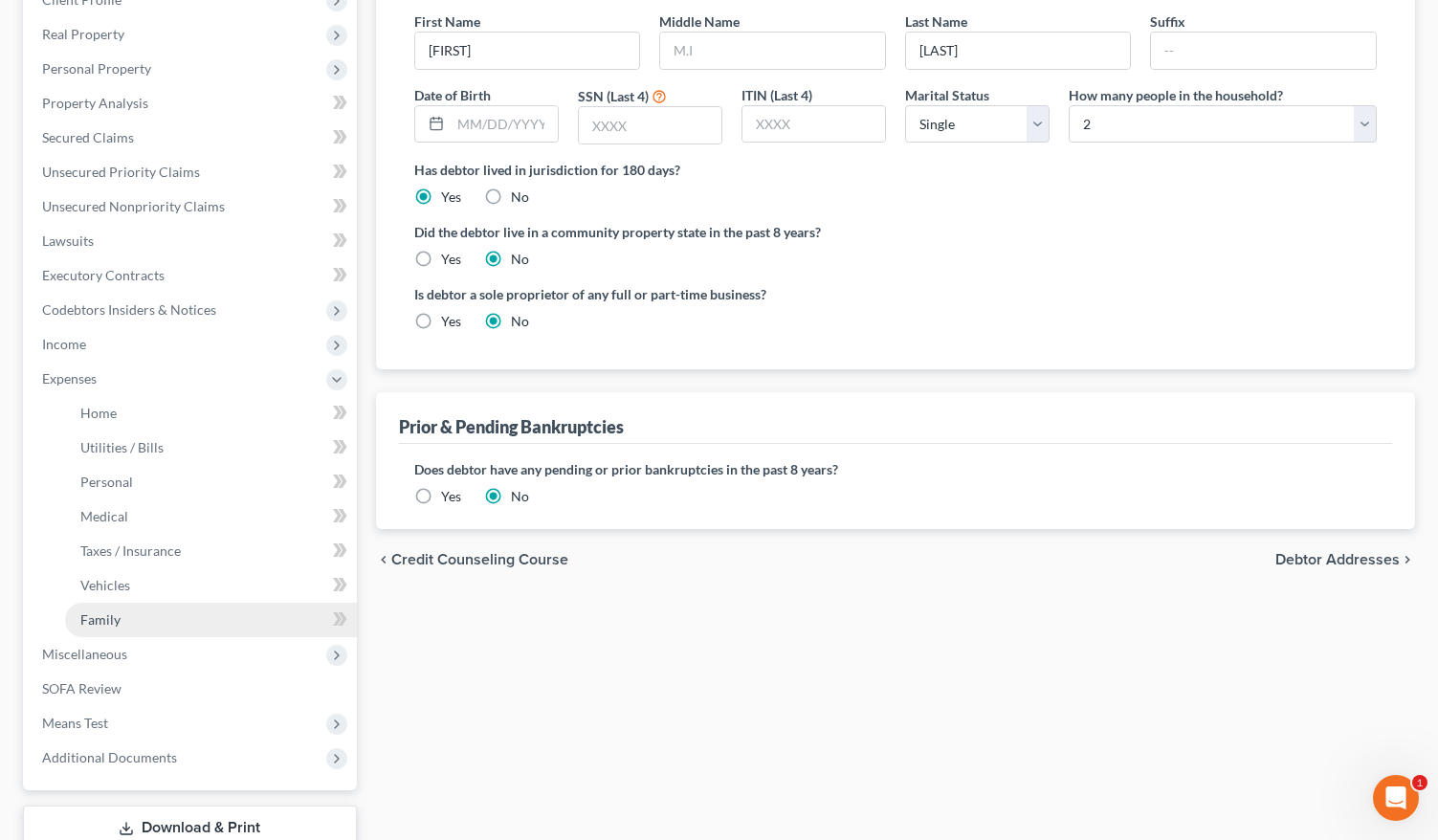click on "Family" at bounding box center (100, 619) 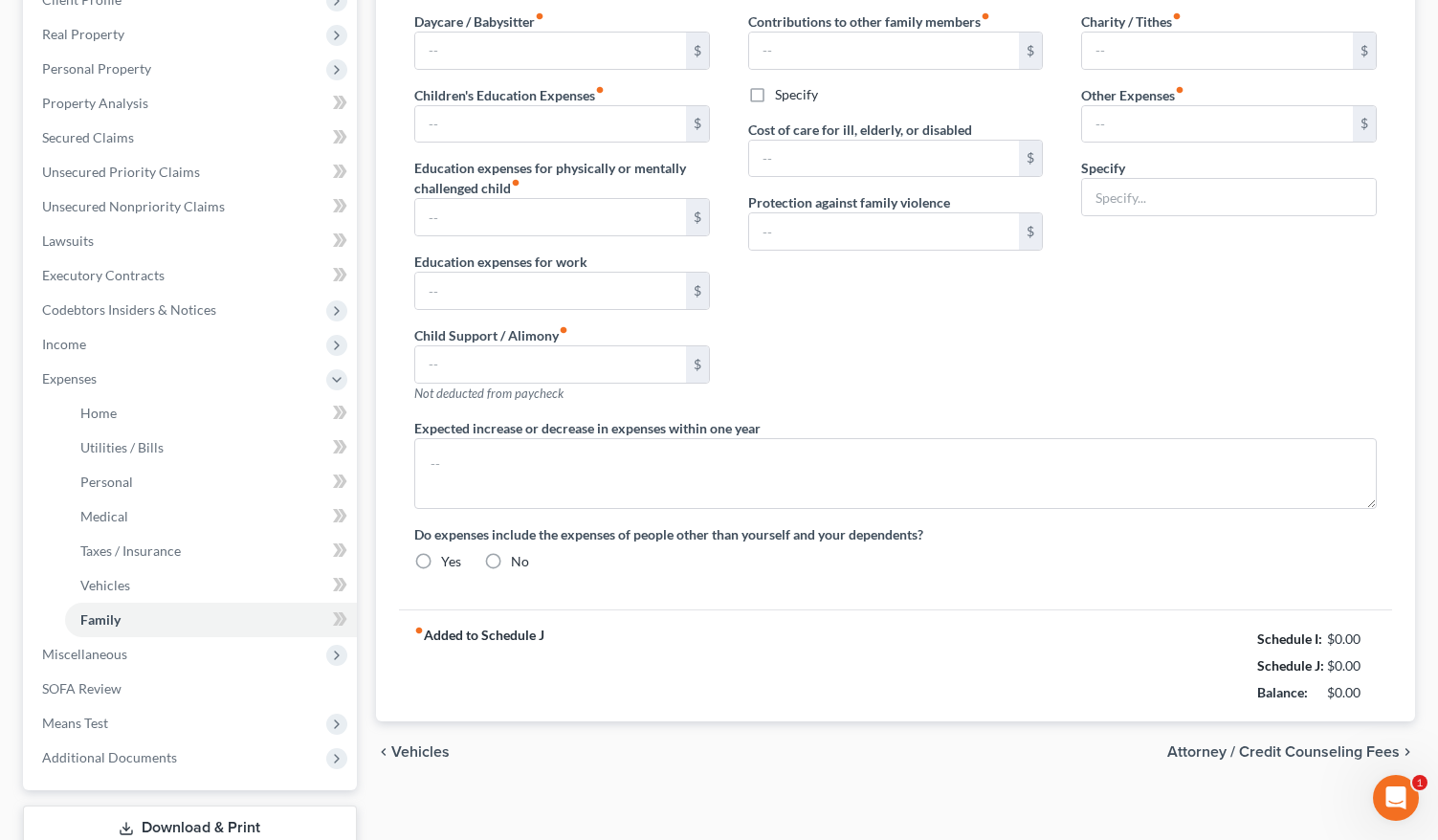 scroll, scrollTop: 0, scrollLeft: 0, axis: both 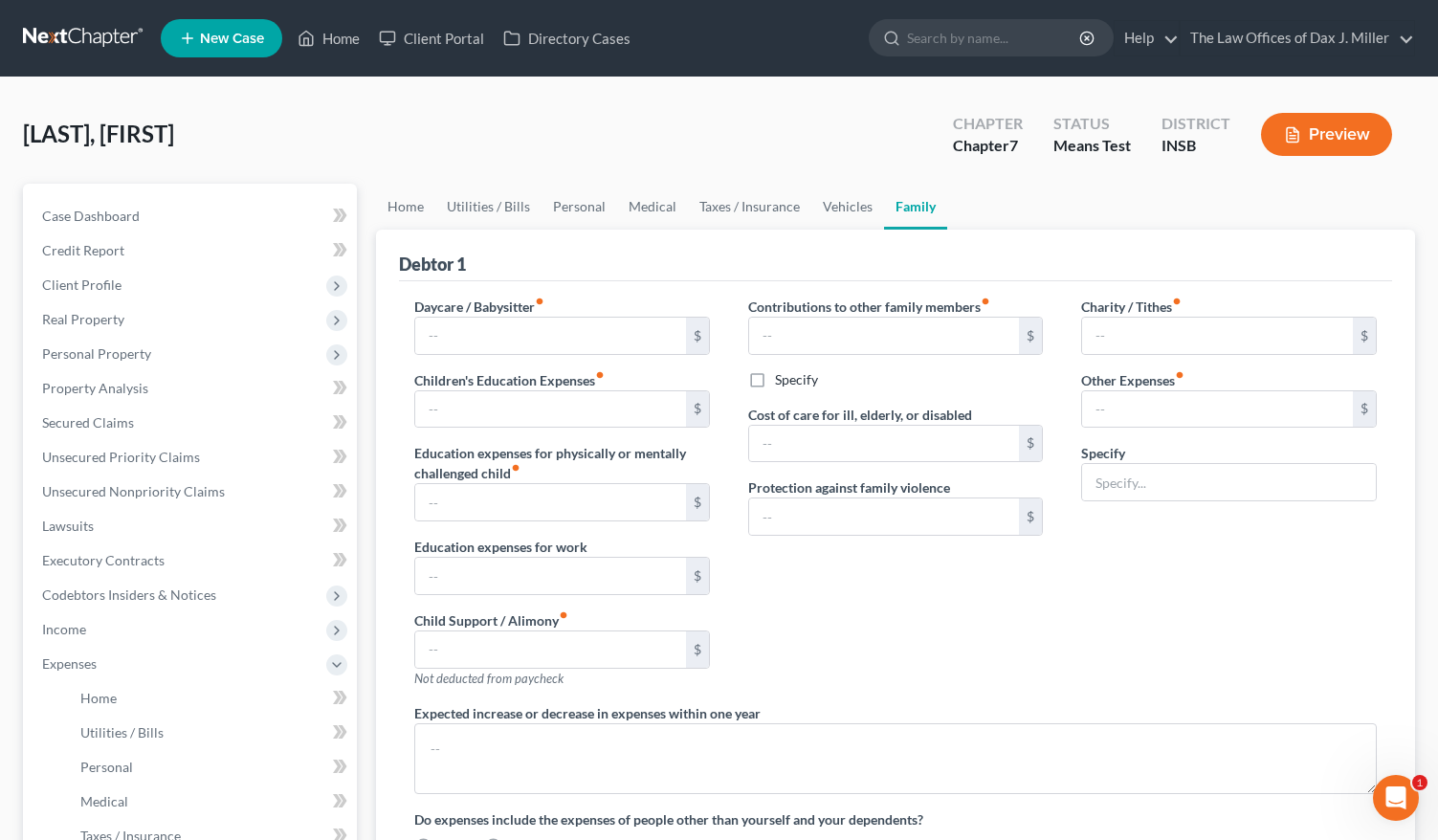 type on "0.00" 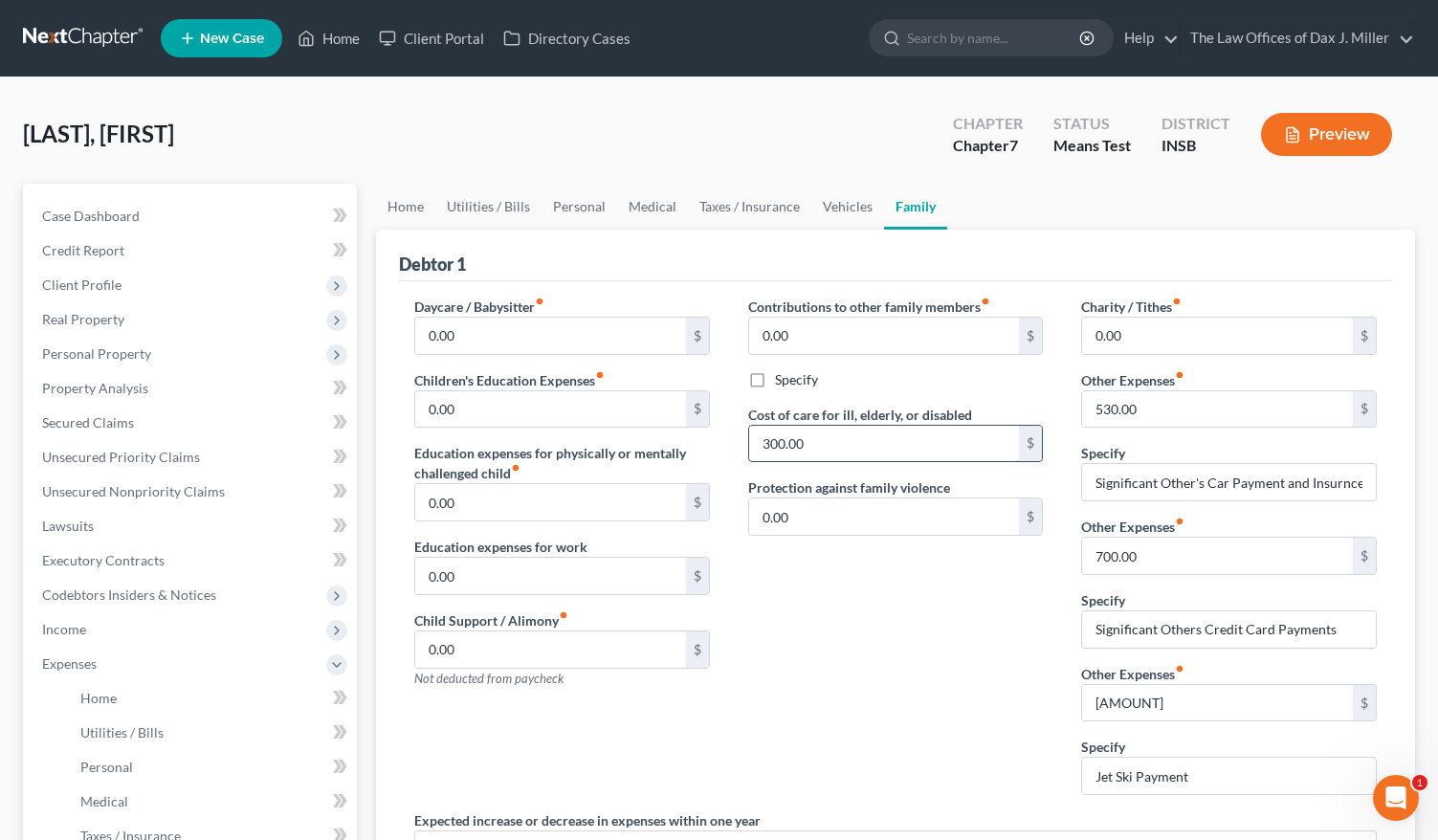 click on "300.00" at bounding box center (884, 444) 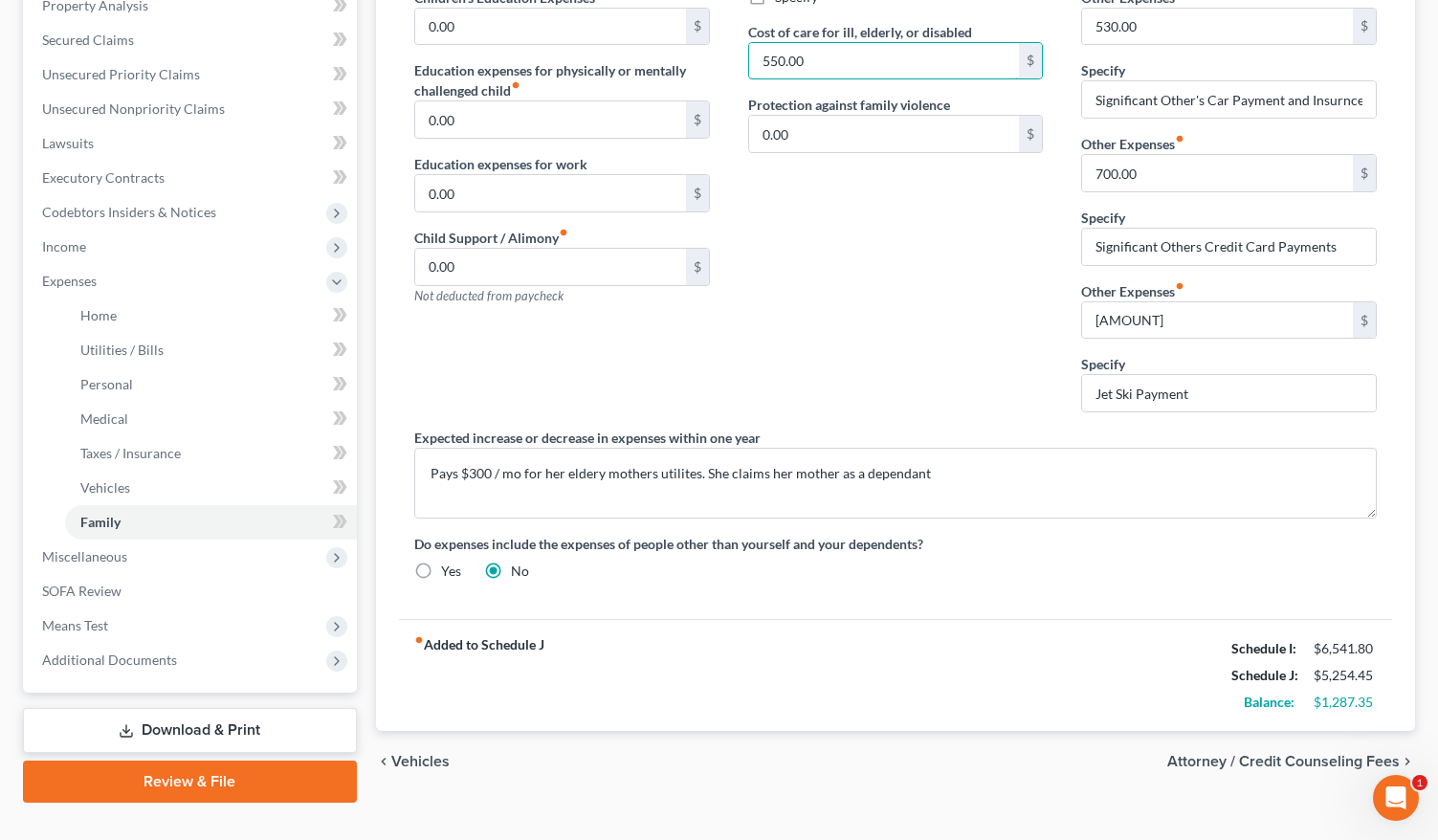 scroll, scrollTop: 255, scrollLeft: 0, axis: vertical 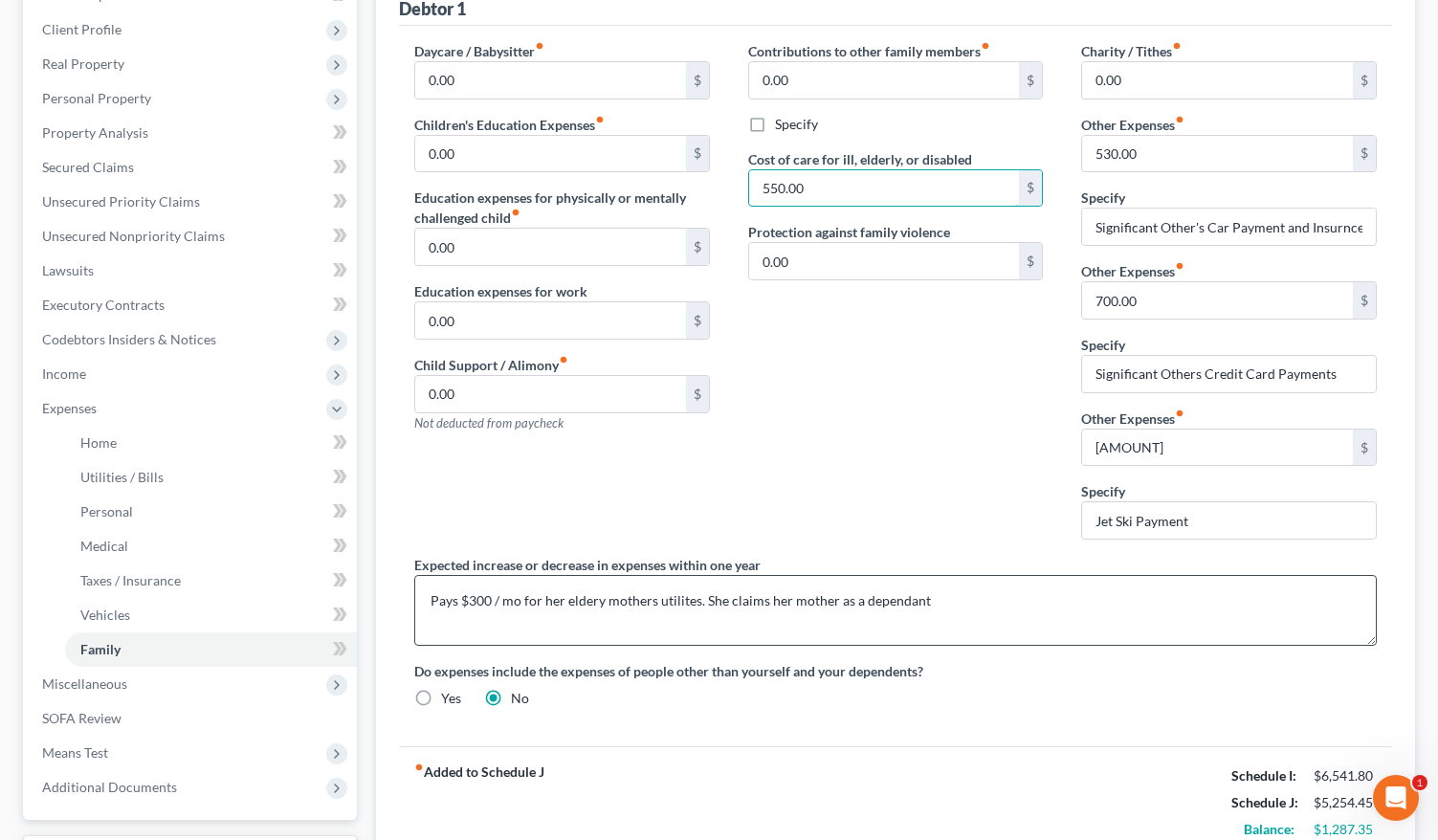 type on "550.00" 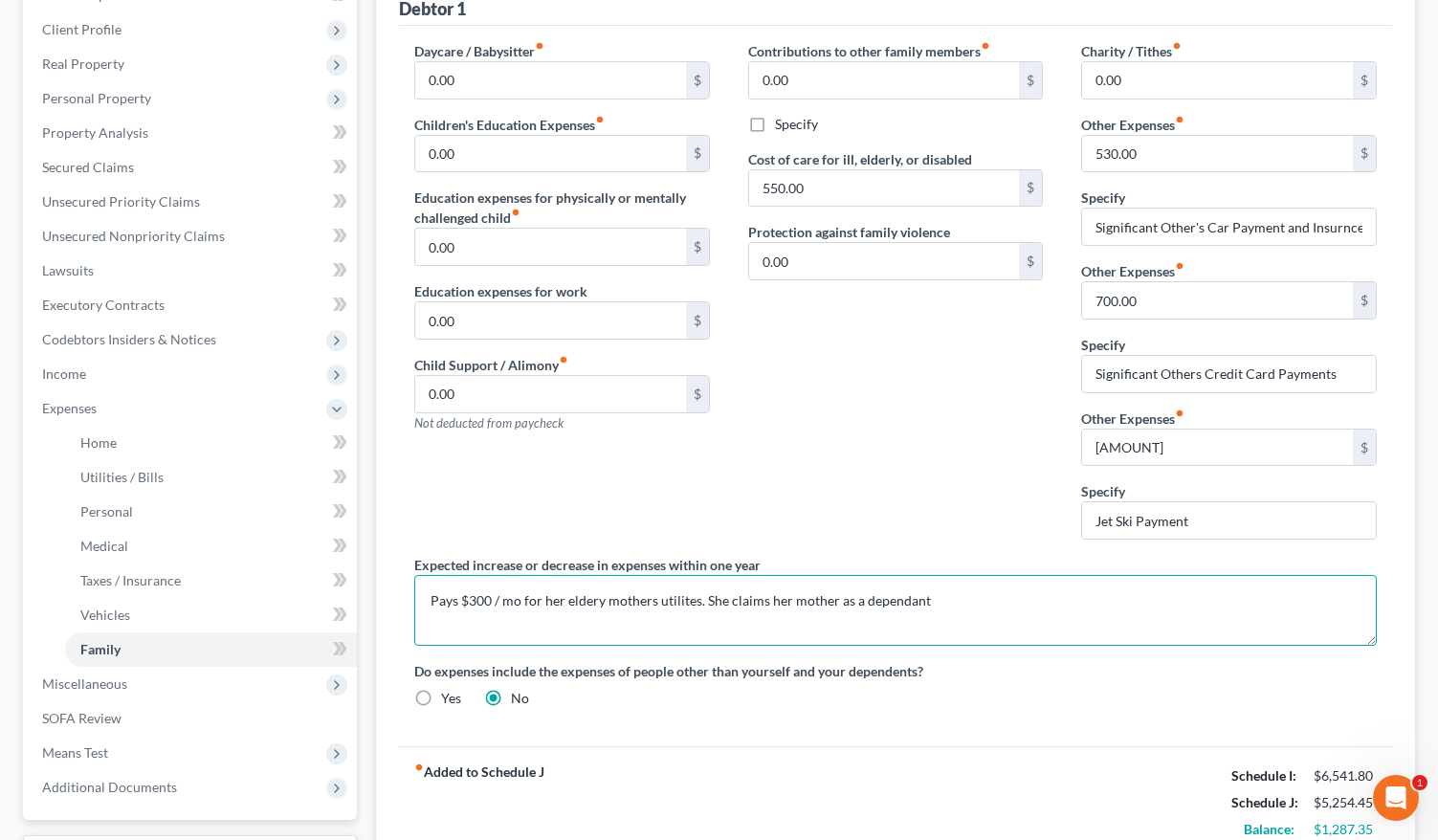 click on "Pays $300 / mo for her eldery mothers utilites. She claims her mother as a dependant" at bounding box center (896, 610) 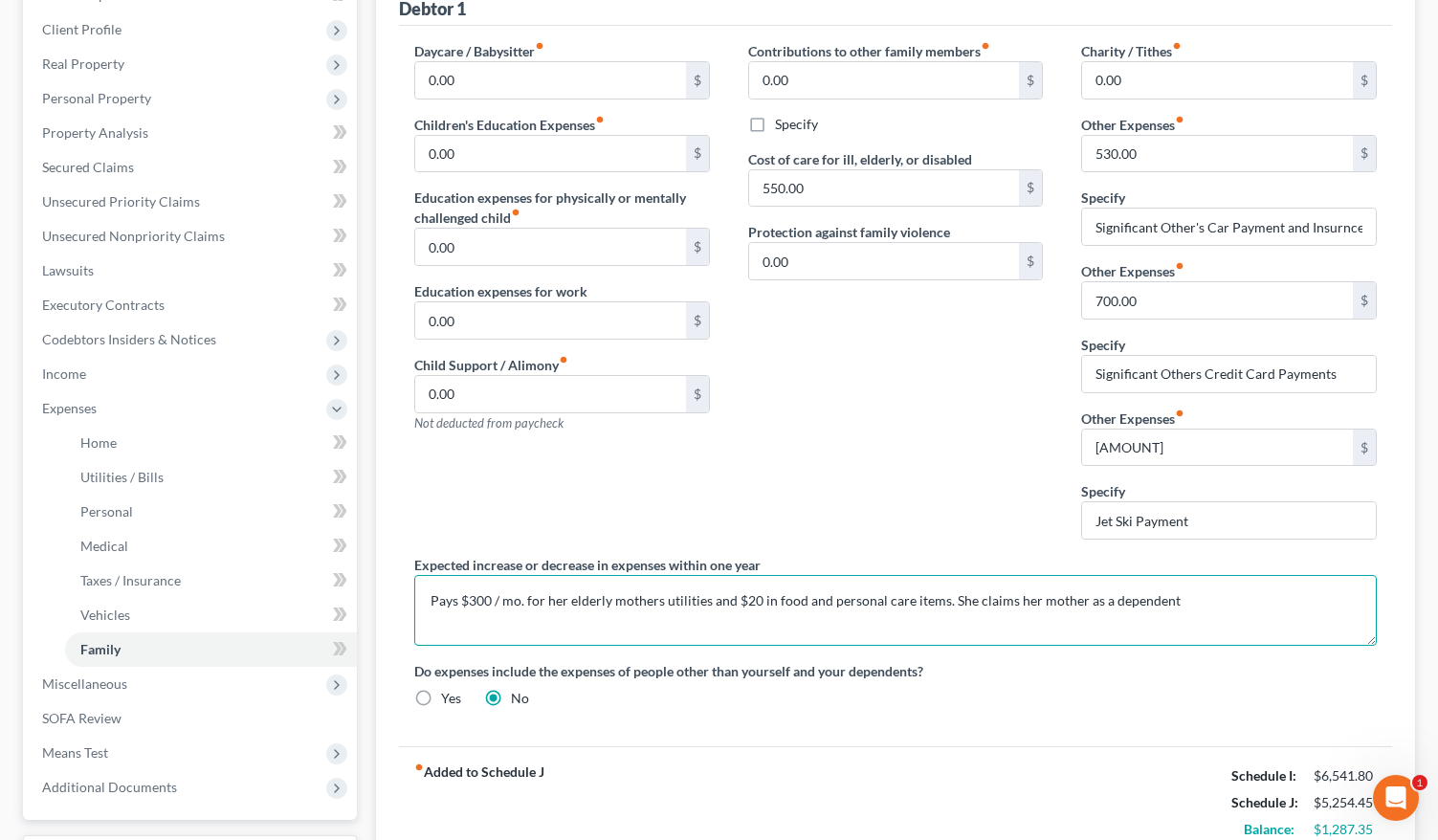 click on "Pays $300 / mo. for her elderly mothers utilities and $20 in food and personal care items. She claims her mother as a dependent" at bounding box center [896, 610] 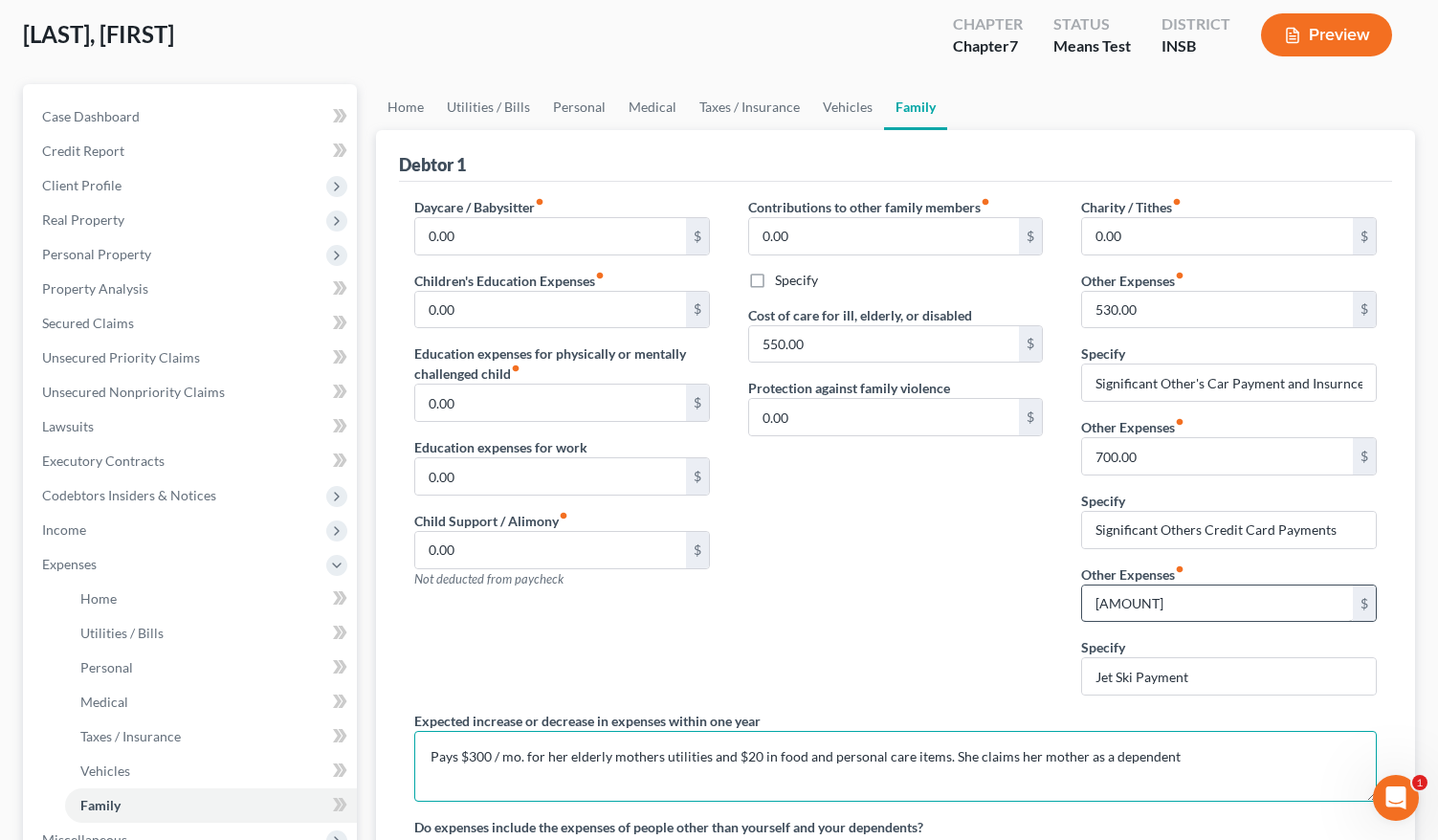 scroll, scrollTop: 0, scrollLeft: 0, axis: both 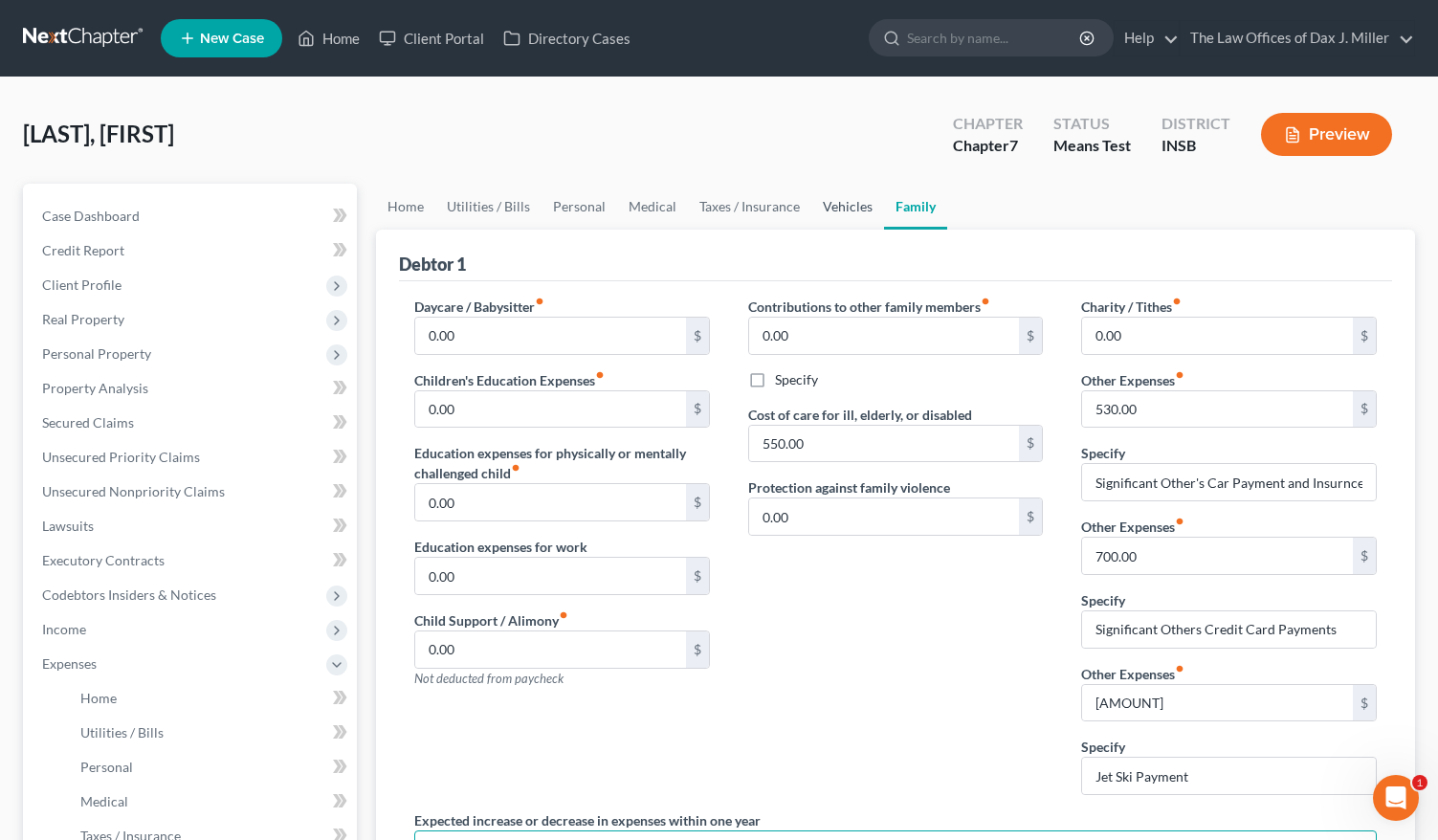 type on "Pays $300 / mo. for her elderly mothers utilities and $20 in food and personal care items. She claims her mother as a dependent" 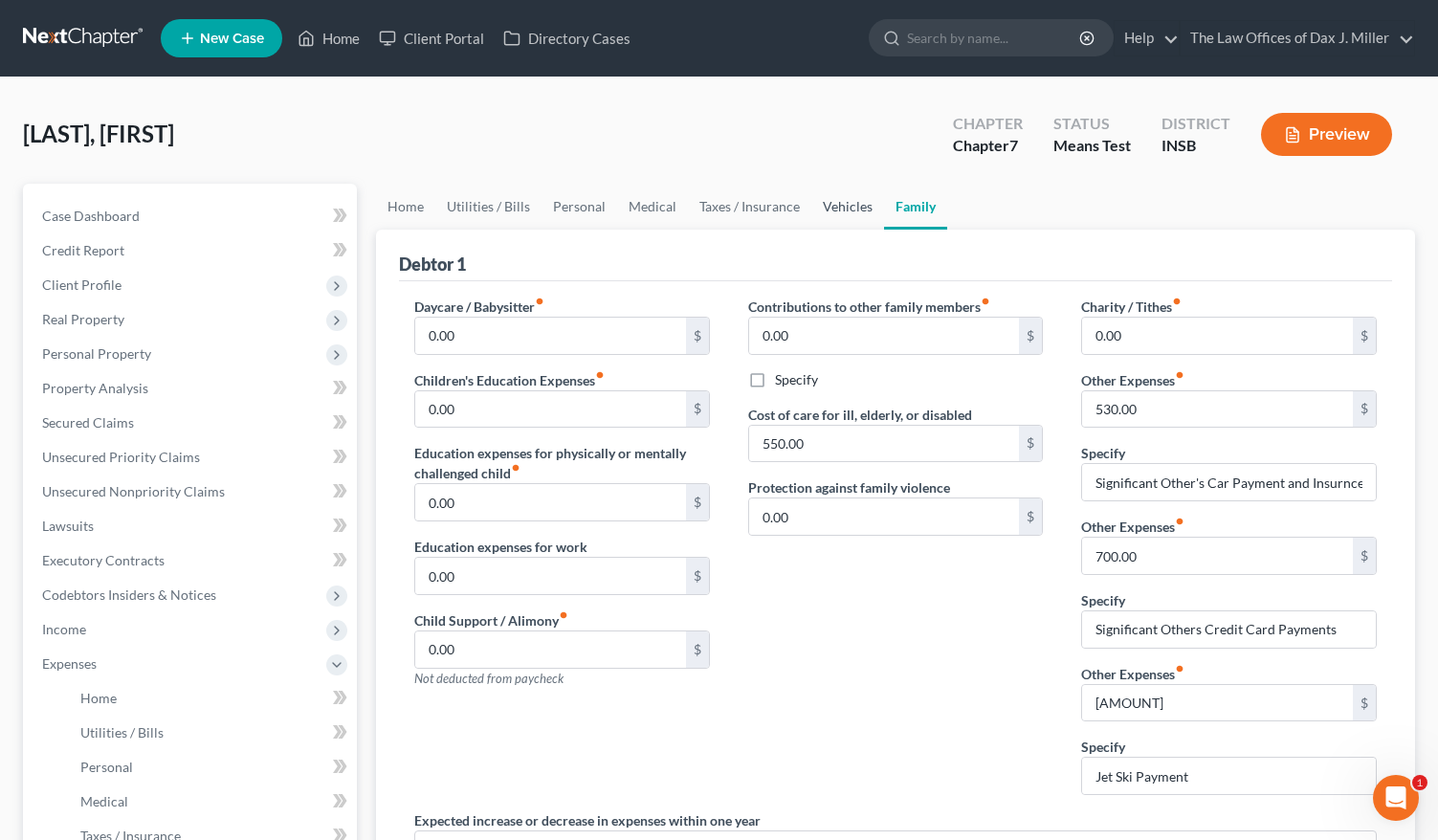 click on "Vehicles" at bounding box center (848, 207) 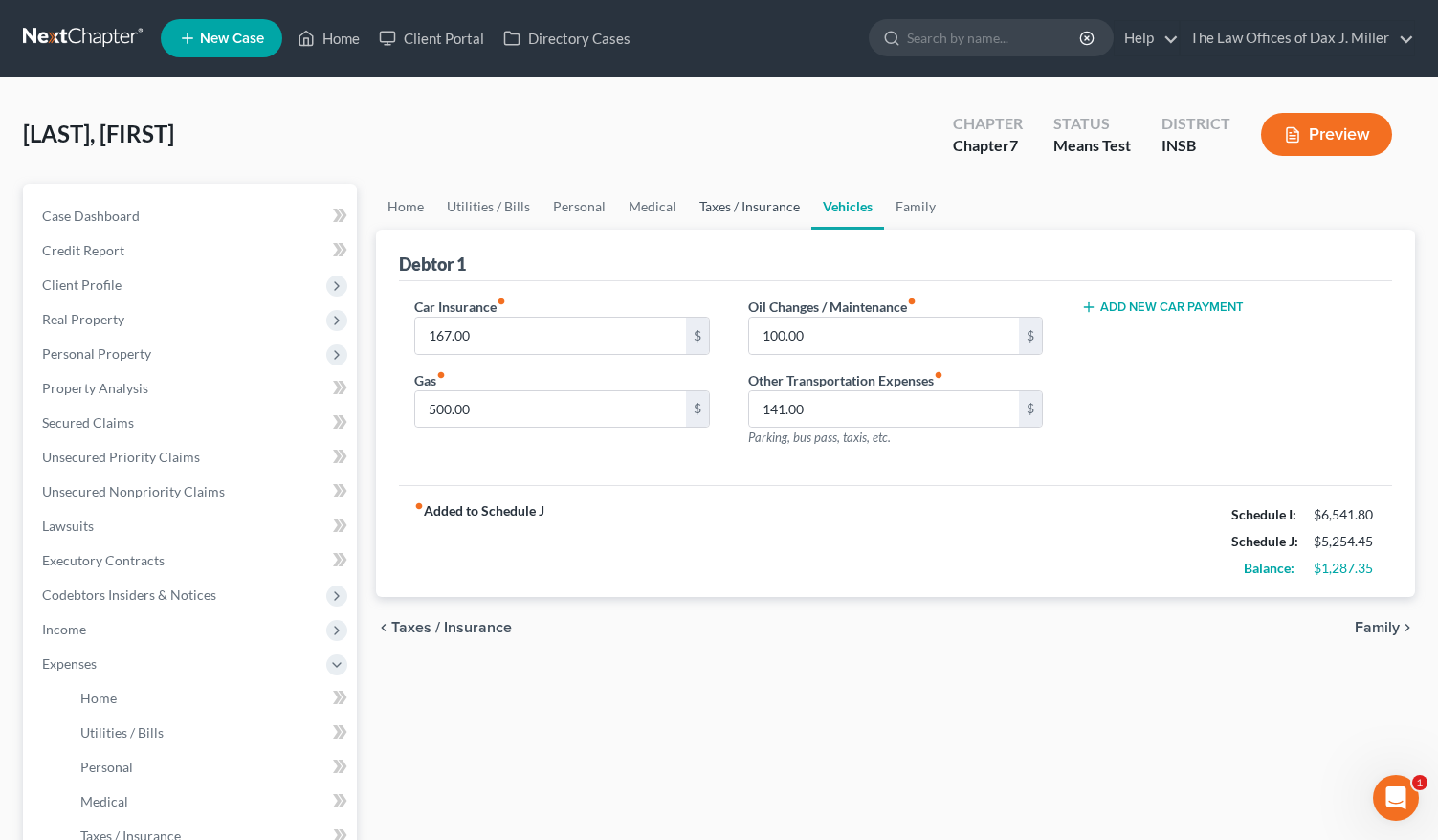 click on "Taxes / Insurance" at bounding box center (749, 207) 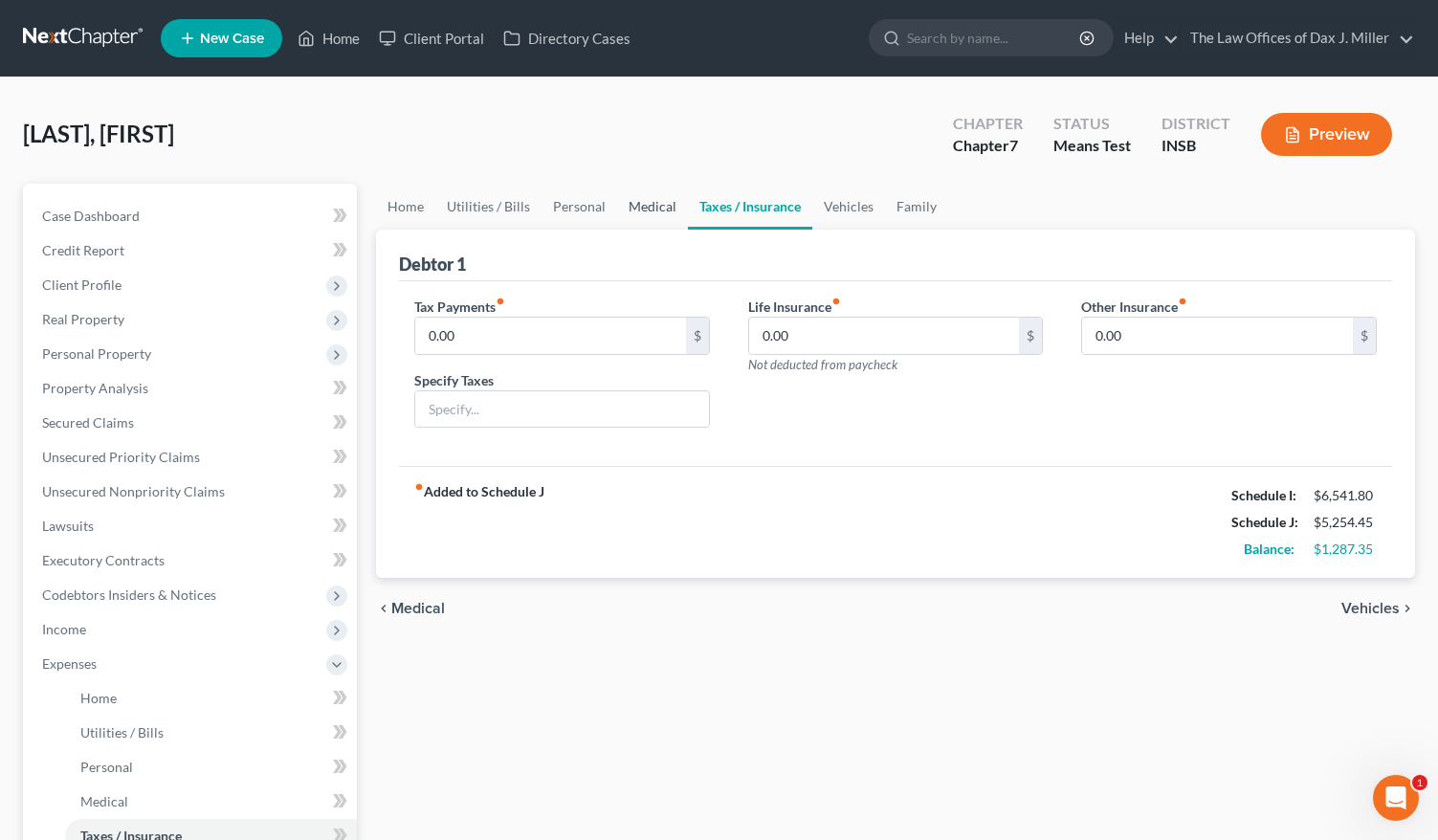 click on "Medical" at bounding box center [653, 207] 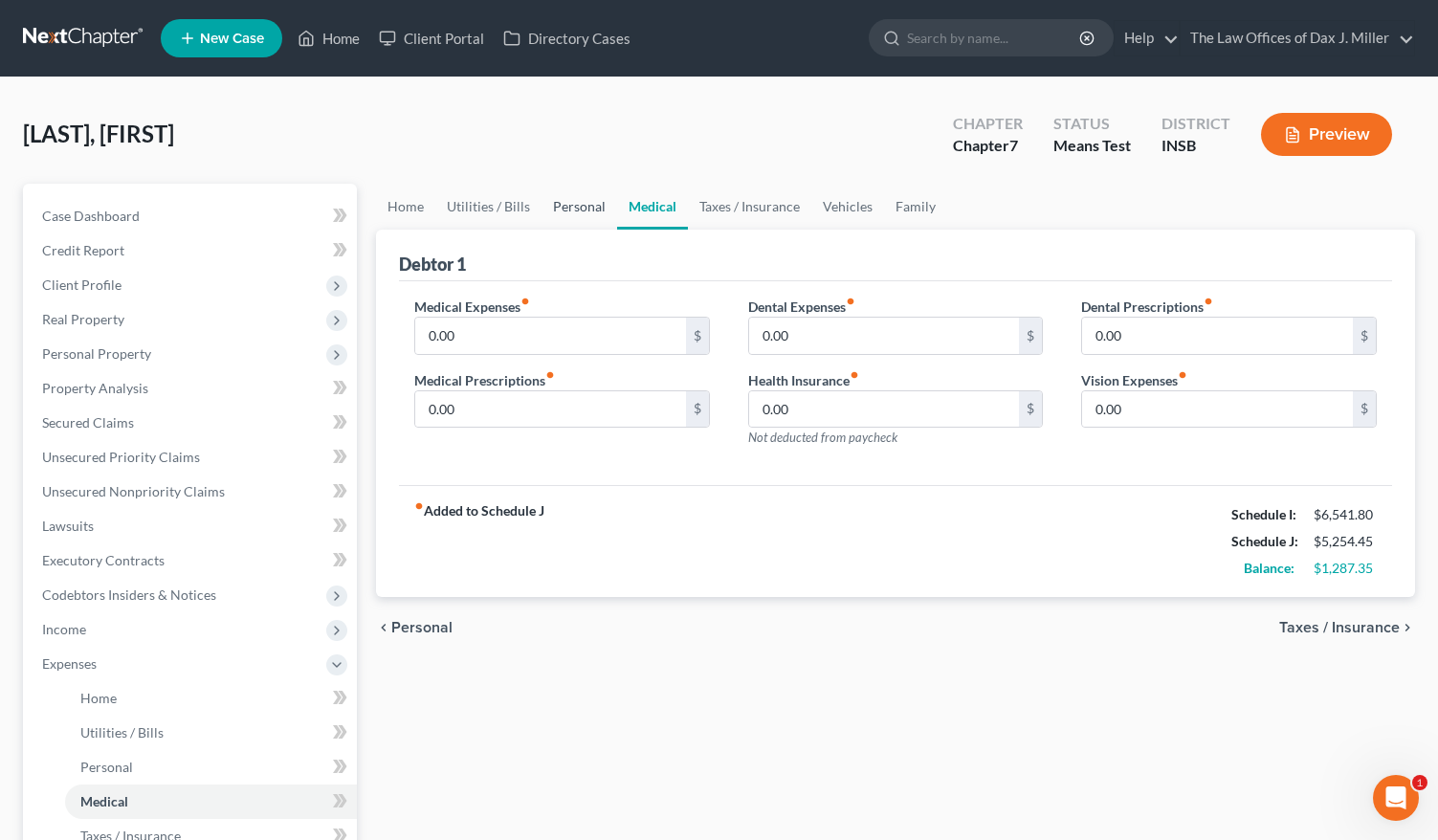 click on "Personal" at bounding box center (579, 207) 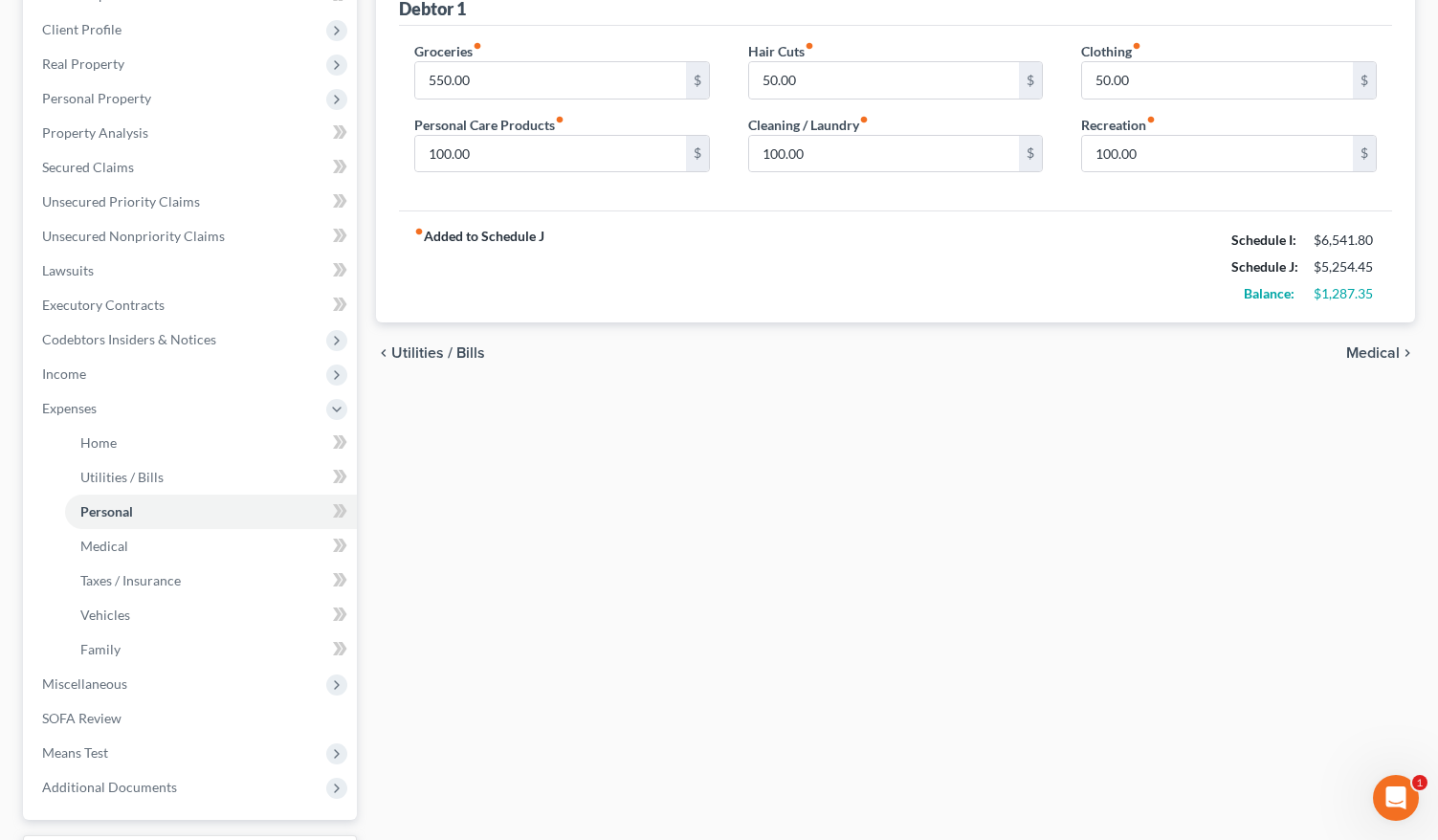 scroll, scrollTop: 418, scrollLeft: 0, axis: vertical 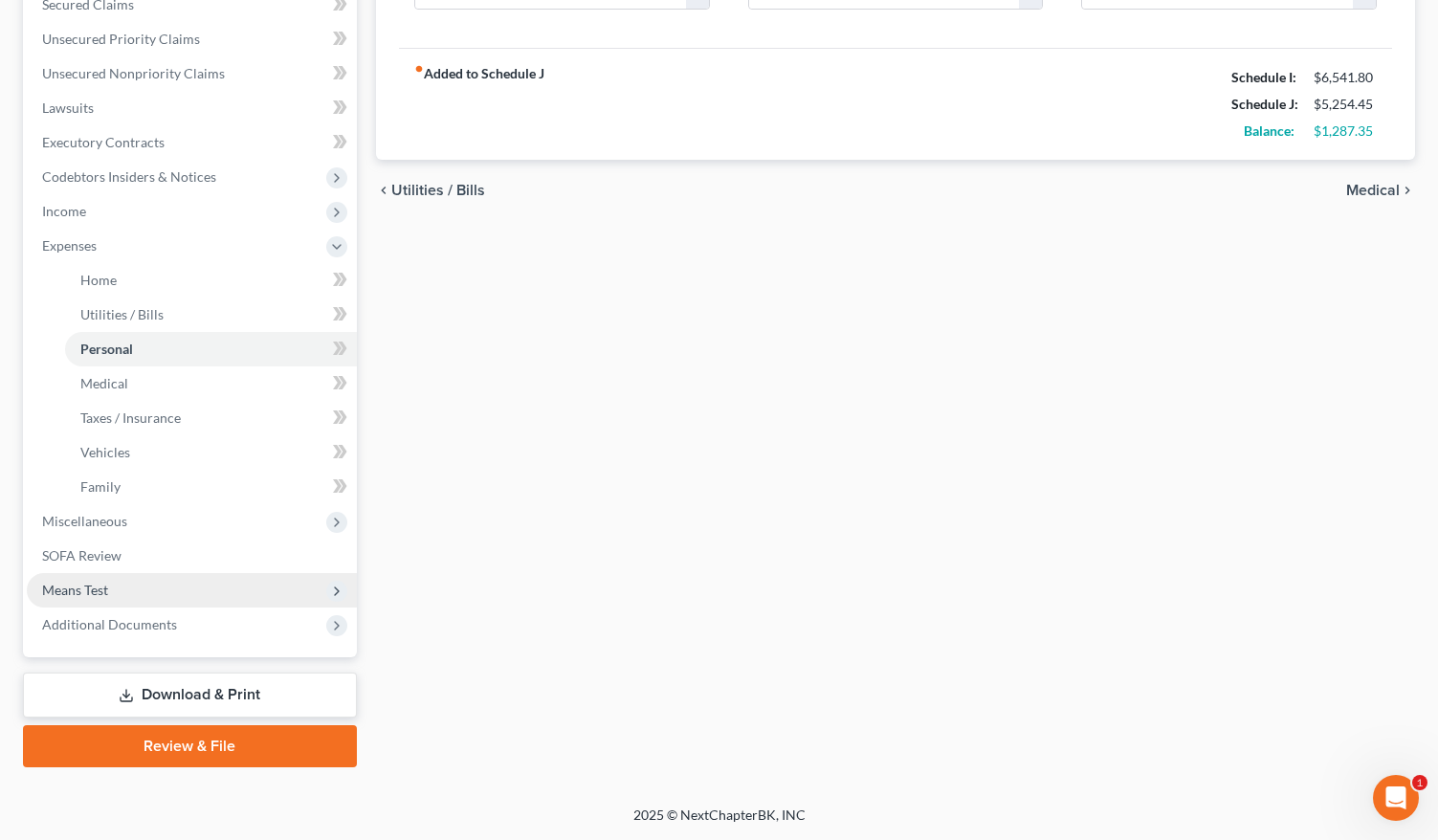 click on "Means Test" at bounding box center (191, 590) 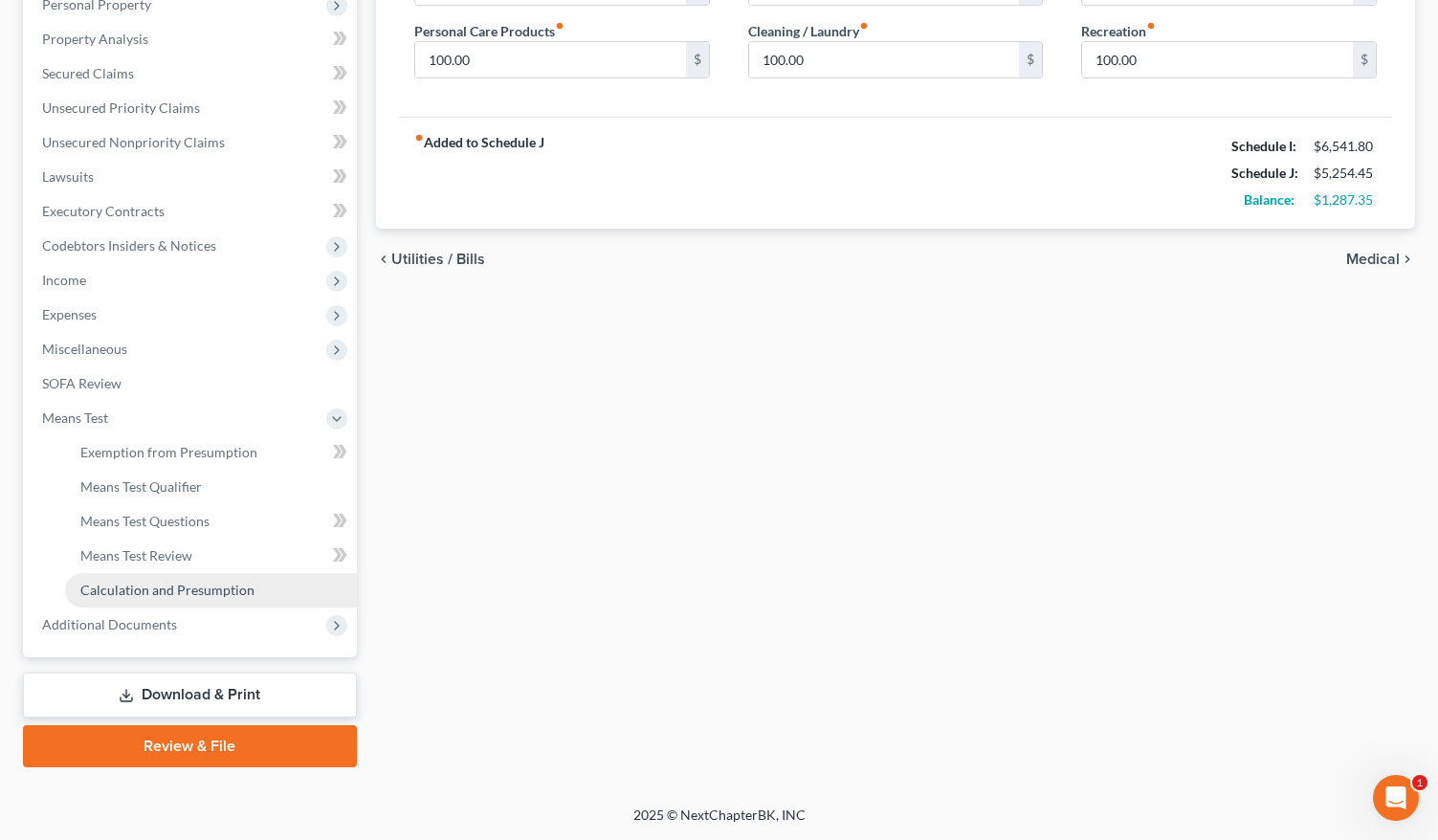 scroll, scrollTop: 349, scrollLeft: 0, axis: vertical 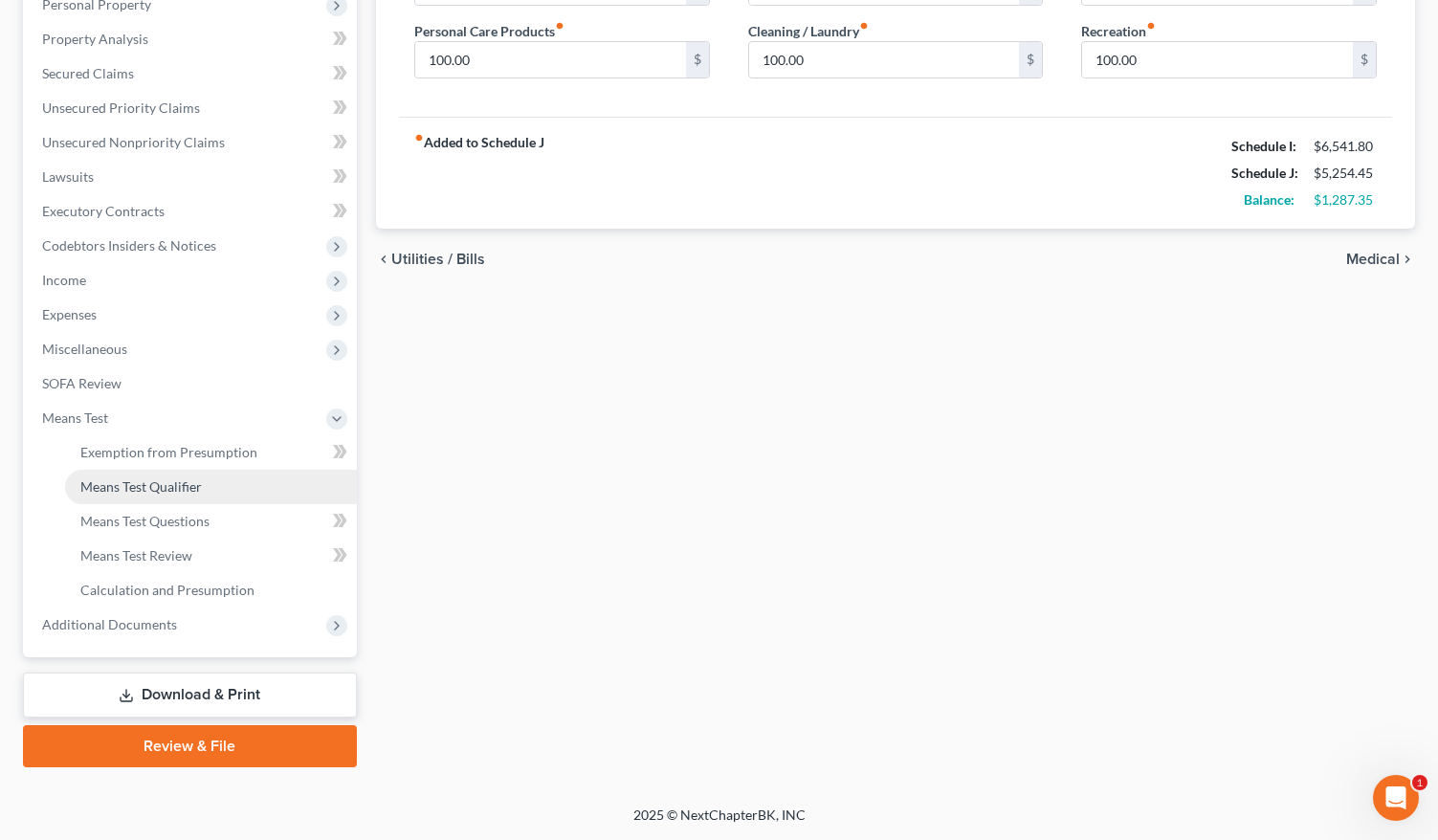 click on "Means Test Qualifier" at bounding box center (210, 487) 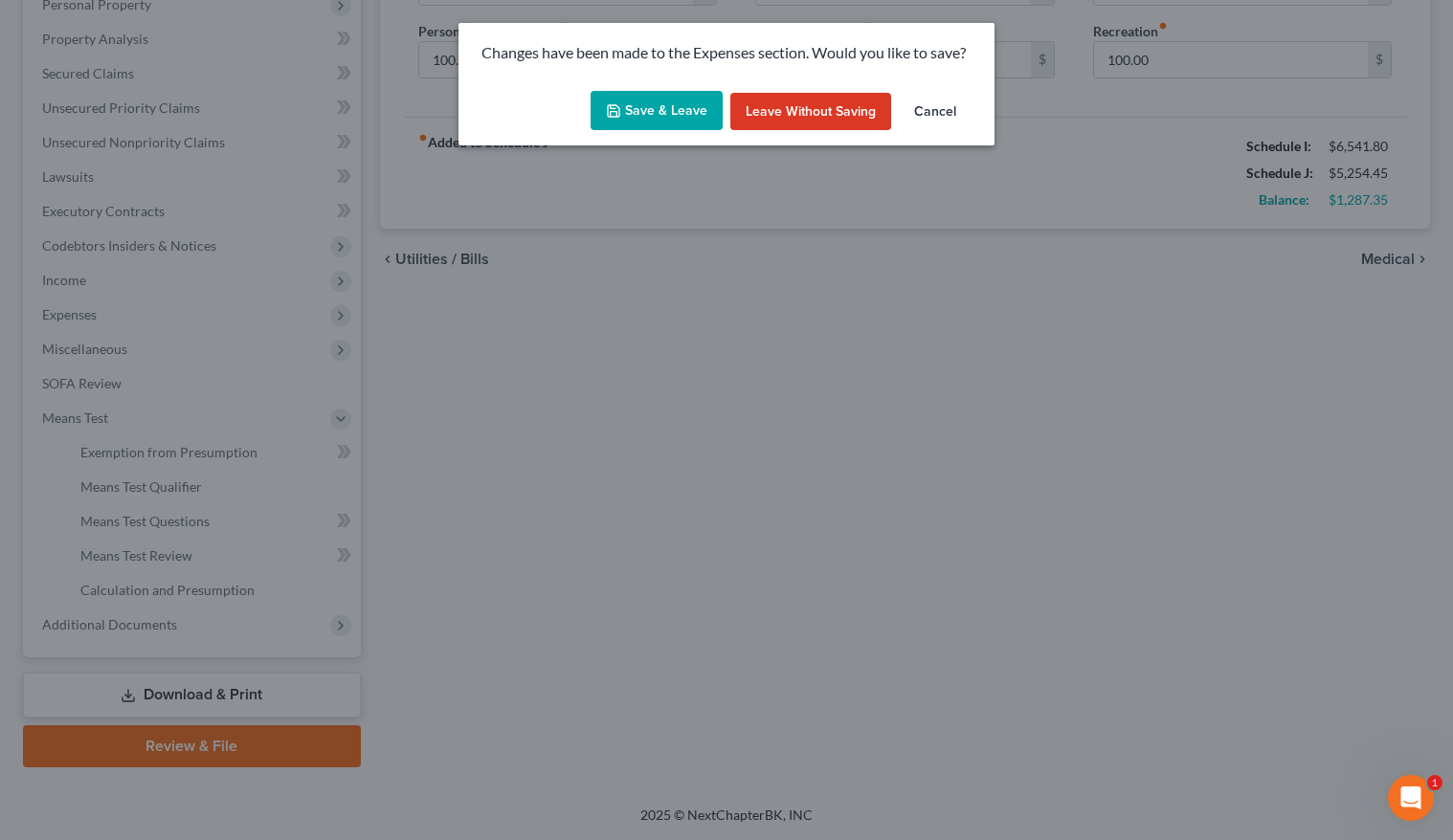 click on "Save & Leave" at bounding box center (657, 111) 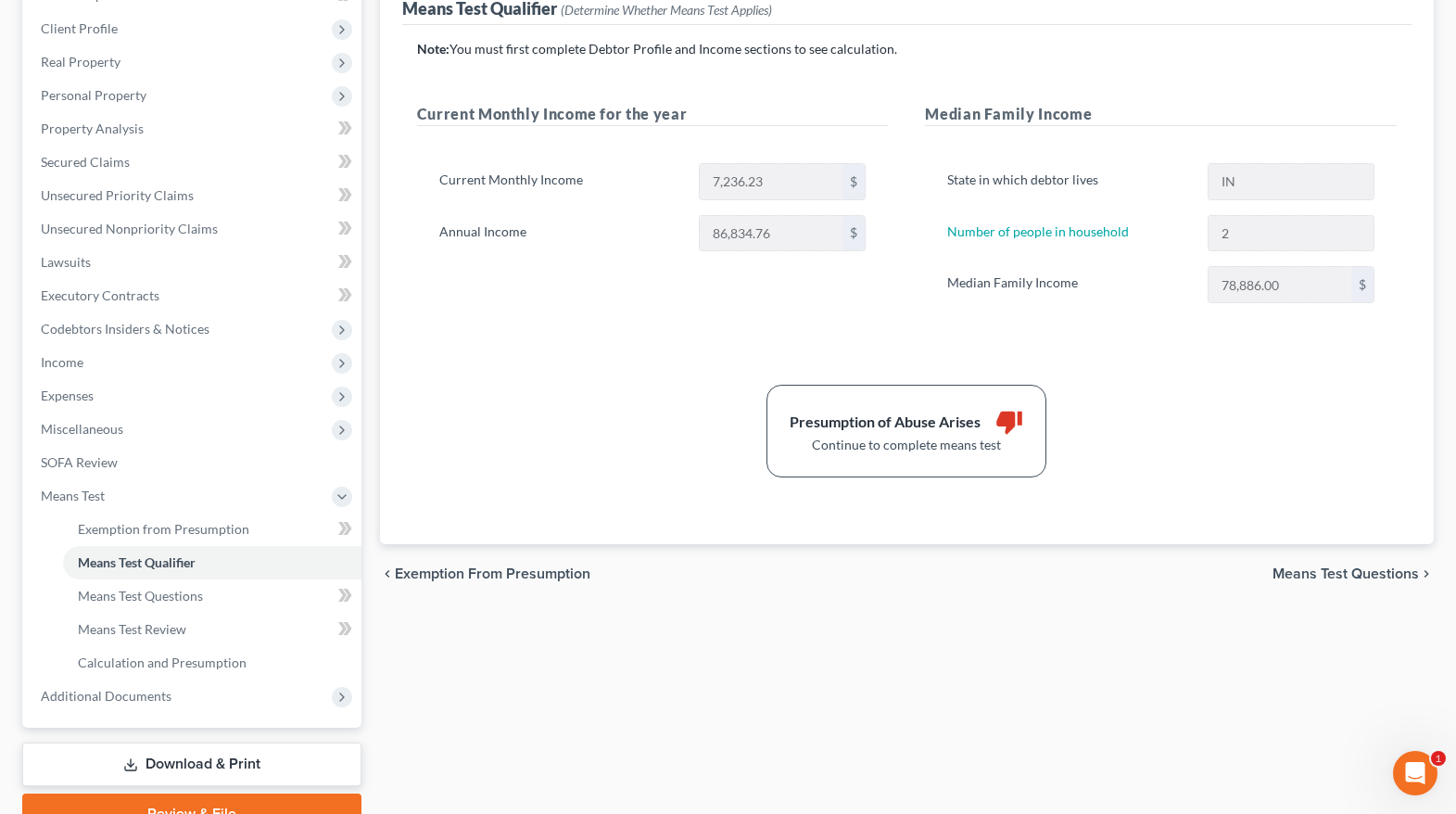 scroll, scrollTop: 185, scrollLeft: 0, axis: vertical 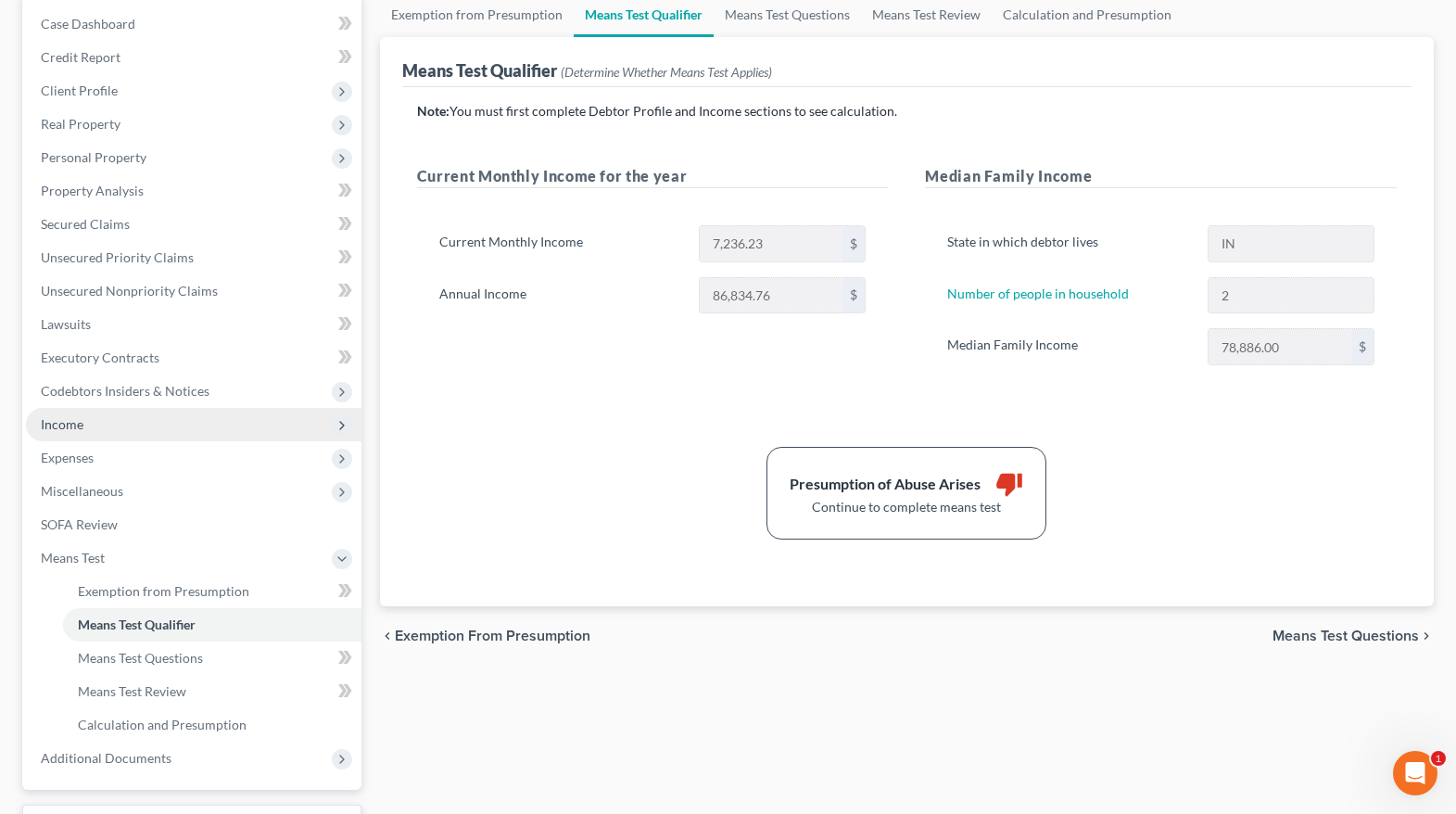 click on "Income" at bounding box center (194, 425) 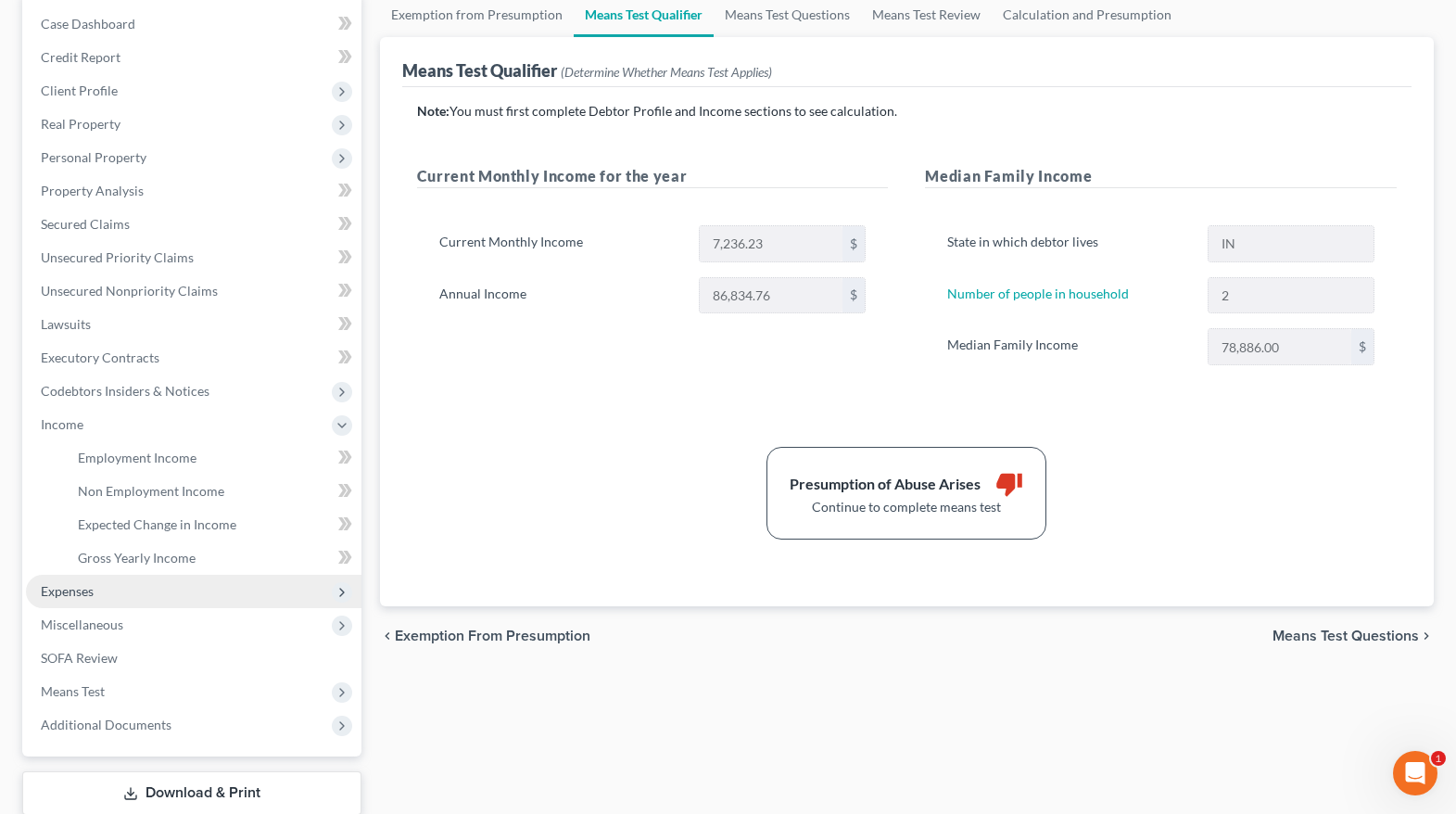 click on "Expenses" at bounding box center (67, 591) 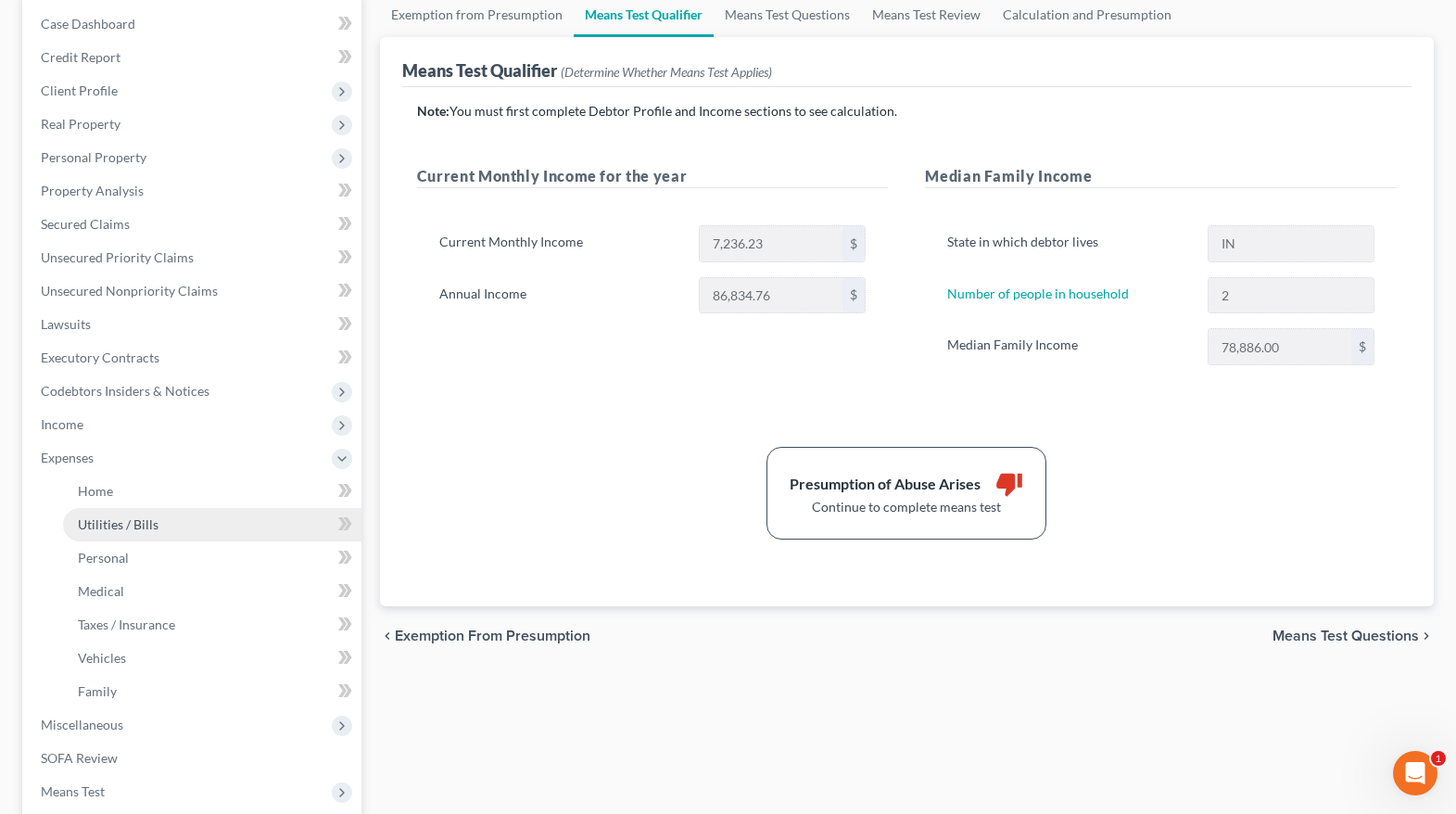 click on "Utilities / Bills" at bounding box center [118, 524] 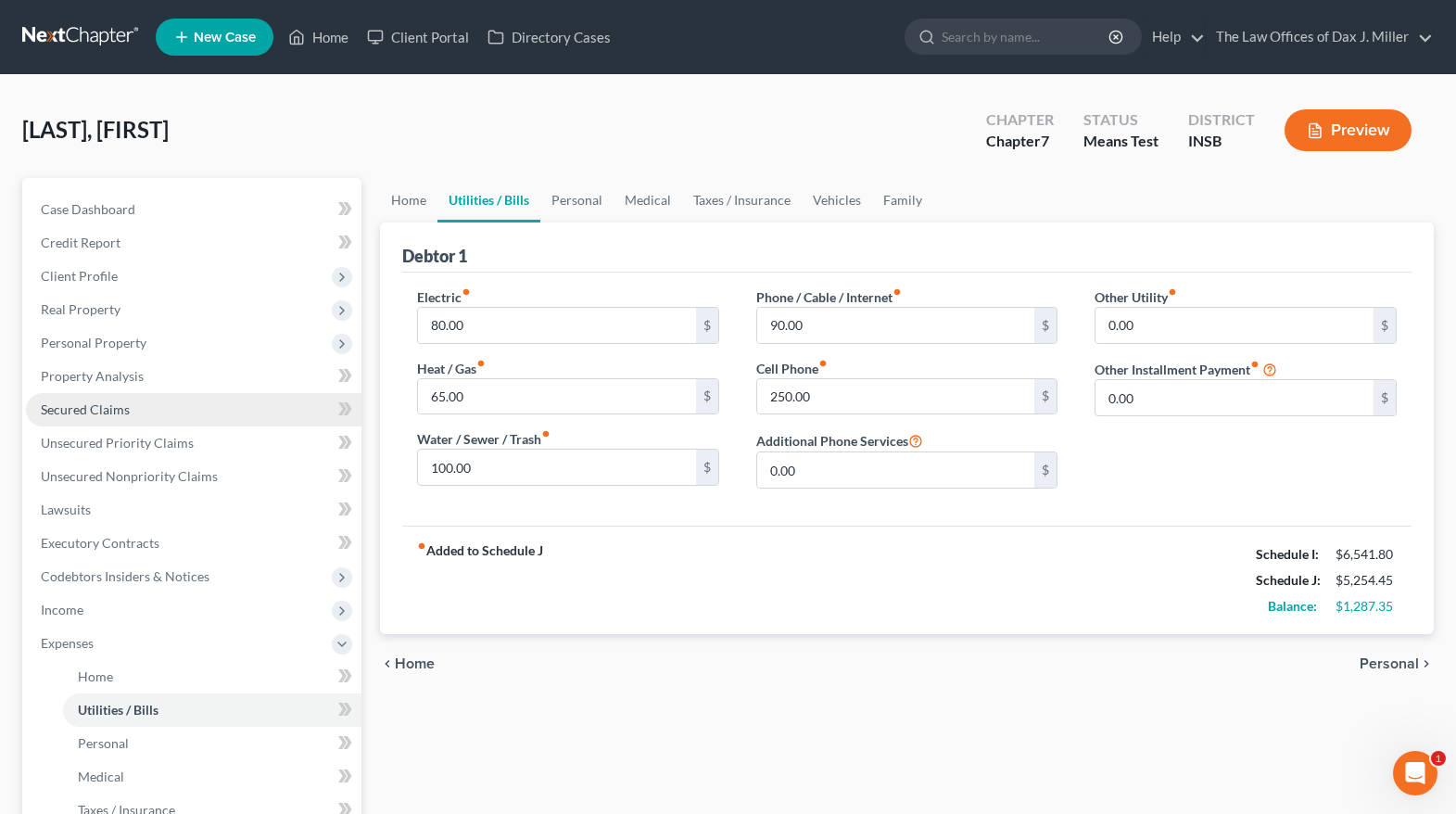 scroll, scrollTop: 185, scrollLeft: 0, axis: vertical 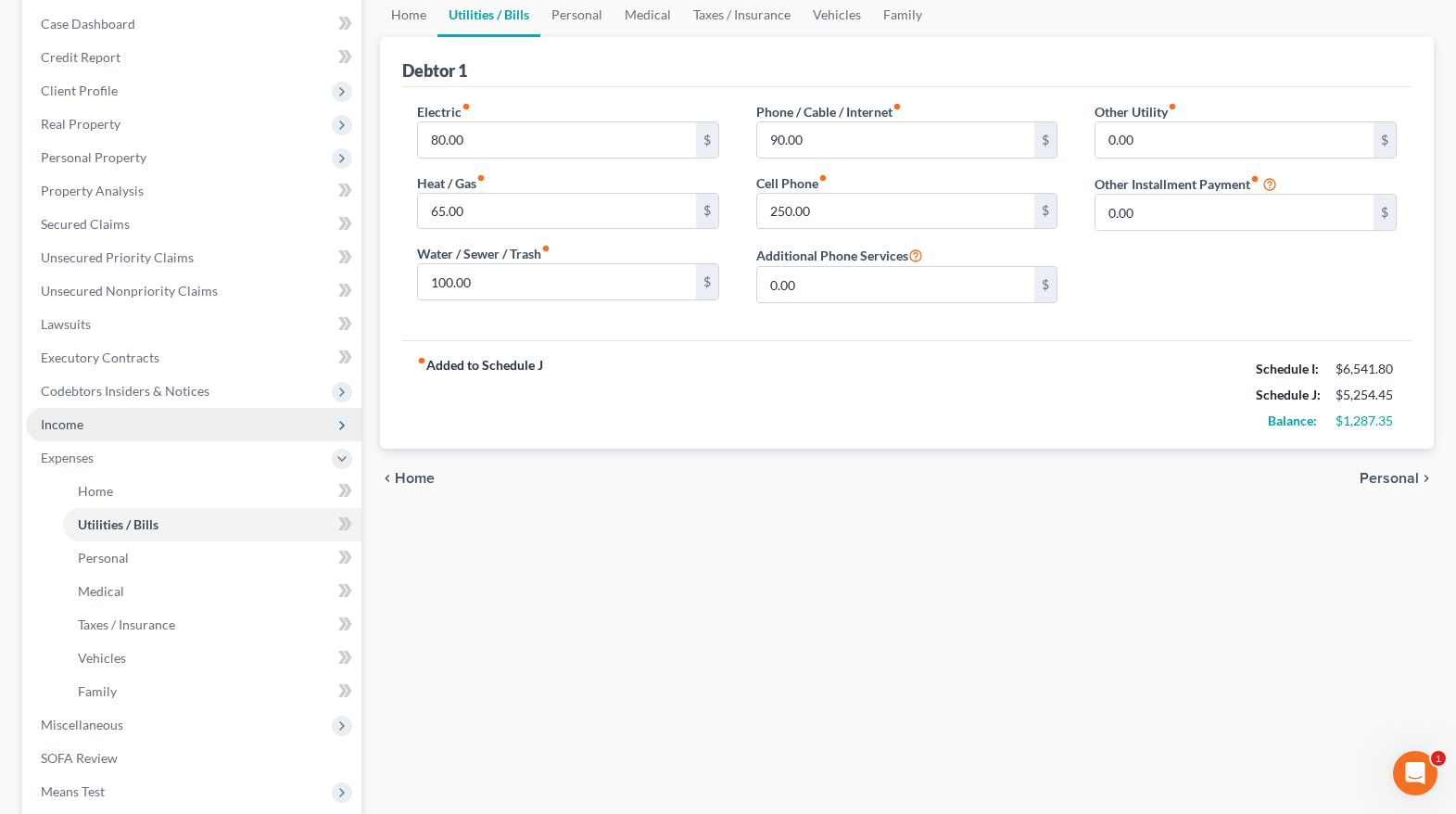 click on "Income" at bounding box center (194, 425) 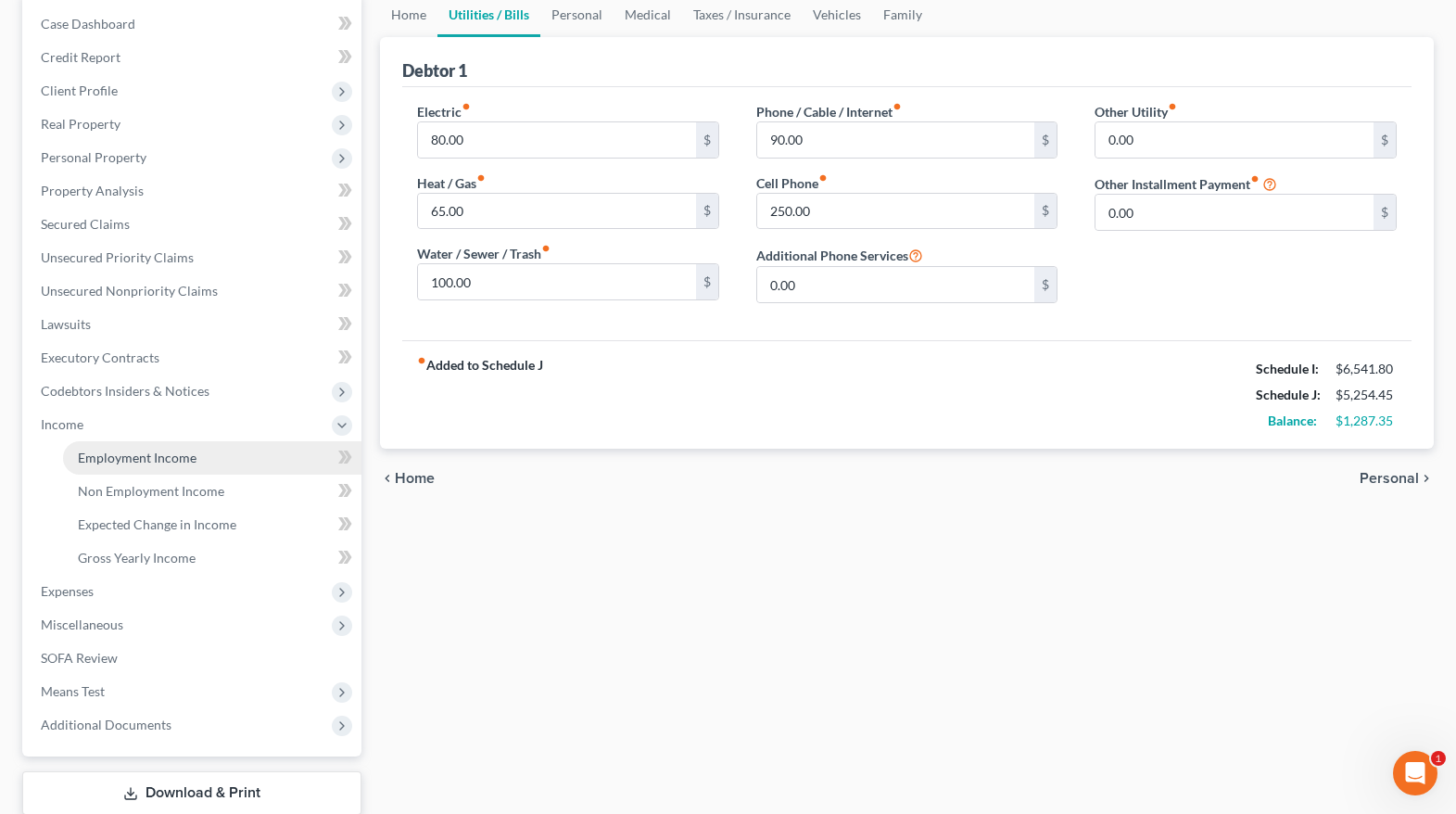 click on "Employment Income" at bounding box center [137, 457] 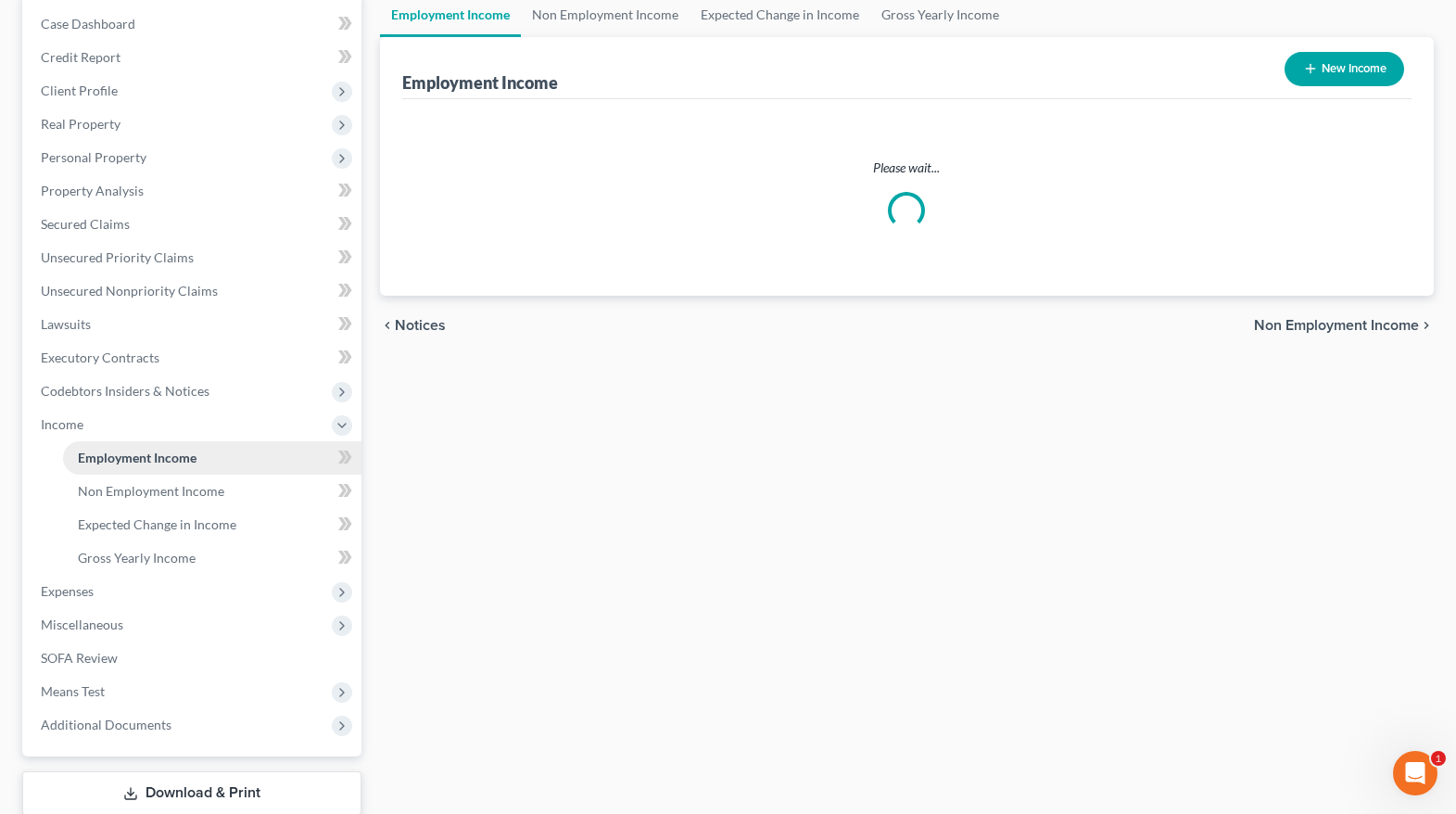 scroll, scrollTop: 0, scrollLeft: 0, axis: both 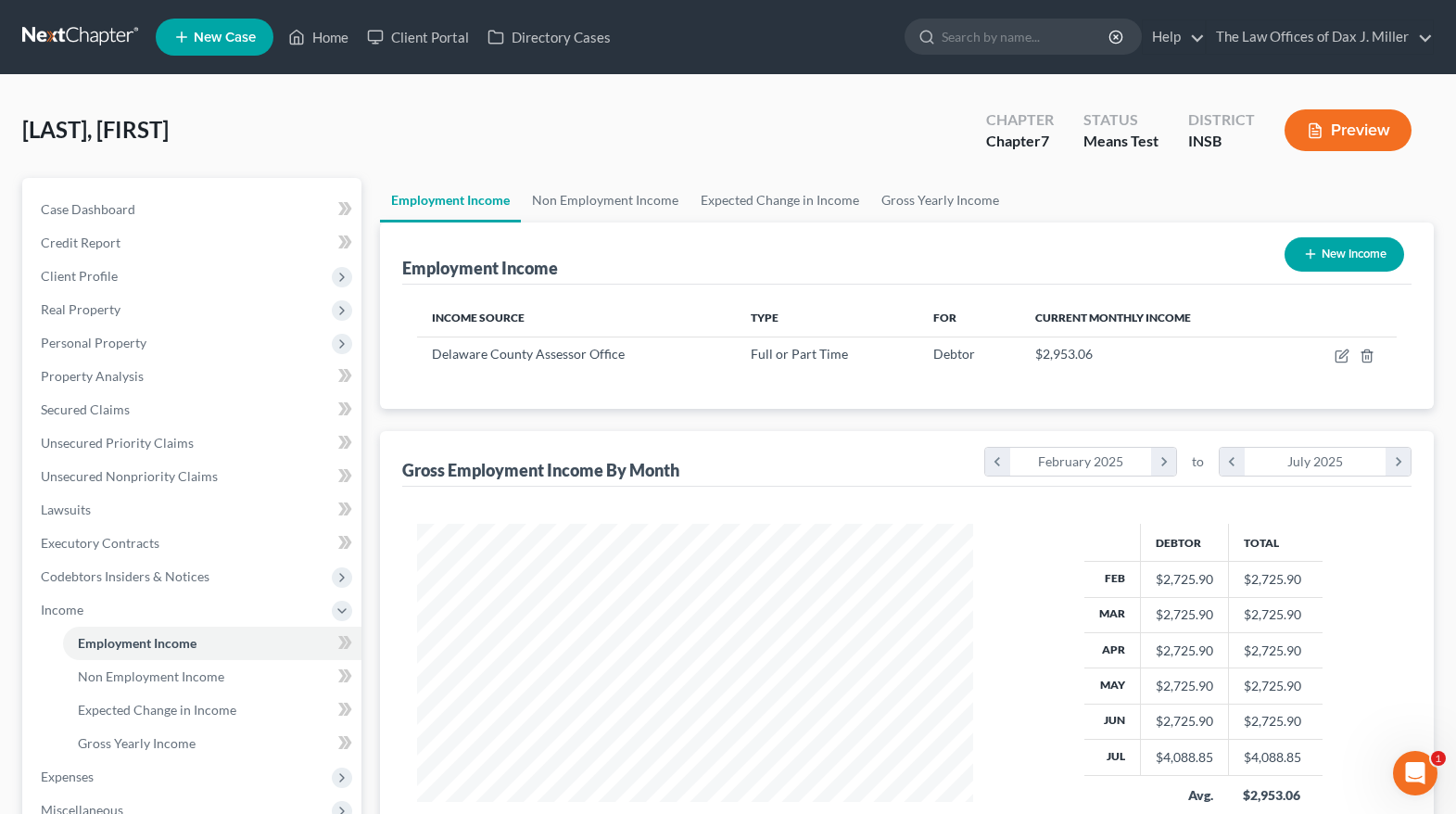 drag, startPoint x: 1029, startPoint y: 259, endPoint x: 1007, endPoint y: 256, distance: 22.203603 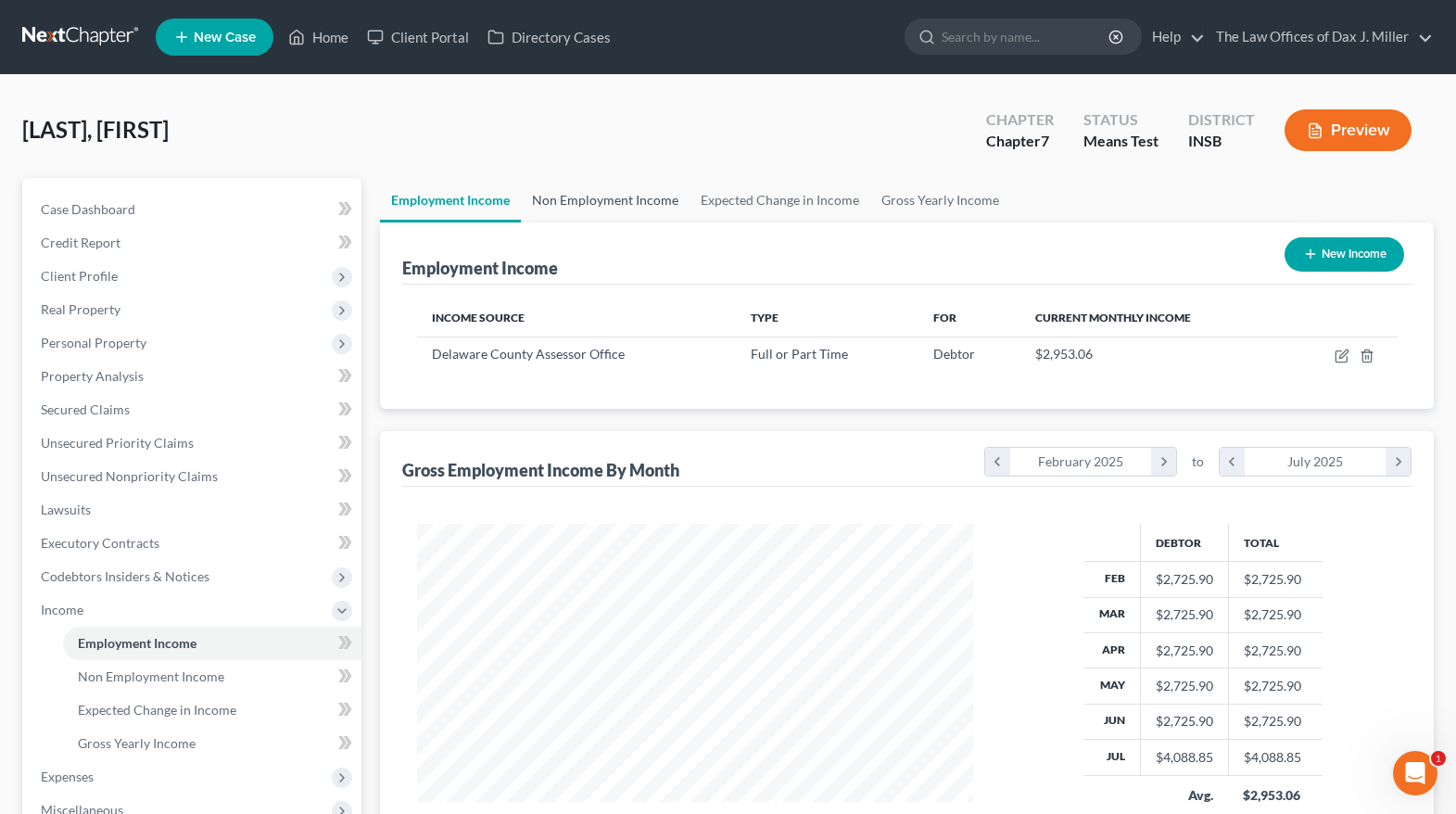 click on "Non Employment Income" at bounding box center (605, 200) 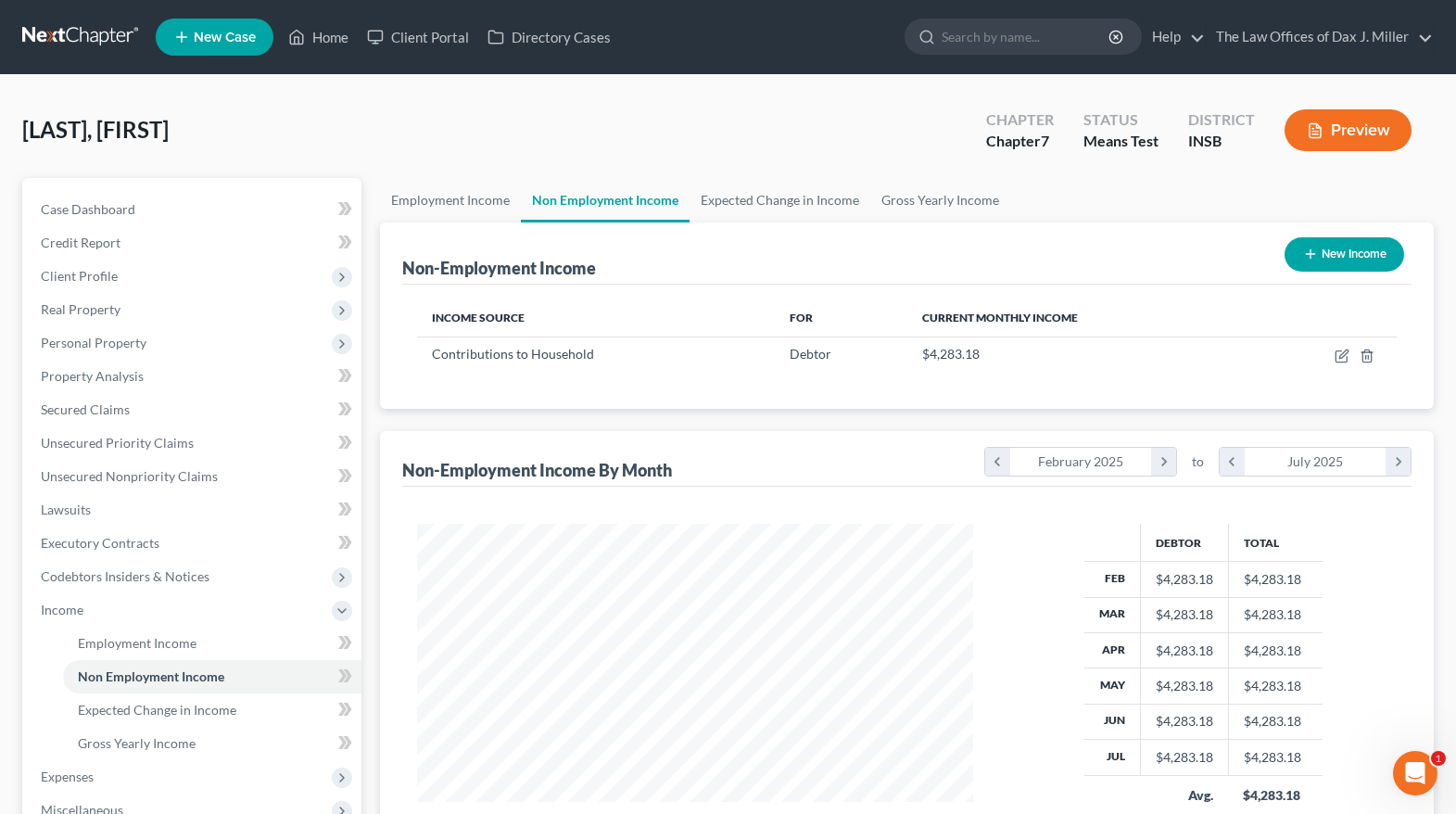 scroll, scrollTop: 926775, scrollLeft: 926205, axis: both 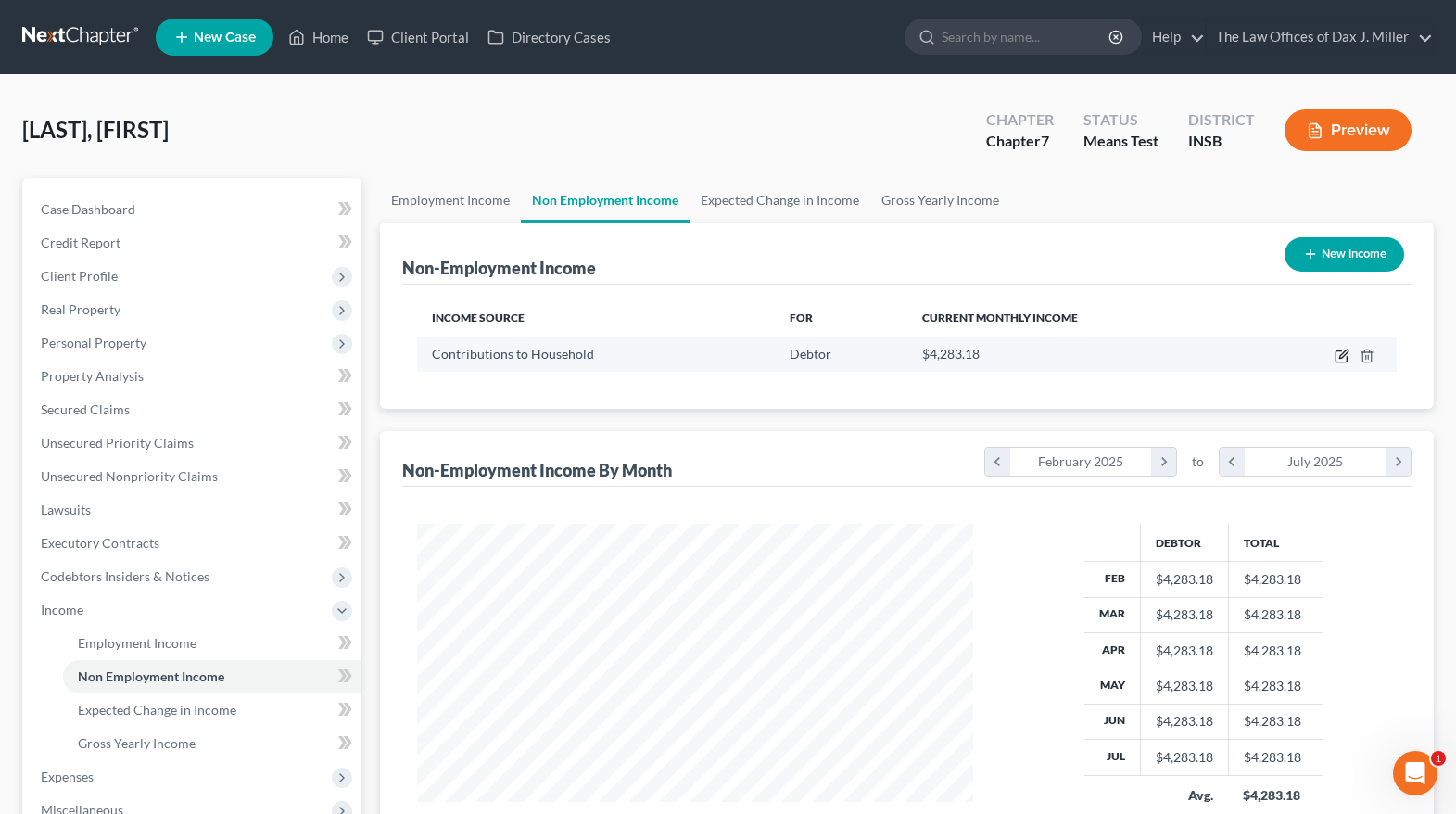 click 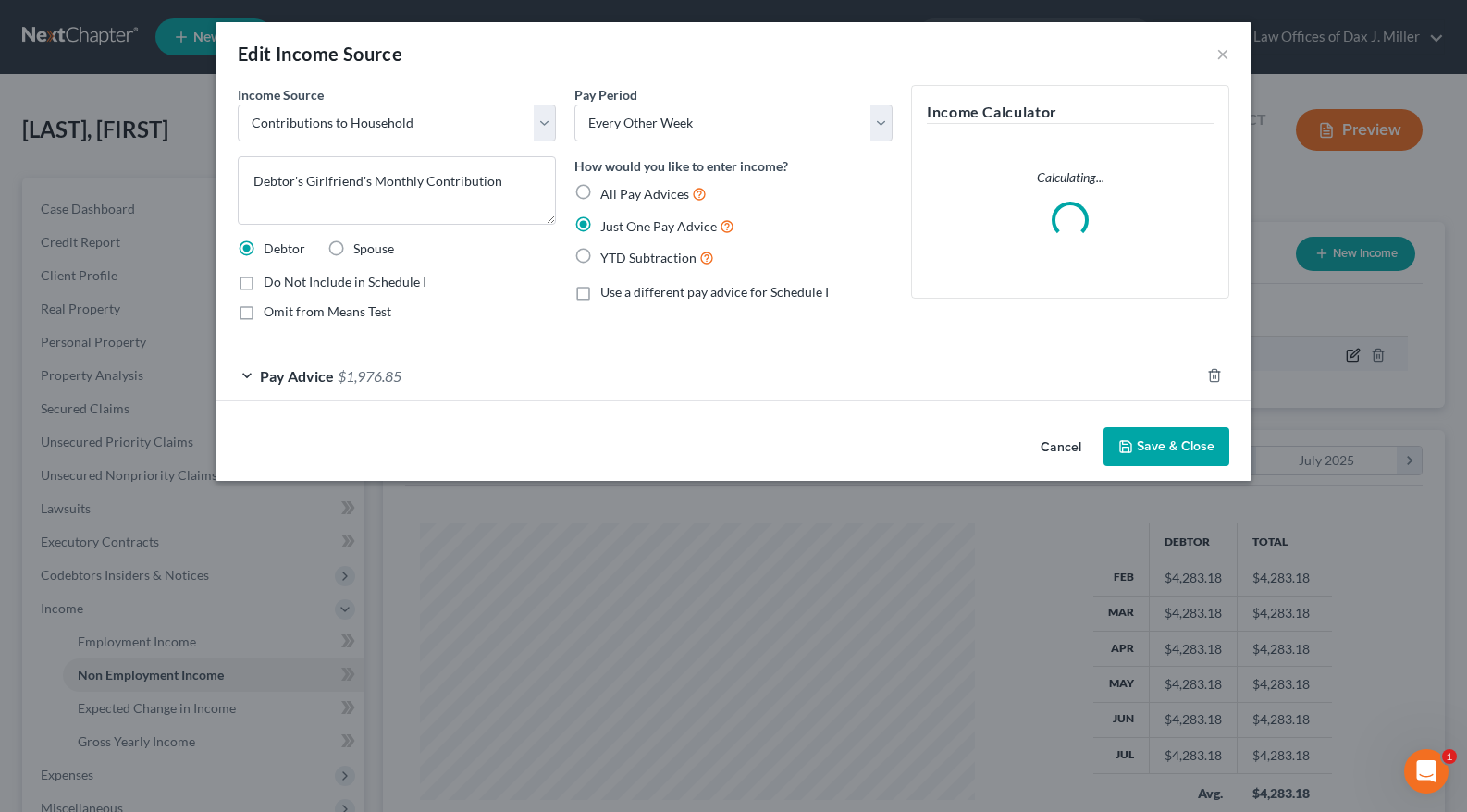 scroll, scrollTop: 924498, scrollLeft: 924370, axis: both 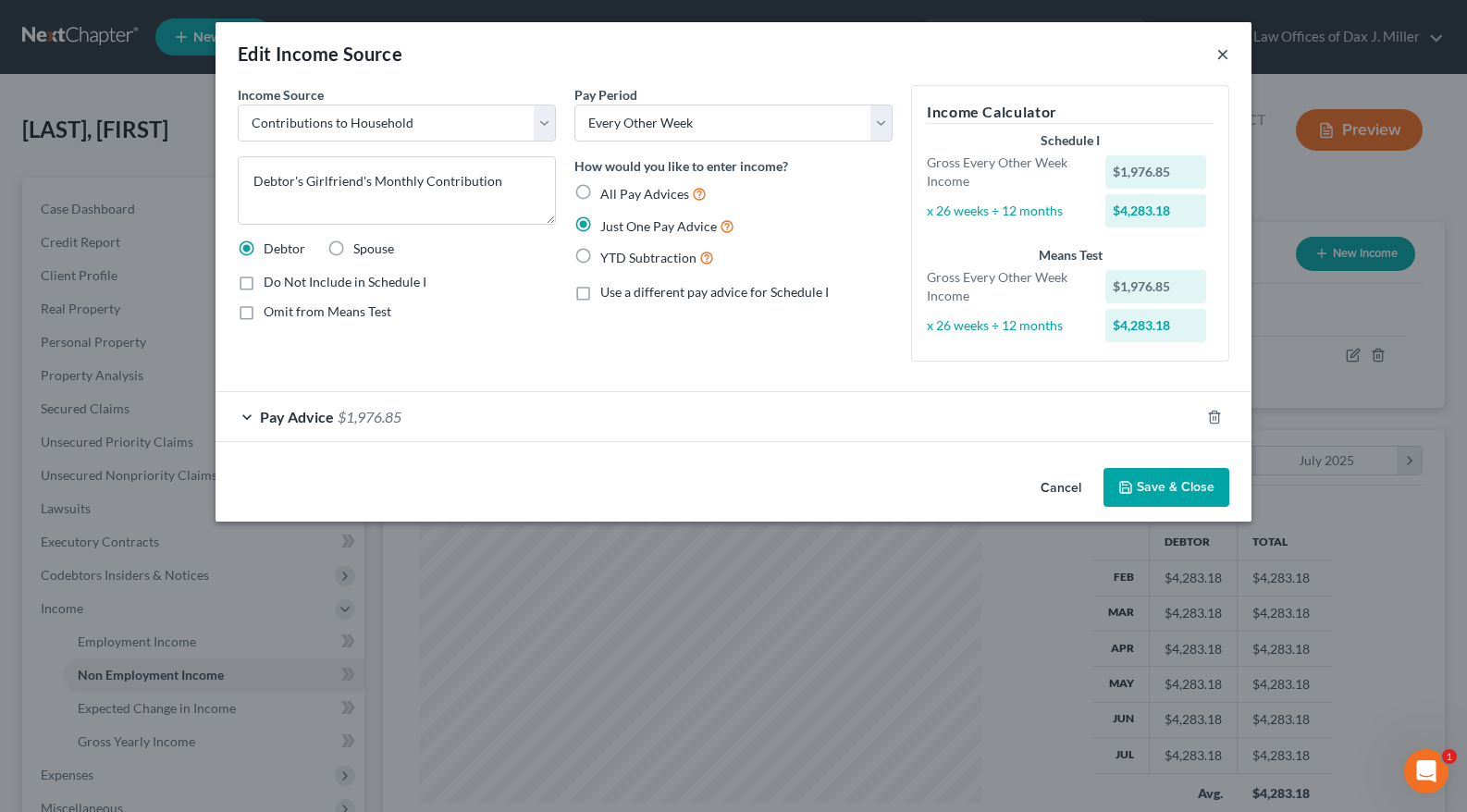 click on "×" at bounding box center (1223, 54) 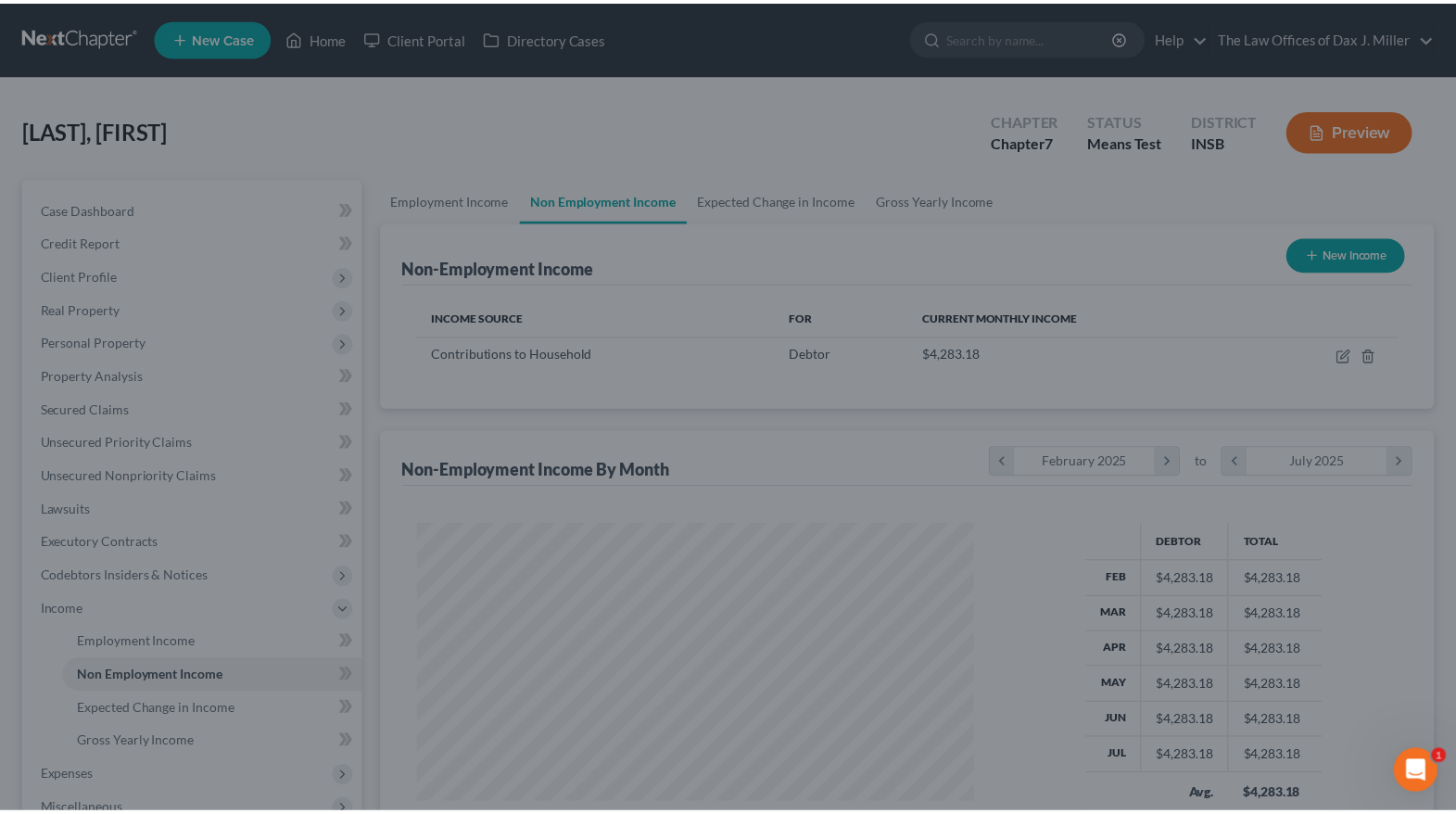 scroll, scrollTop: 333, scrollLeft: 593, axis: both 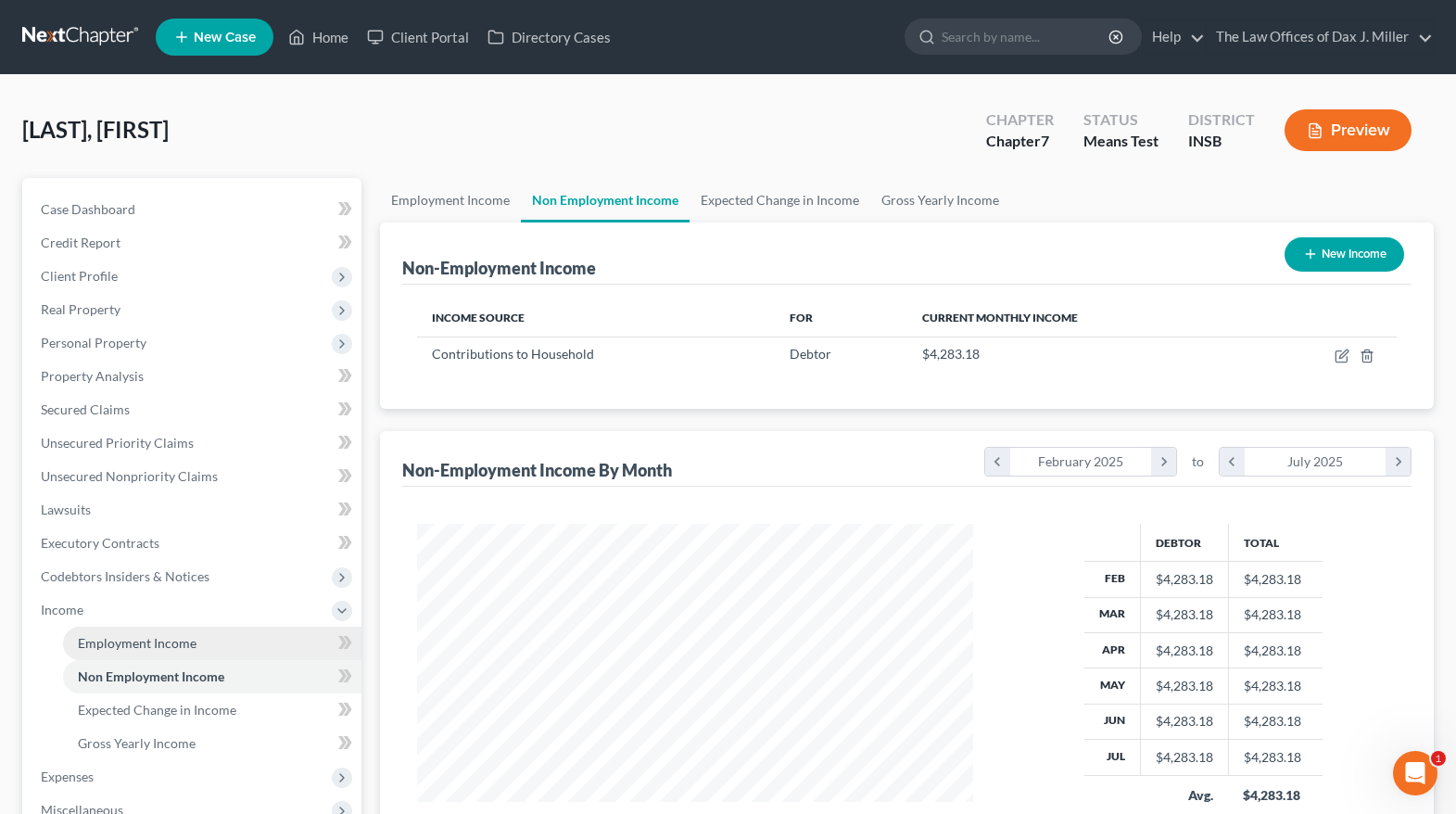 click on "Employment Income" at bounding box center [212, 643] 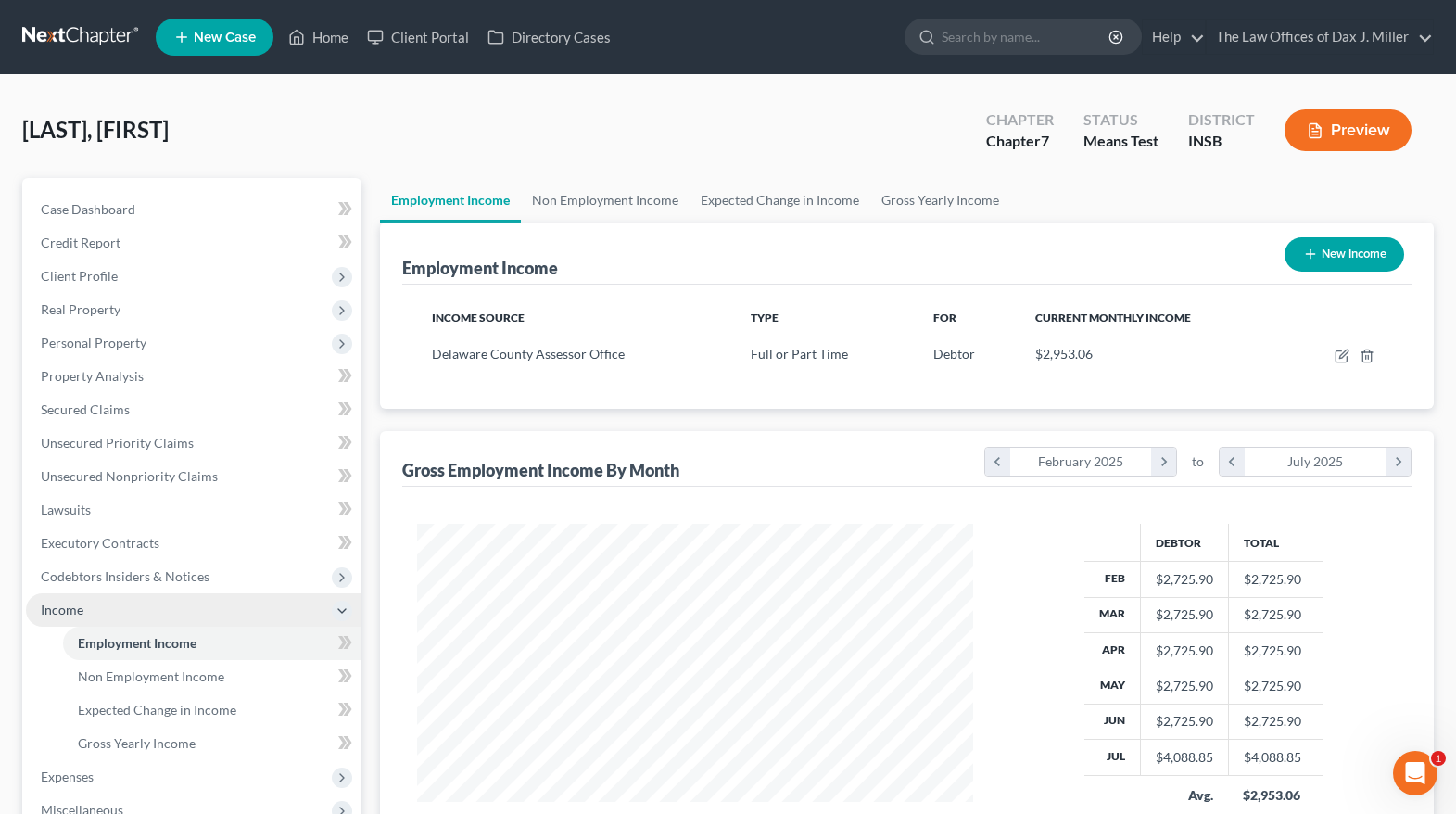 scroll, scrollTop: 926775, scrollLeft: 926205, axis: both 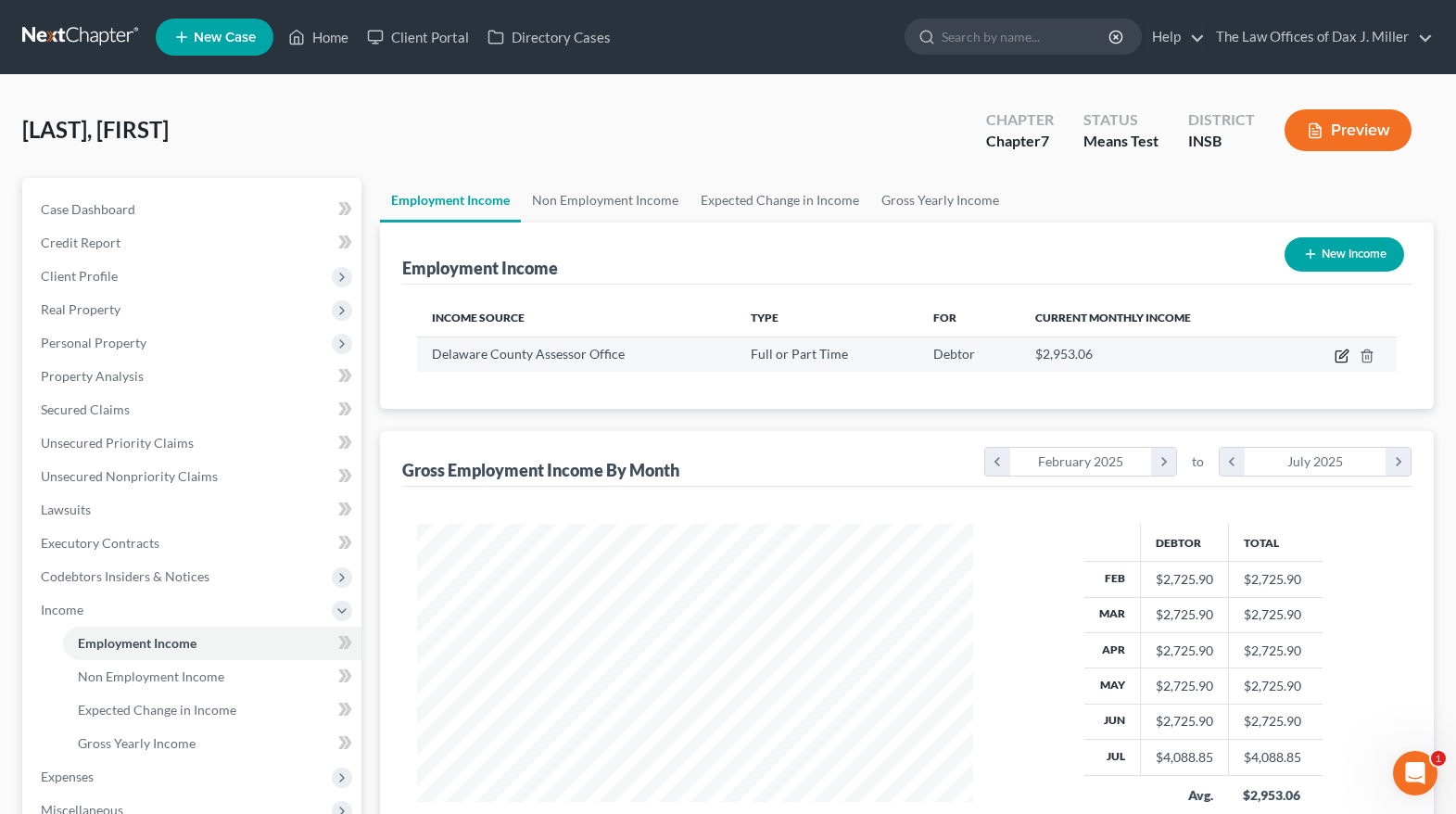 click 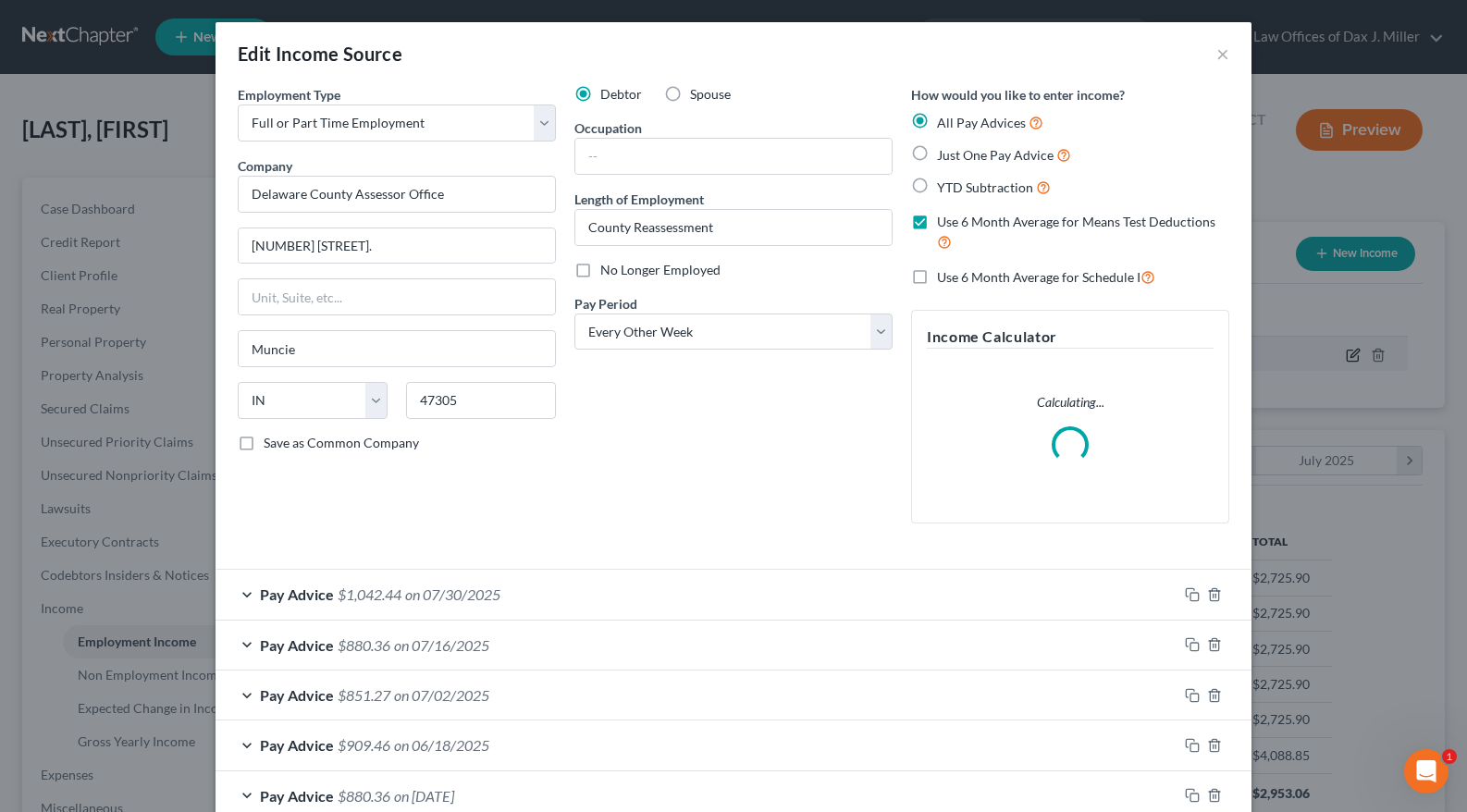 scroll, scrollTop: 924498, scrollLeft: 924370, axis: both 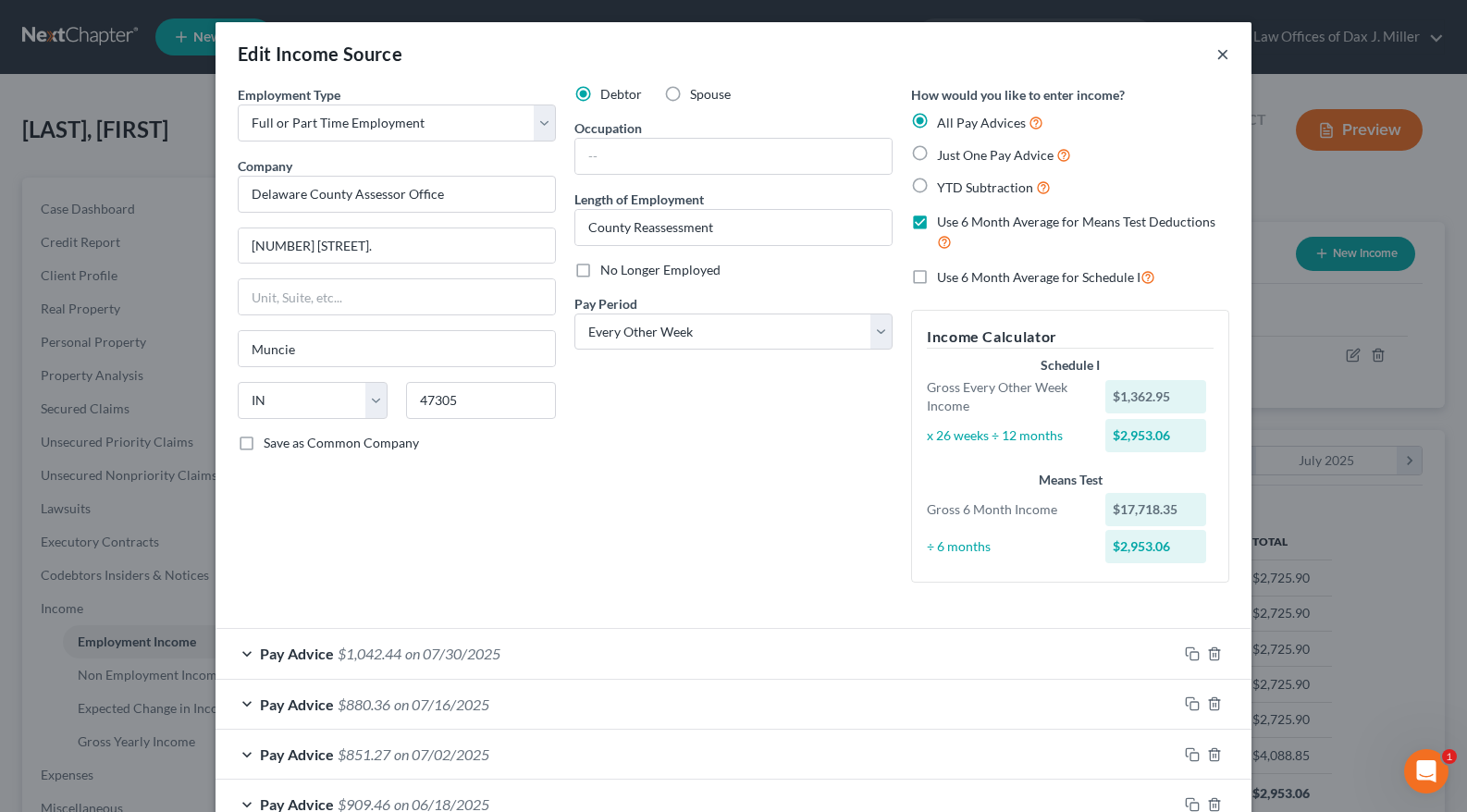 click on "×" at bounding box center [1223, 54] 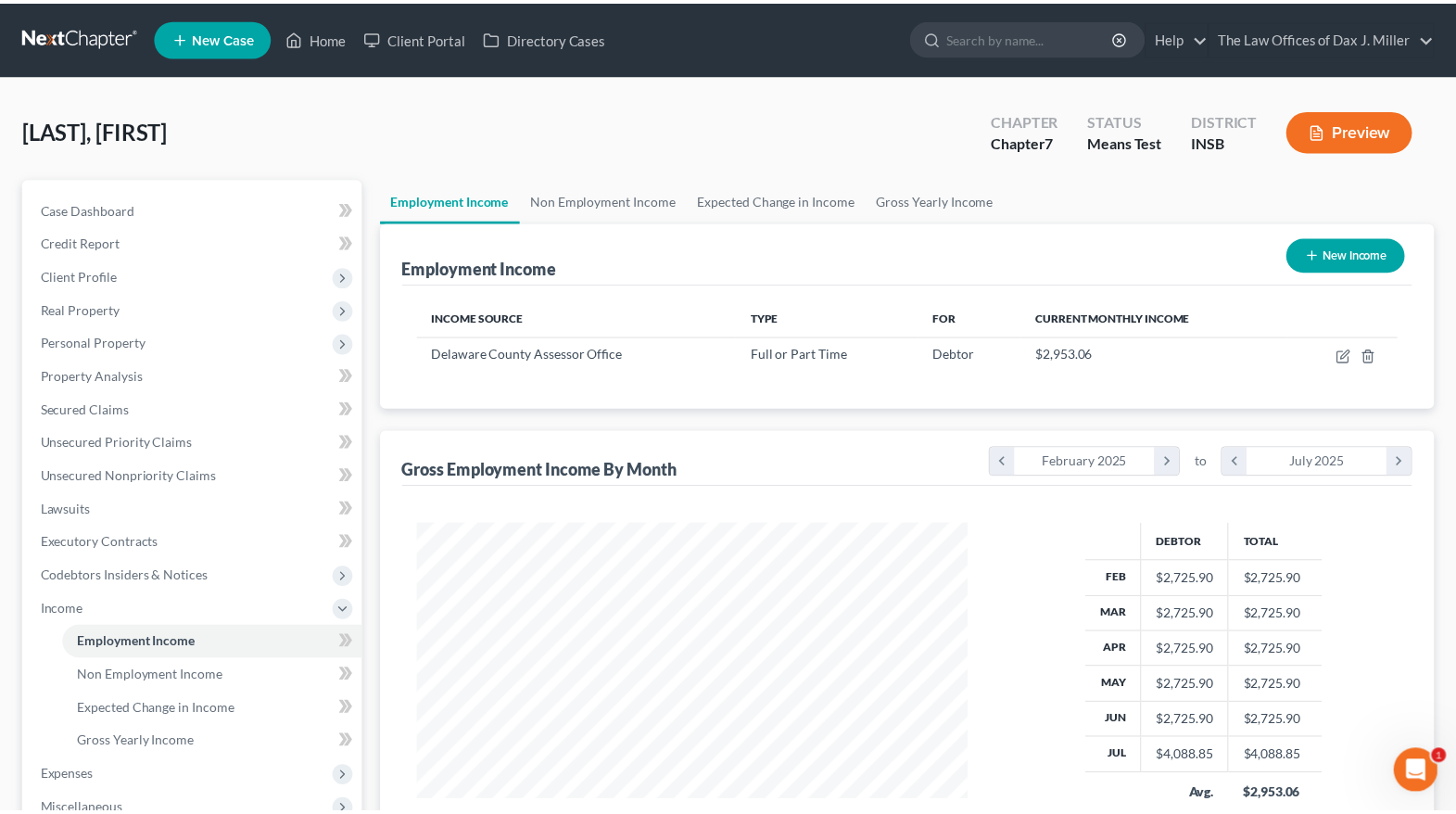 scroll, scrollTop: 333, scrollLeft: 593, axis: both 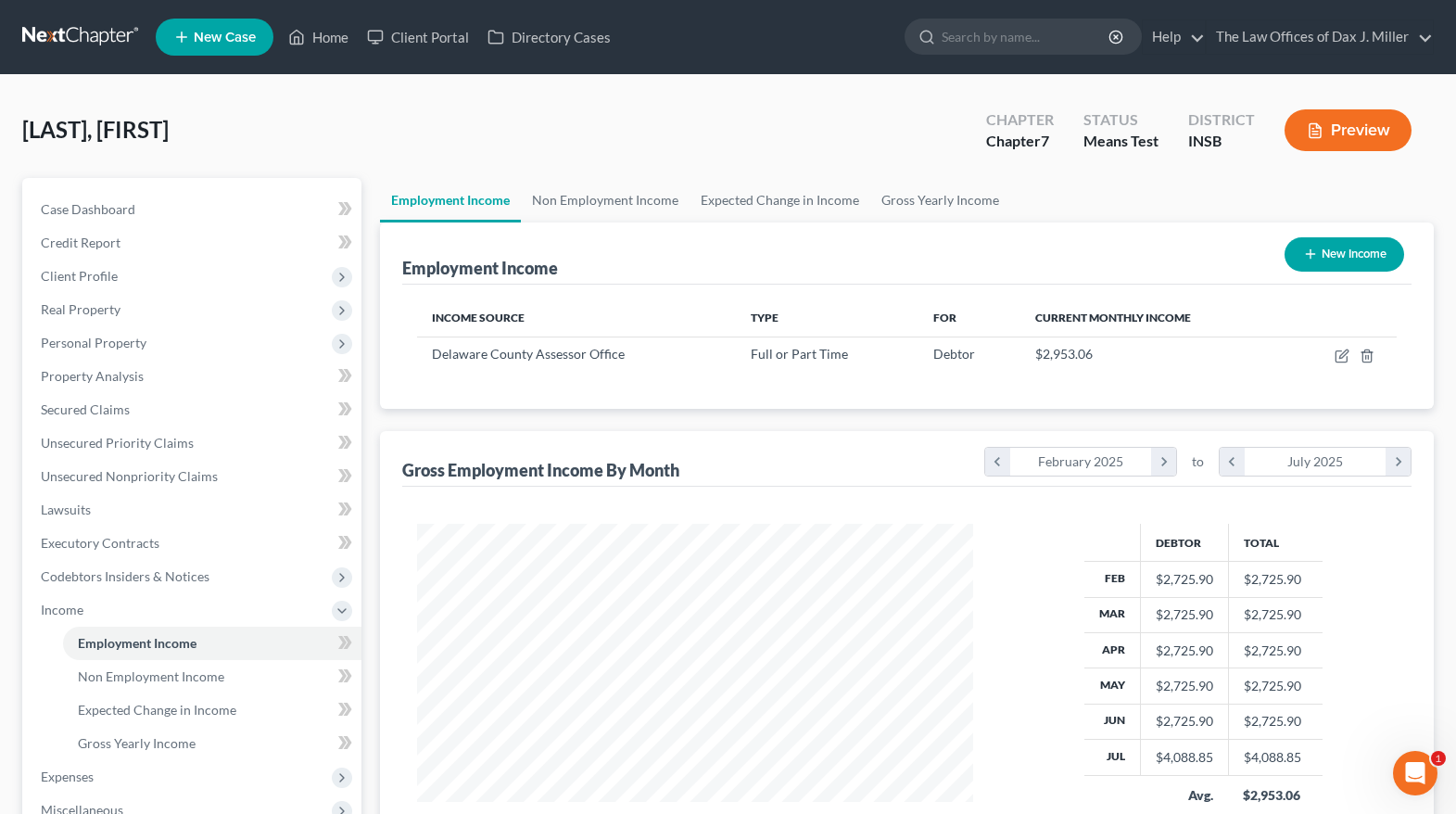 click at bounding box center (82, 37) 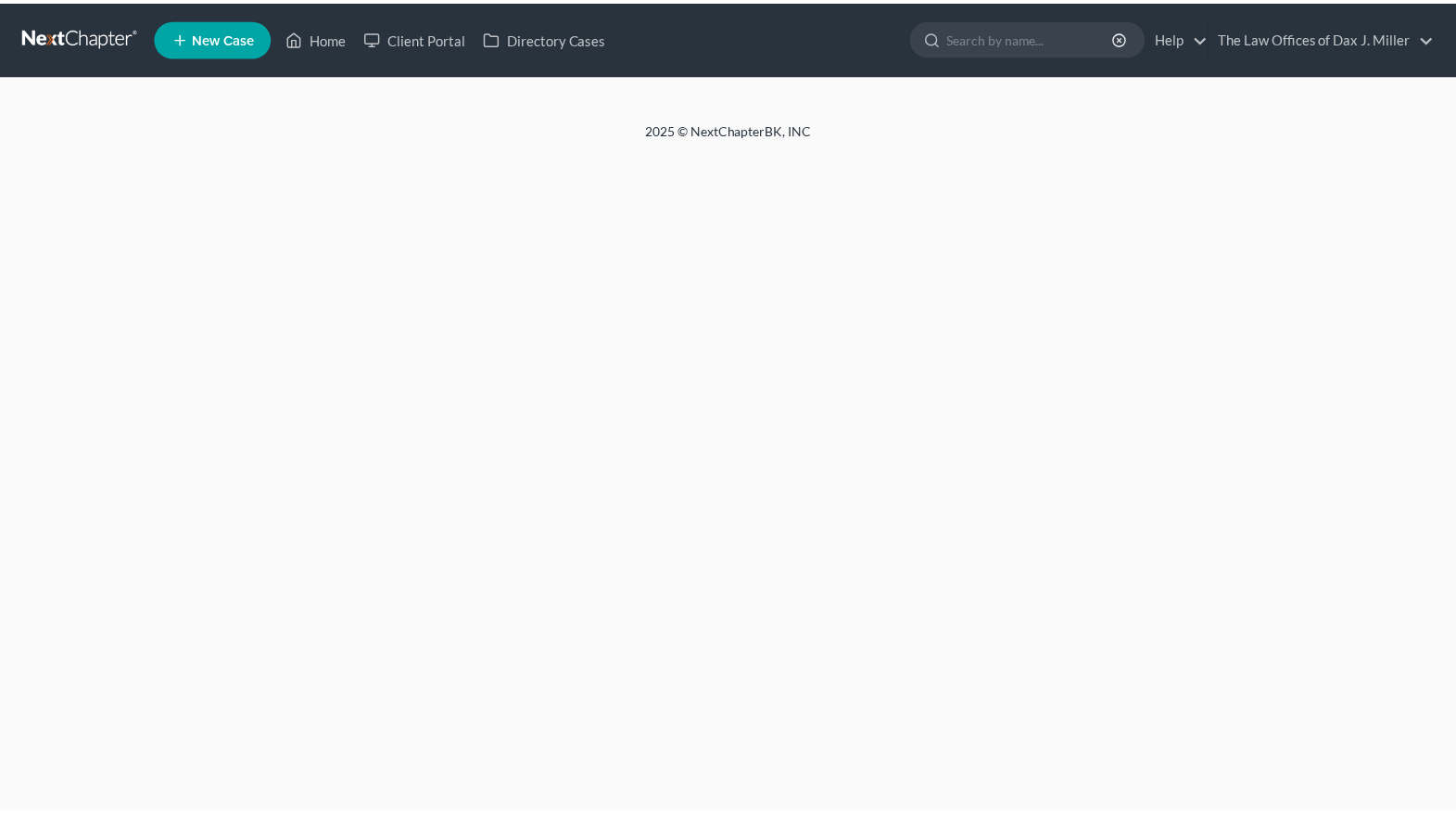 scroll, scrollTop: 0, scrollLeft: 0, axis: both 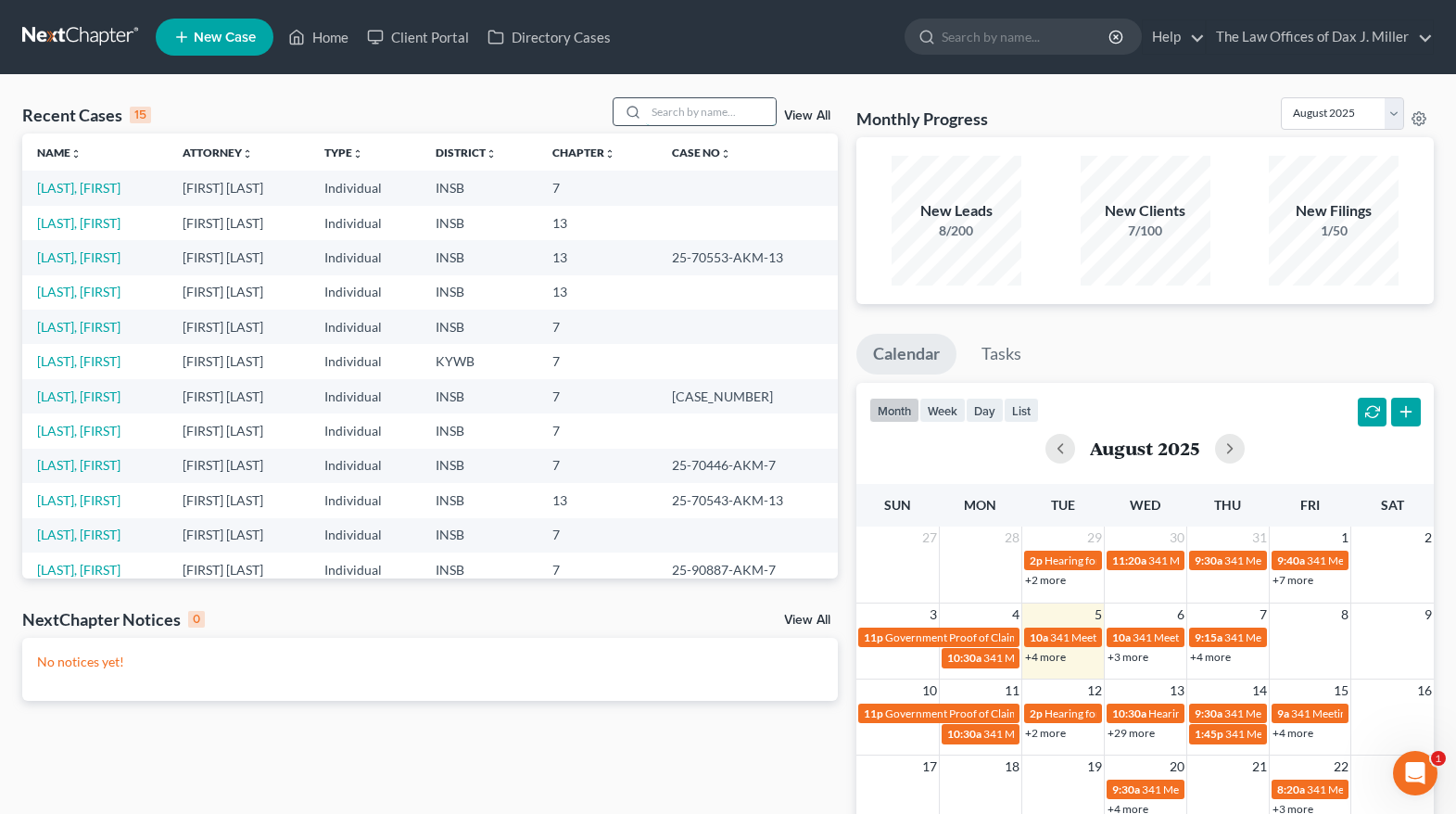 click at bounding box center (711, 111) 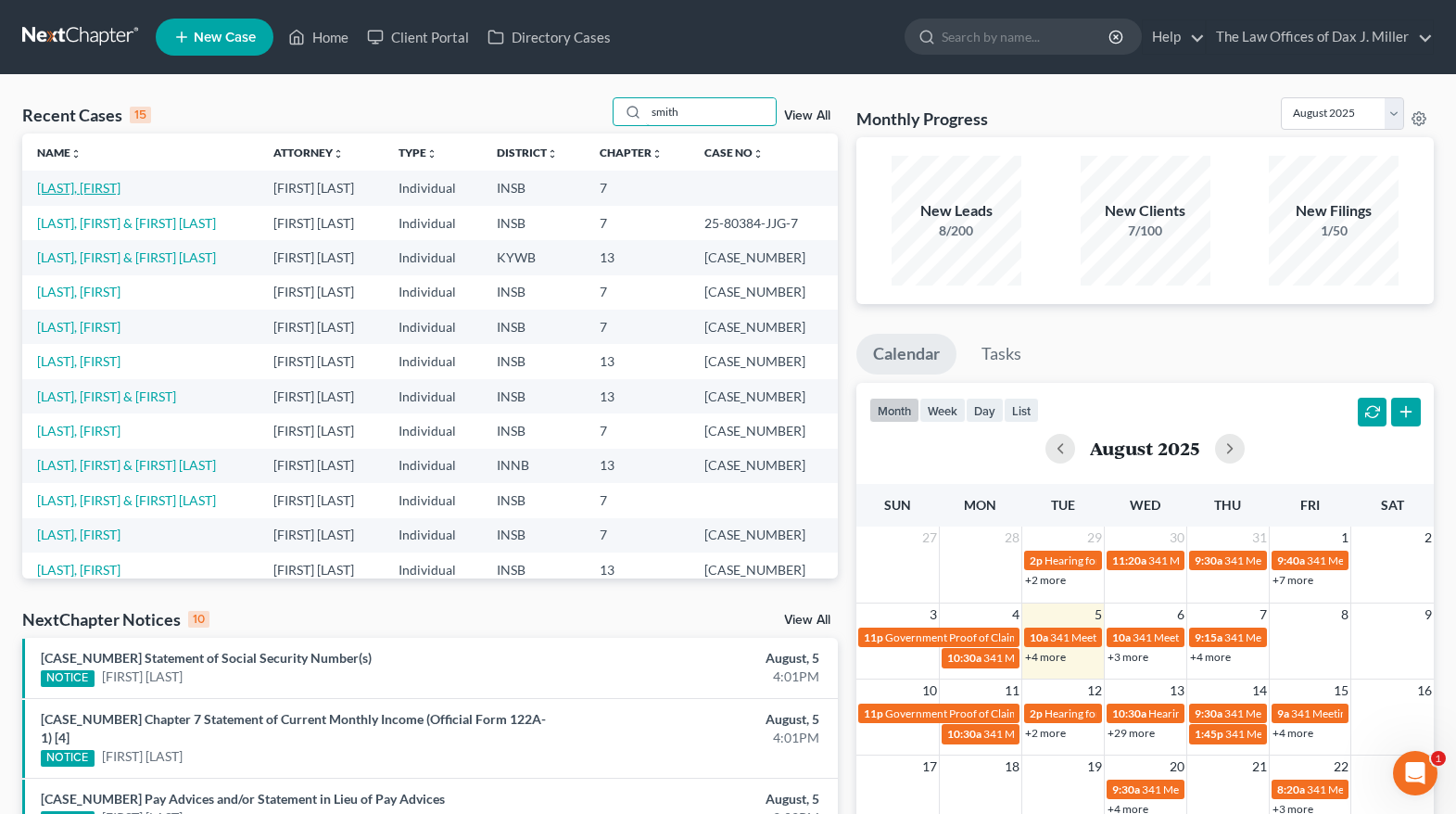 type on "smith" 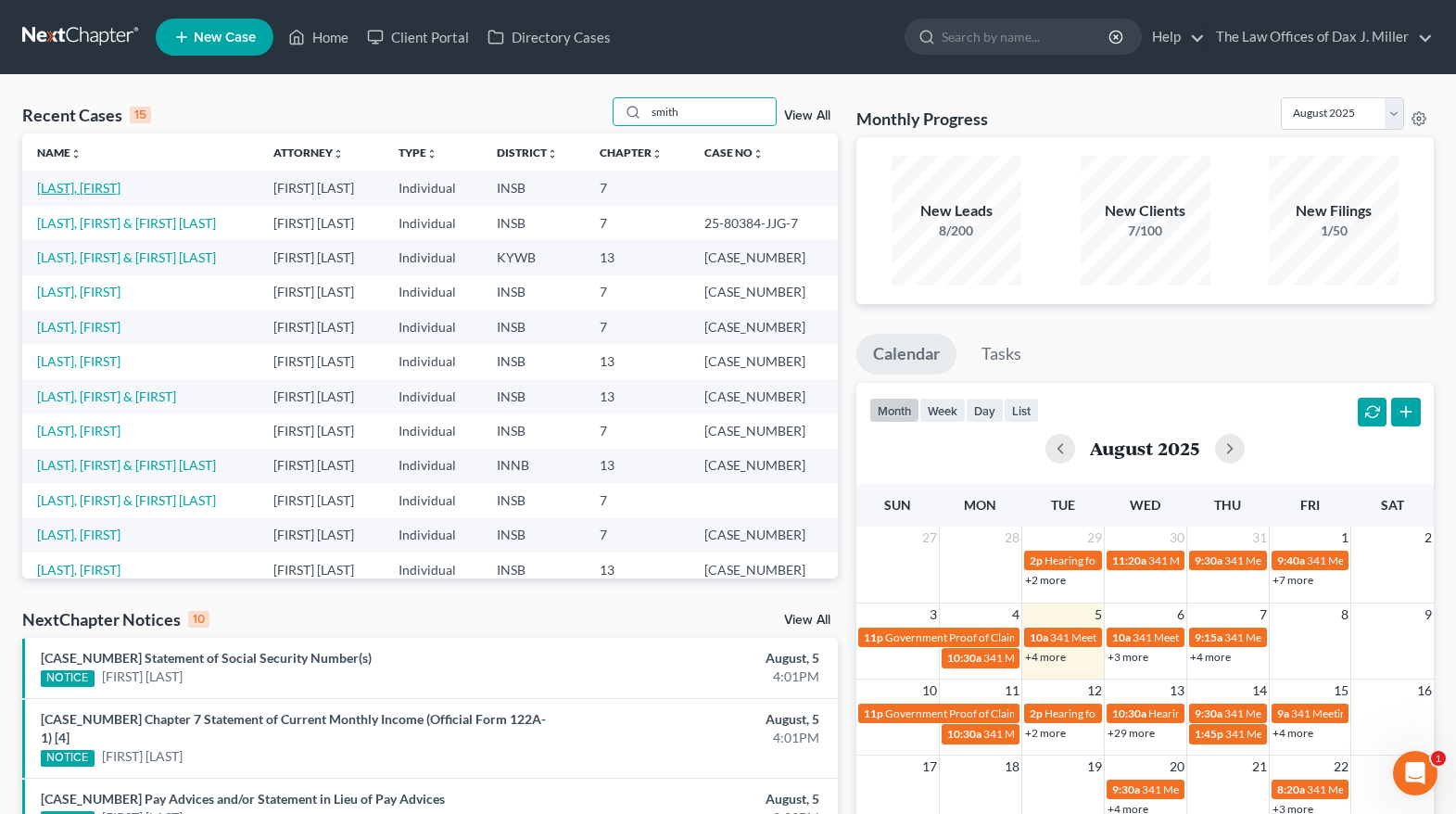 click on "Smith, Kyle" at bounding box center (79, 187) 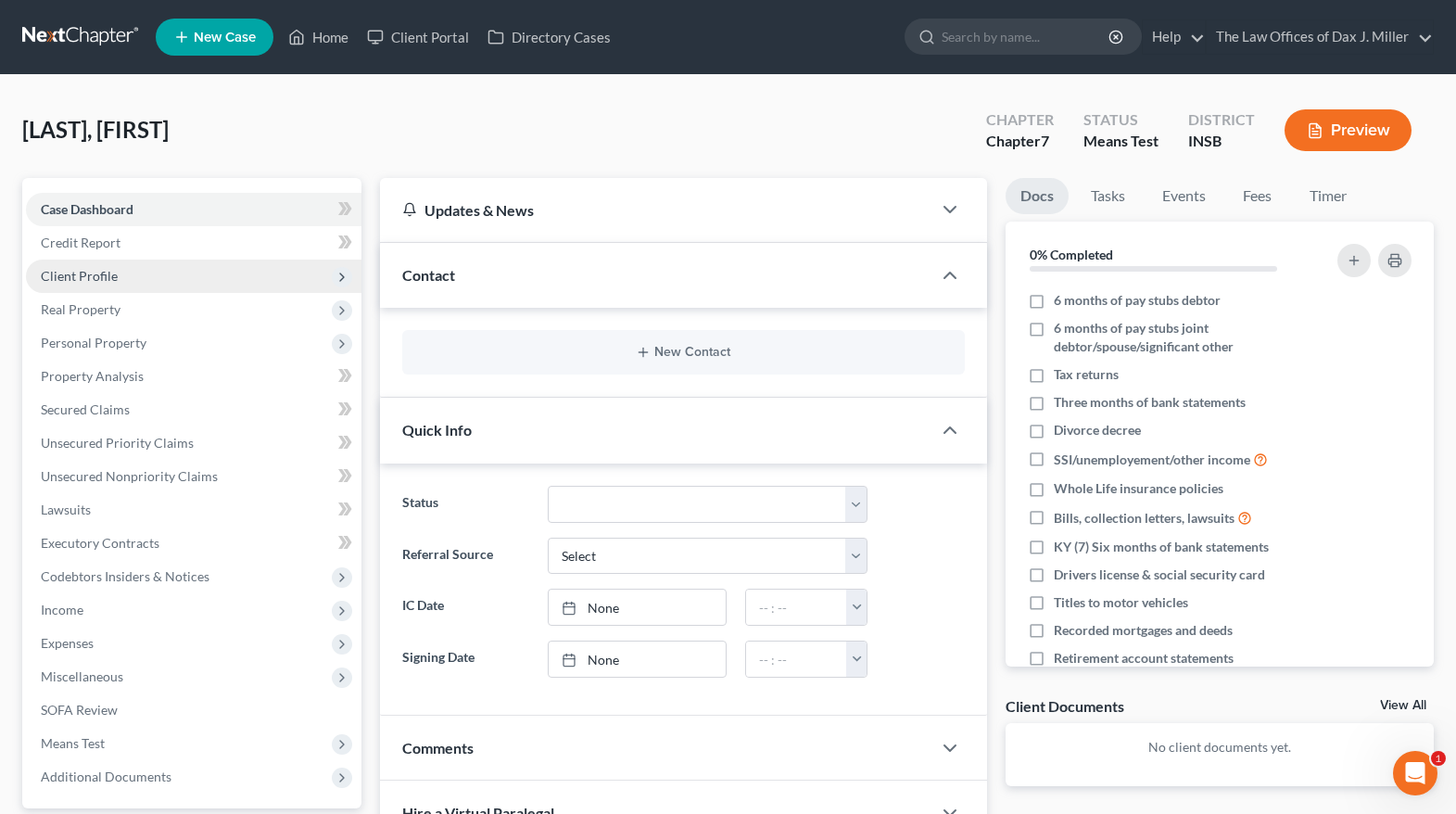 click on "Client Profile" at bounding box center (194, 276) 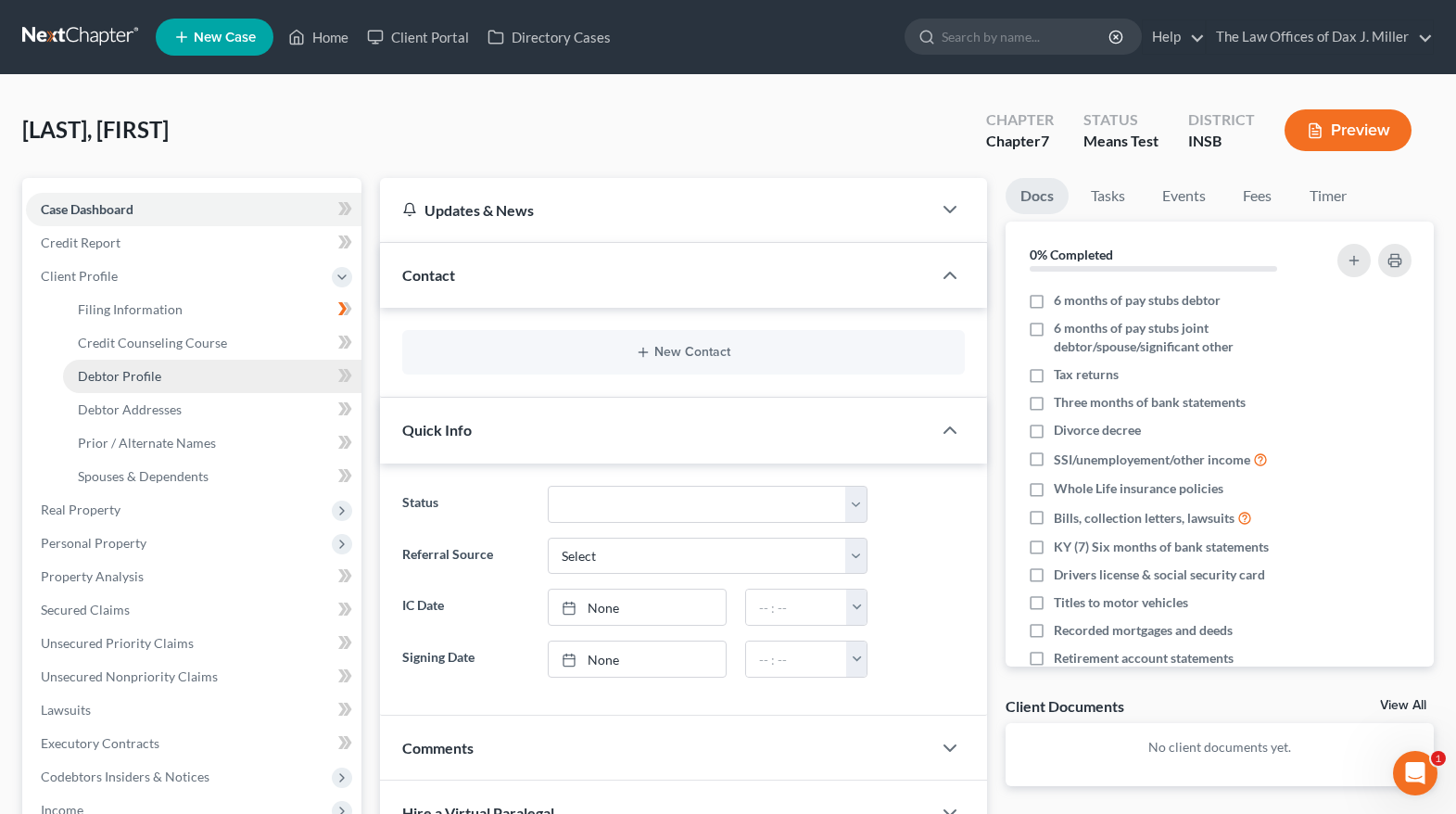 click on "Debtor Profile" at bounding box center [120, 375] 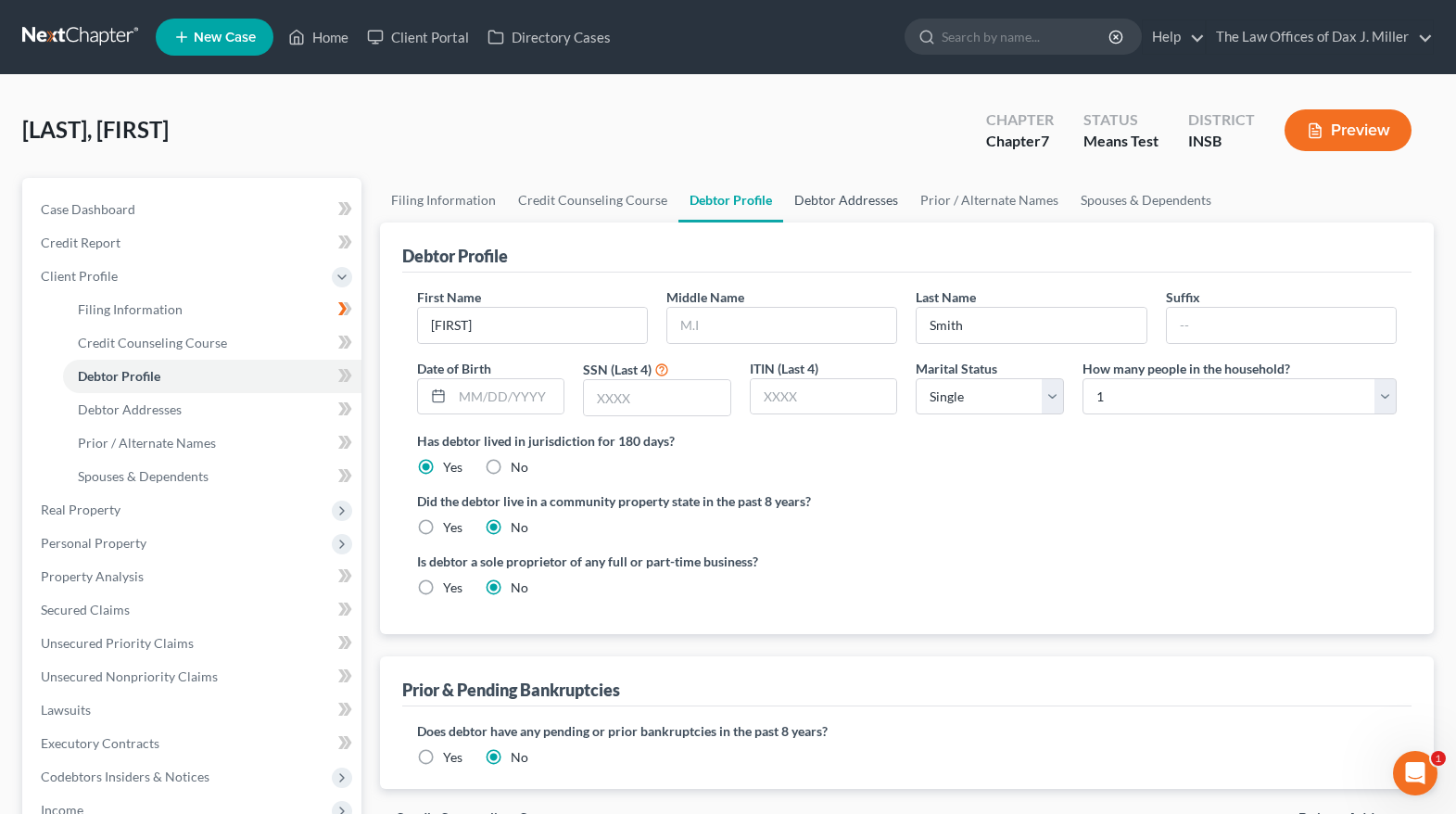 click on "Debtor Addresses" at bounding box center [846, 200] 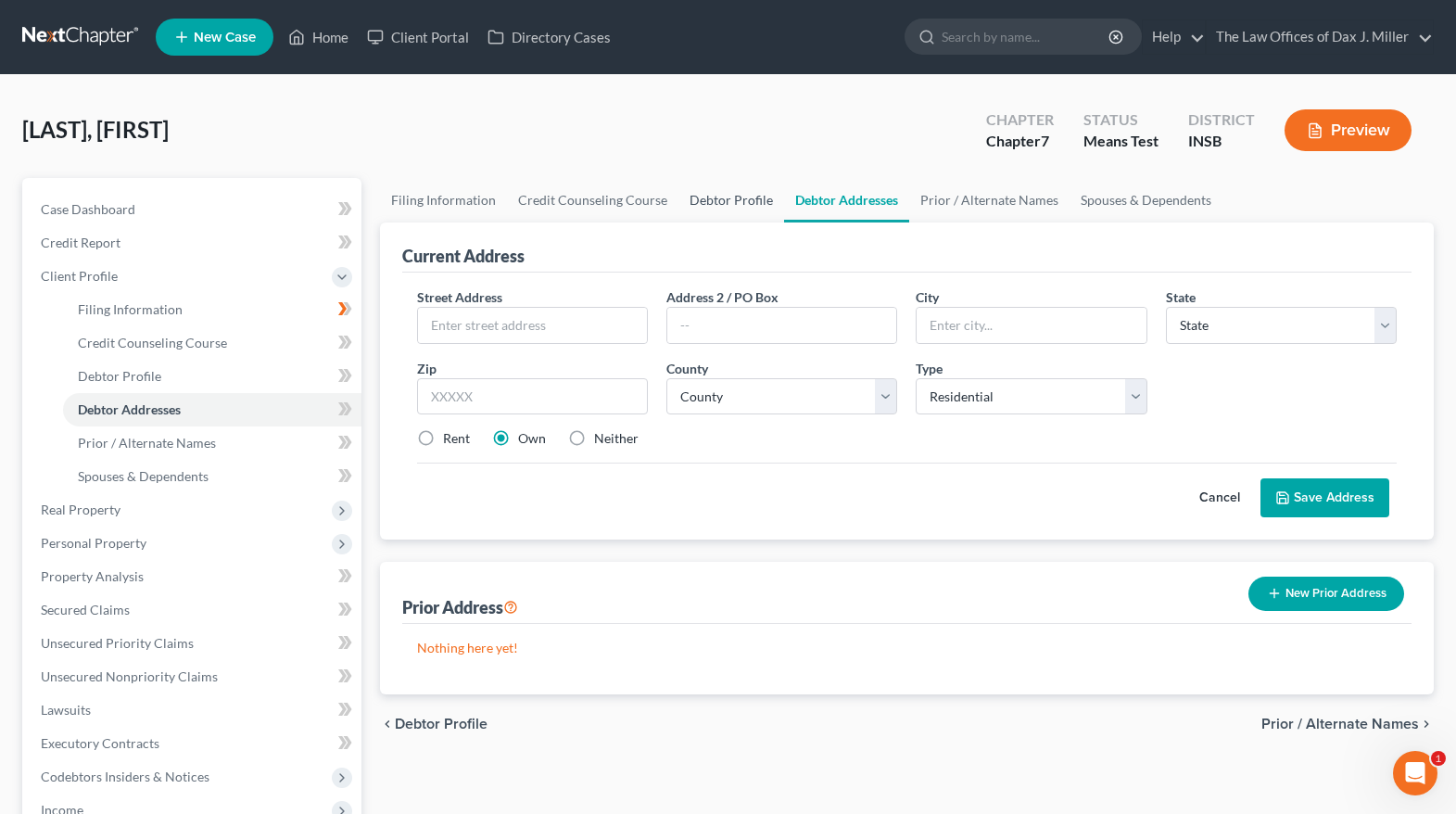 click on "Debtor Profile" at bounding box center (731, 200) 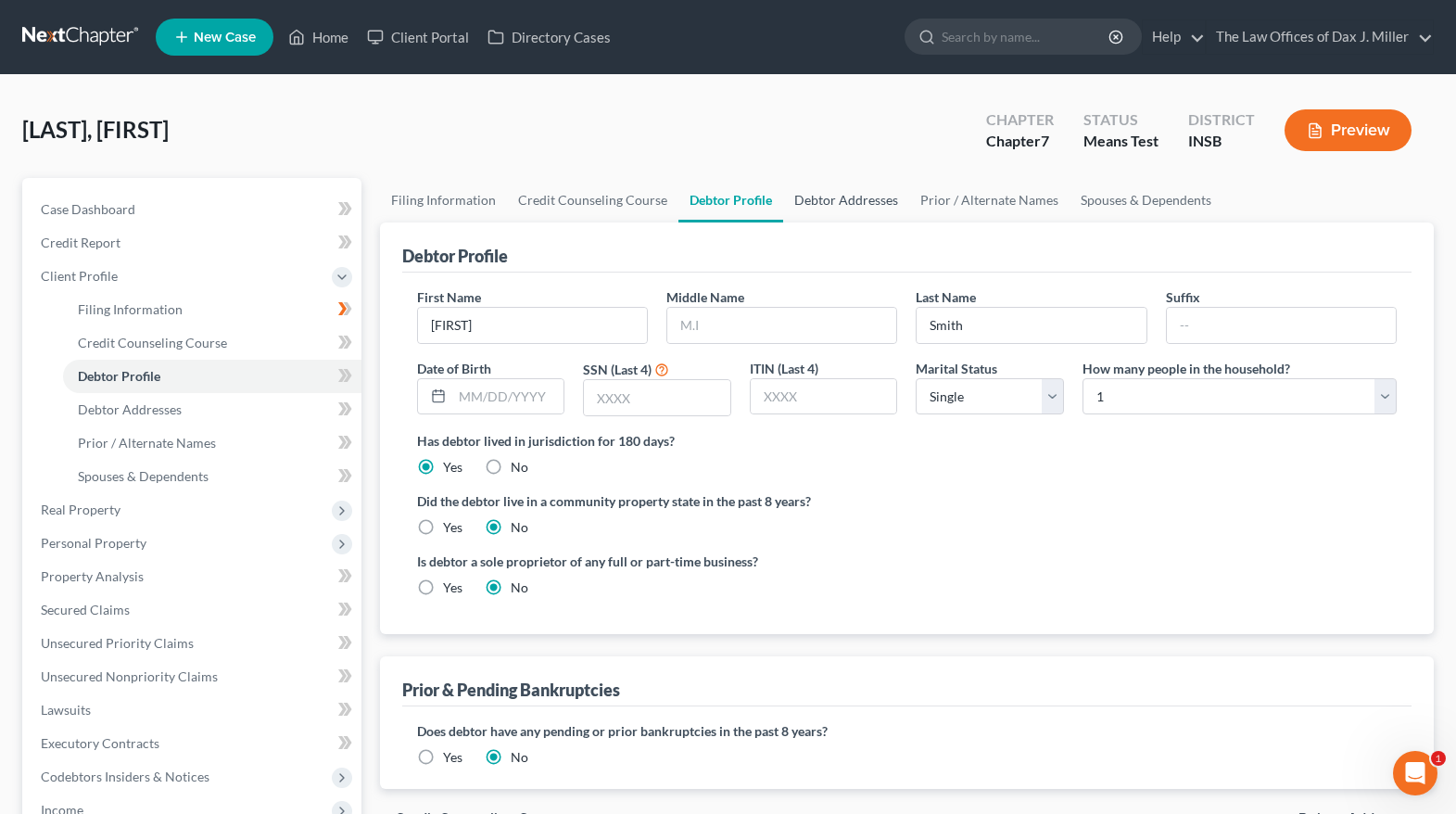 click on "Debtor Addresses" at bounding box center [846, 200] 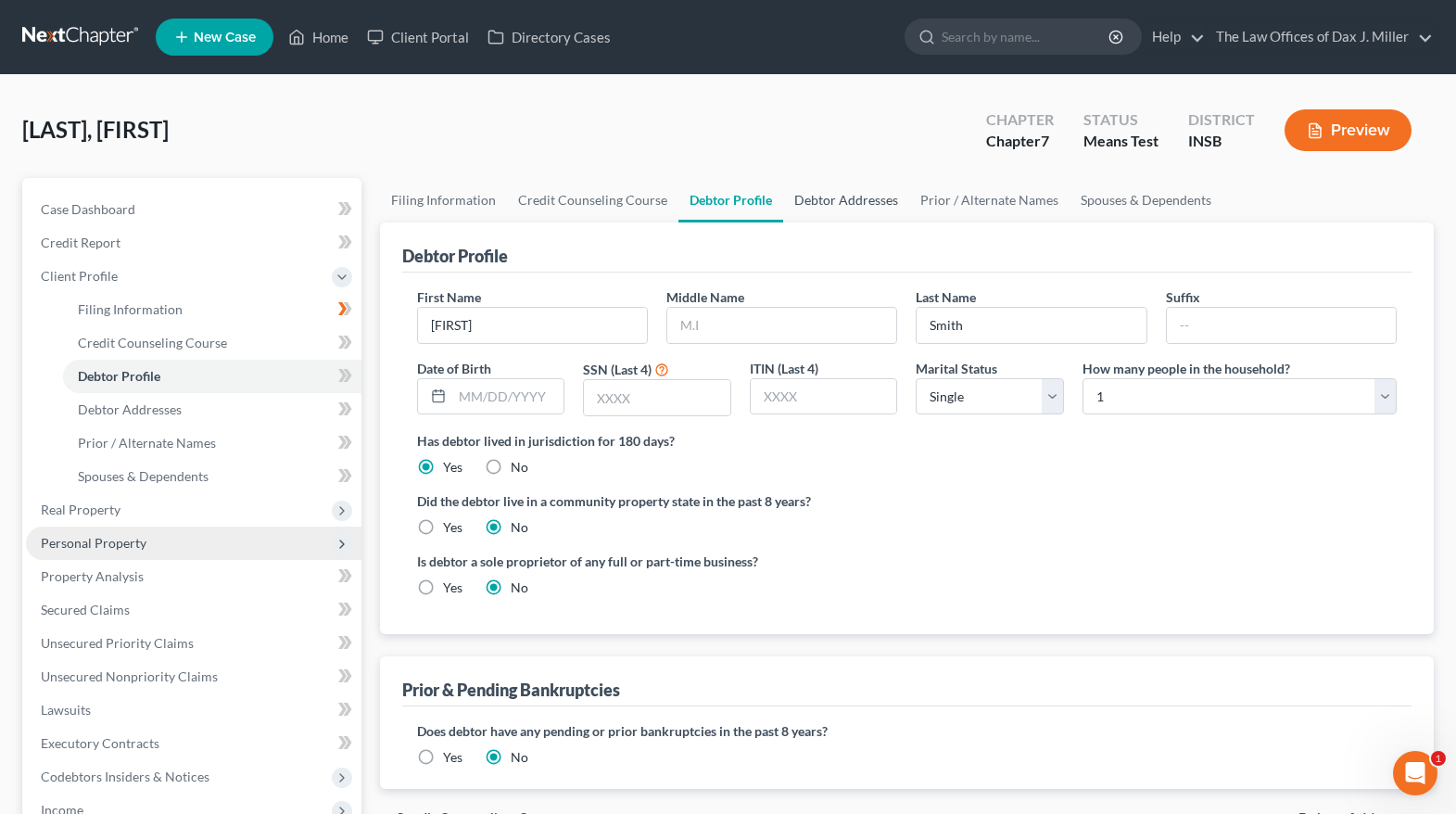 select on "0" 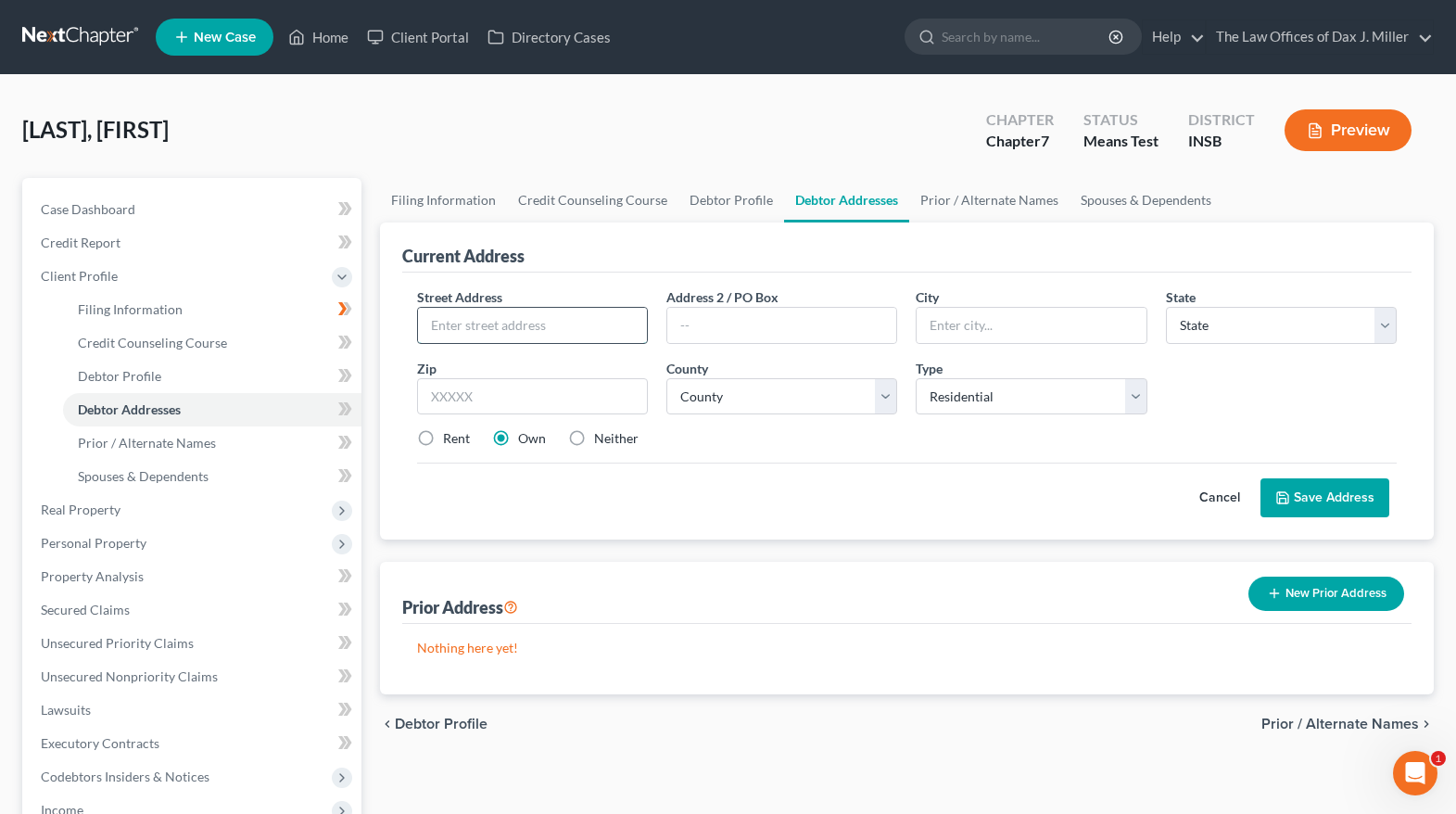 click at bounding box center [532, 325] 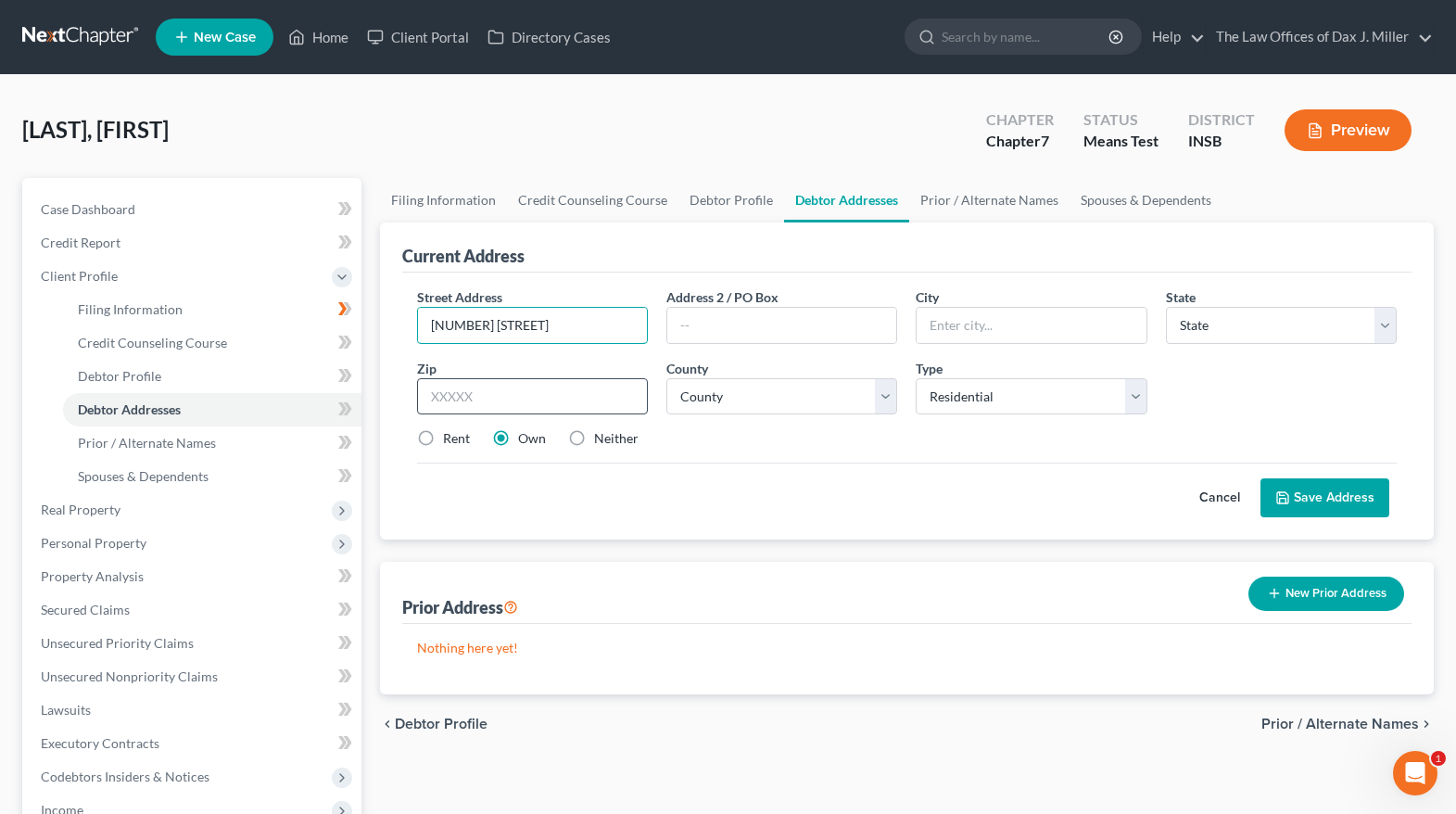 type on "4610 Stringtown Rd" 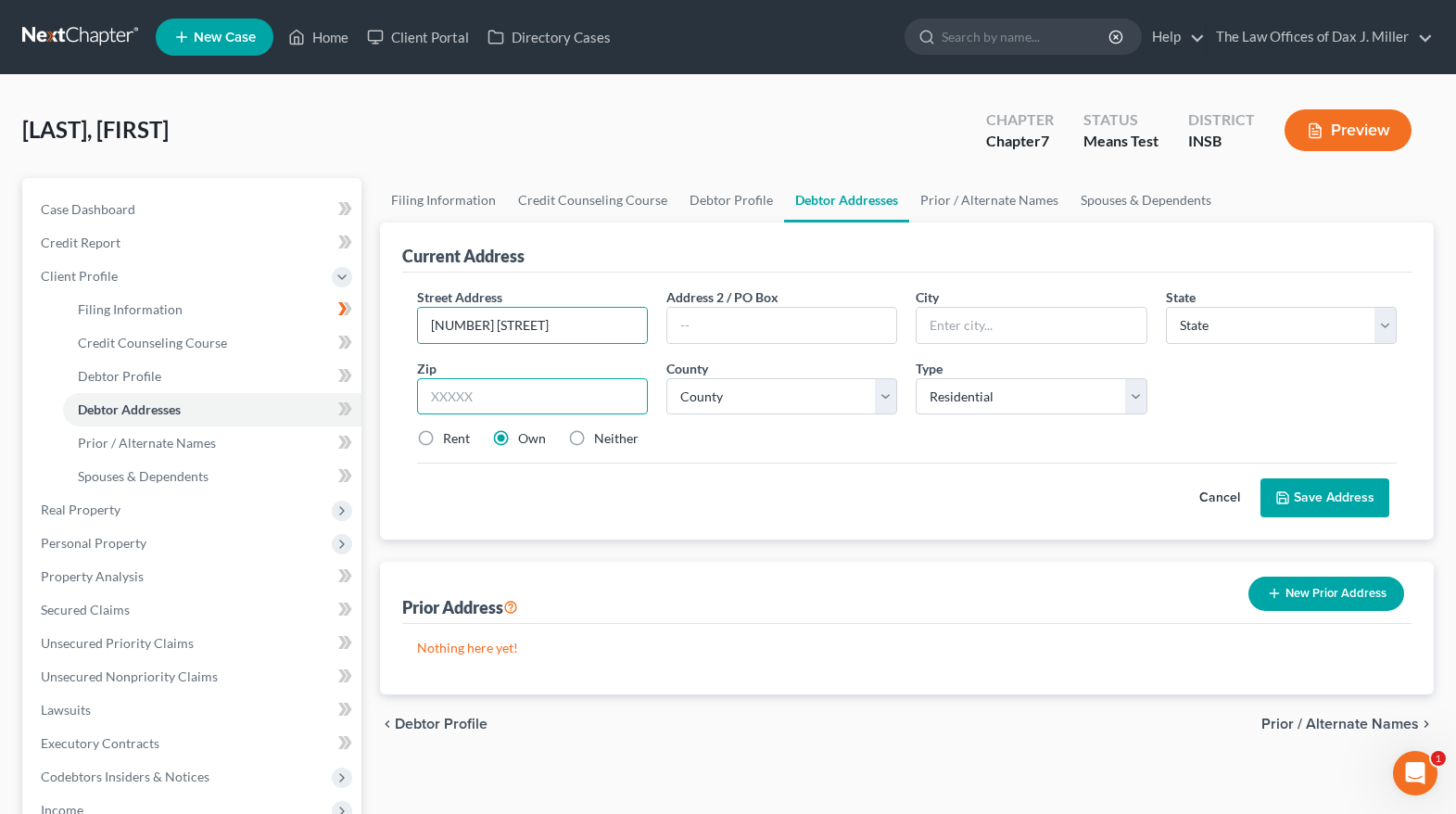 click at bounding box center [532, 397] 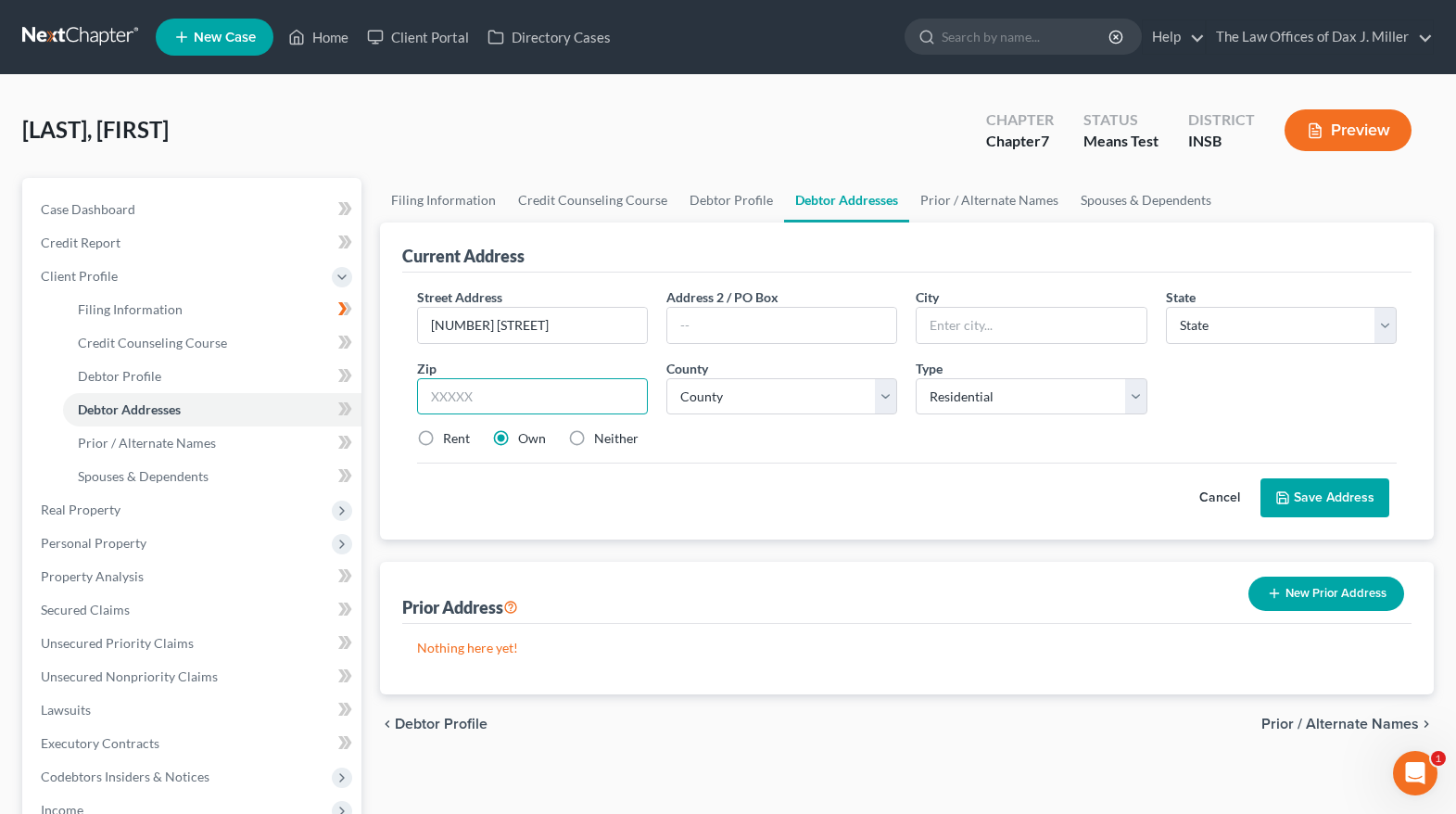 click at bounding box center [532, 397] 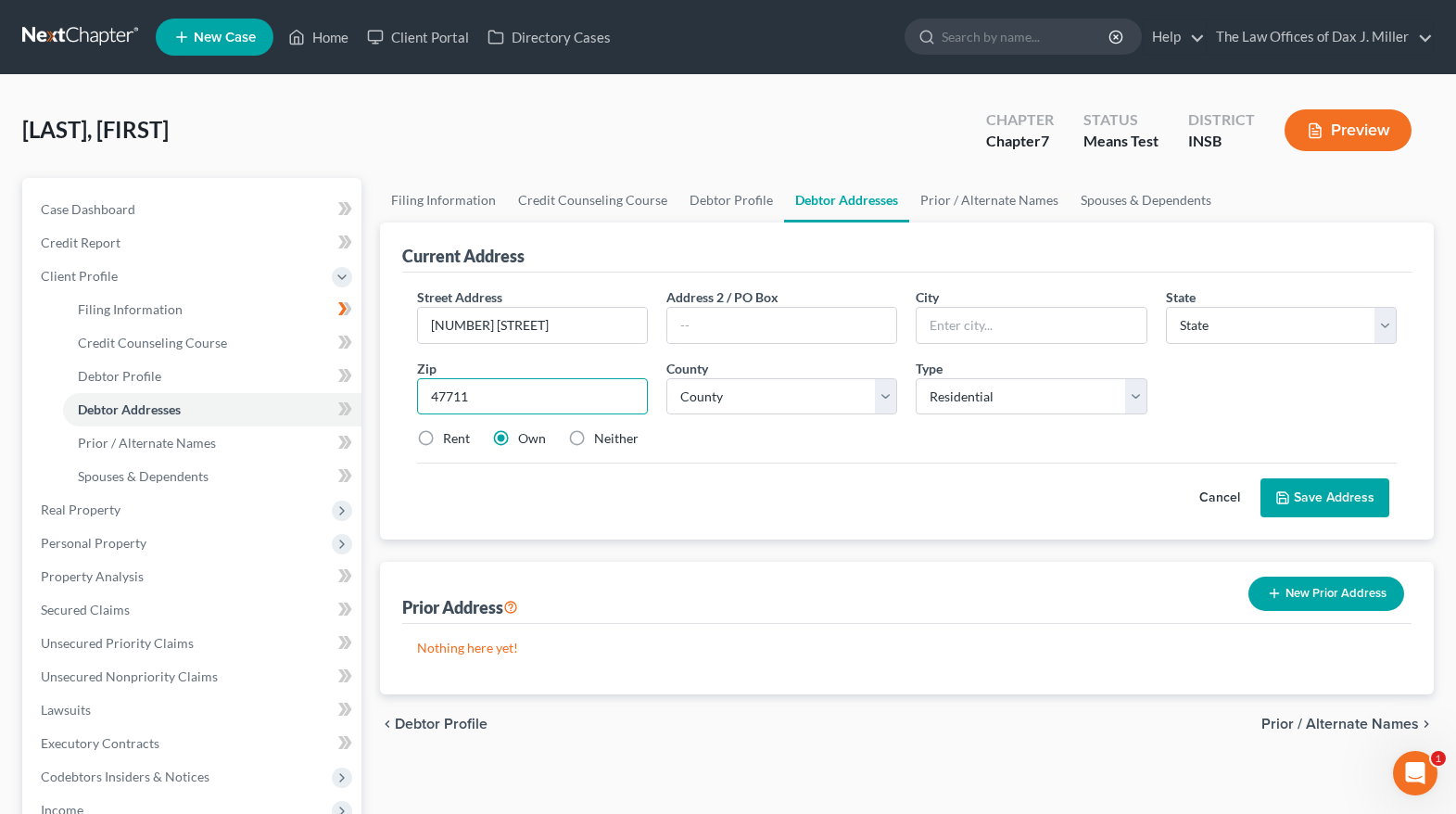 type on "47711" 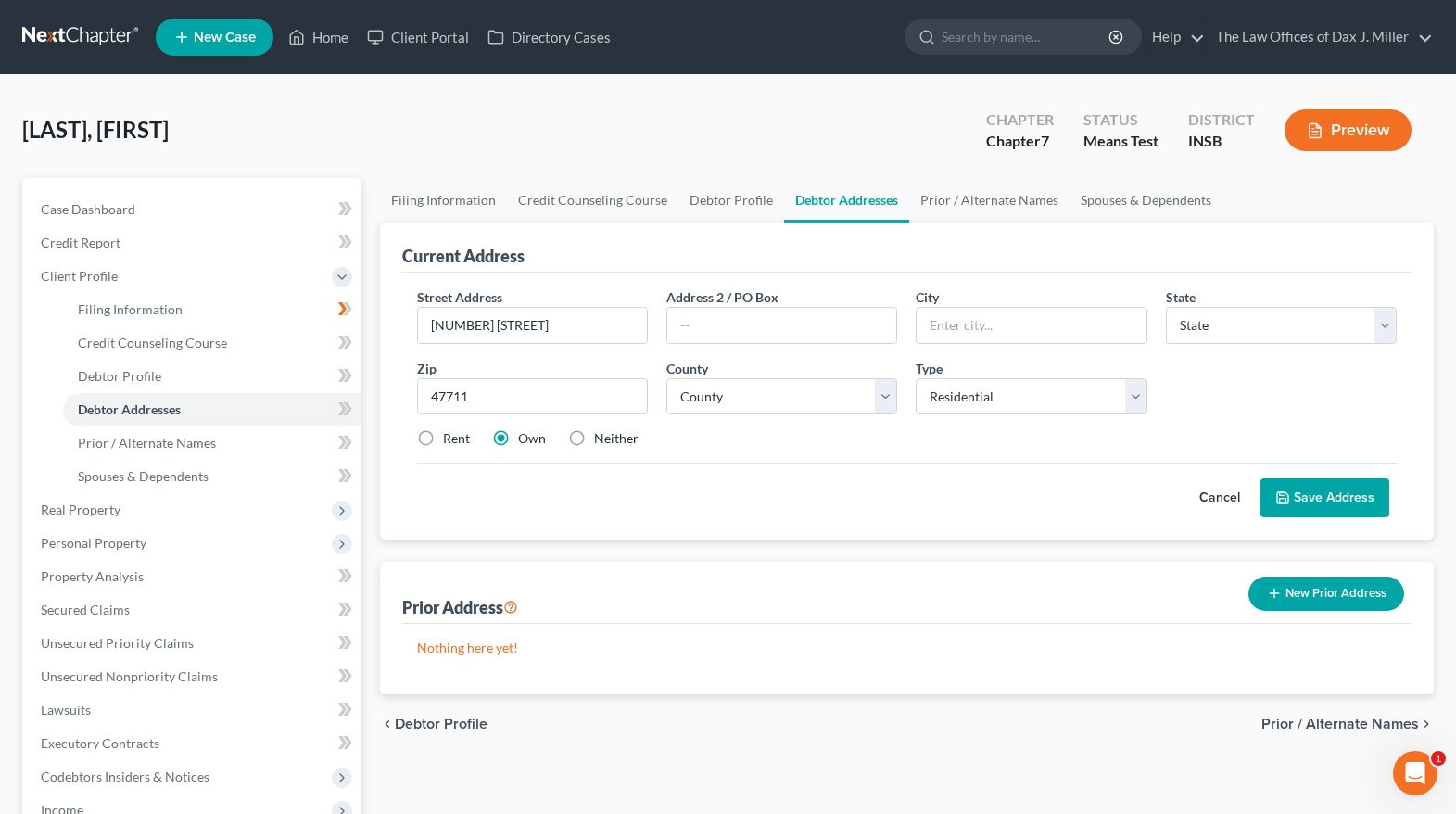 click on "Cancel Save Address" at bounding box center [906, 490] 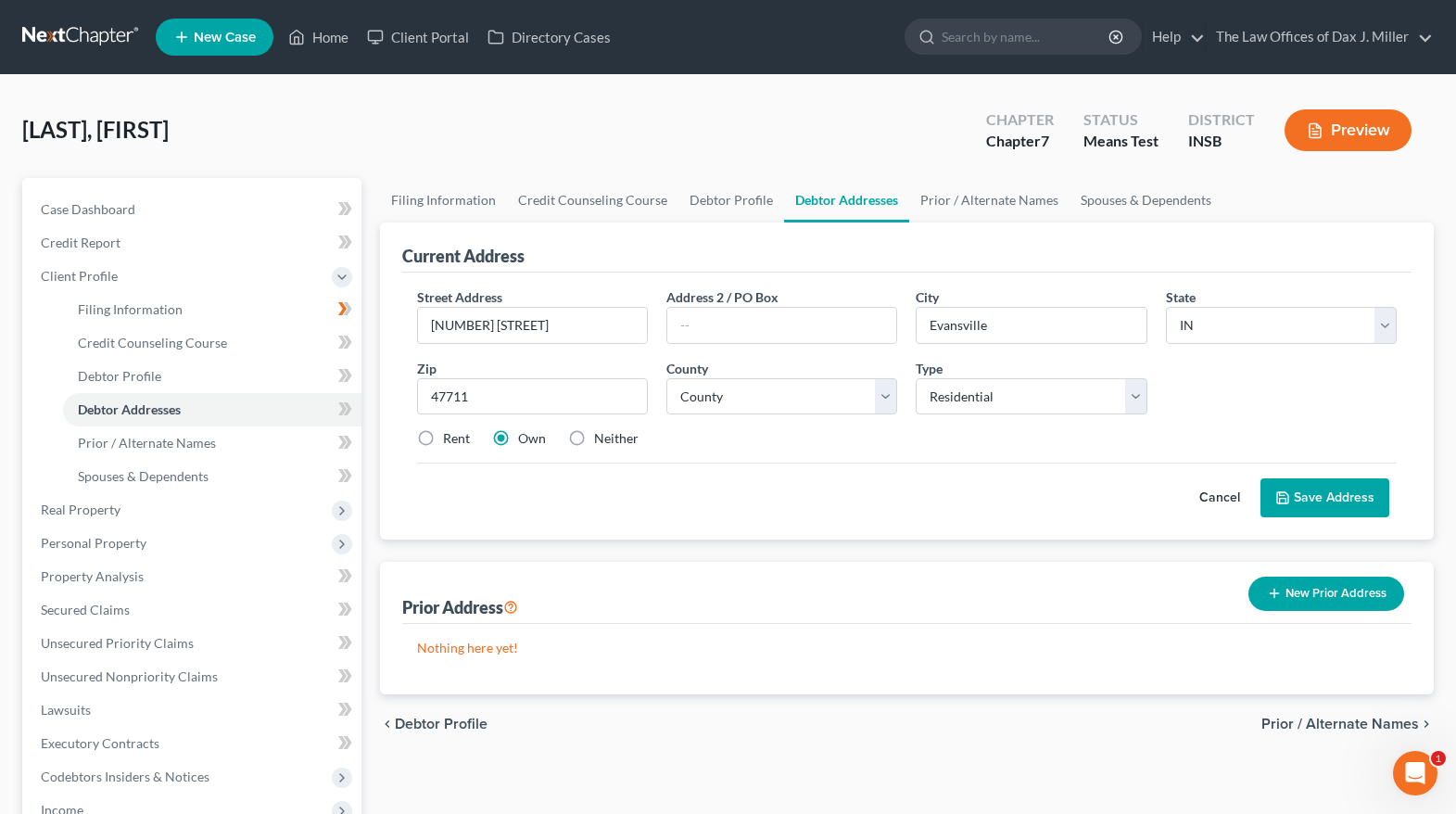 click on "Neither" at bounding box center (616, 439) 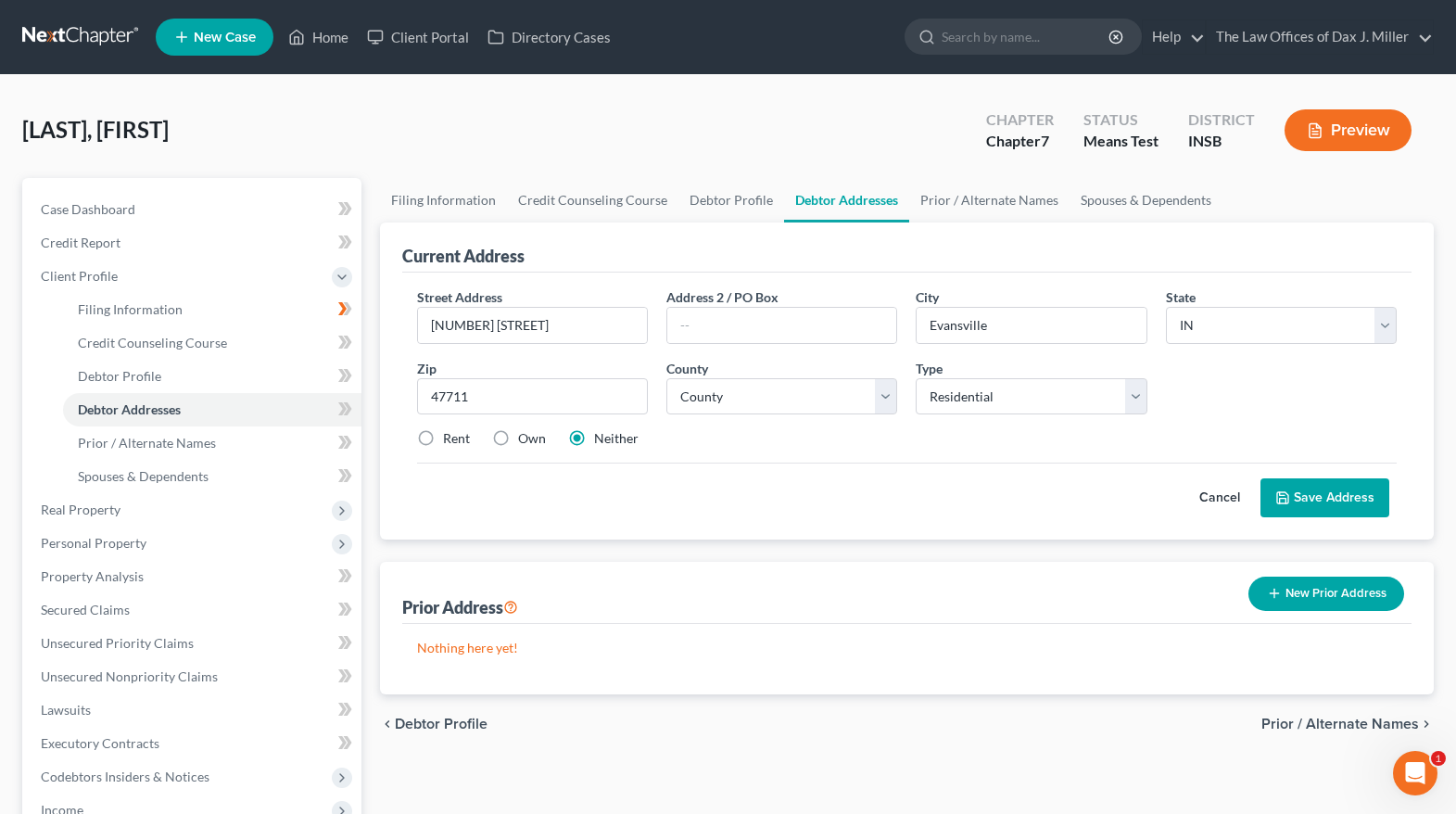click 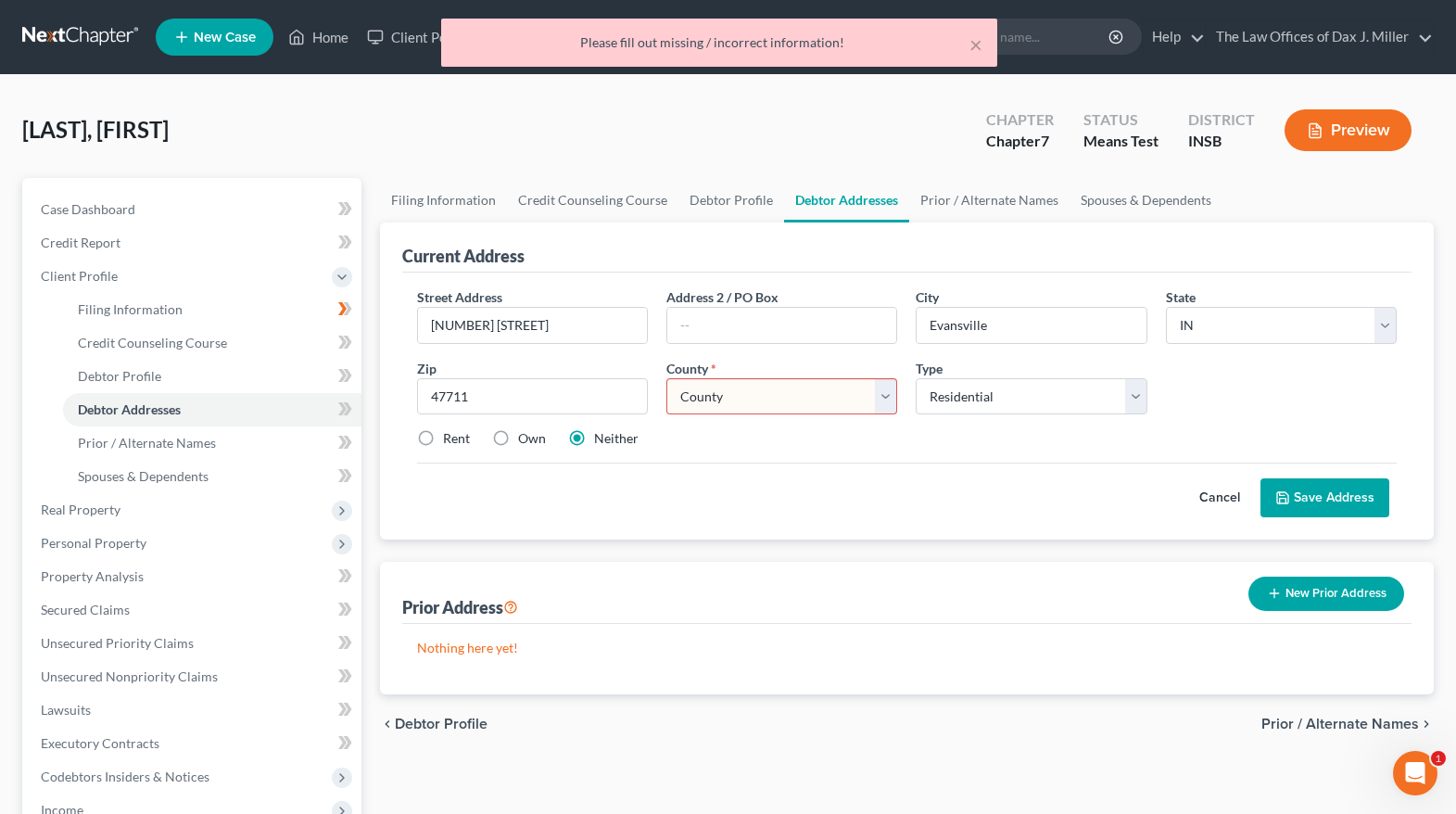 click on "County Adams County Allen County Bartholomew County Benton County Blackford County Boone County Brown County Carroll County Cass County Clark County Clay County Clinton County Crawford County Daviess County DeKalb County Dearborn County Decatur County Delaware County Dubois County Elkhart County Fayette County Floyd County Fountain County Franklin County Fulton County Gibson County Grant County Greene County Hamilton County Hancock County Harrison County Hendricks County Henry County Howard County Huntington County Jackson County Jasper County Jay County Jefferson County Jennings County Johnson County Knox County Kosciusko County LaGrange County LaPorte County Lake County Lawrence County Madison County Marion County Marshall County Martin County Miami County Monroe County Montgomery County Morgan County Newton County Noble County Ohio County Orange County Owen County Parke County Perry County Pike County Porter County Posey County Pulaski County Putnam County Randolph County Ripley County Rush County" at bounding box center (781, 397) 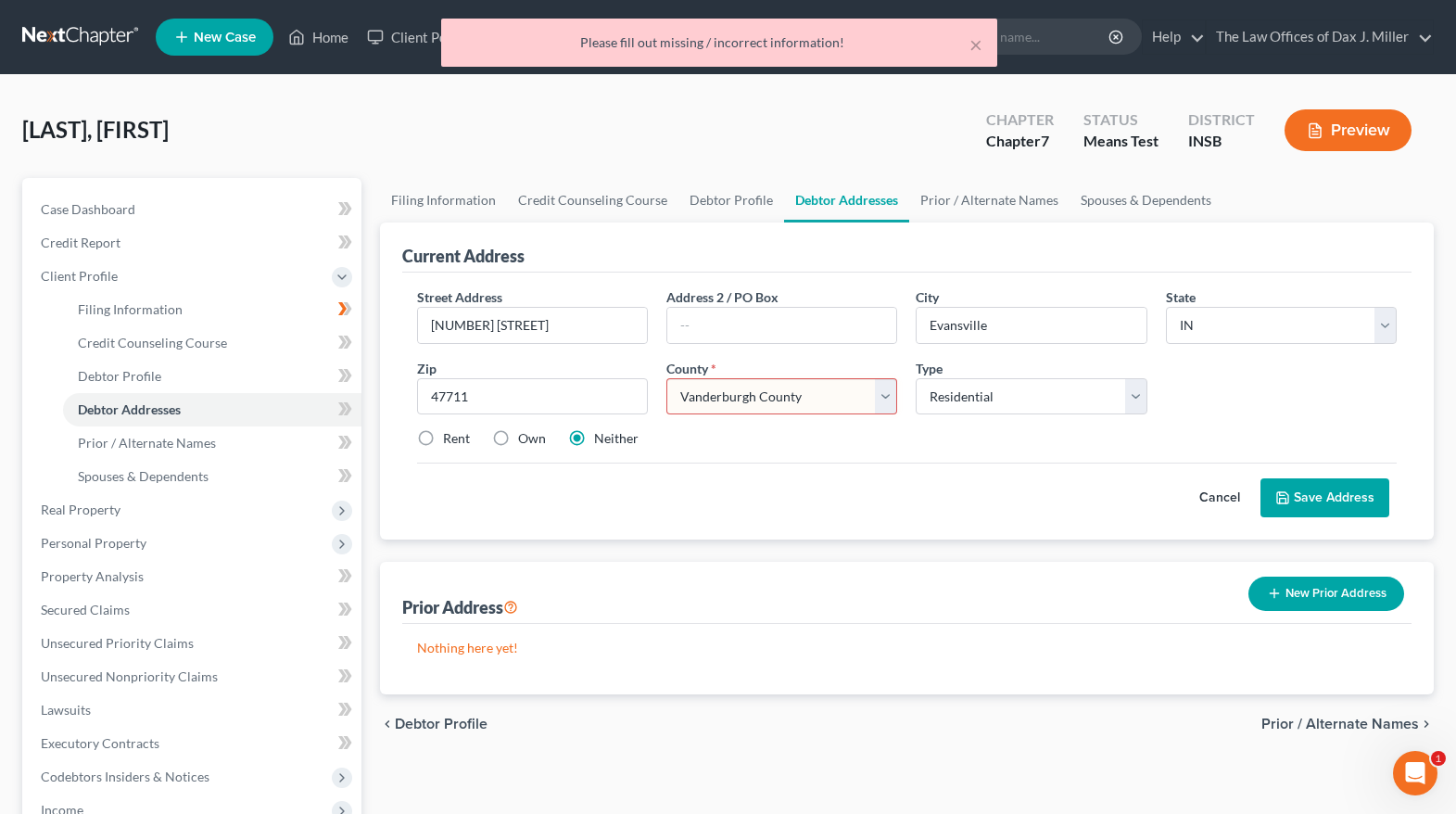 click on "County Adams County Allen County Bartholomew County Benton County Blackford County Boone County Brown County Carroll County Cass County Clark County Clay County Clinton County Crawford County Daviess County DeKalb County Dearborn County Decatur County Delaware County Dubois County Elkhart County Fayette County Floyd County Fountain County Franklin County Fulton County Gibson County Grant County Greene County Hamilton County Hancock County Harrison County Hendricks County Henry County Howard County Huntington County Jackson County Jasper County Jay County Jefferson County Jennings County Johnson County Knox County Kosciusko County LaGrange County LaPorte County Lake County Lawrence County Madison County Marion County Marshall County Martin County Miami County Monroe County Montgomery County Morgan County Newton County Noble County Ohio County Orange County Owen County Parke County Perry County Pike County Porter County Posey County Pulaski County Putnam County Randolph County Ripley County Rush County" at bounding box center [781, 397] 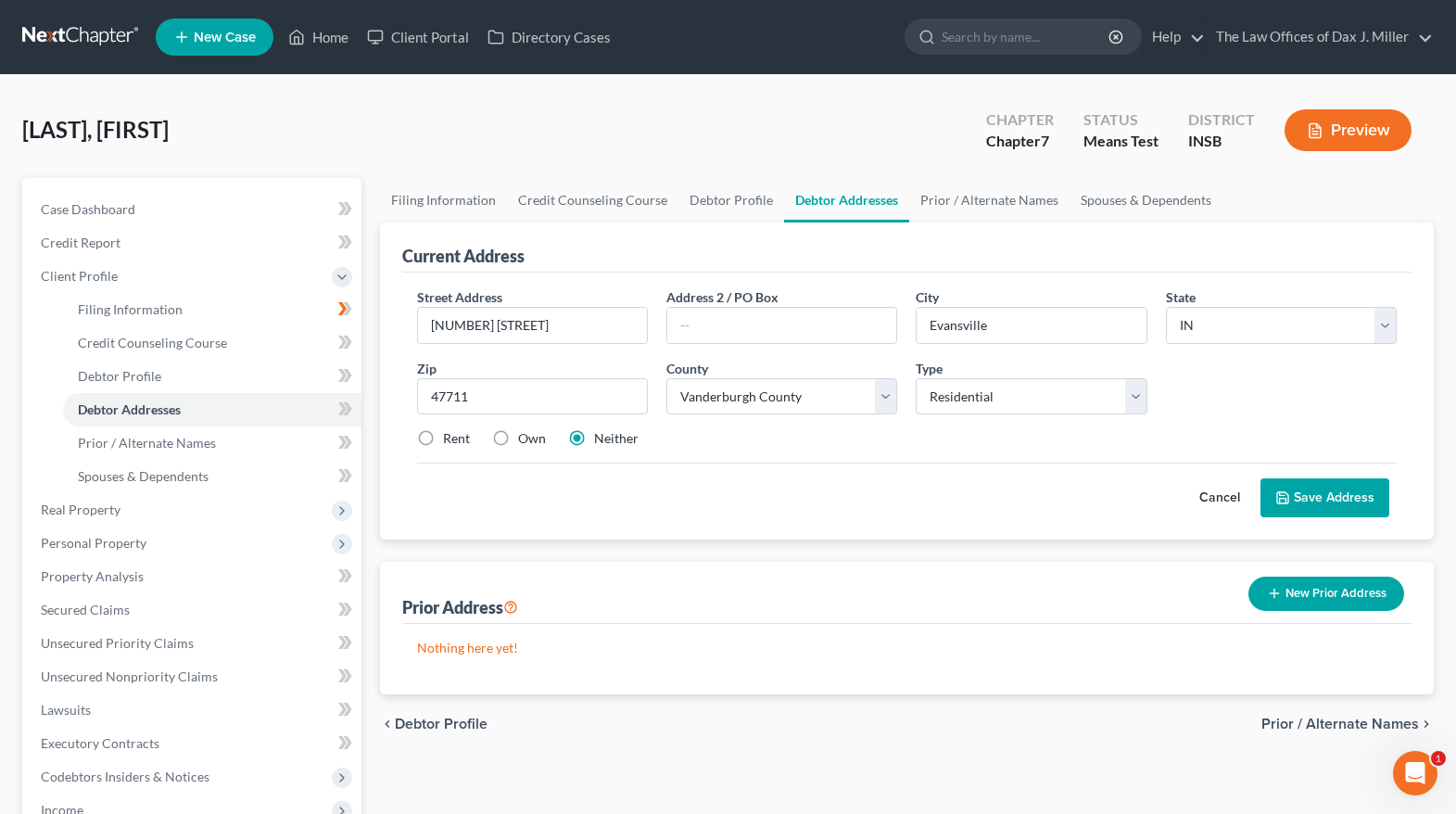 click on "Save Address" at bounding box center (1324, 498) 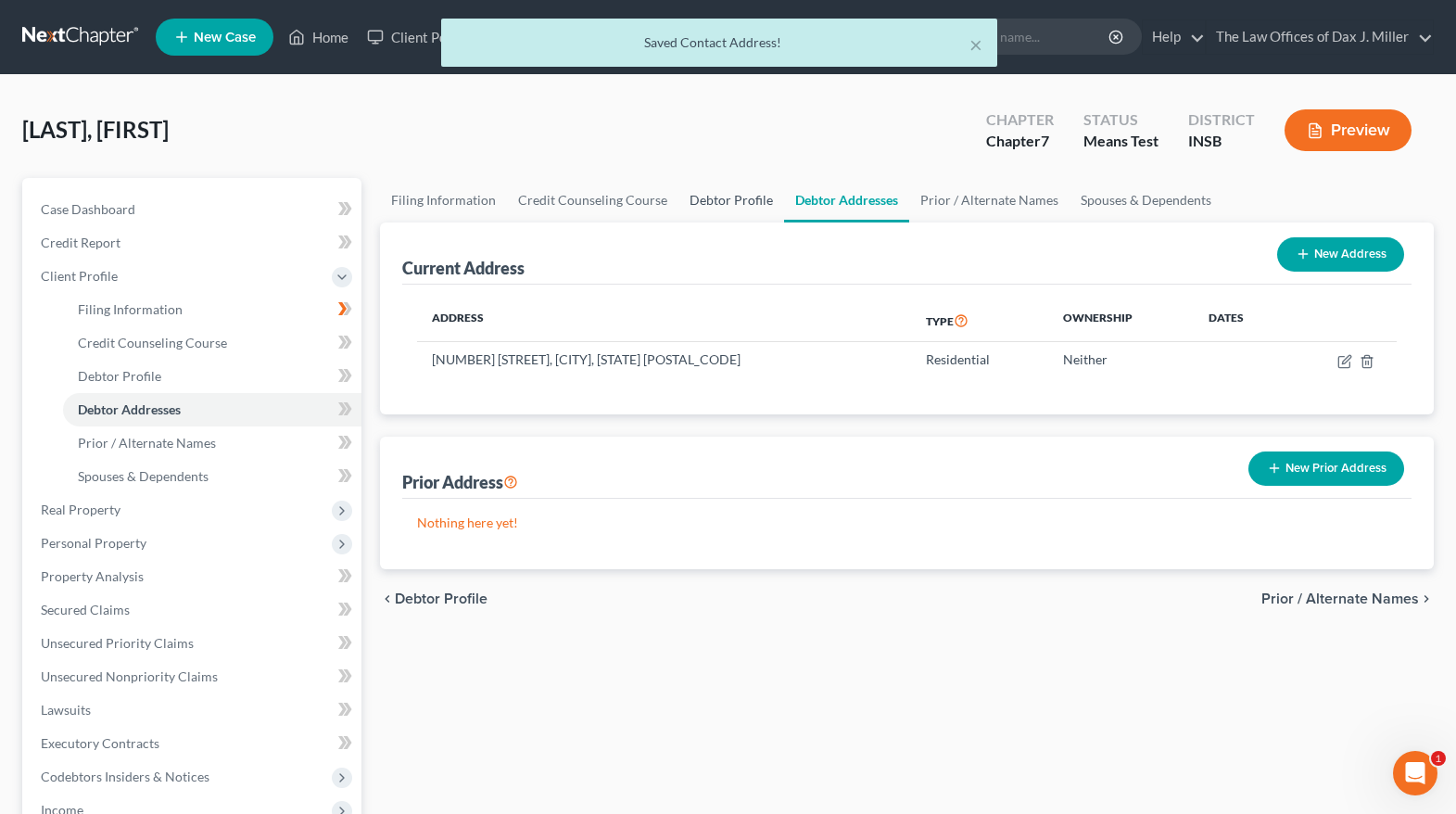 click on "Debtor Profile" at bounding box center [731, 200] 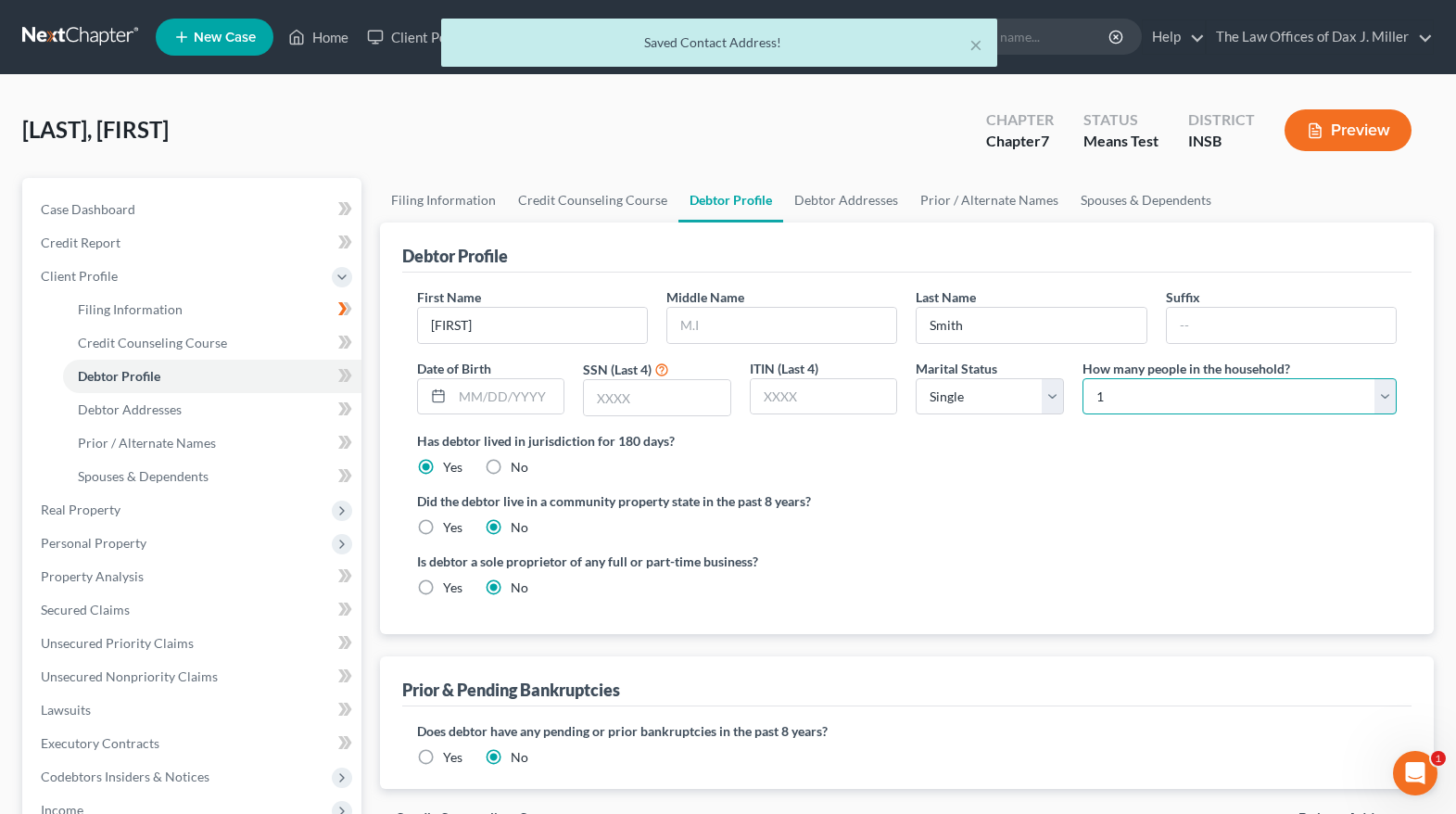 click on "Select 1 2 3 4 5 6 7 8 9 10 11 12 13 14 15 16 17 18 19 20" at bounding box center [1239, 397] 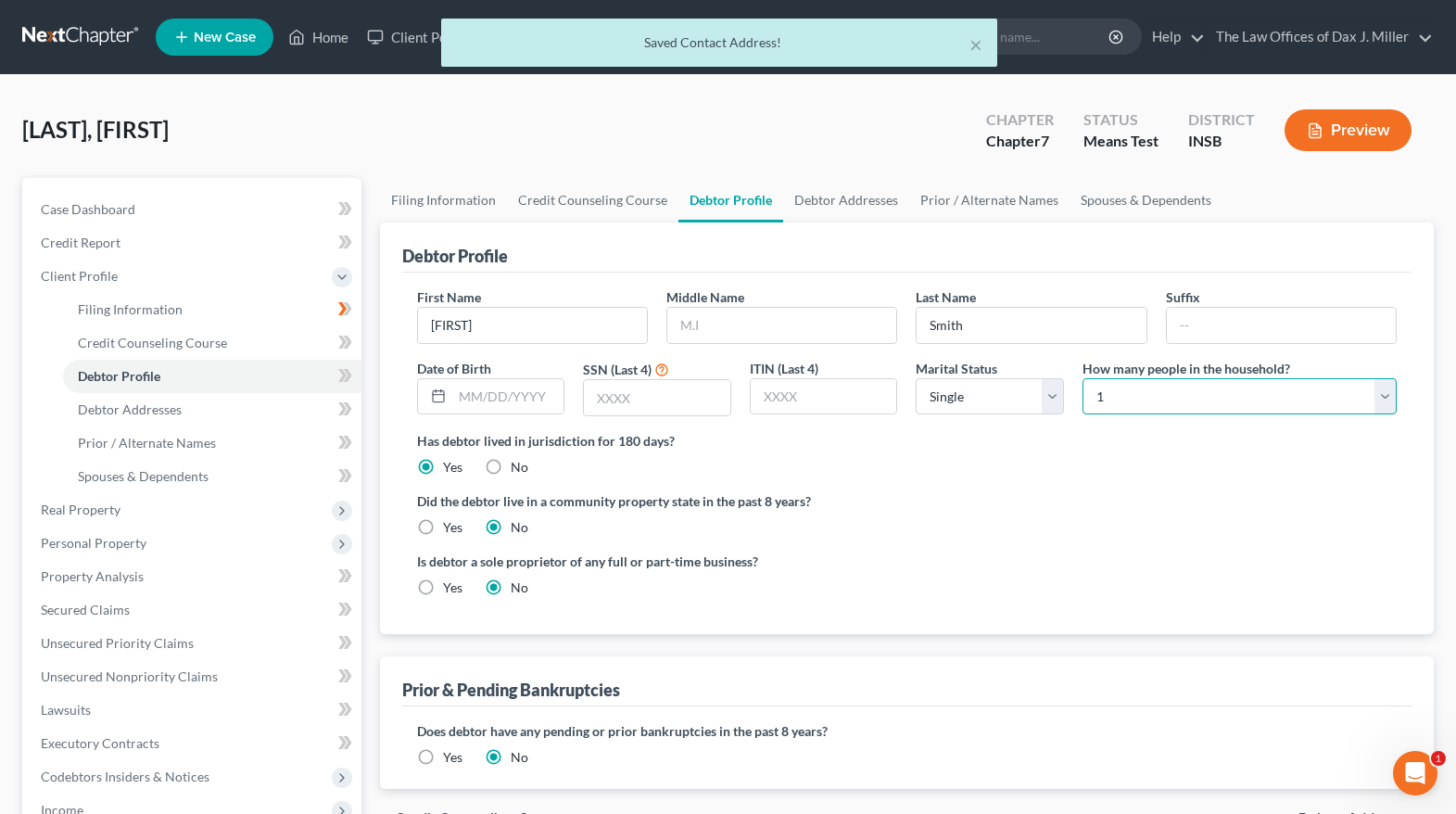select on "1" 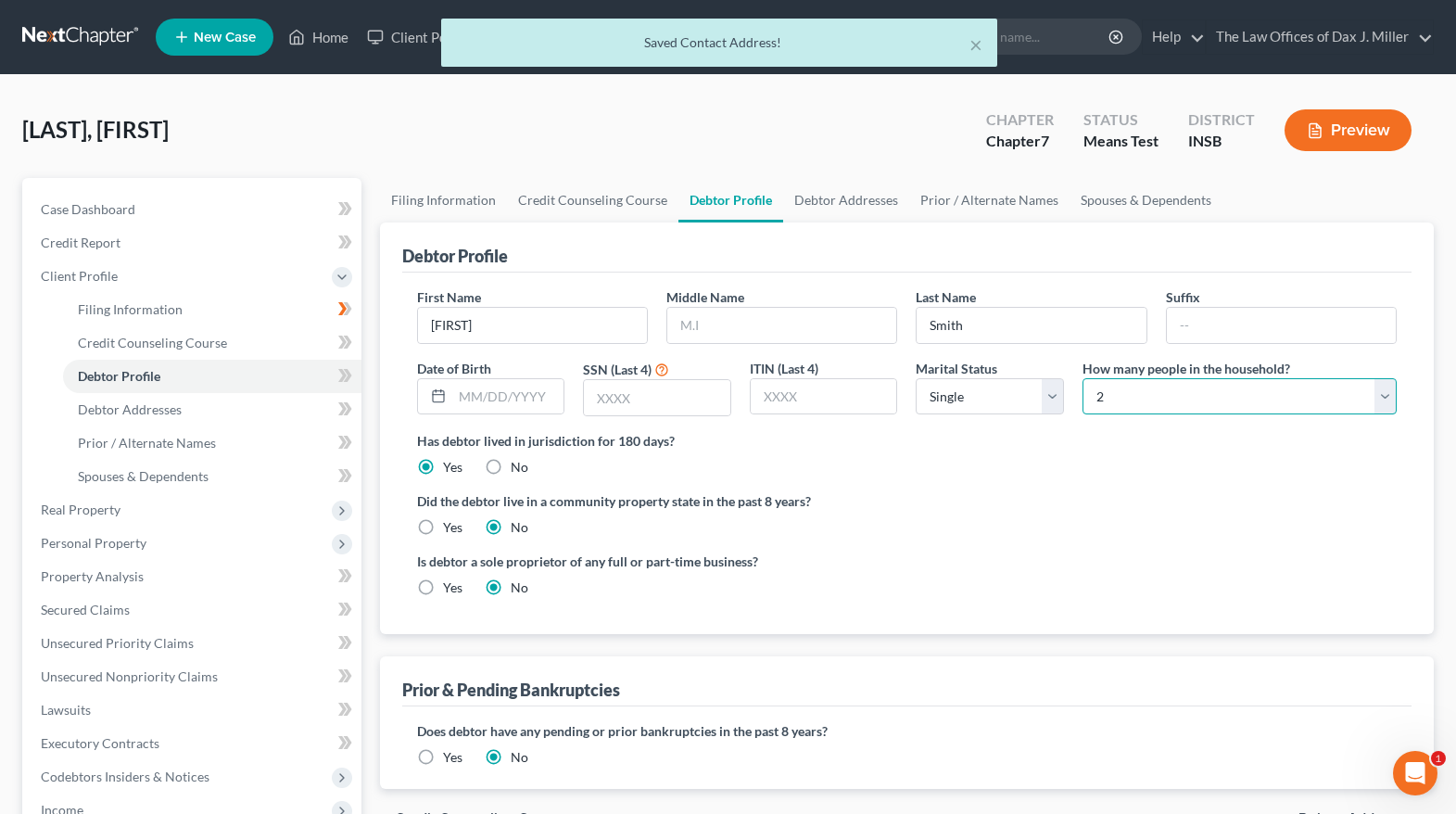 click on "Select 1 2 3 4 5 6 7 8 9 10 11 12 13 14 15 16 17 18 19 20" at bounding box center (1239, 397) 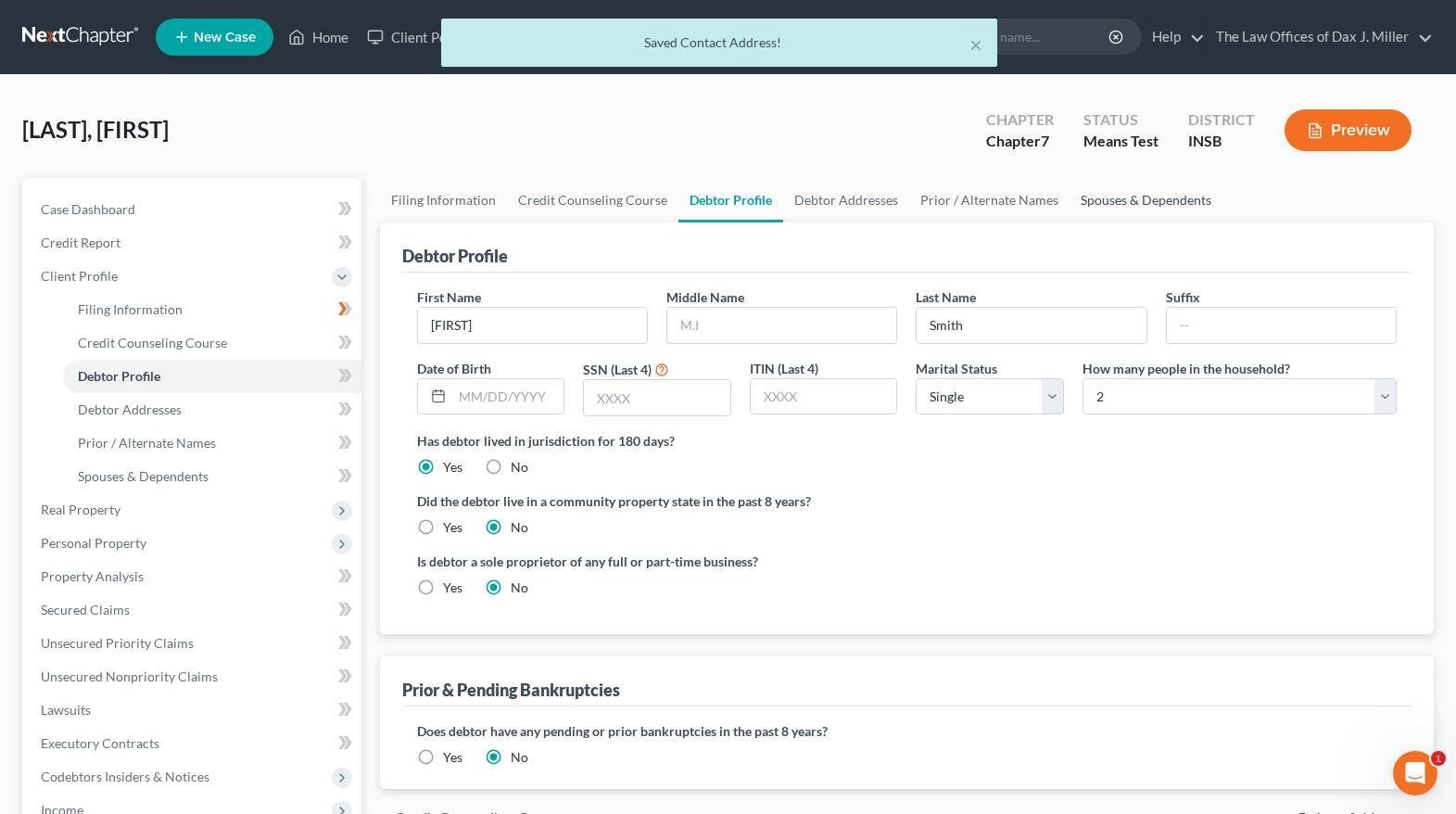 click on "Spouses & Dependents" at bounding box center (1146, 200) 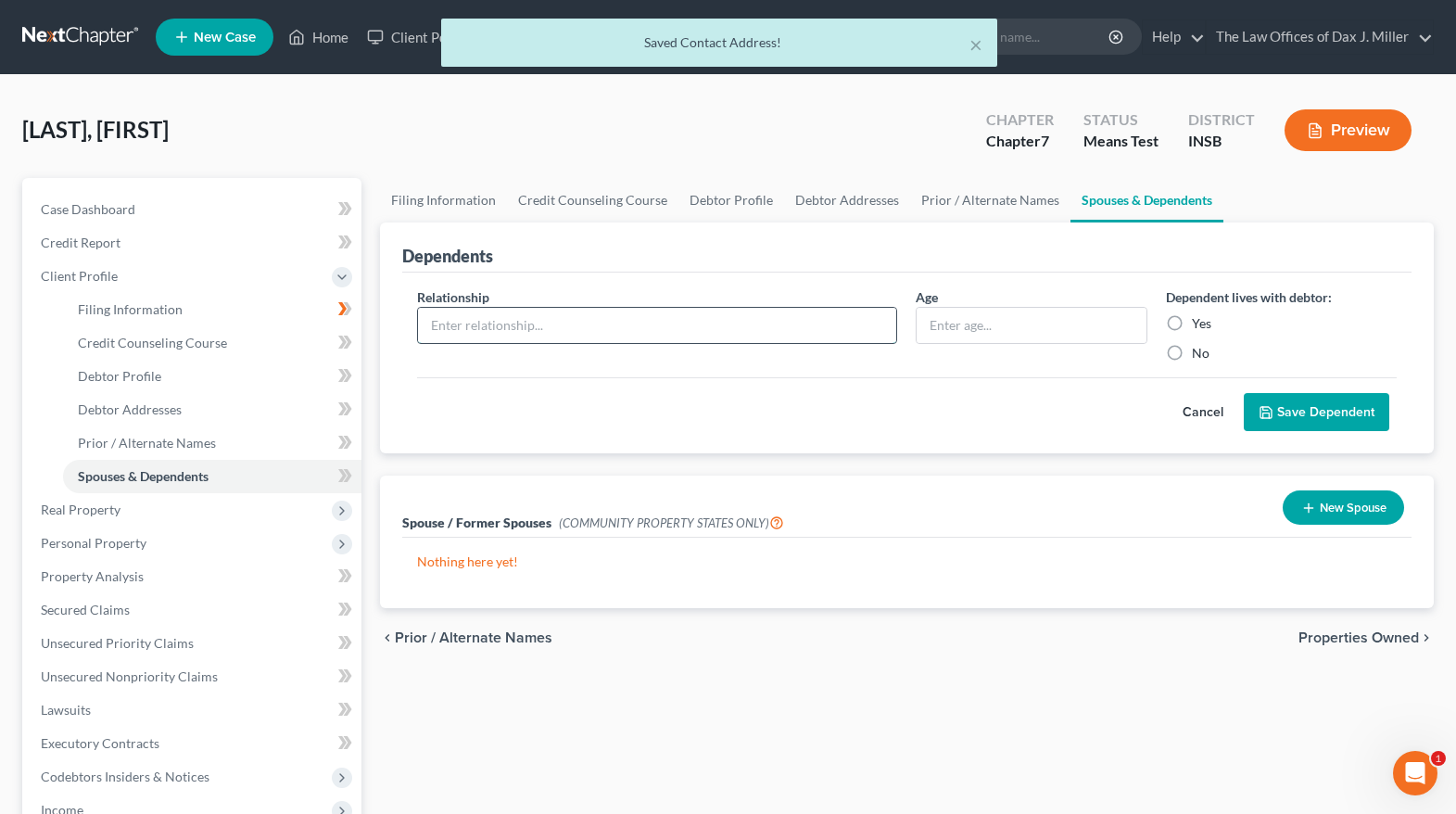 click at bounding box center (657, 325) 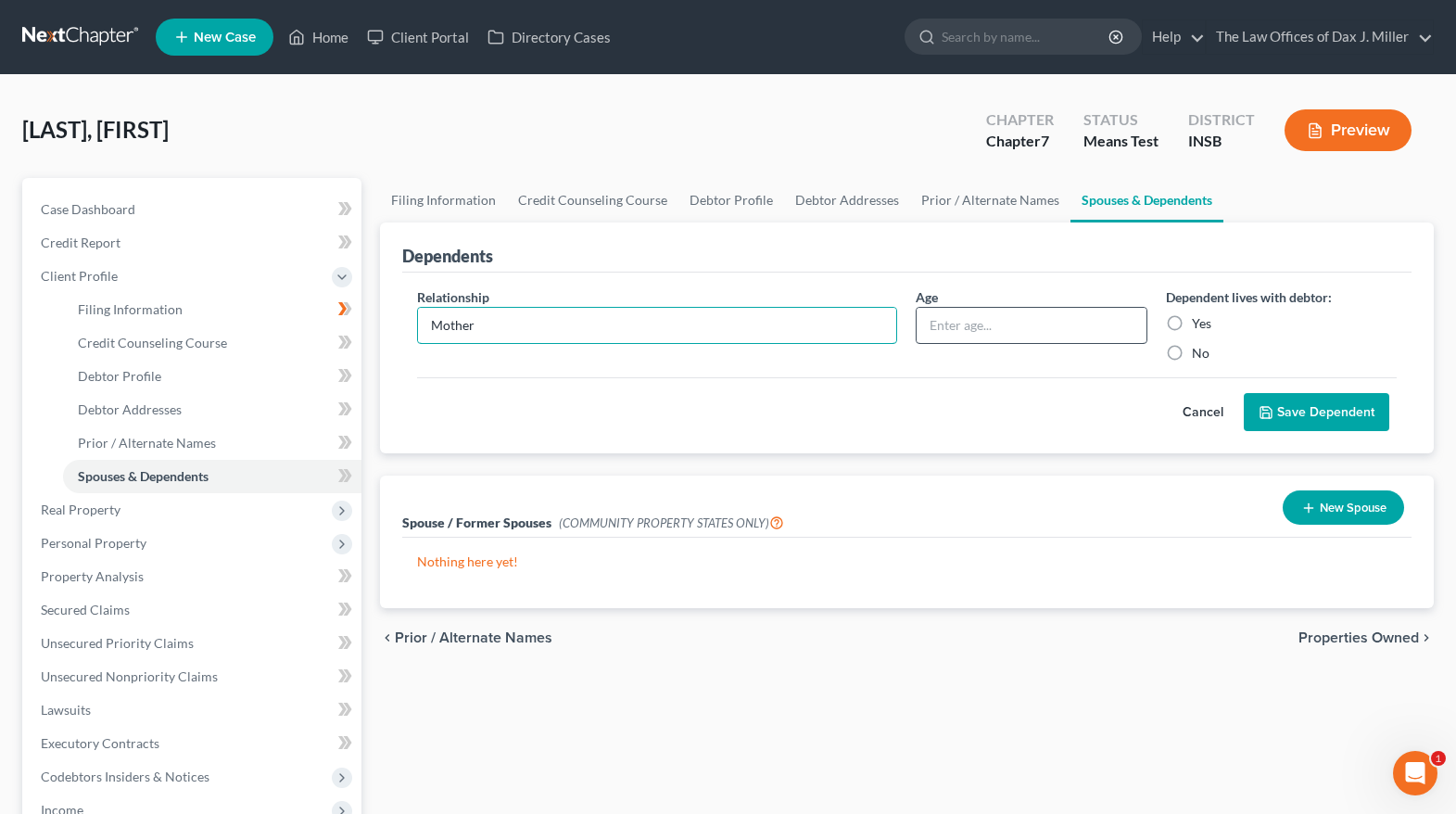 type on "Mother" 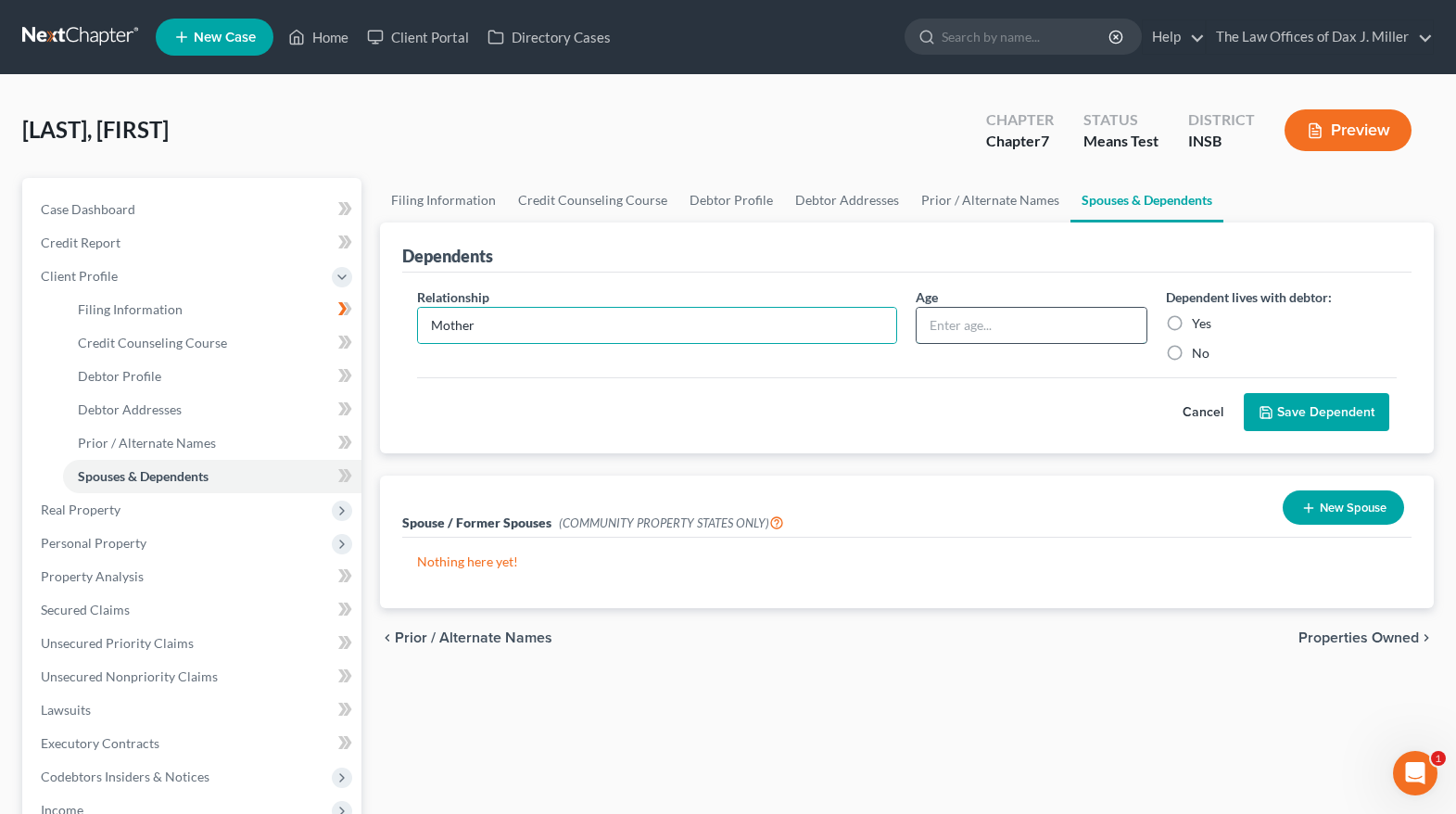 click at bounding box center [1031, 325] 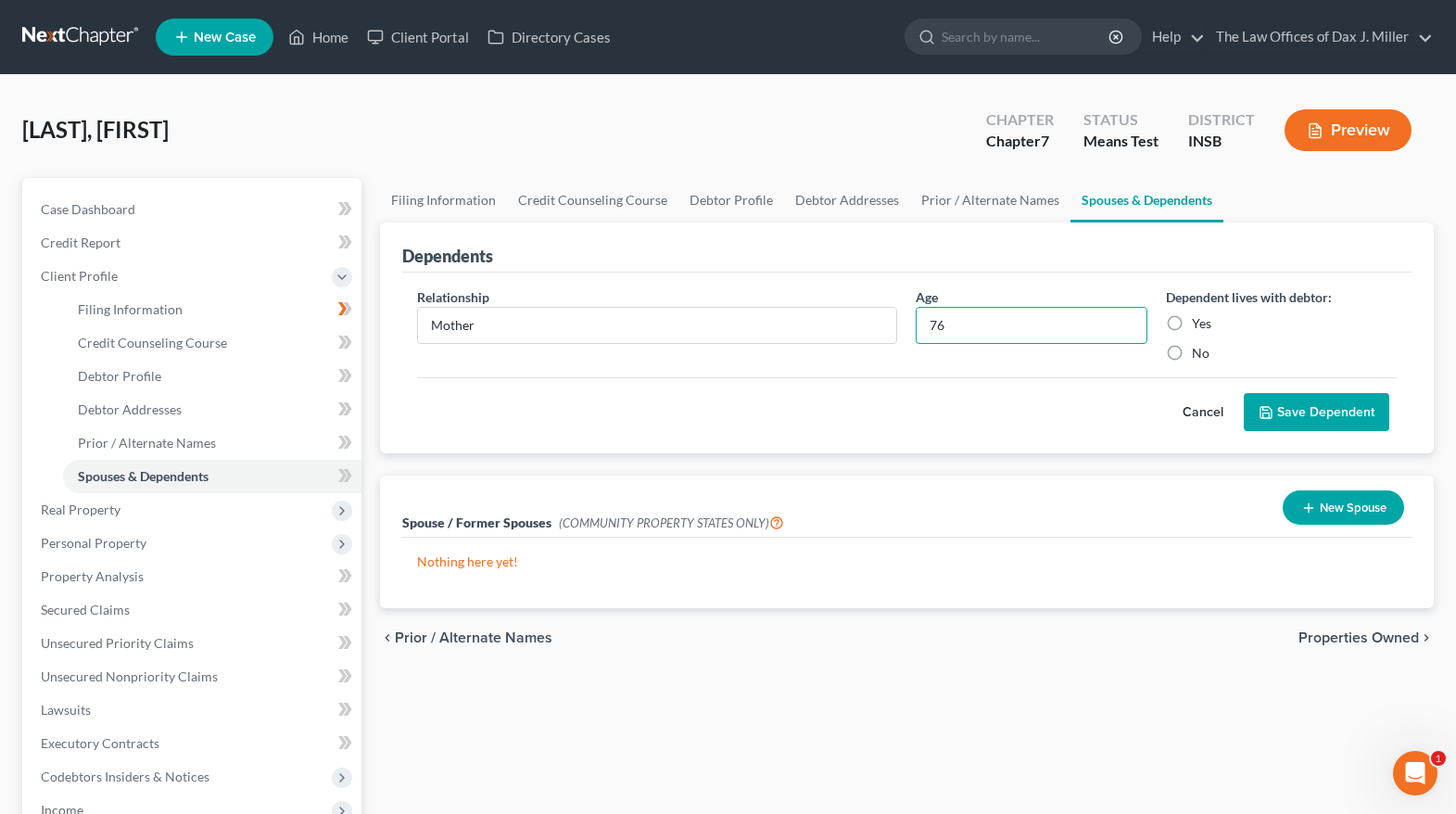 type on "76" 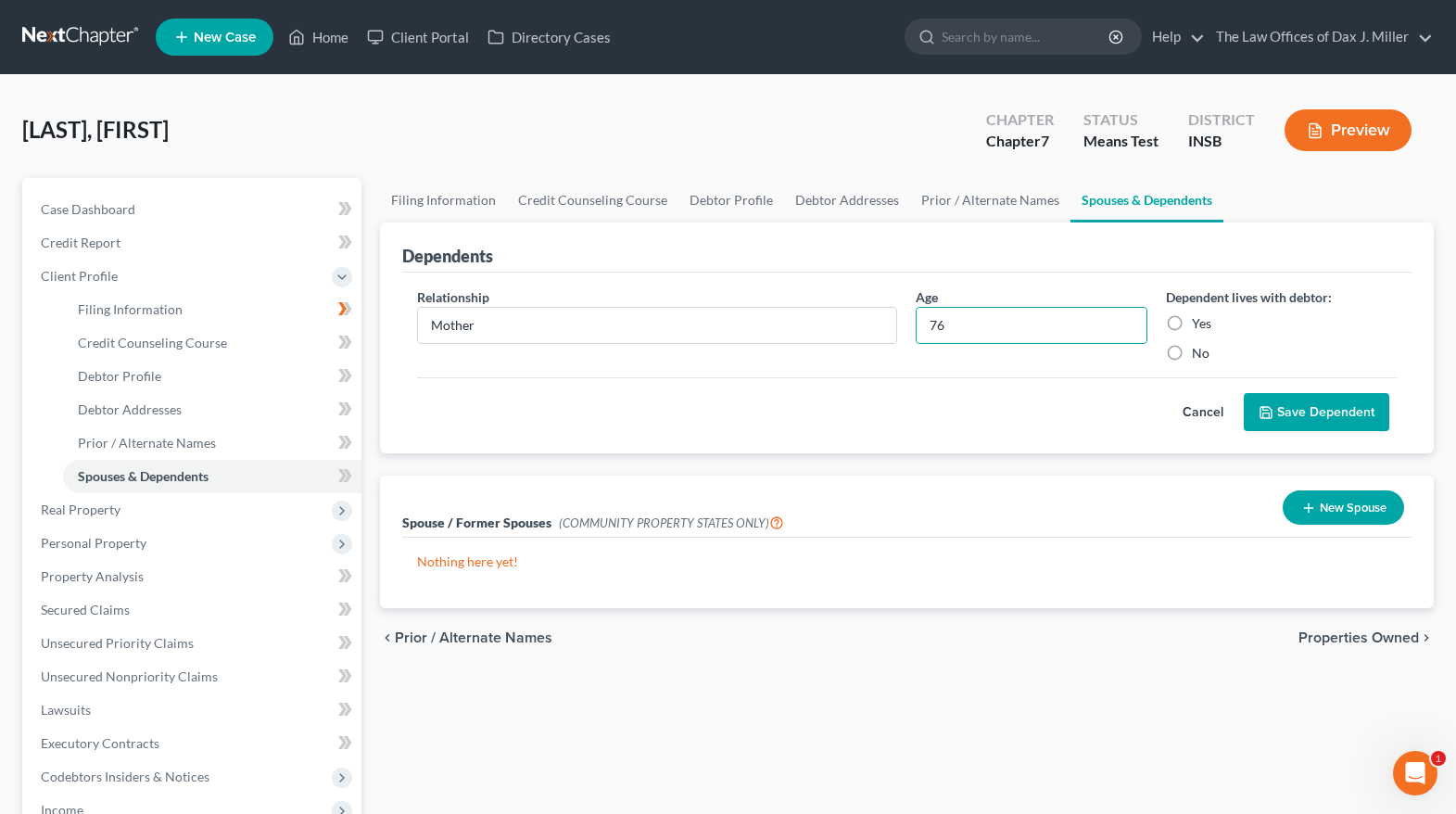 click on "Yes" at bounding box center (1201, 324) 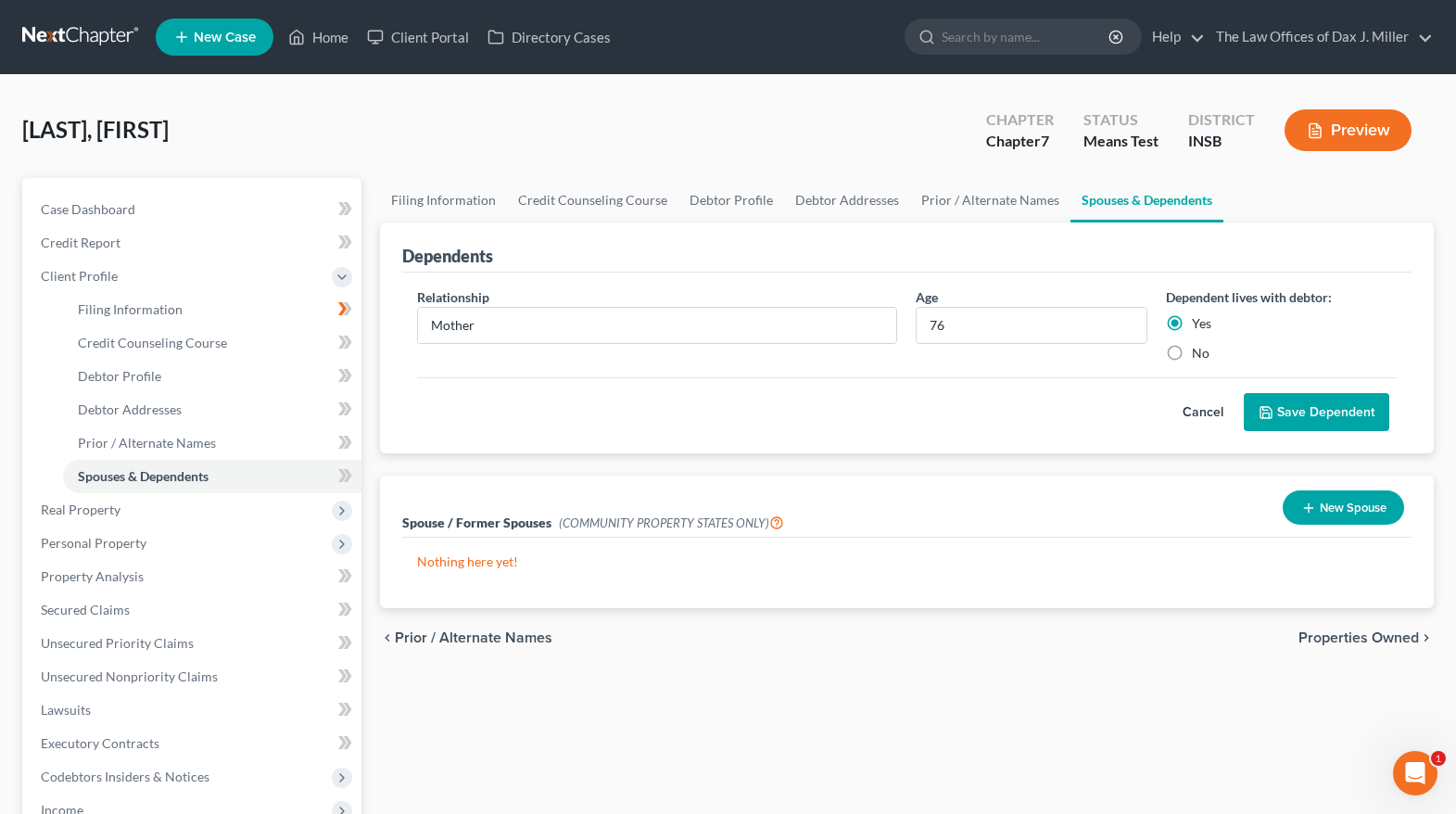 click on "Save Dependent" at bounding box center [1316, 413] 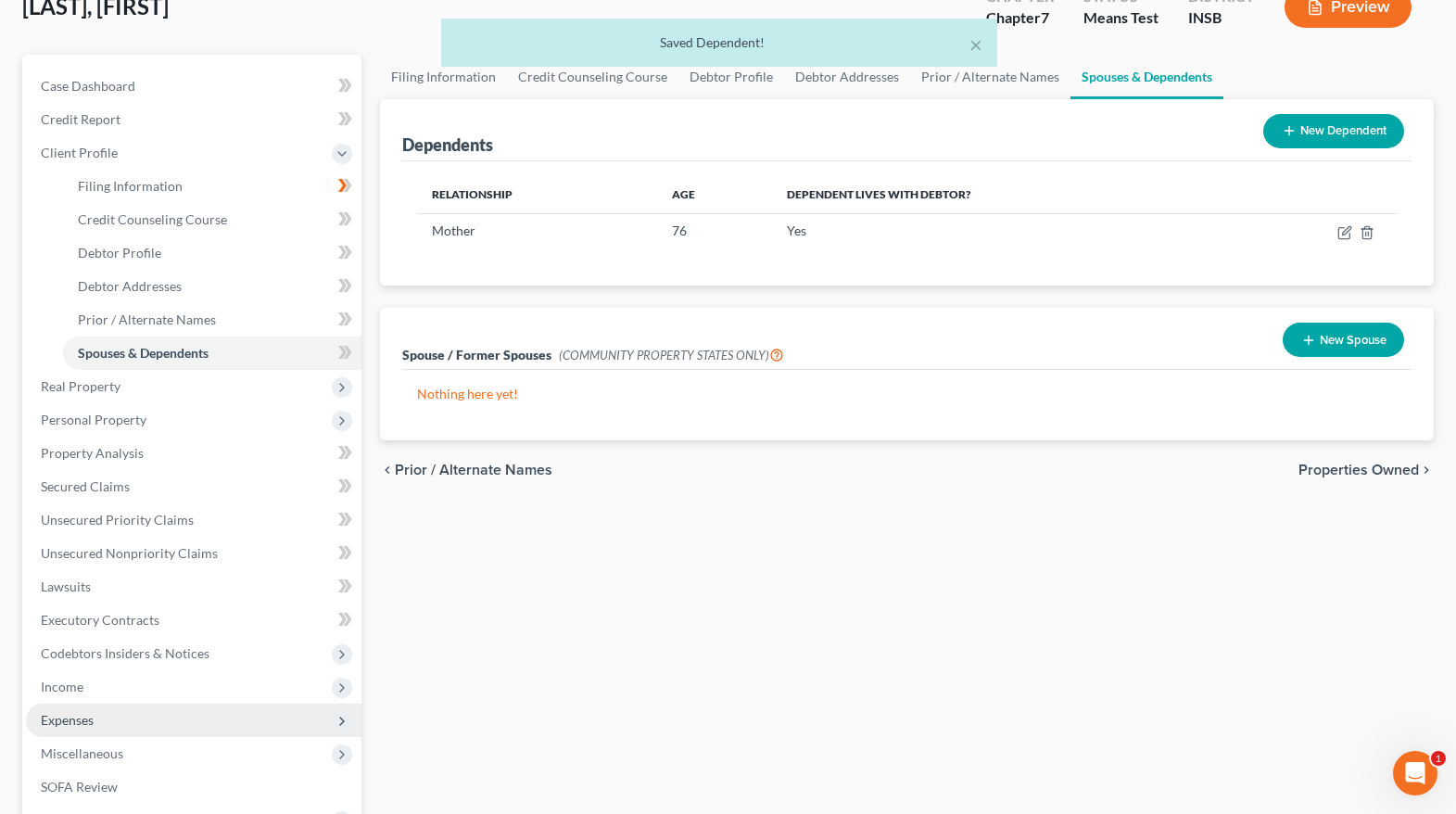 scroll, scrollTop: 309, scrollLeft: 0, axis: vertical 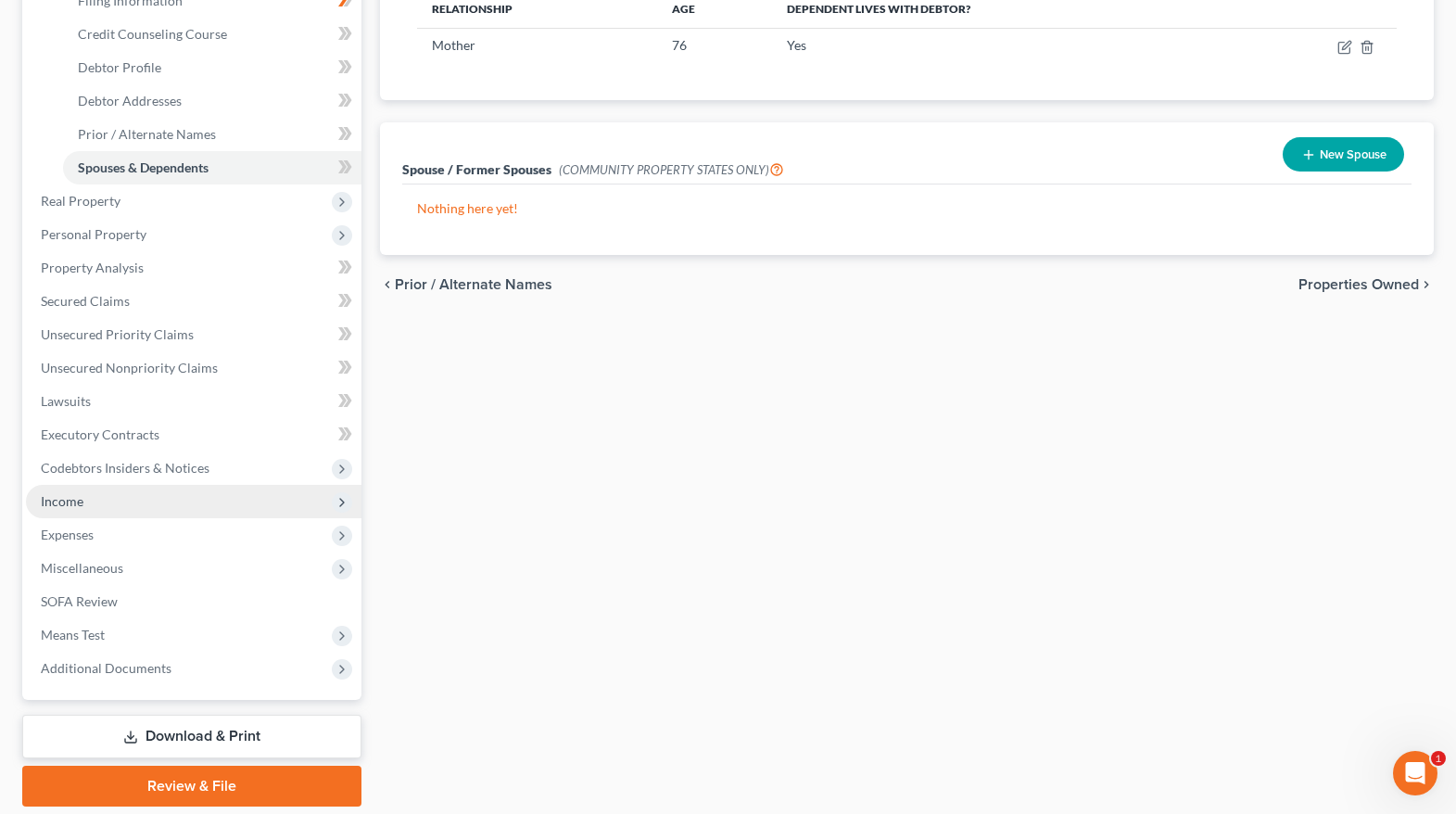 click on "Income" at bounding box center (194, 502) 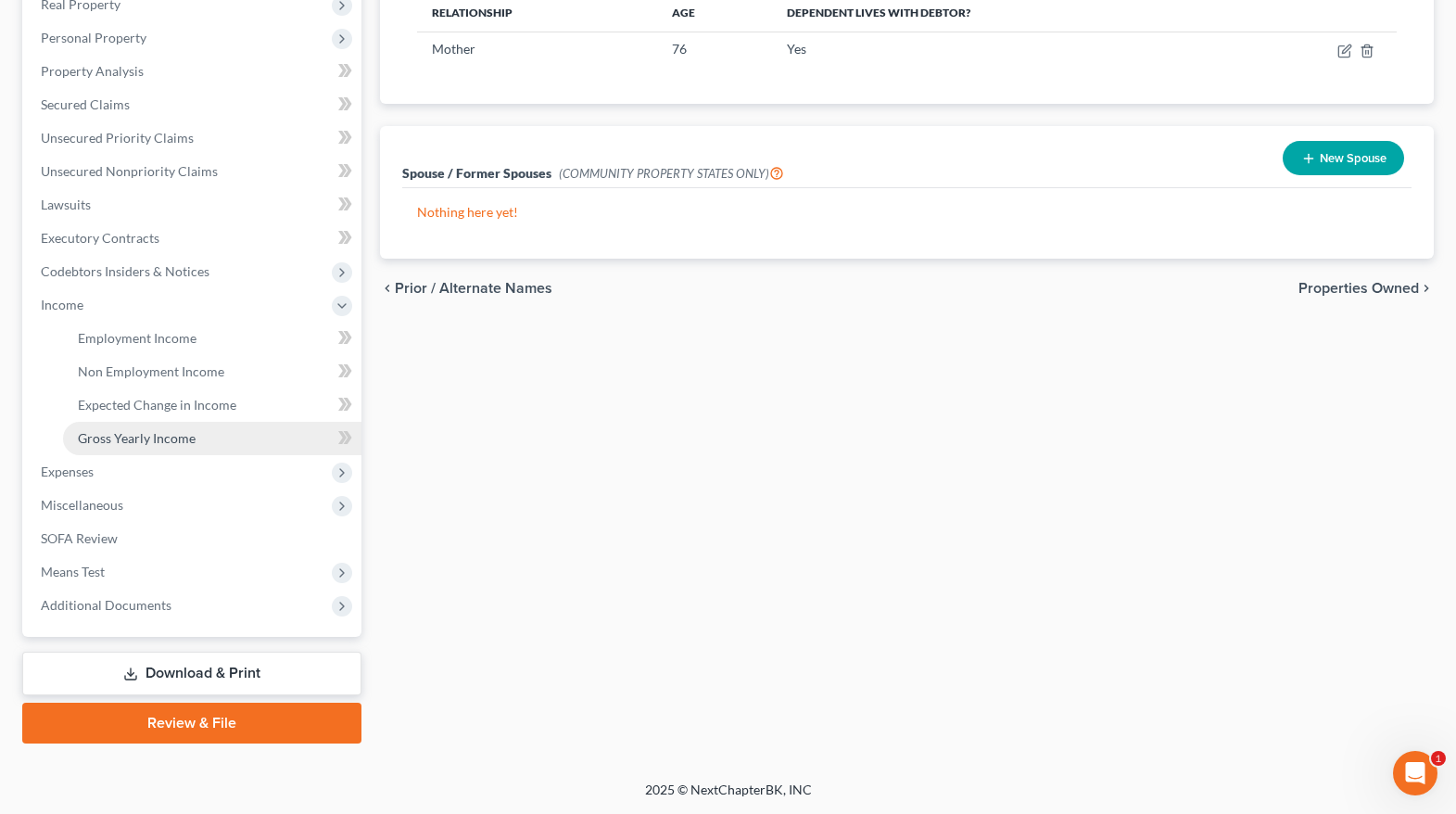 scroll, scrollTop: 305, scrollLeft: 0, axis: vertical 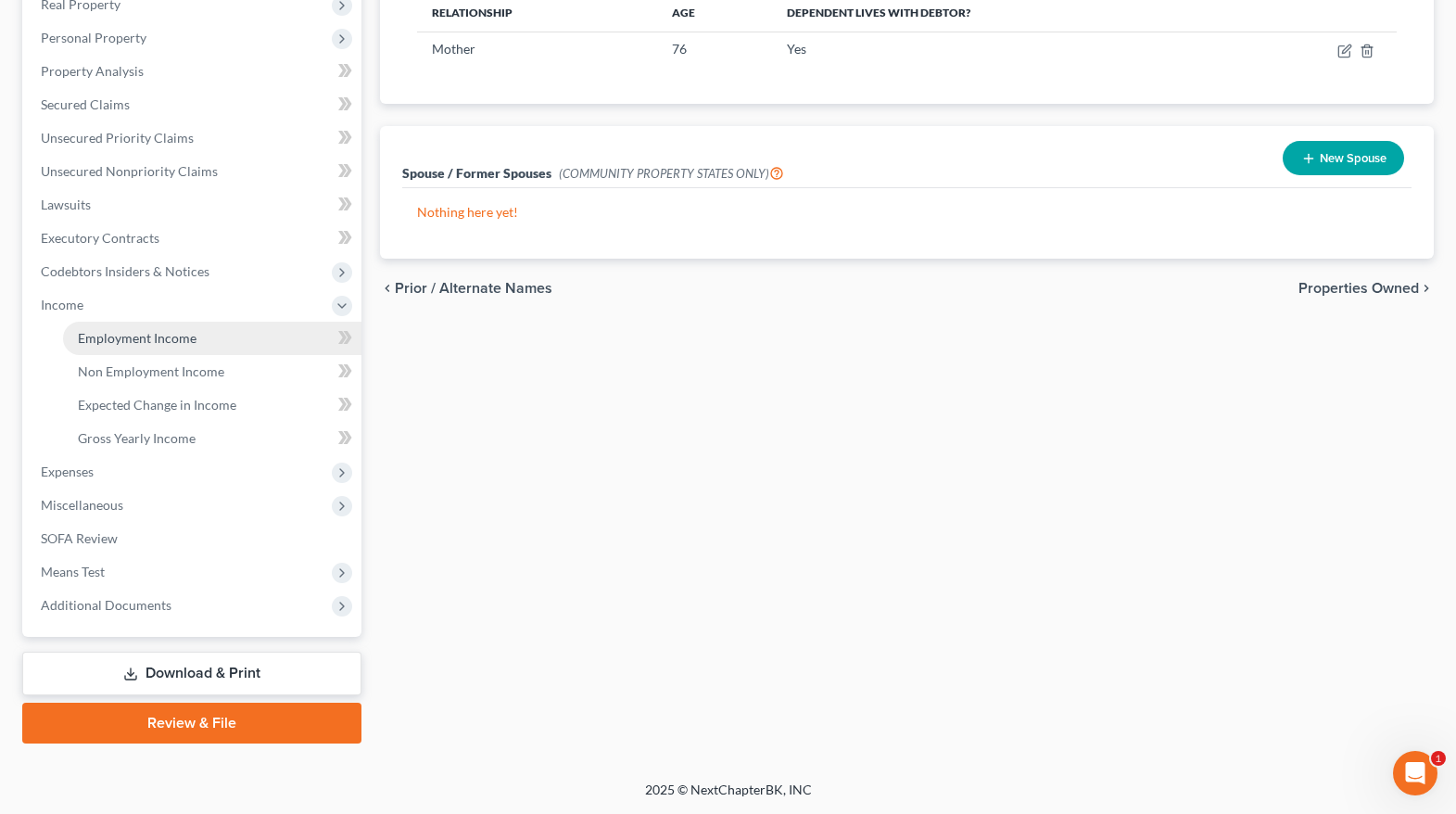 click on "Employment Income" at bounding box center (137, 337) 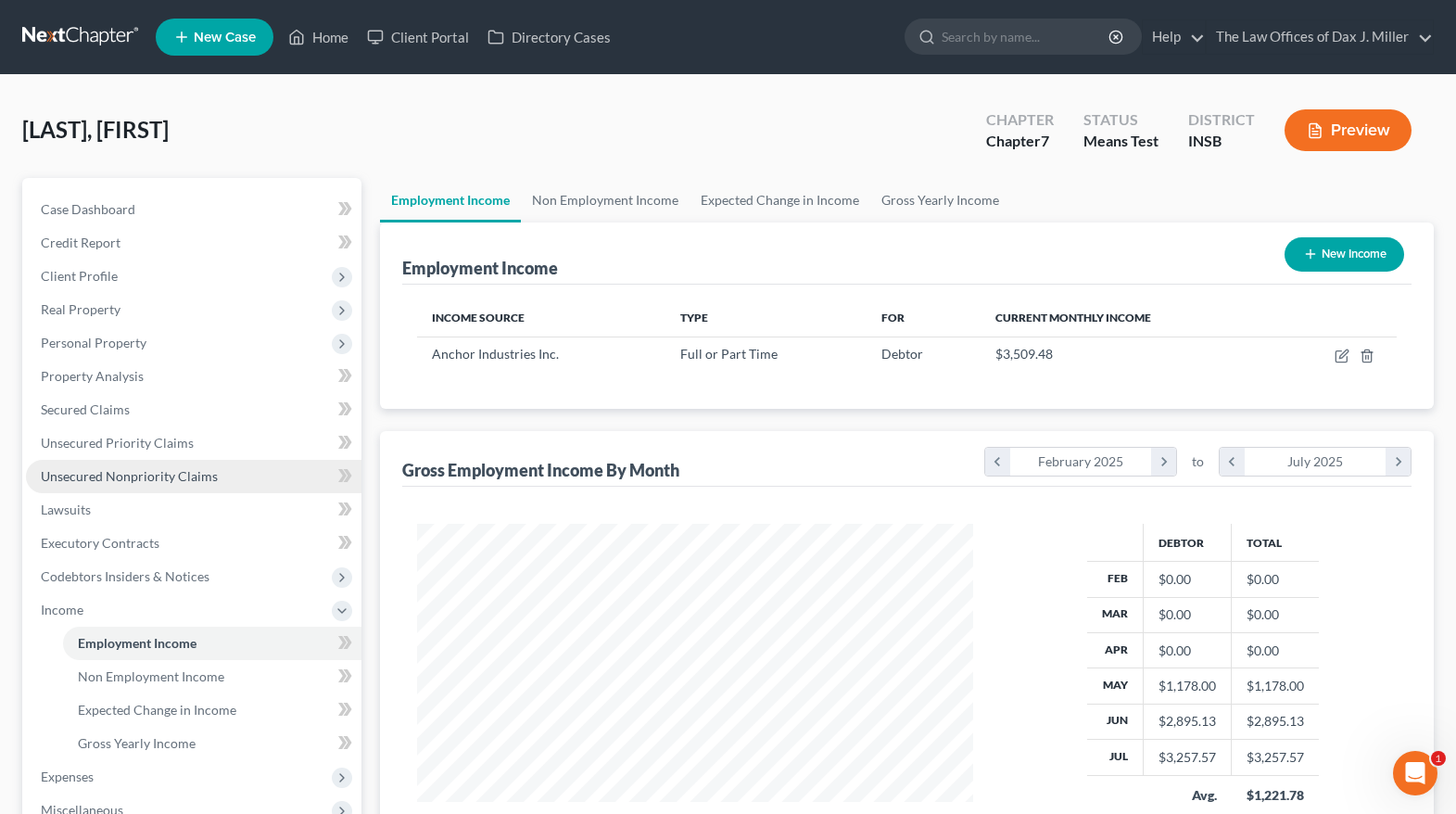 scroll, scrollTop: 926775, scrollLeft: 926205, axis: both 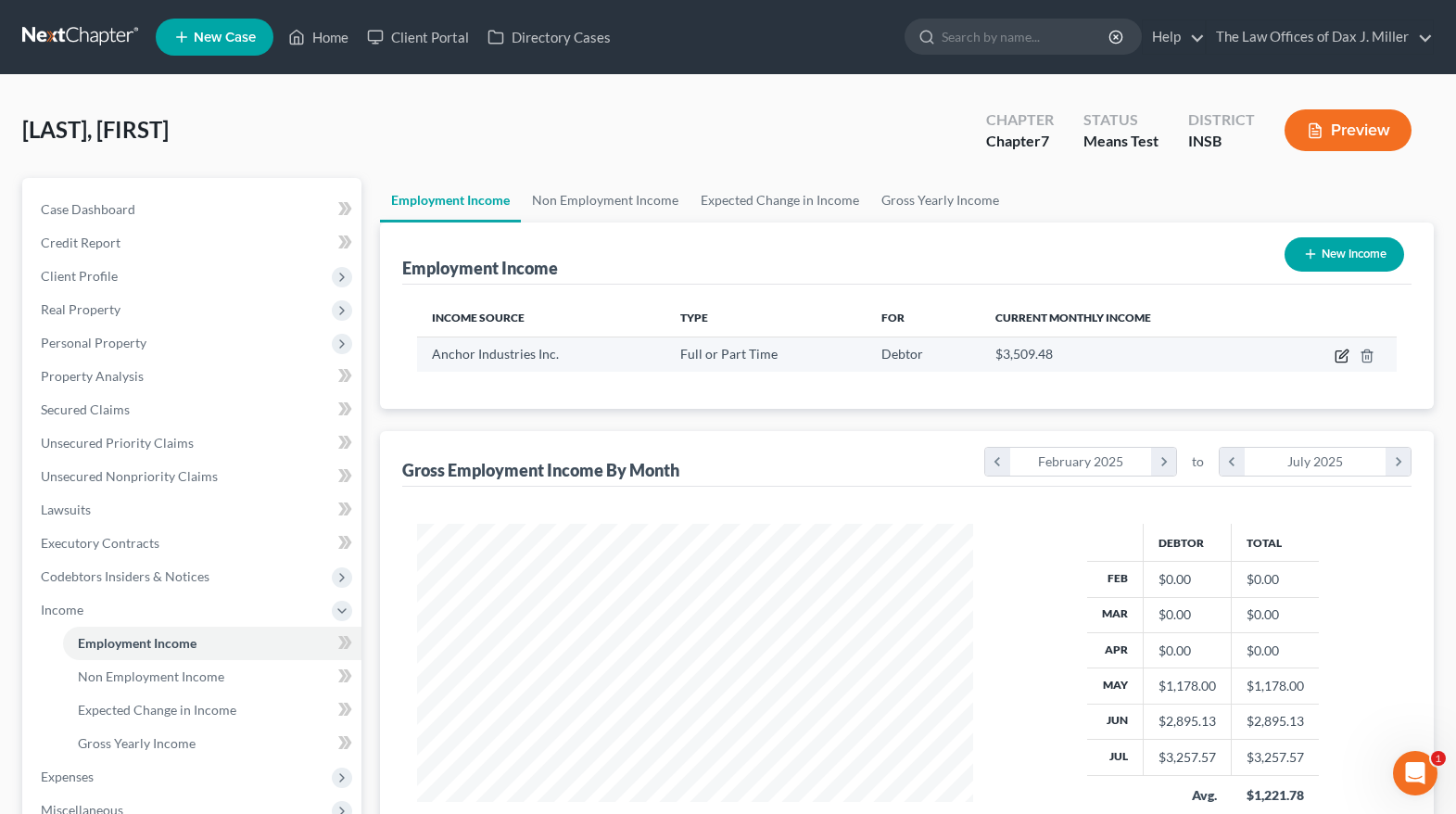 click 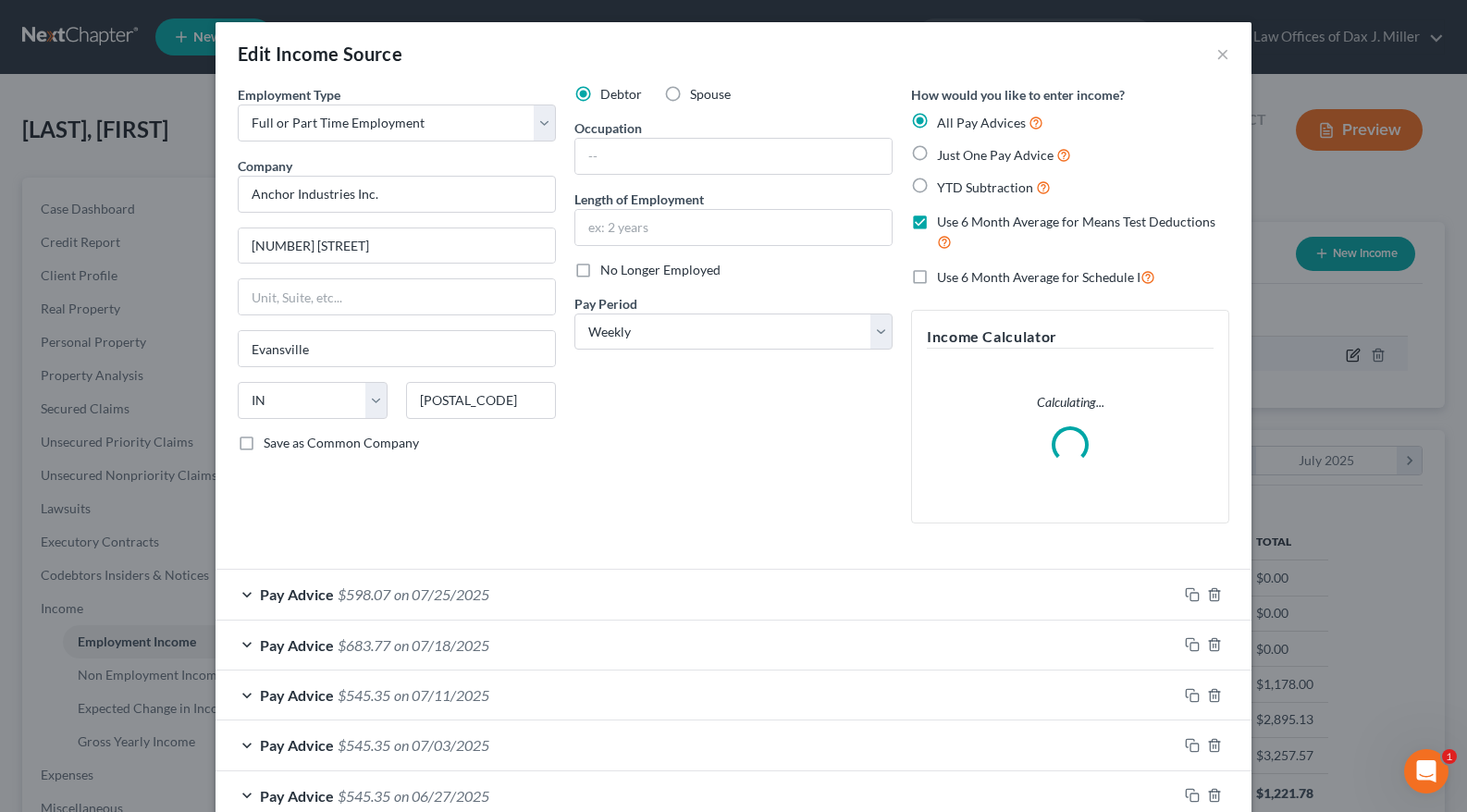 scroll, scrollTop: 924498, scrollLeft: 924370, axis: both 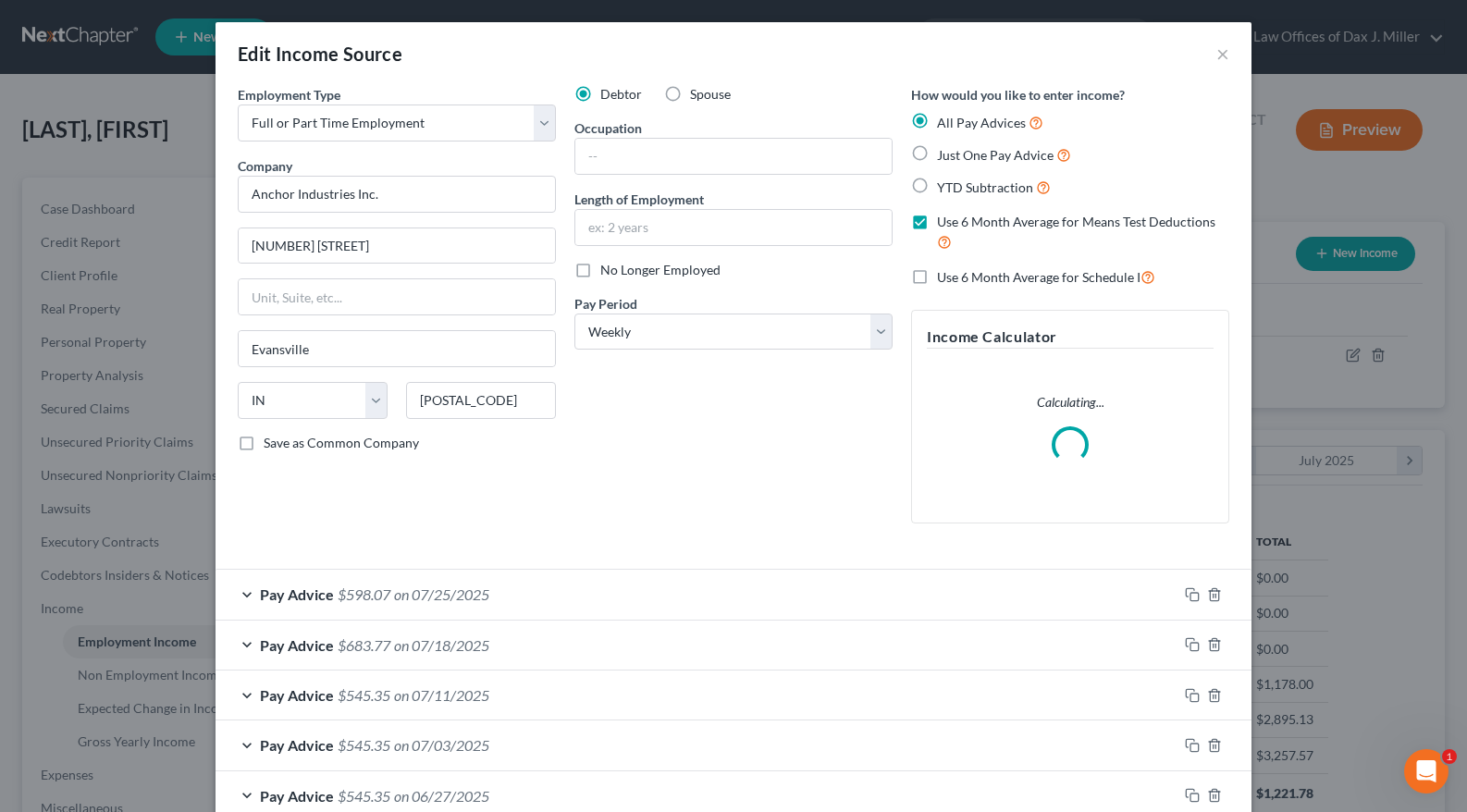 click on "Use 6 Month Average for Means Test Deductions" at bounding box center (1083, 232) 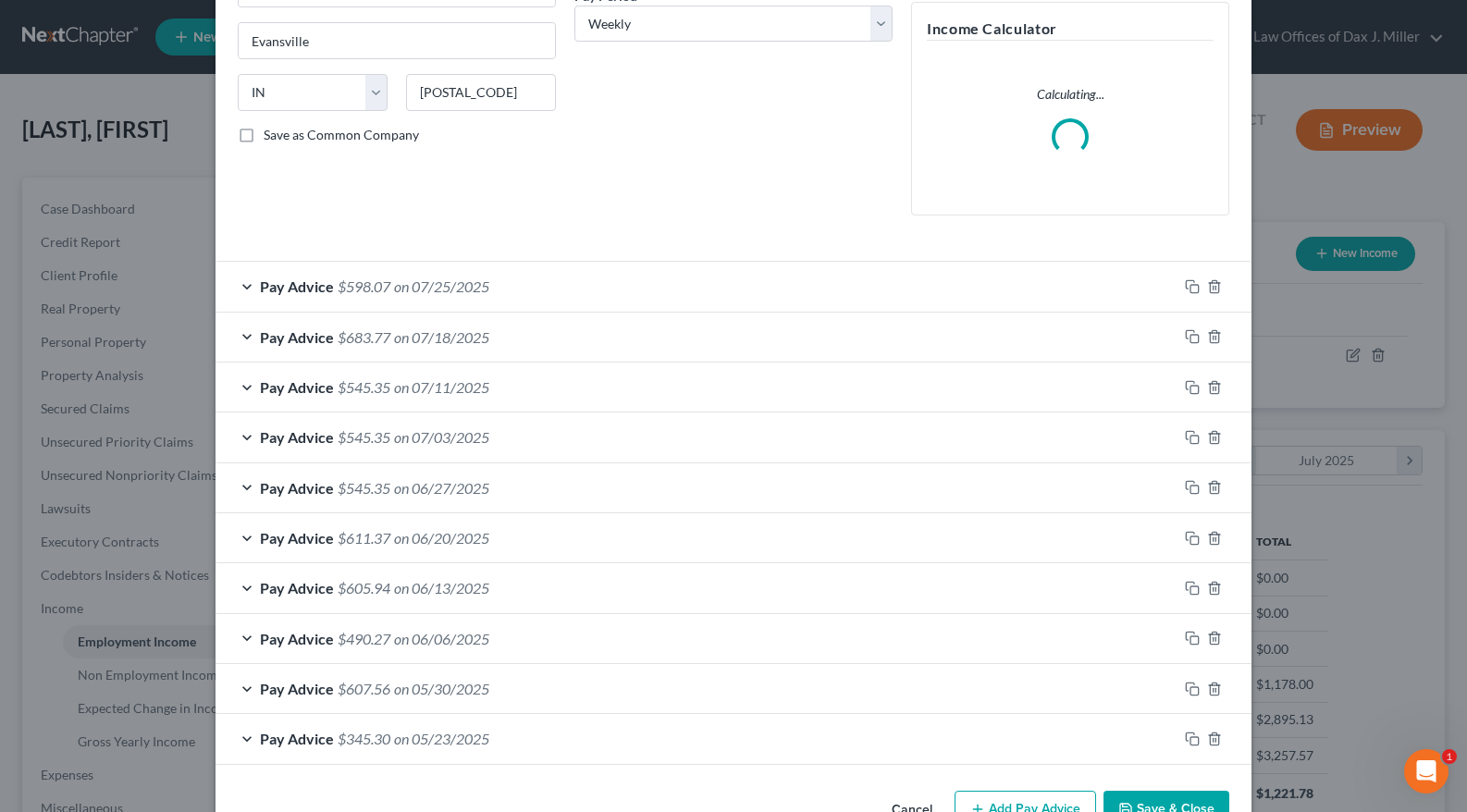 scroll, scrollTop: 362, scrollLeft: 0, axis: vertical 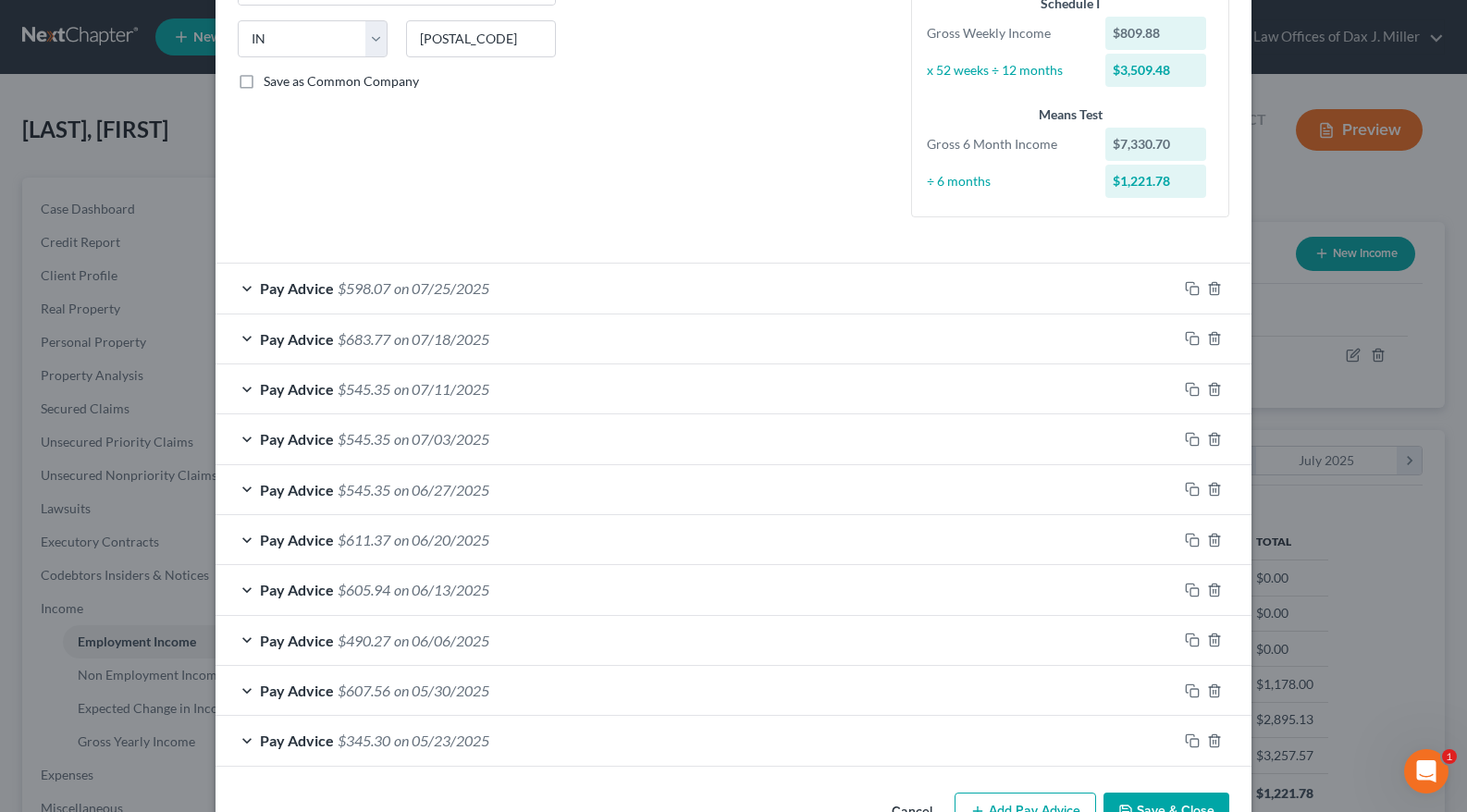 click on "Pay Advice $545.35 on 07/11/2025" at bounding box center (697, 388) 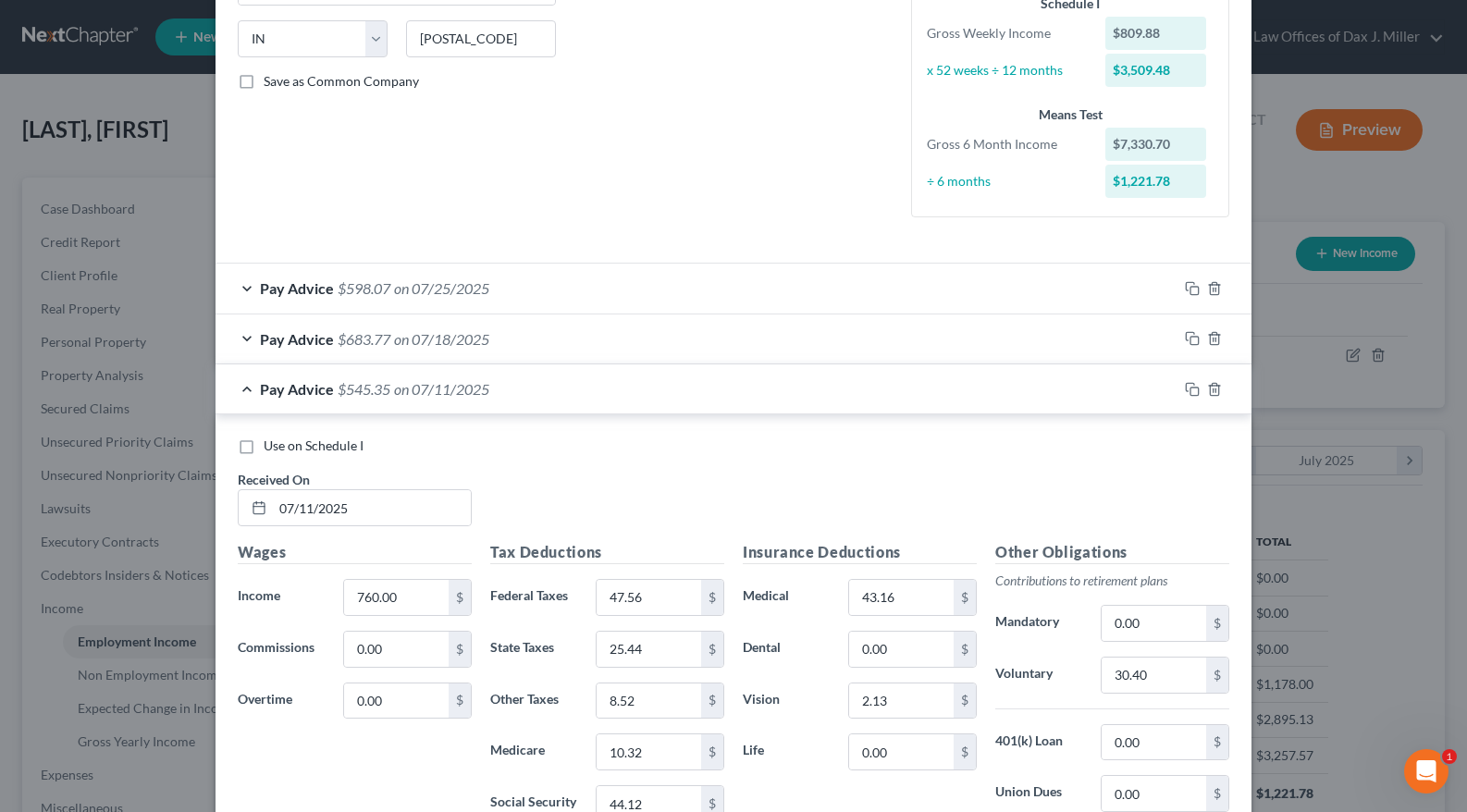click on "Use on Schedule I" at bounding box center [314, 446] 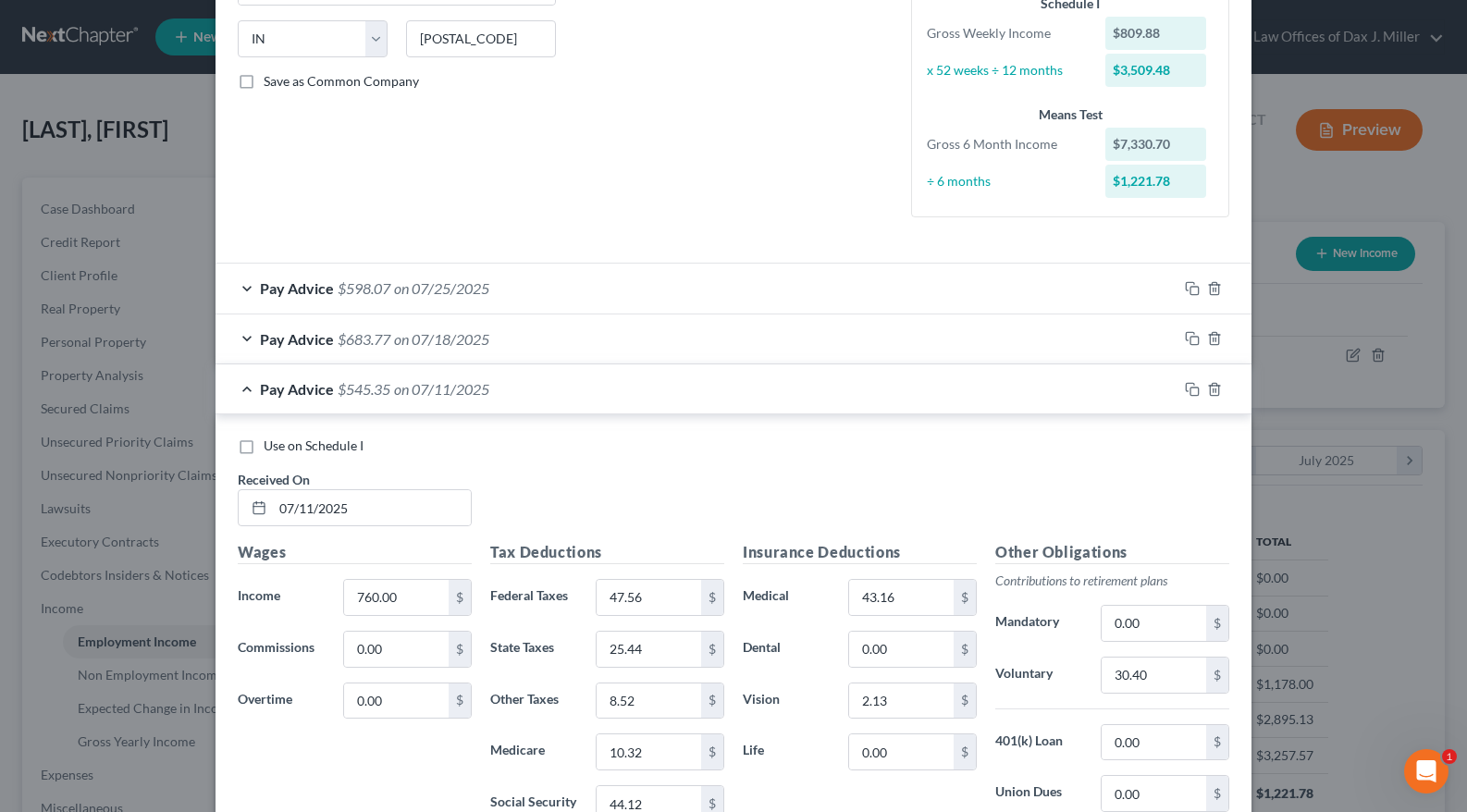 click on "Use on Schedule I" at bounding box center [277, 442] 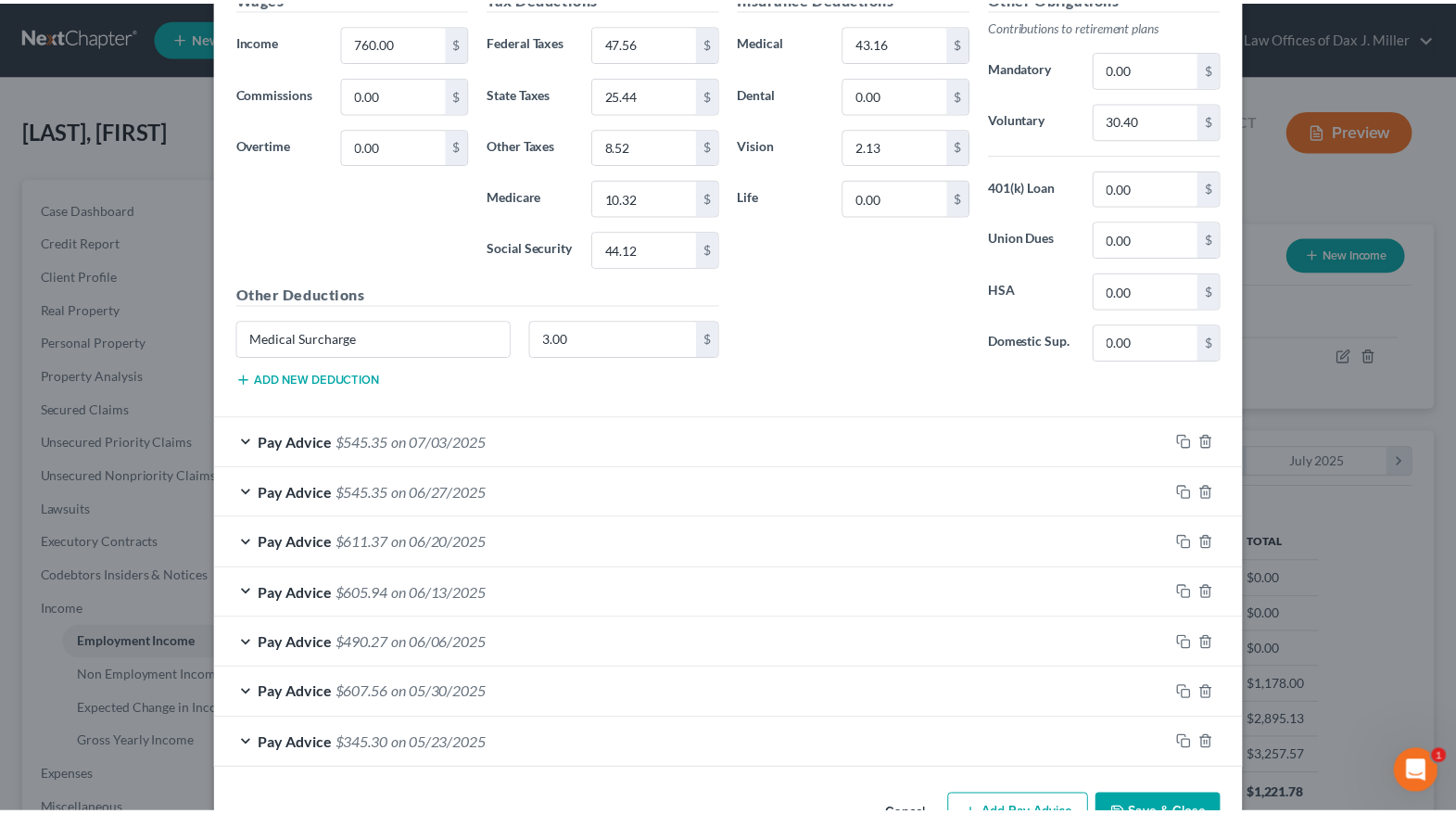 scroll, scrollTop: 977, scrollLeft: 0, axis: vertical 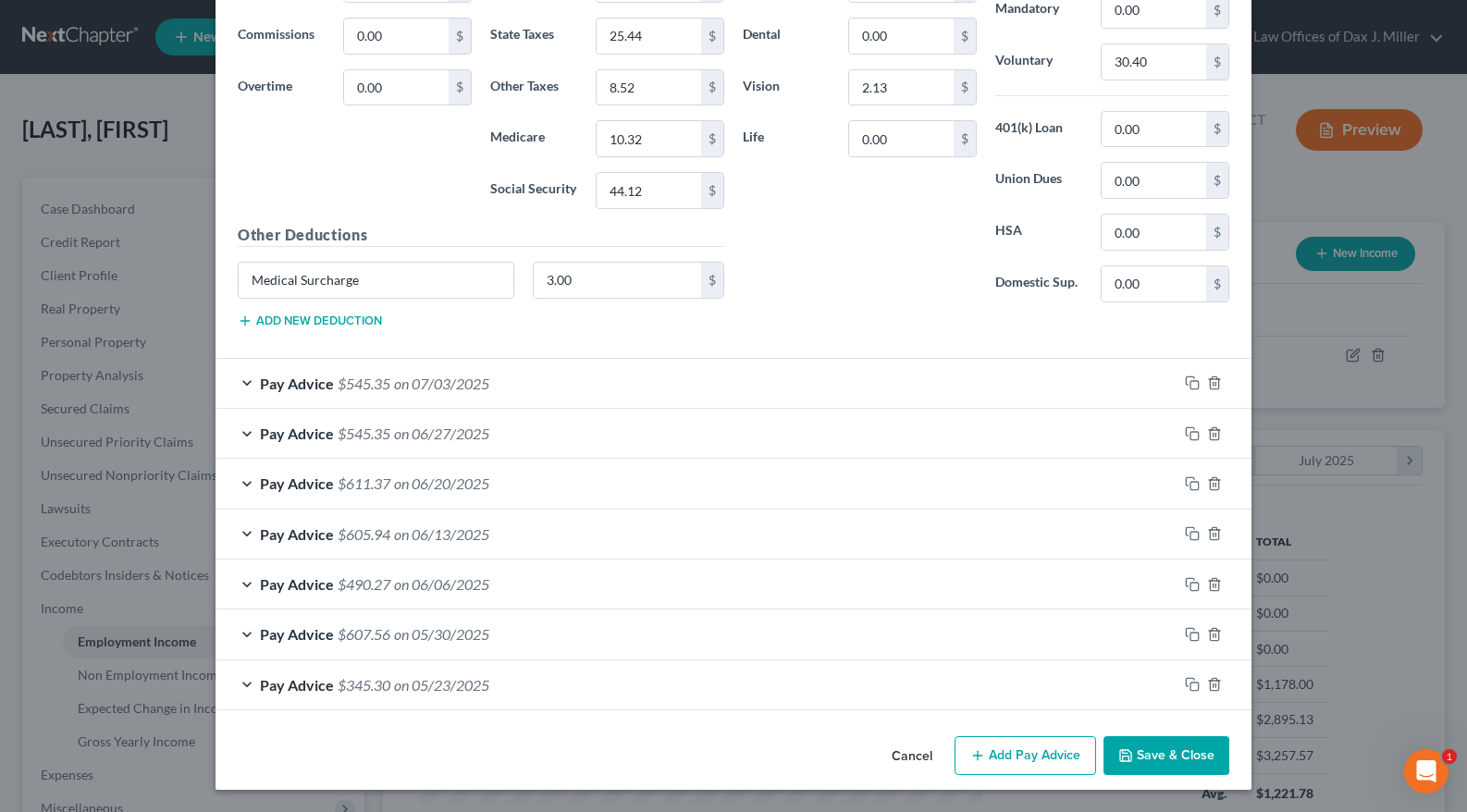 click on "Save & Close" at bounding box center [1166, 756] 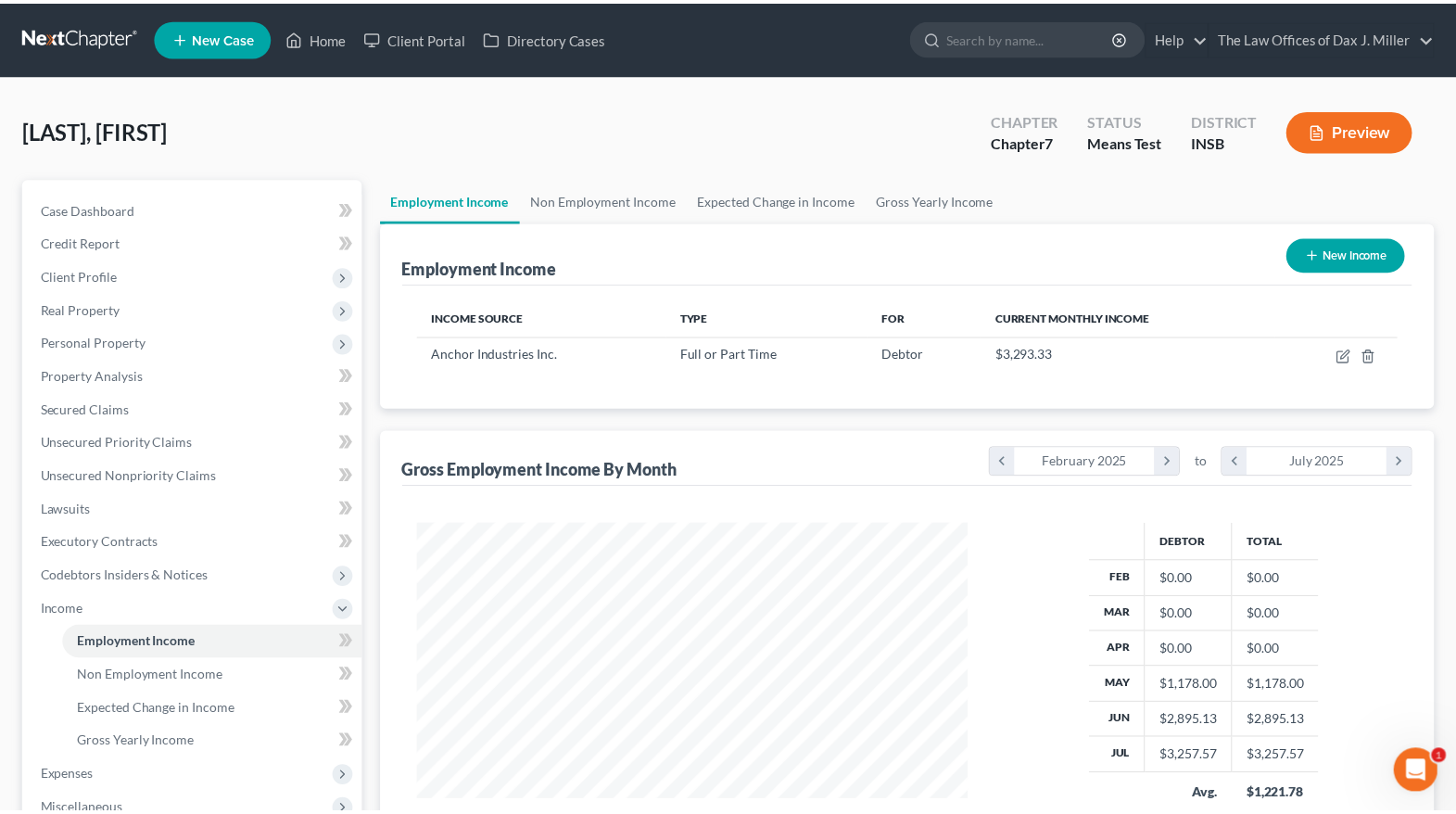 scroll, scrollTop: 333, scrollLeft: 593, axis: both 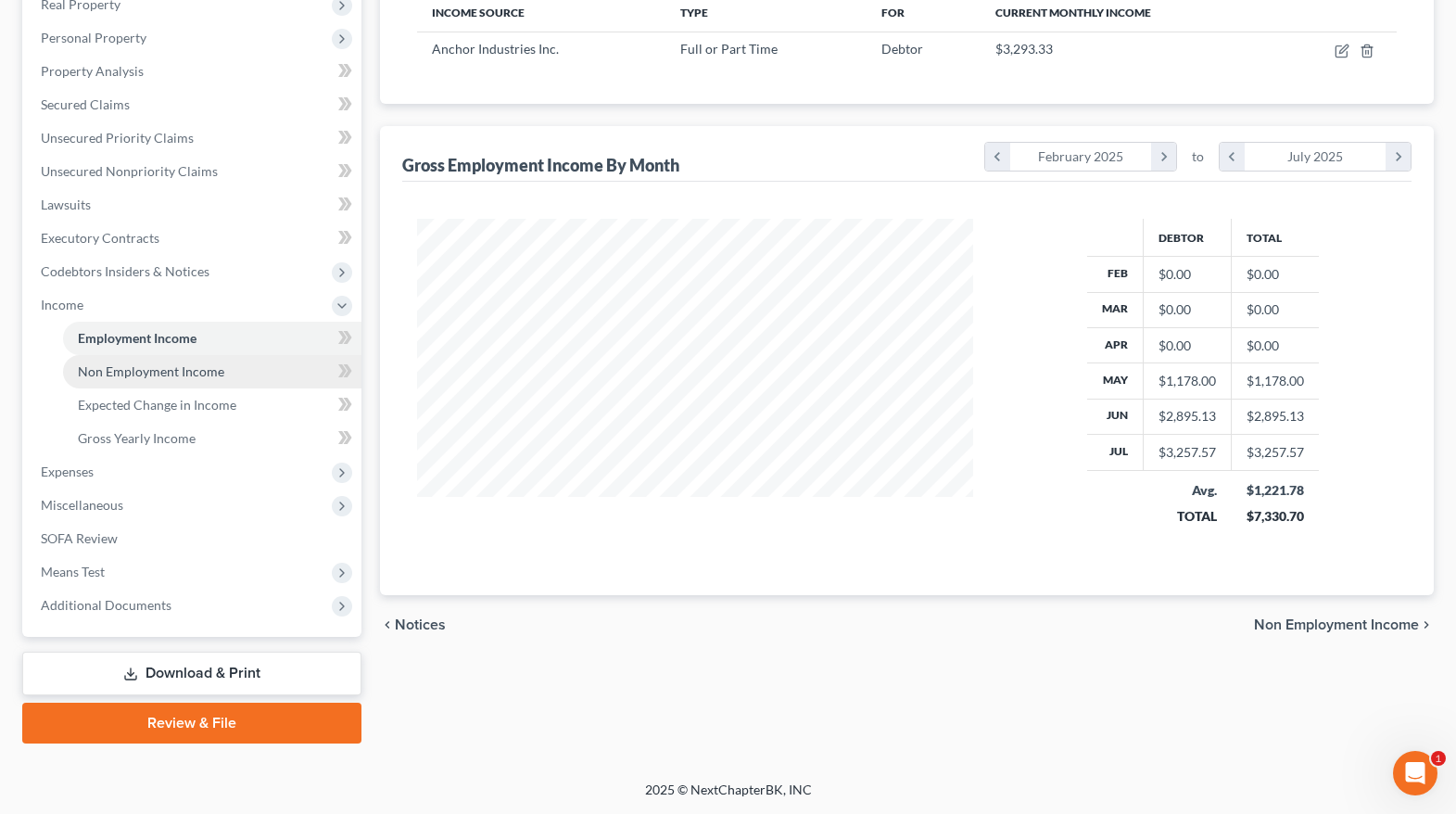 click on "Non Employment Income" at bounding box center (212, 372) 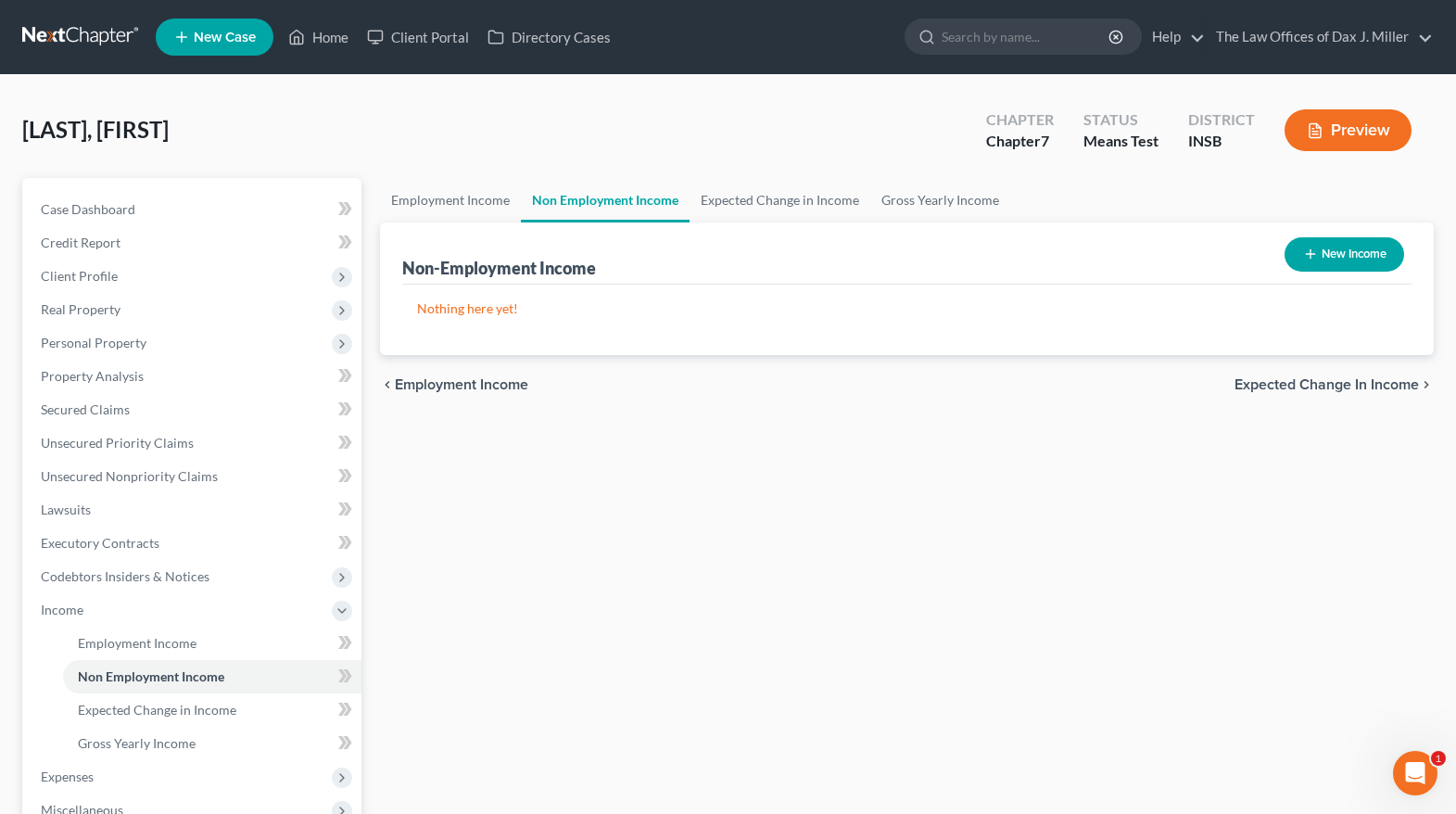 scroll, scrollTop: 305, scrollLeft: 0, axis: vertical 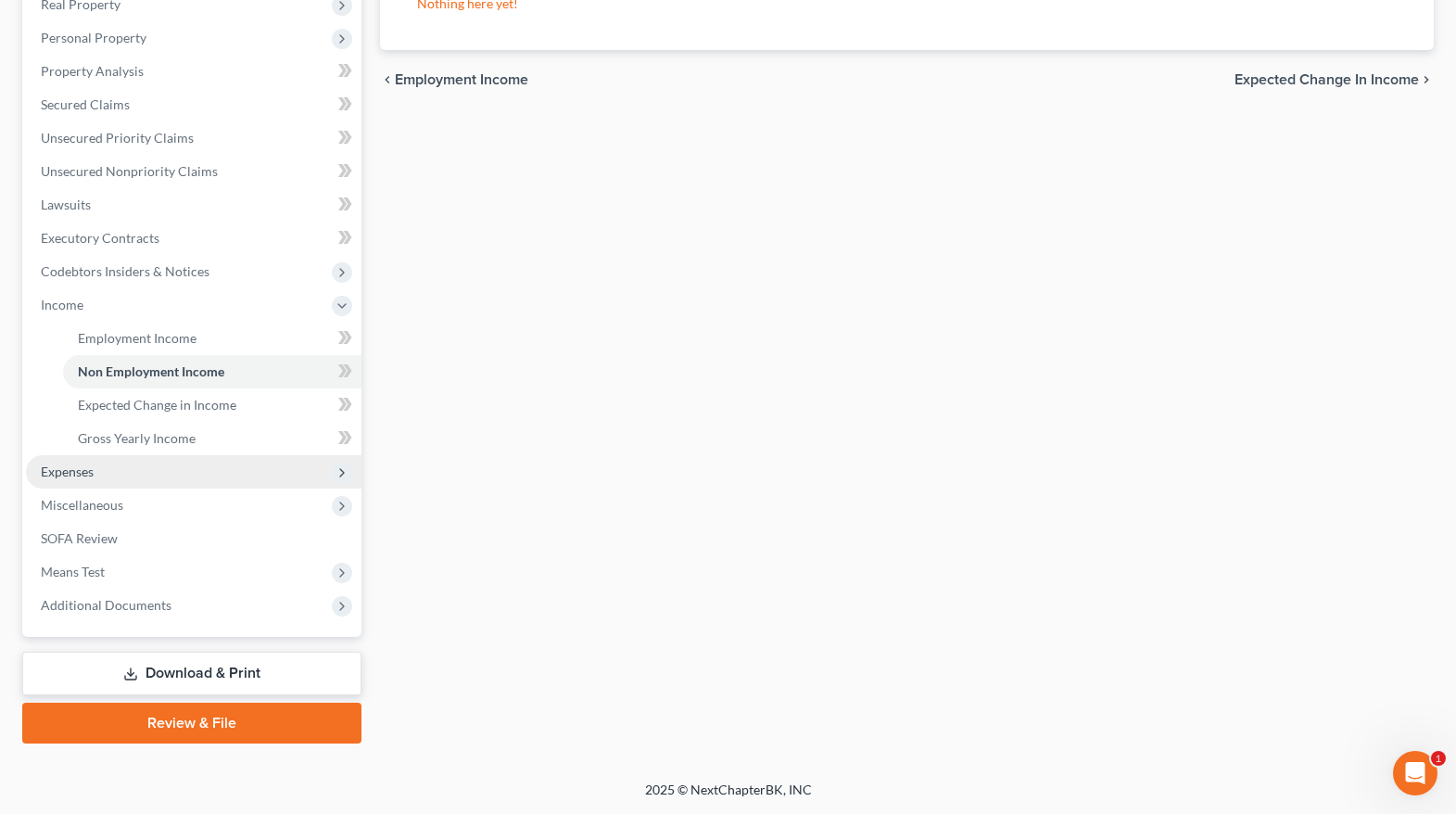 click on "Expenses" at bounding box center (194, 472) 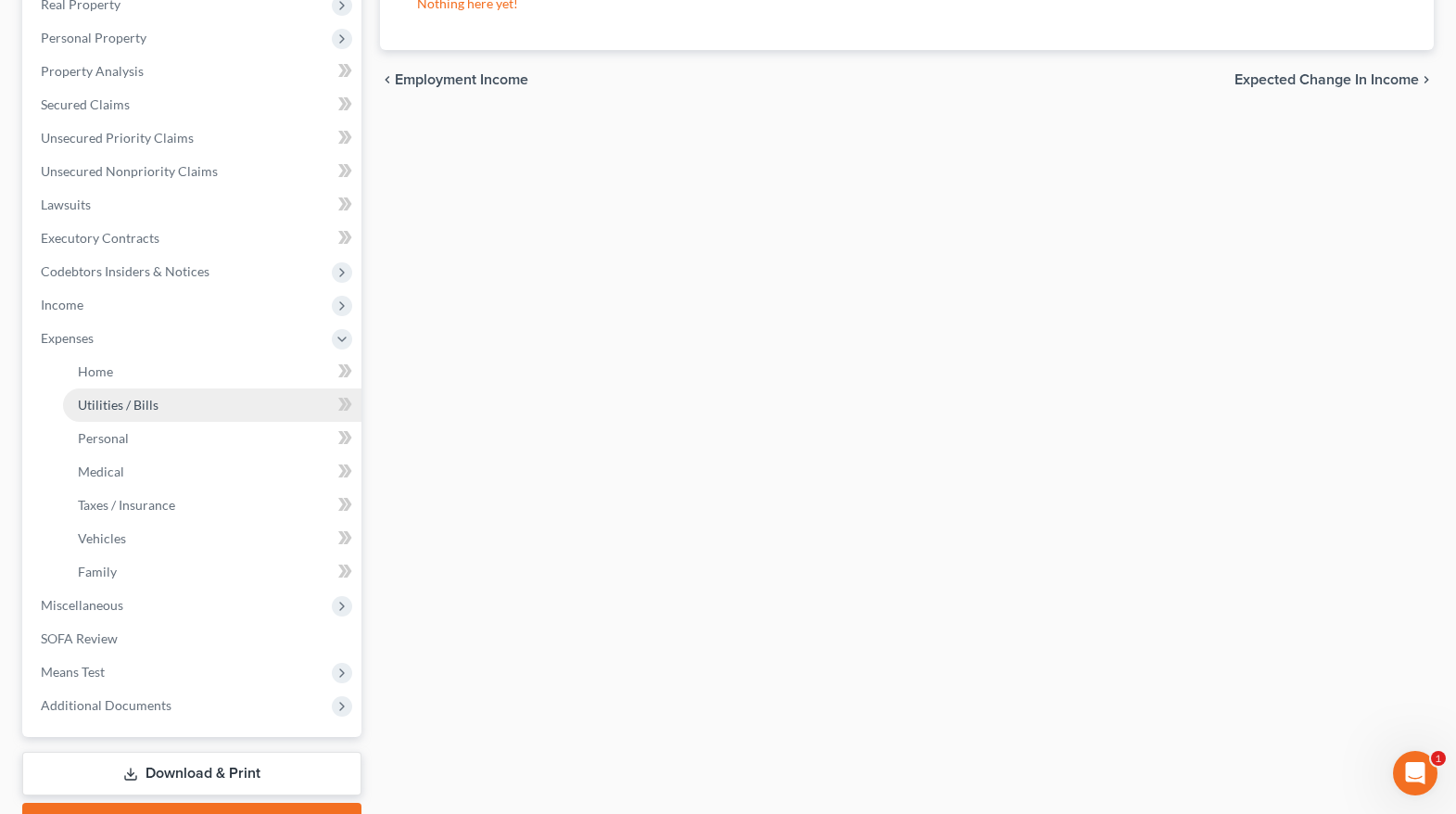 click on "Utilities / Bills" at bounding box center [212, 405] 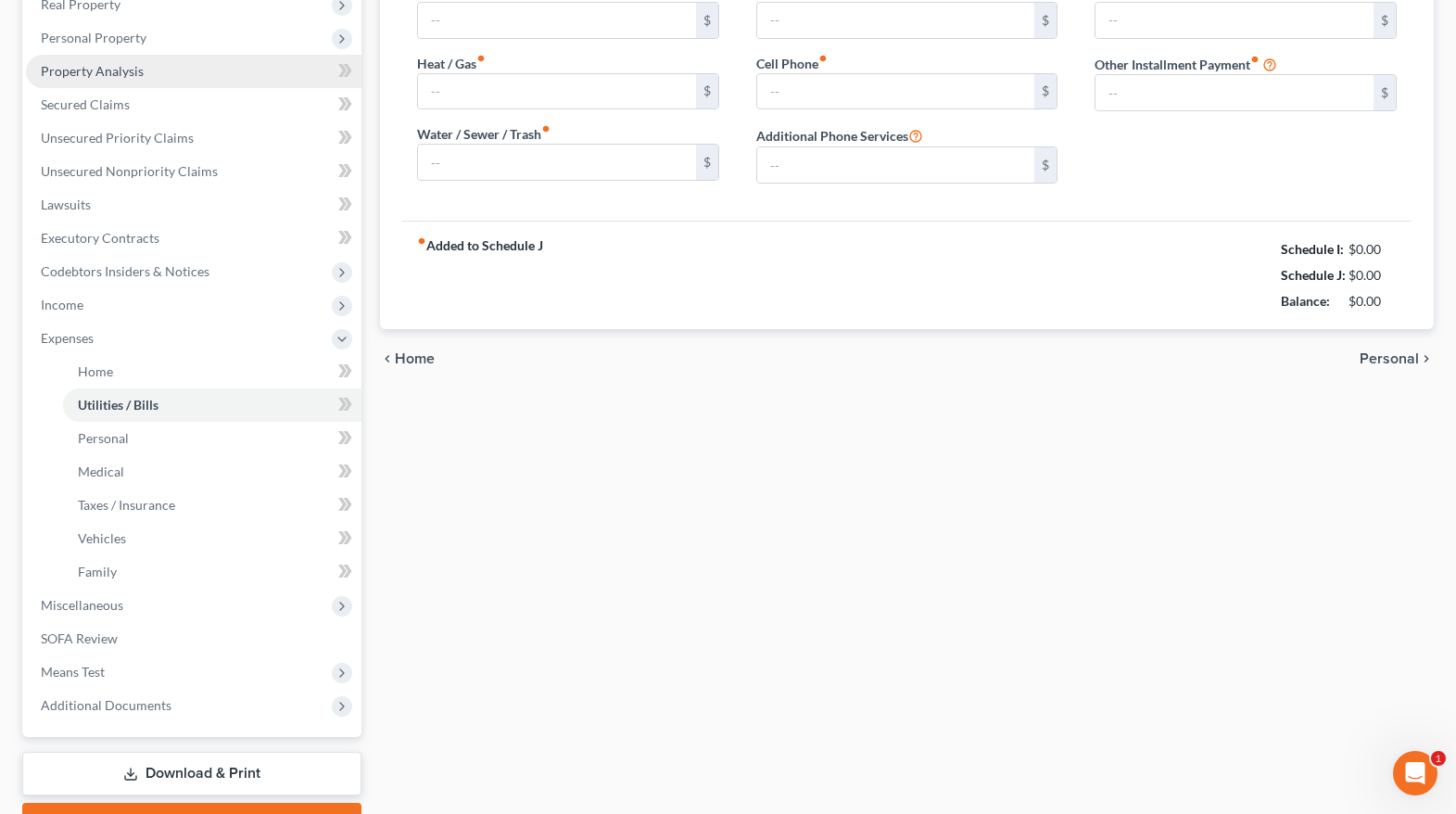 scroll, scrollTop: 0, scrollLeft: 0, axis: both 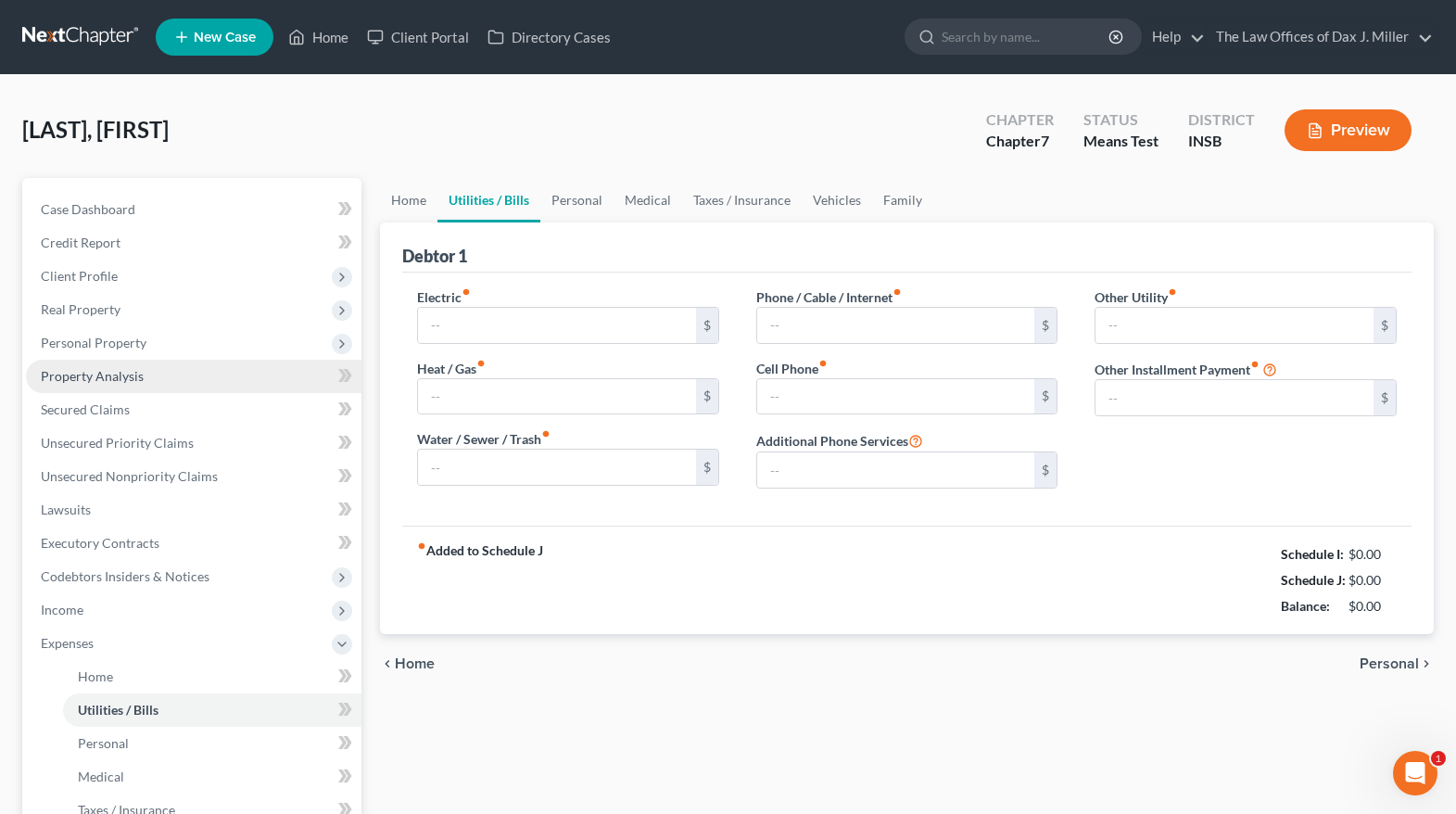 type on "0.00" 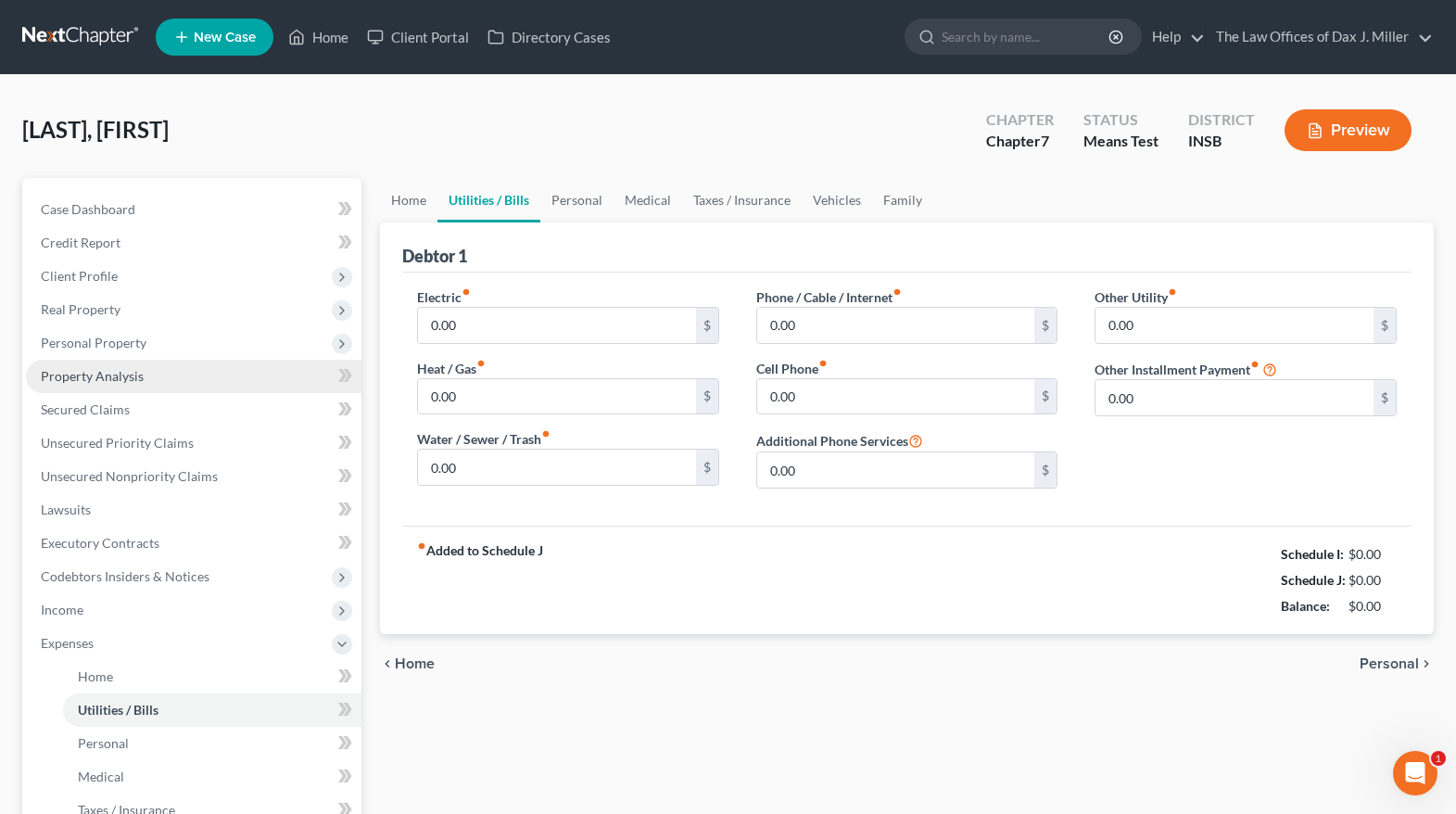 click on "Property Analysis" at bounding box center [92, 375] 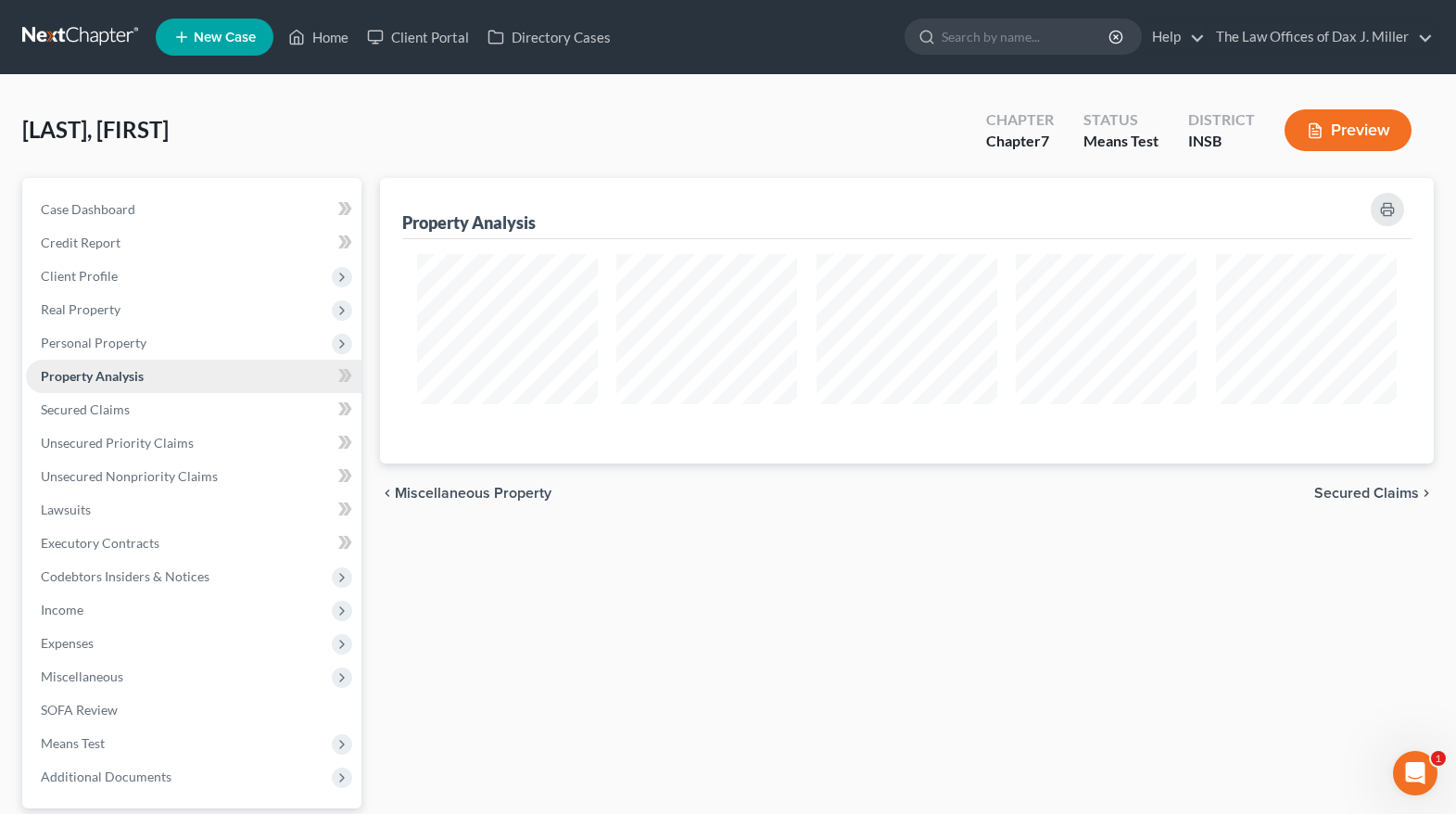 scroll, scrollTop: 926822, scrollLeft: 925744, axis: both 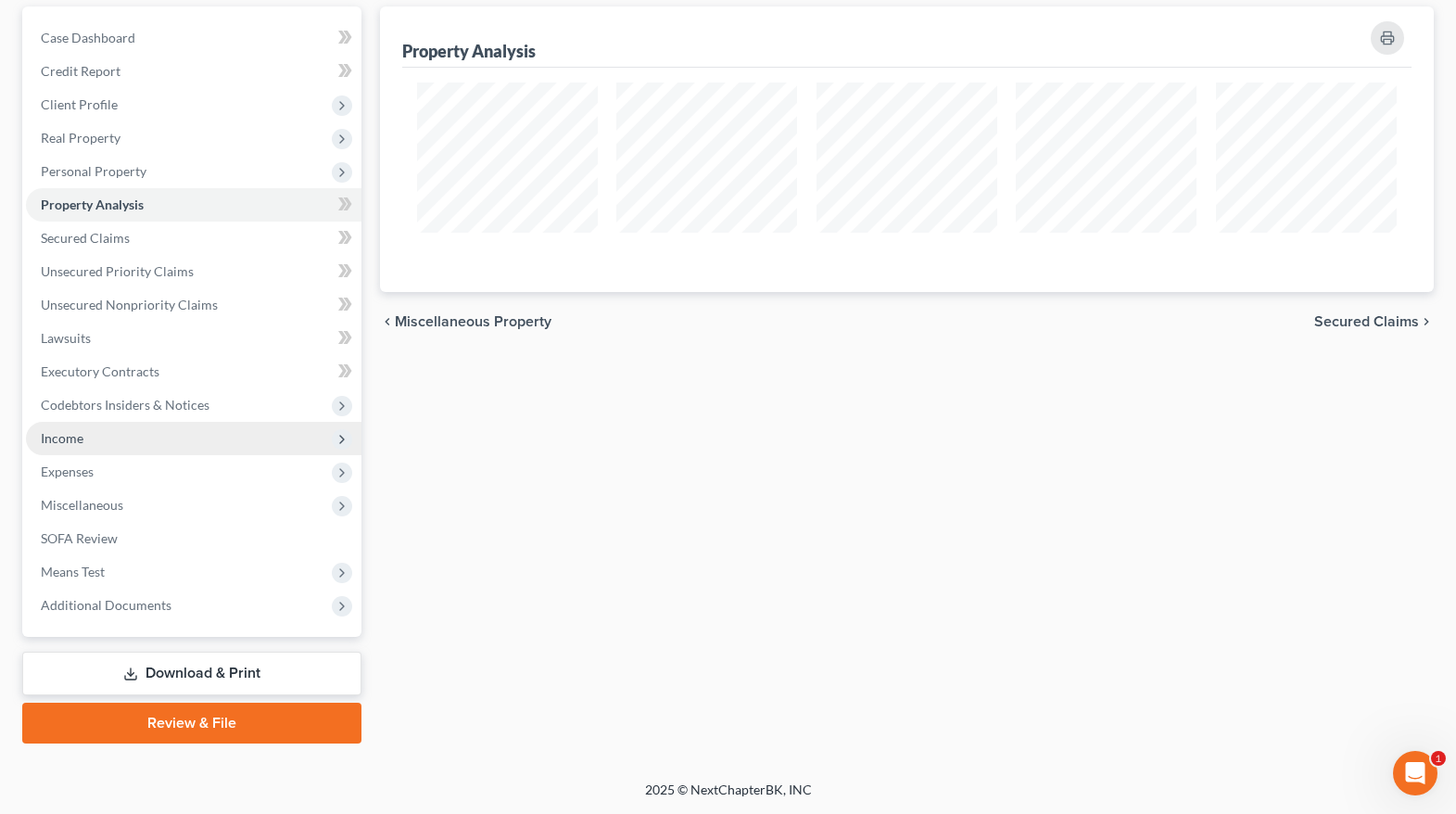 click on "Income" at bounding box center [194, 439] 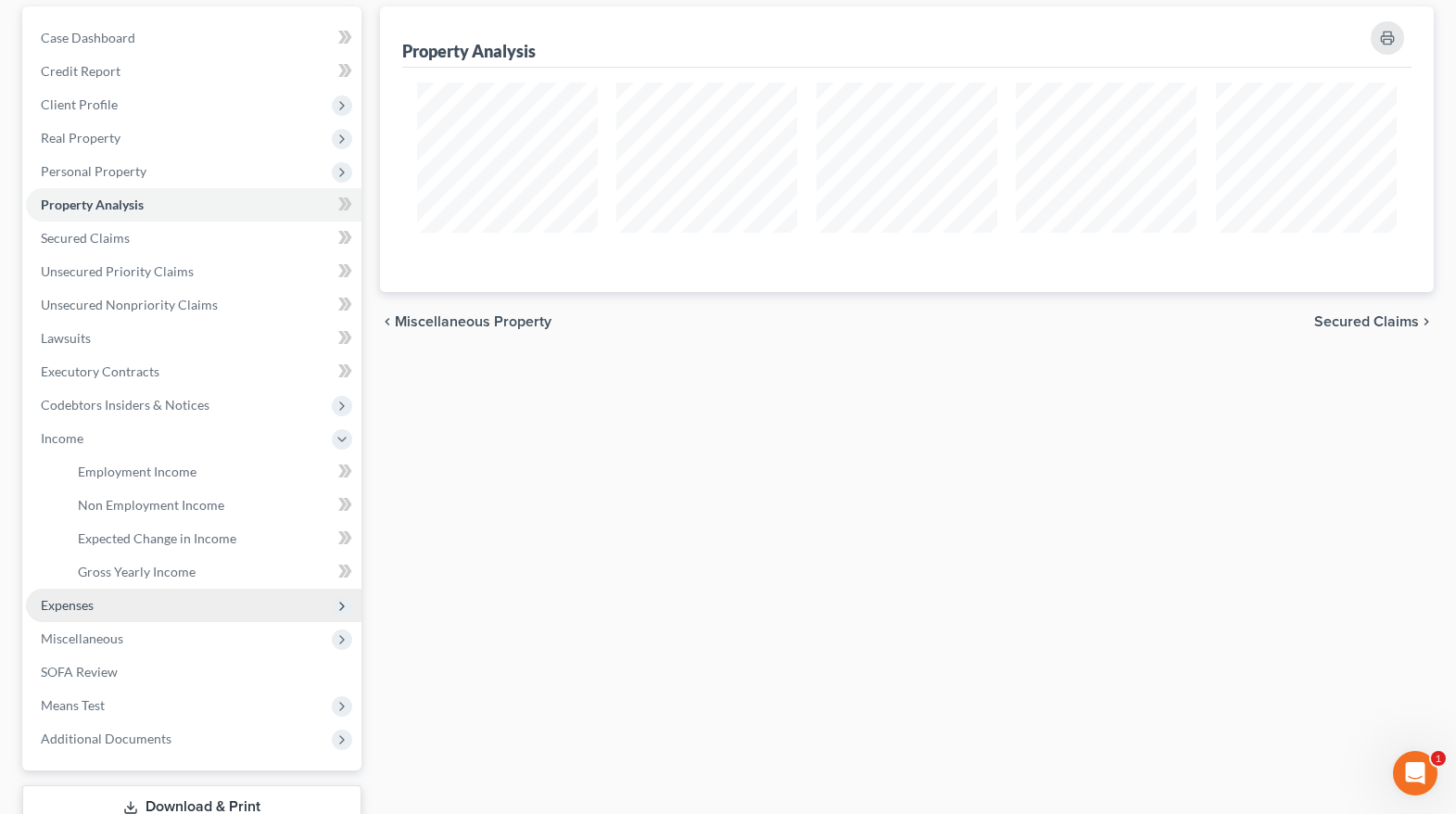 click on "Expenses" at bounding box center (194, 605) 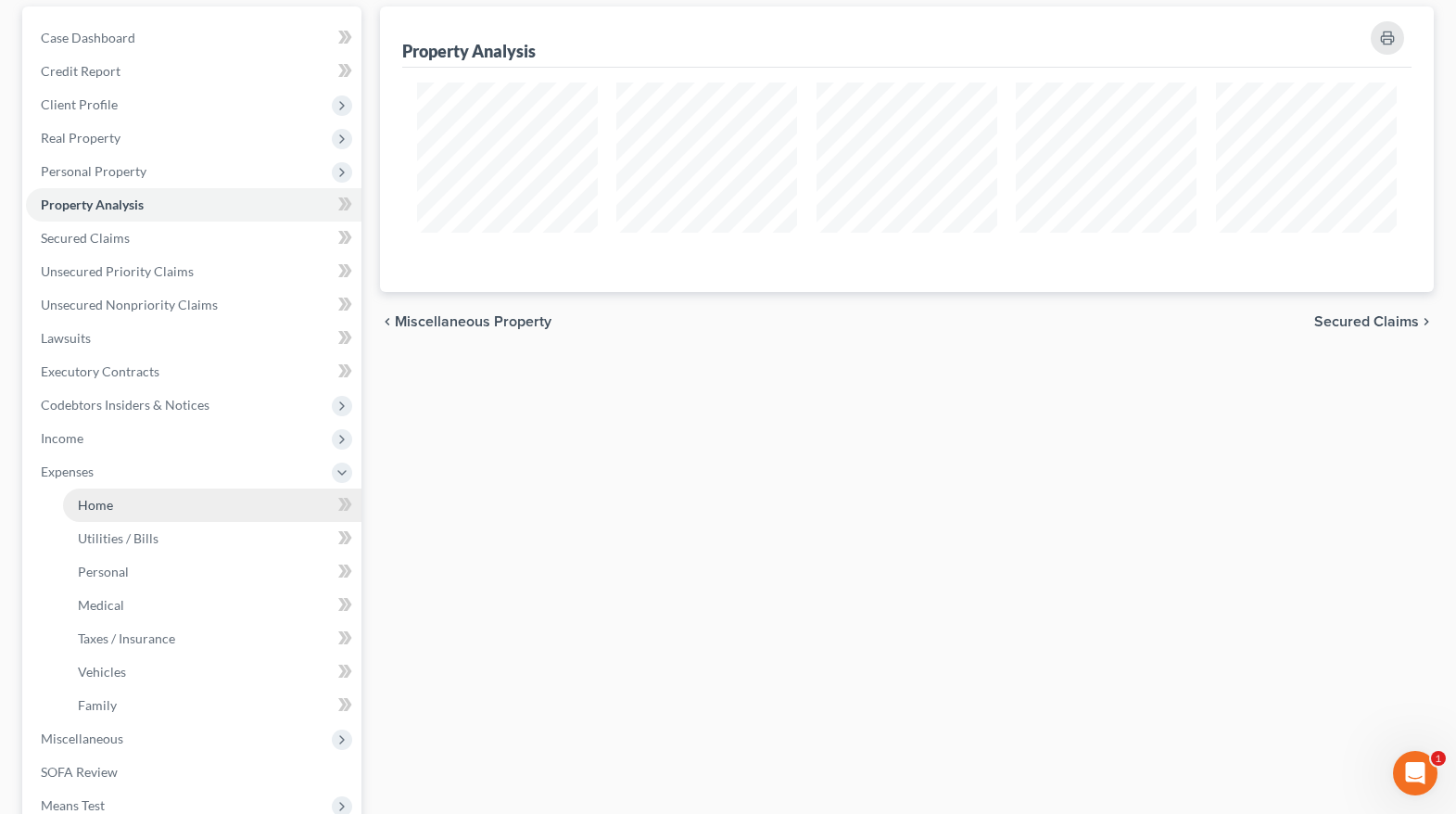 click on "Home" at bounding box center [212, 505] 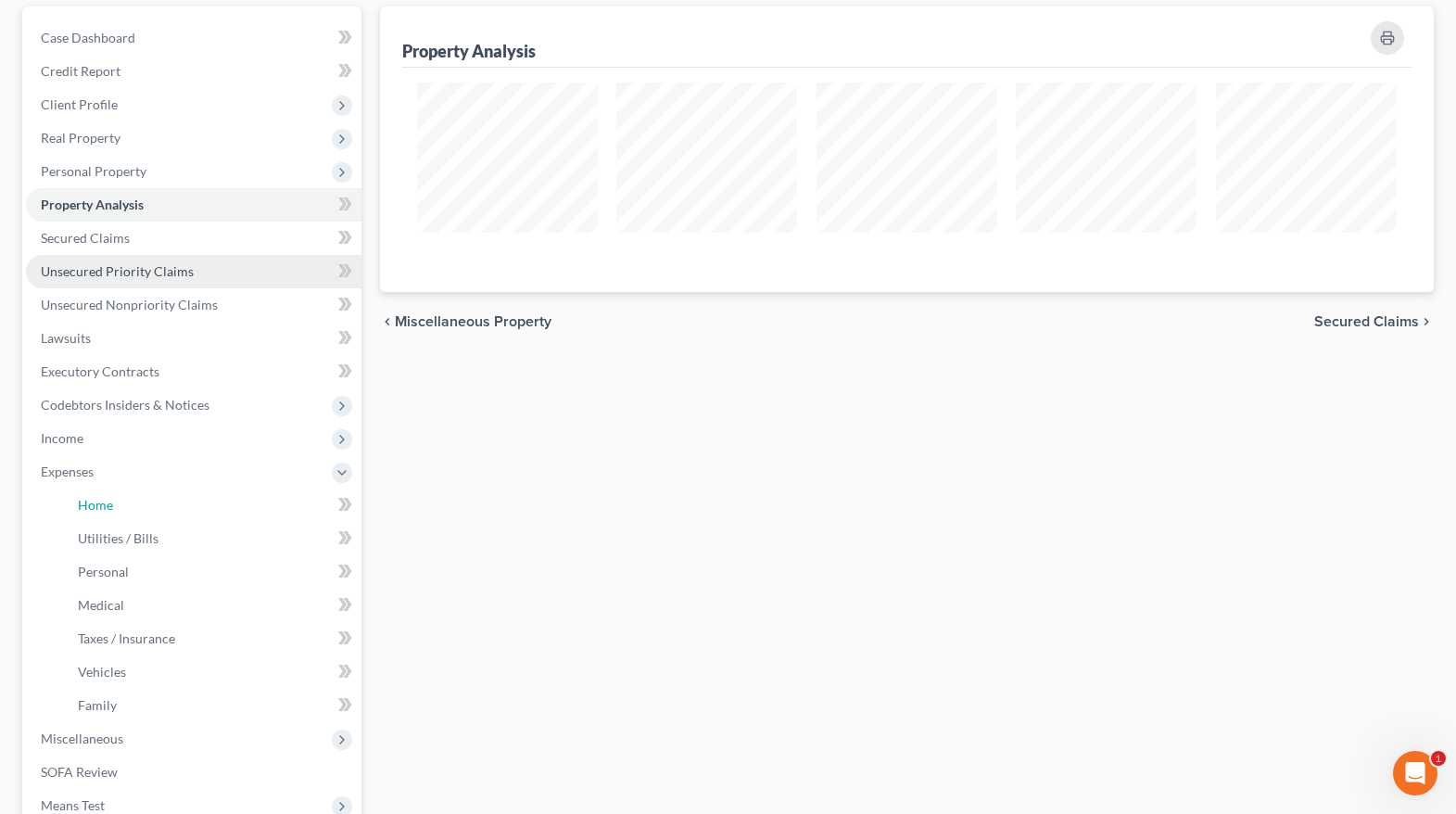 scroll, scrollTop: 0, scrollLeft: 0, axis: both 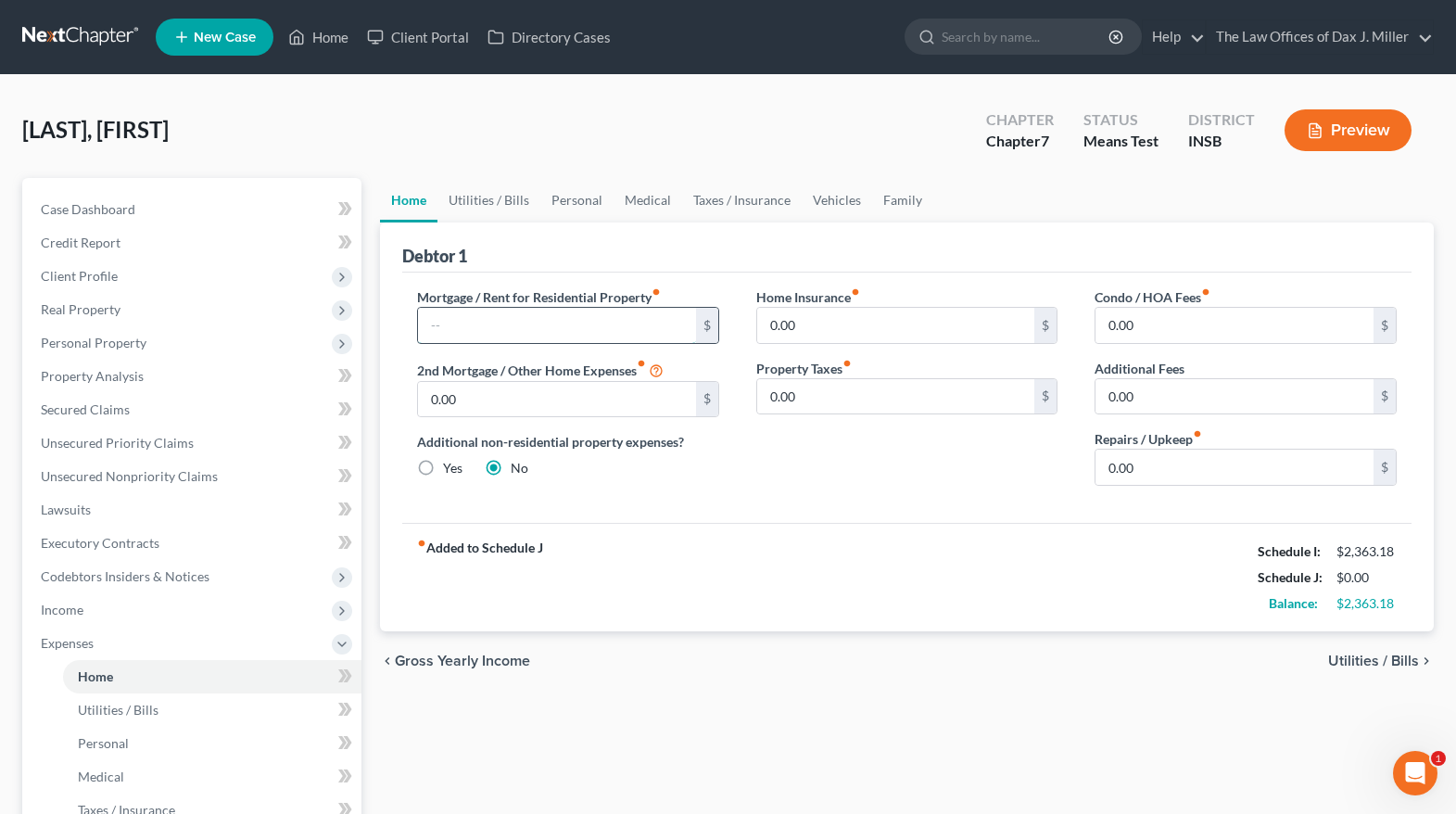 click at bounding box center (557, 325) 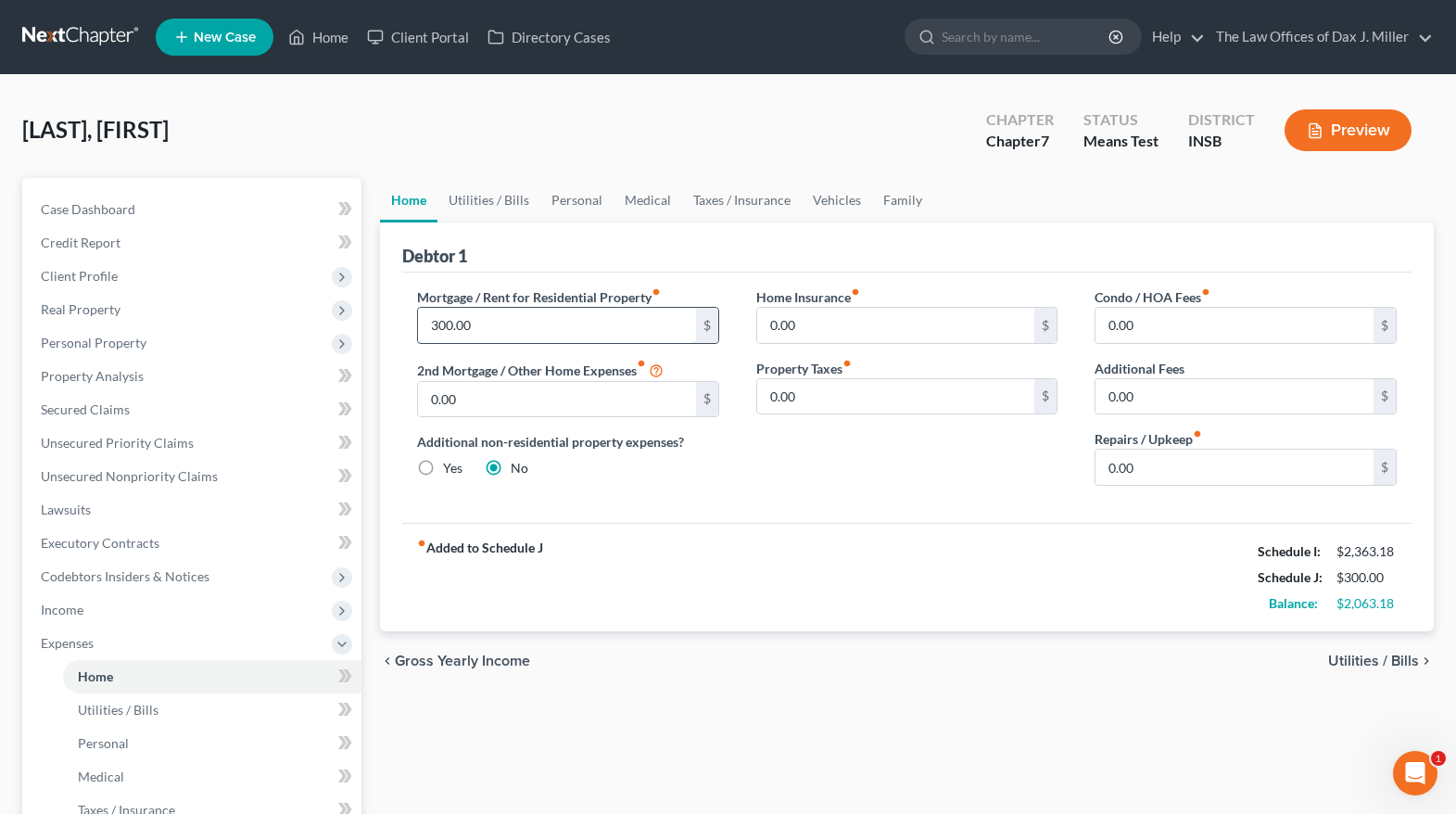 scroll, scrollTop: 123, scrollLeft: 0, axis: vertical 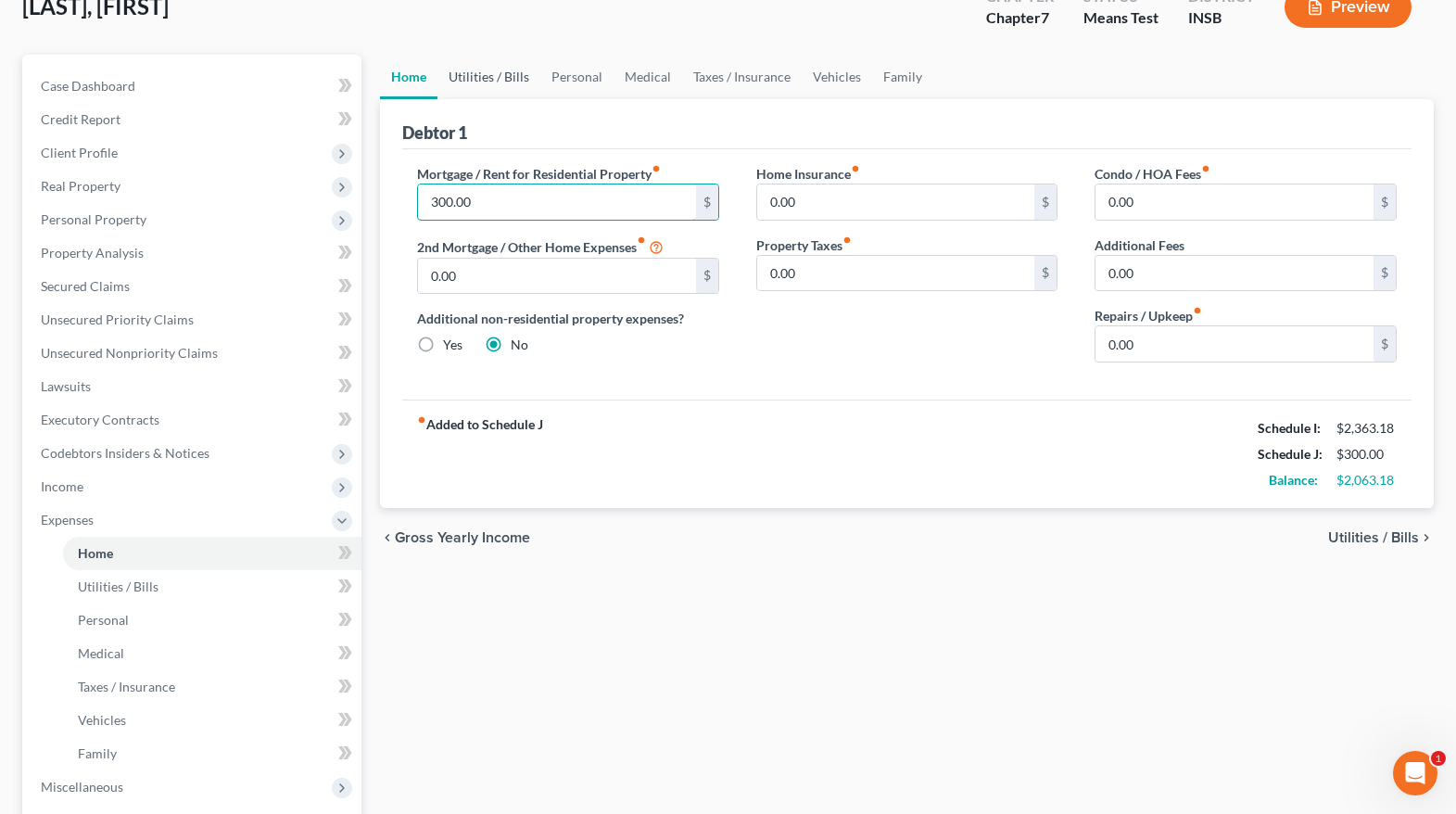 type on "300.00" 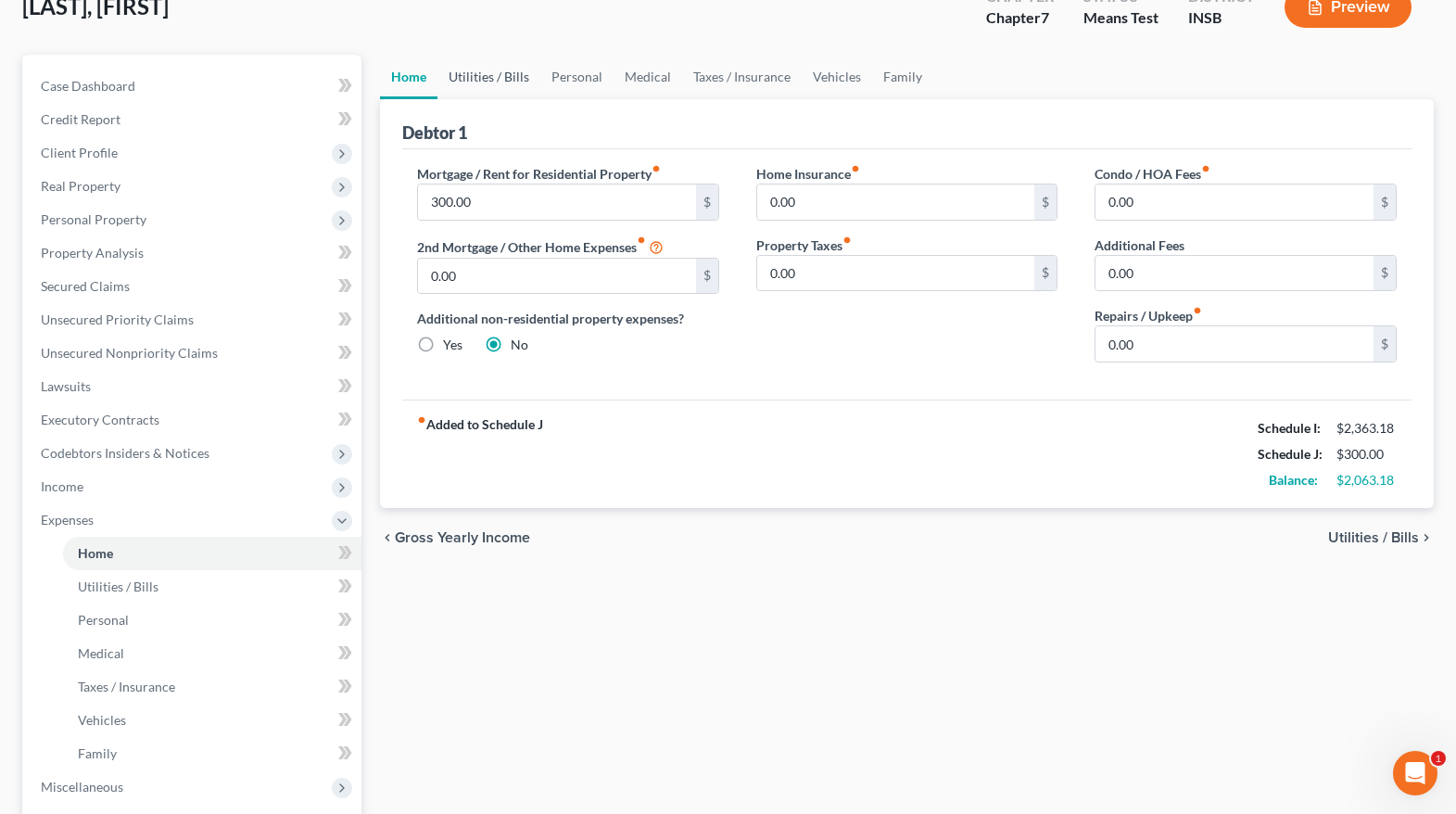 click on "Utilities / Bills" at bounding box center (488, 77) 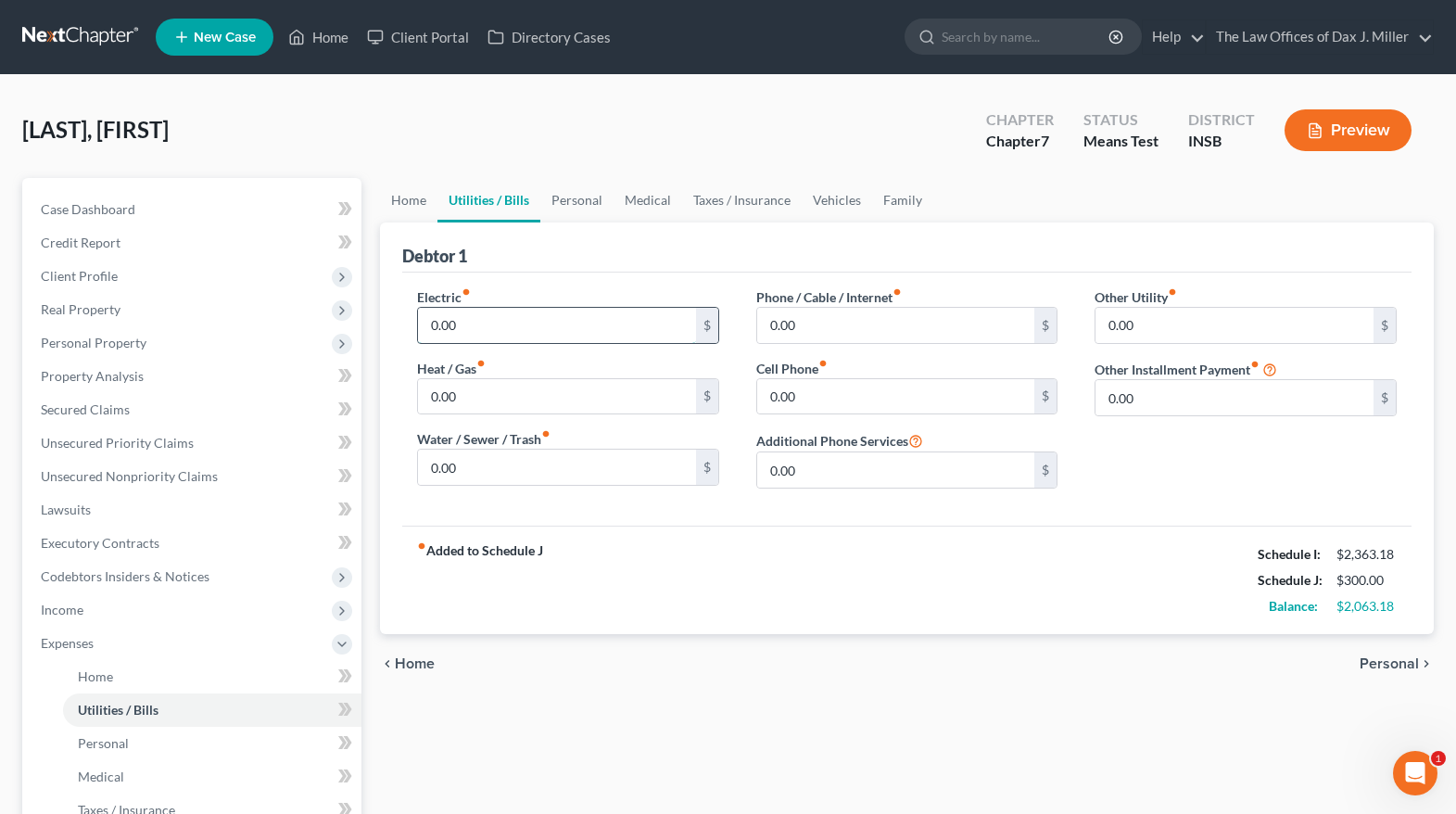 click on "0.00" at bounding box center (557, 325) 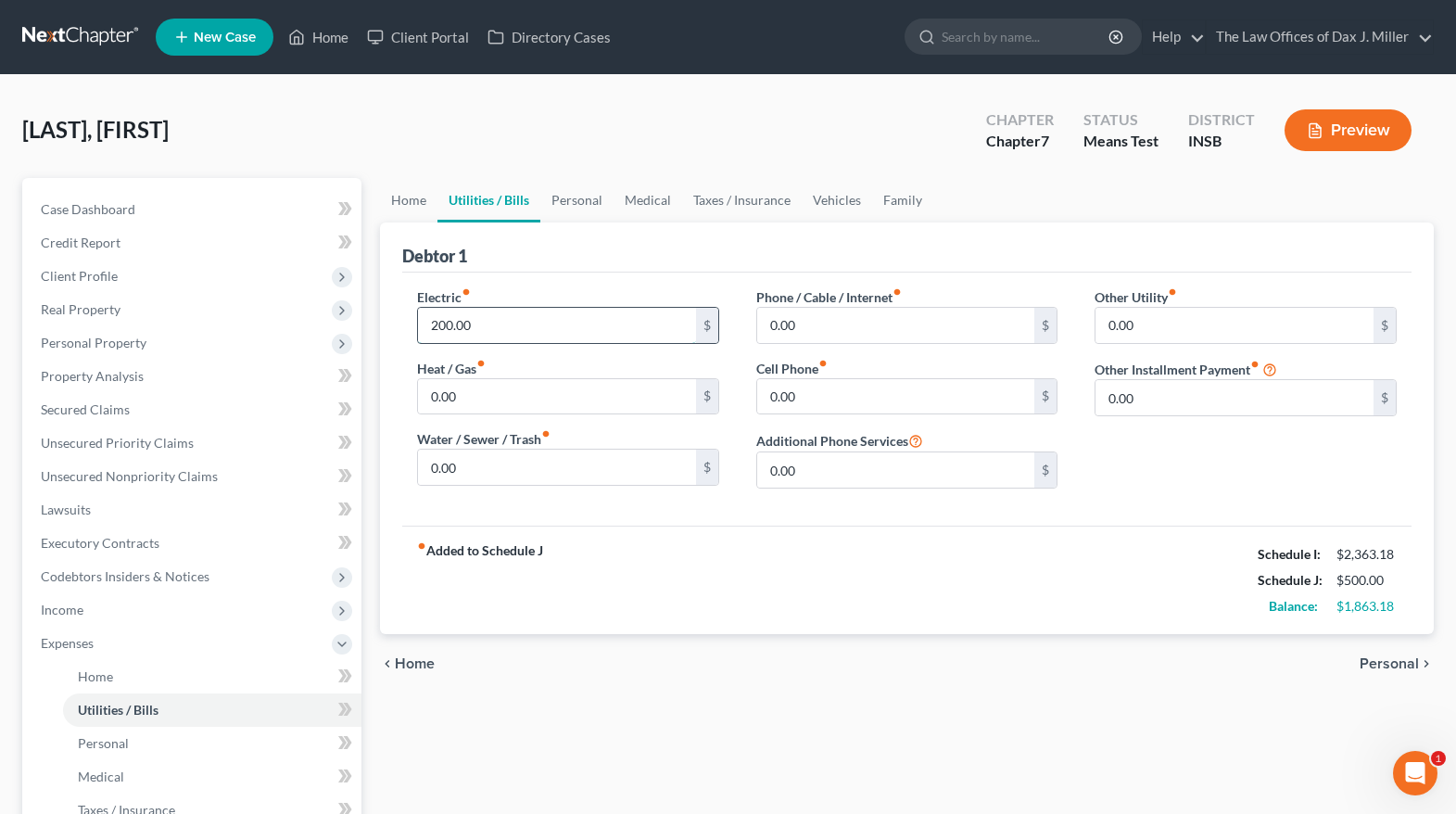 type on "200.00" 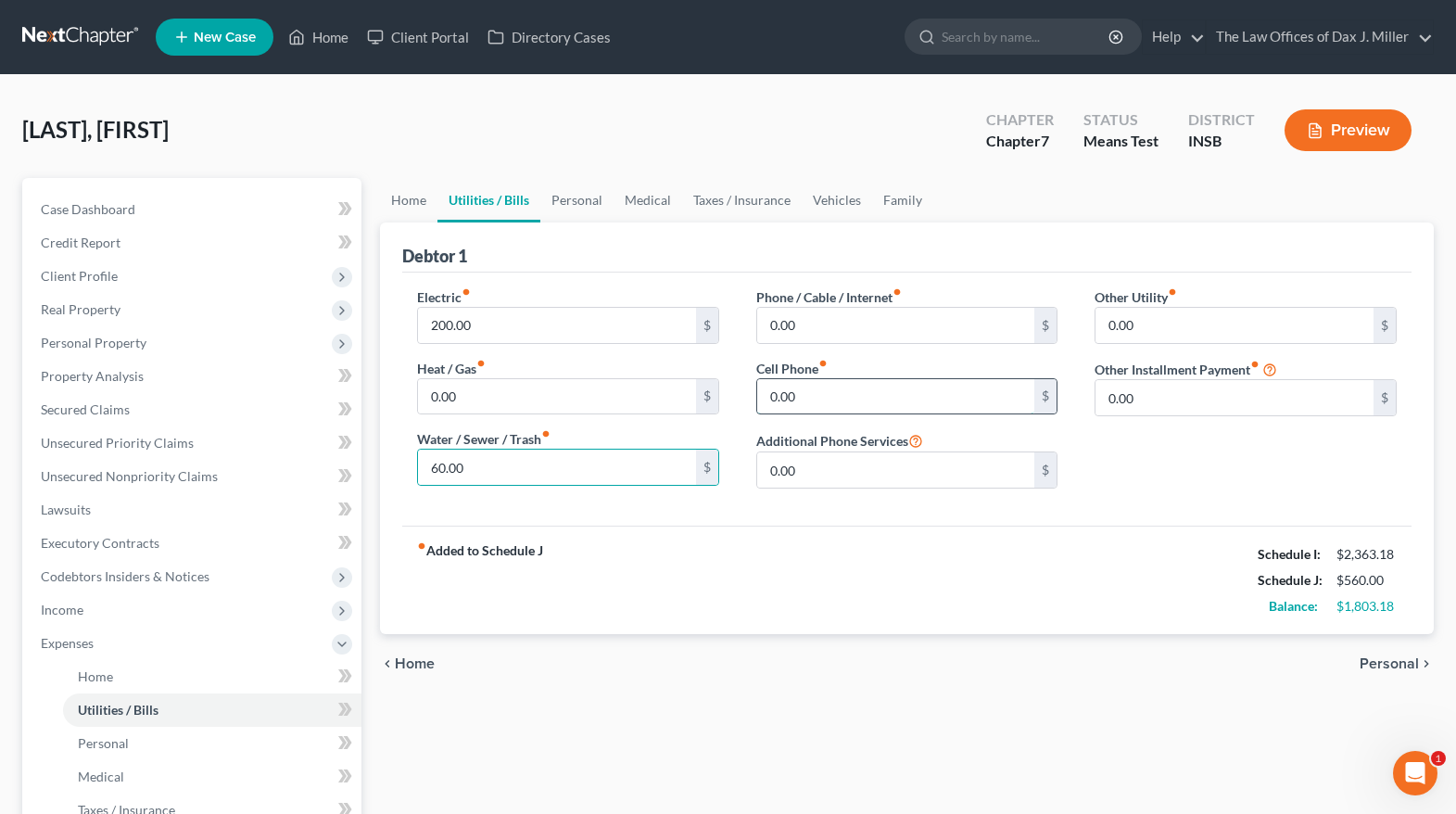click on "0.00" at bounding box center [896, 397] 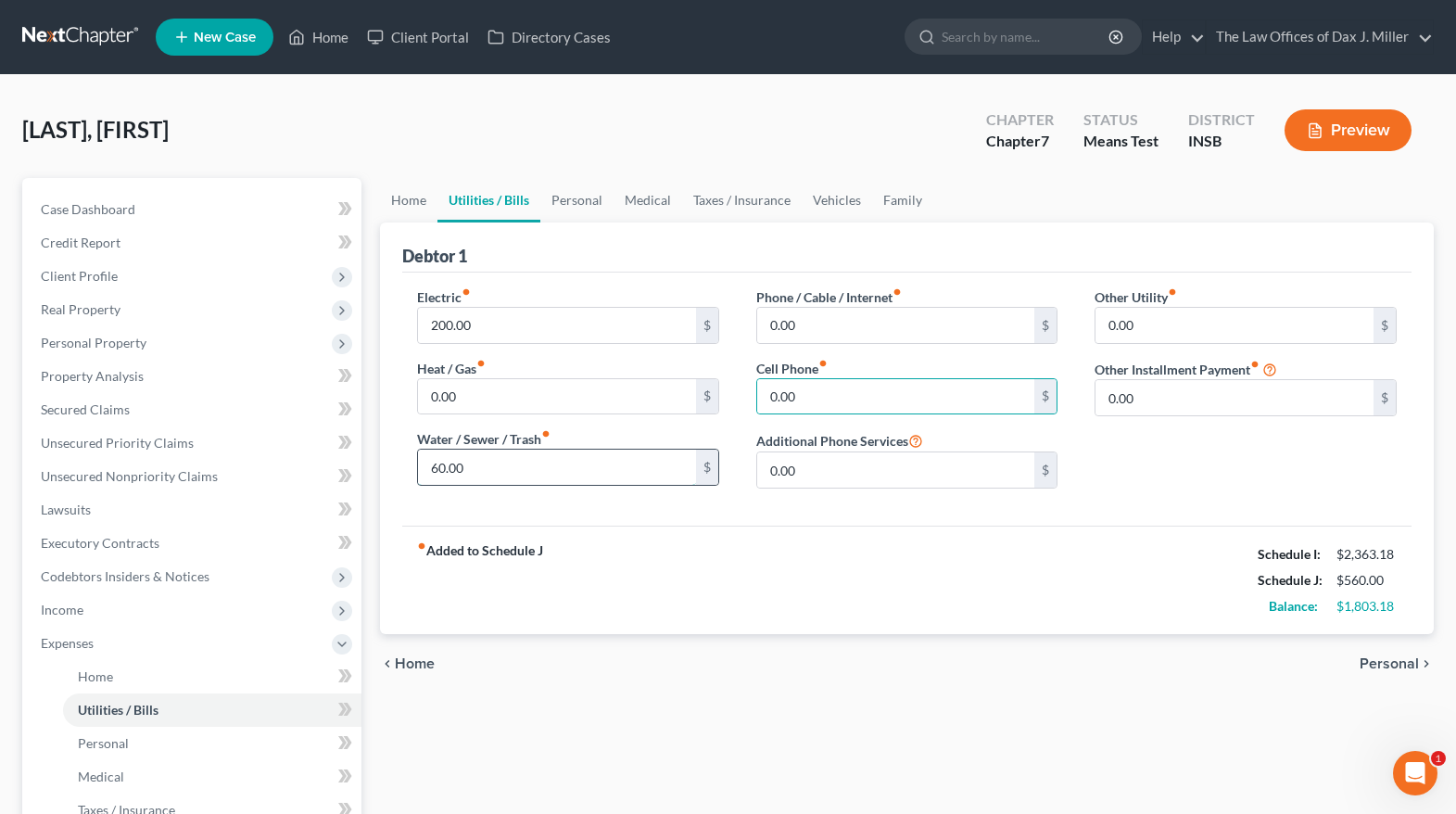 click on "60.00" at bounding box center (557, 467) 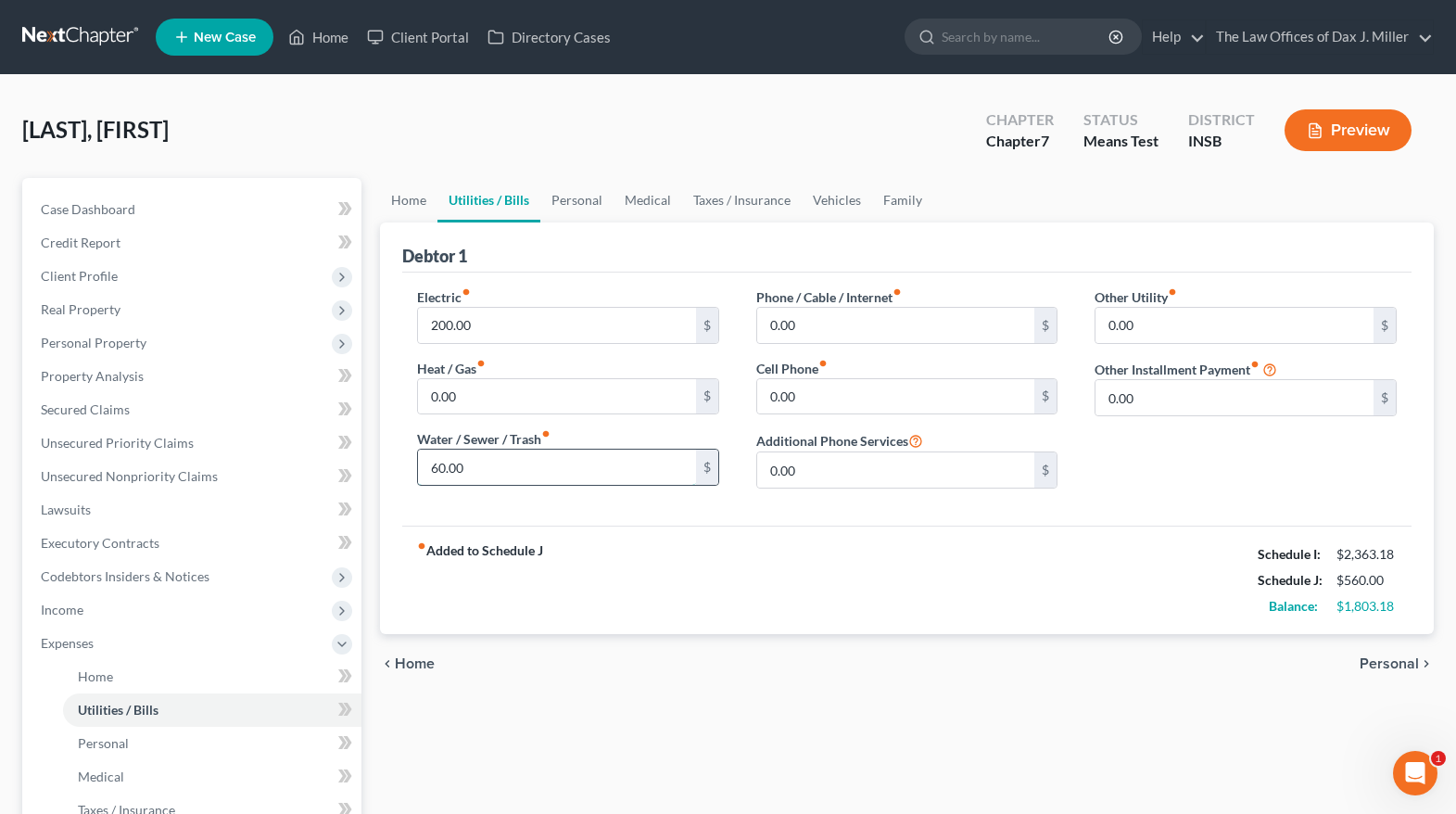 click on "60.00" at bounding box center [557, 467] 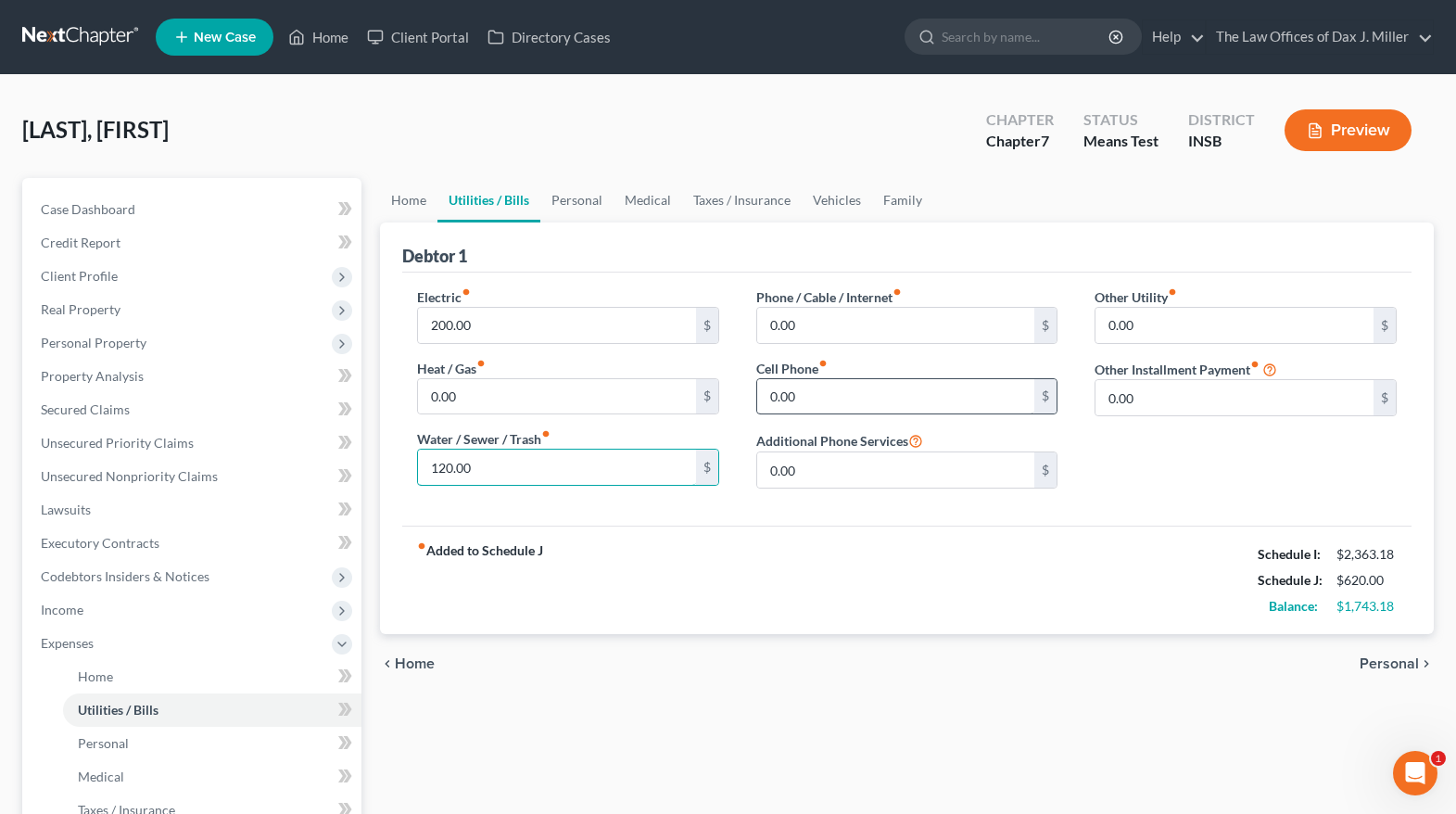 type on "120.00" 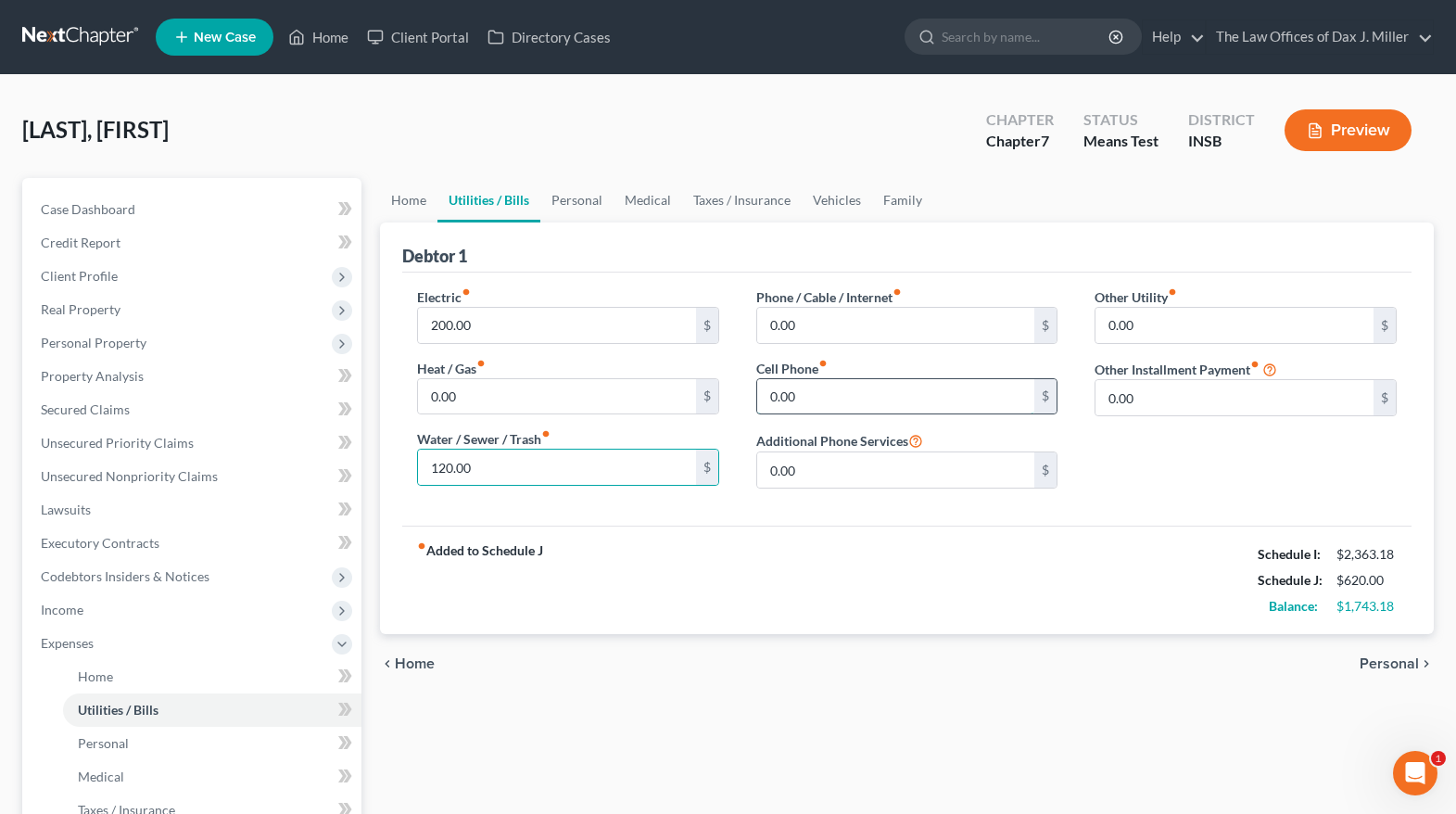 click on "0.00" at bounding box center (896, 397) 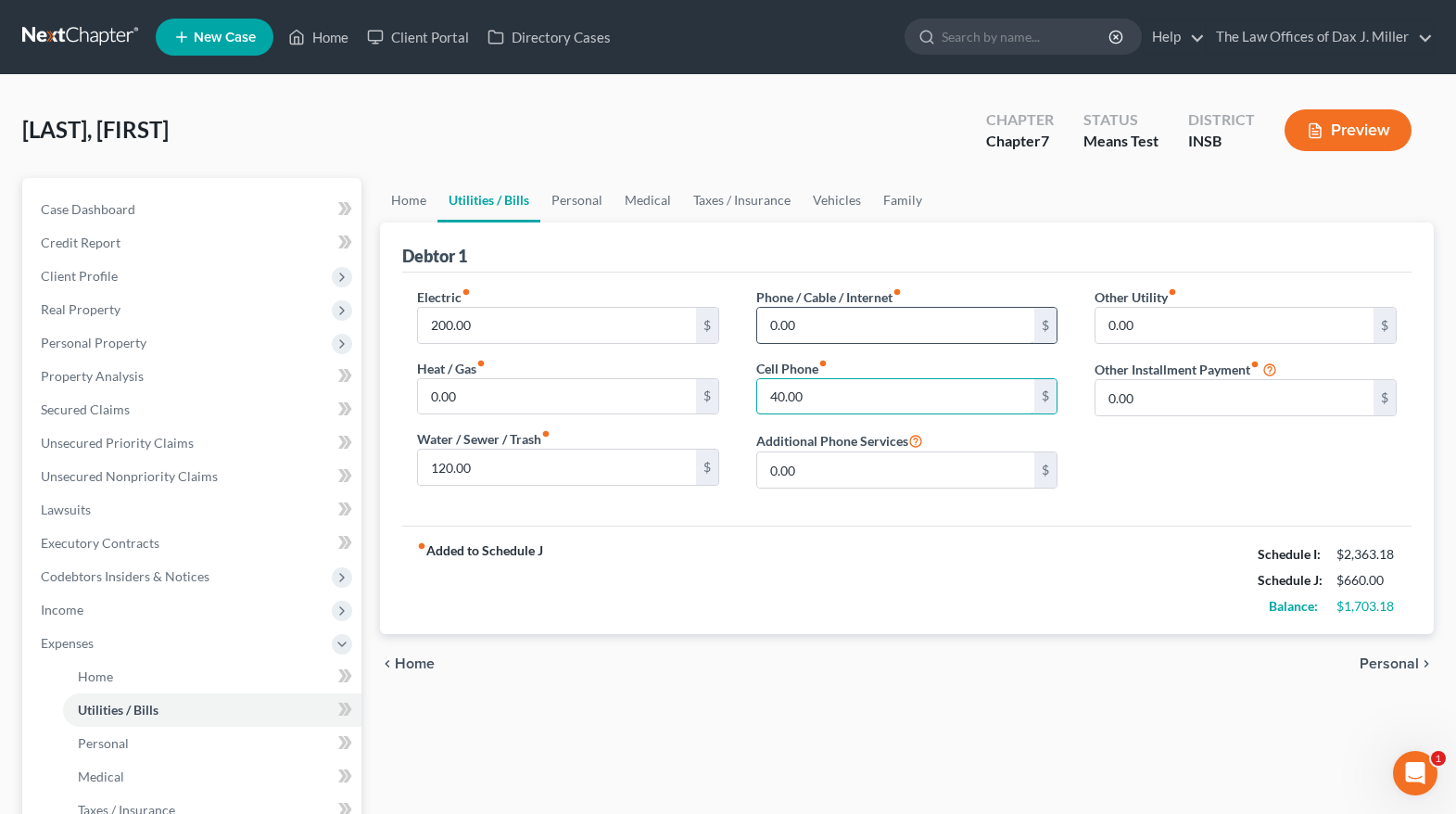 type on "40.00" 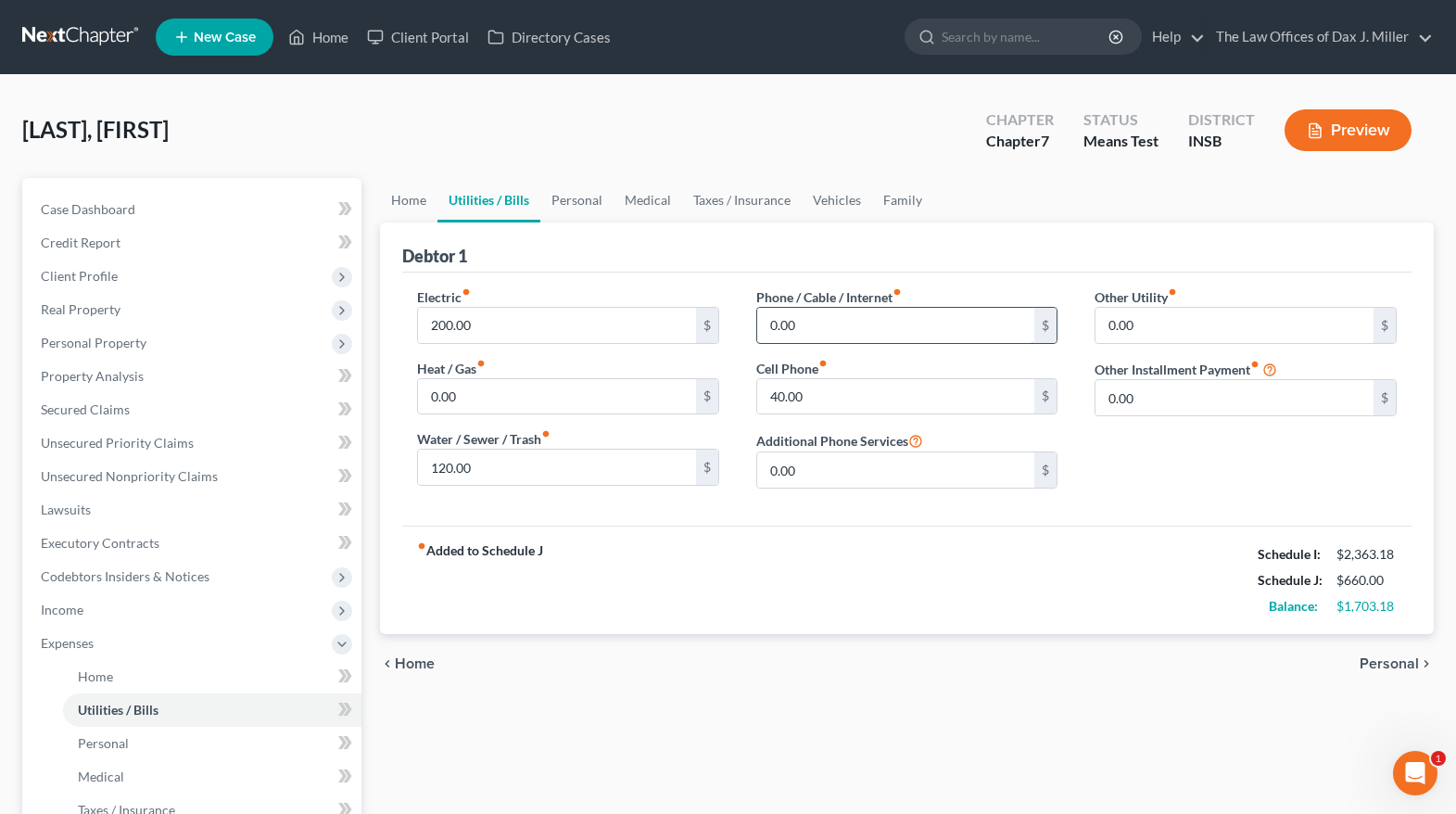 click on "0.00" at bounding box center [896, 325] 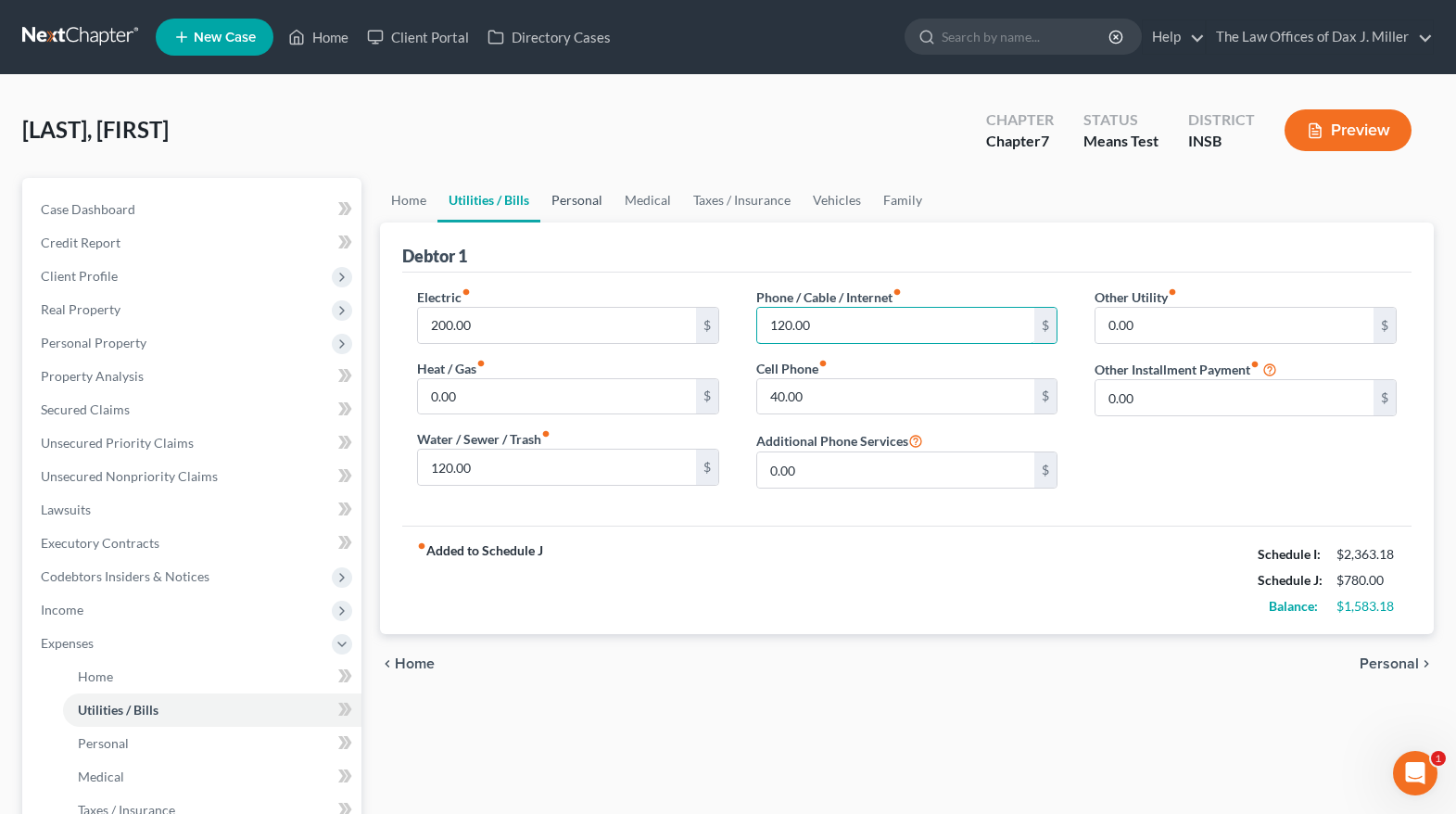 type on "120.00" 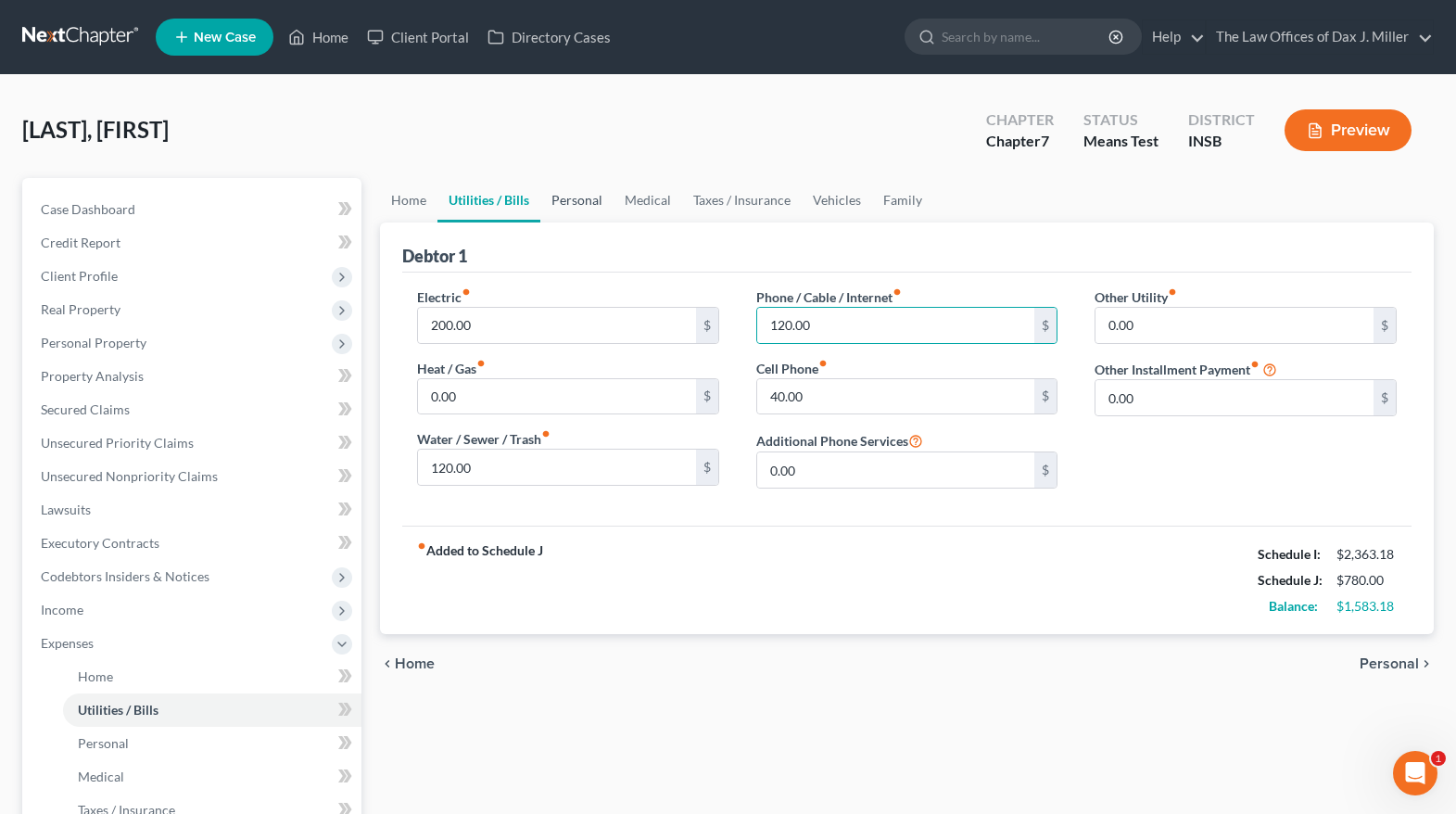 click on "Personal" at bounding box center (576, 200) 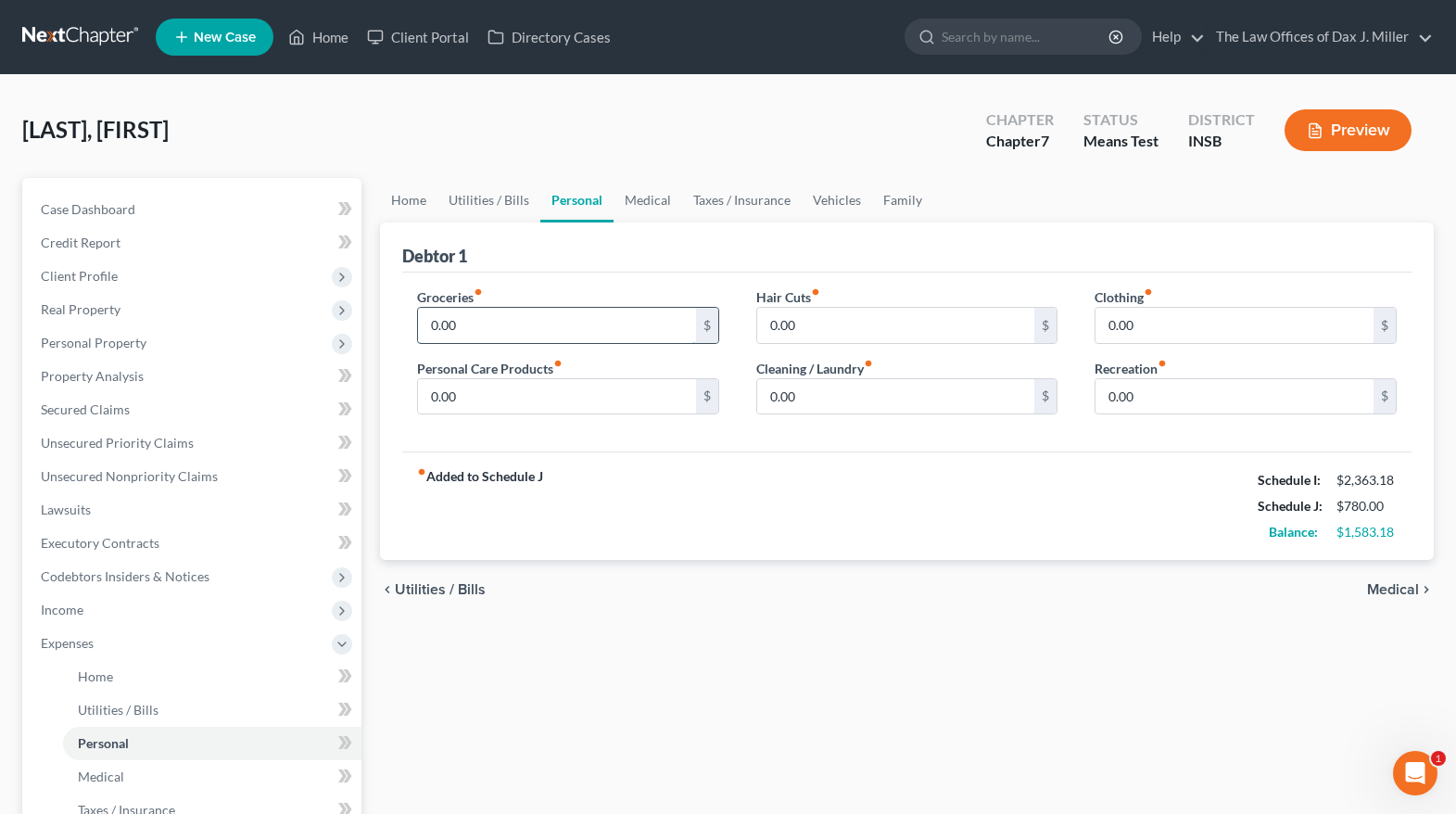 click on "0.00" at bounding box center [557, 325] 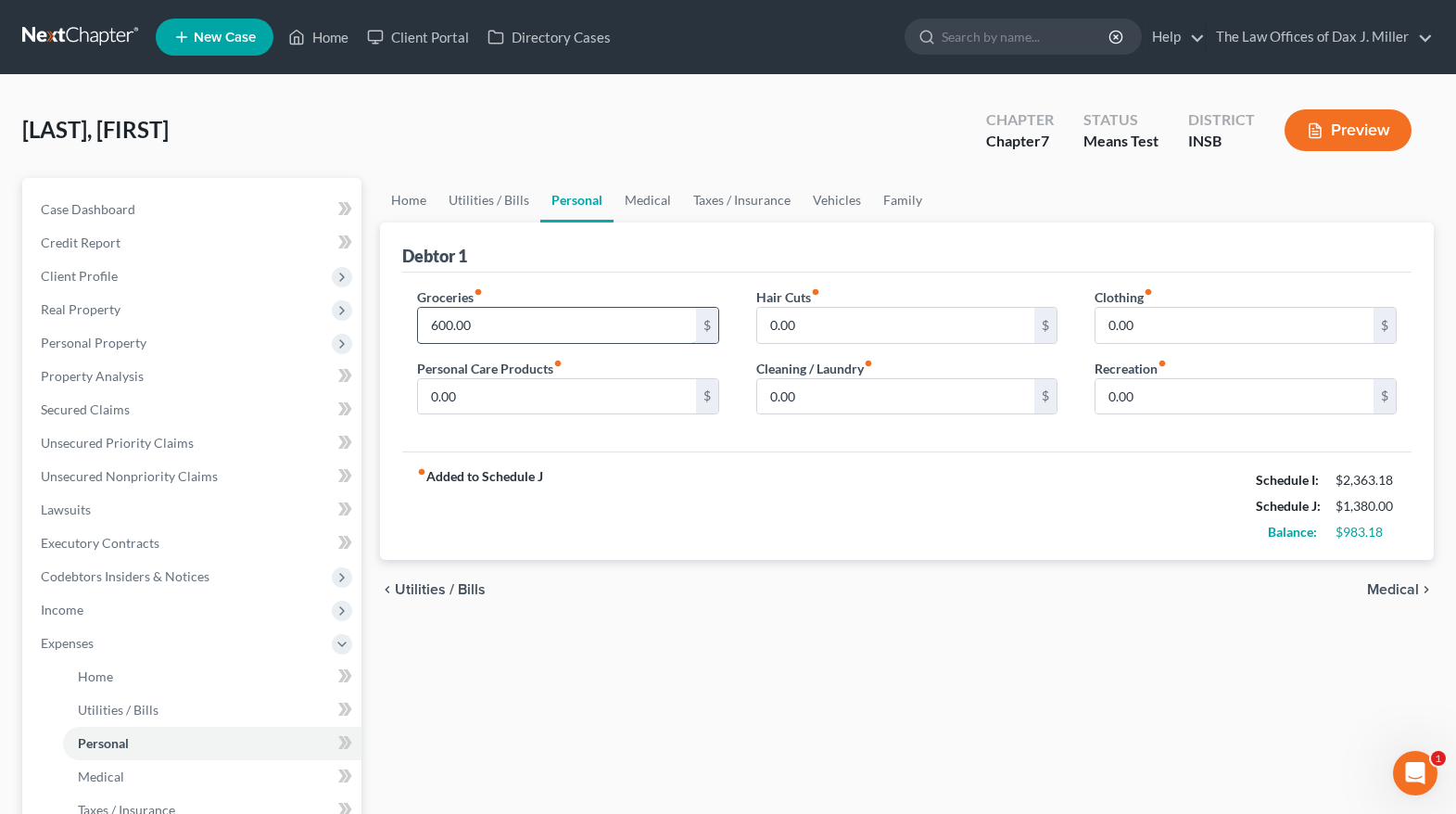 type on "600.00" 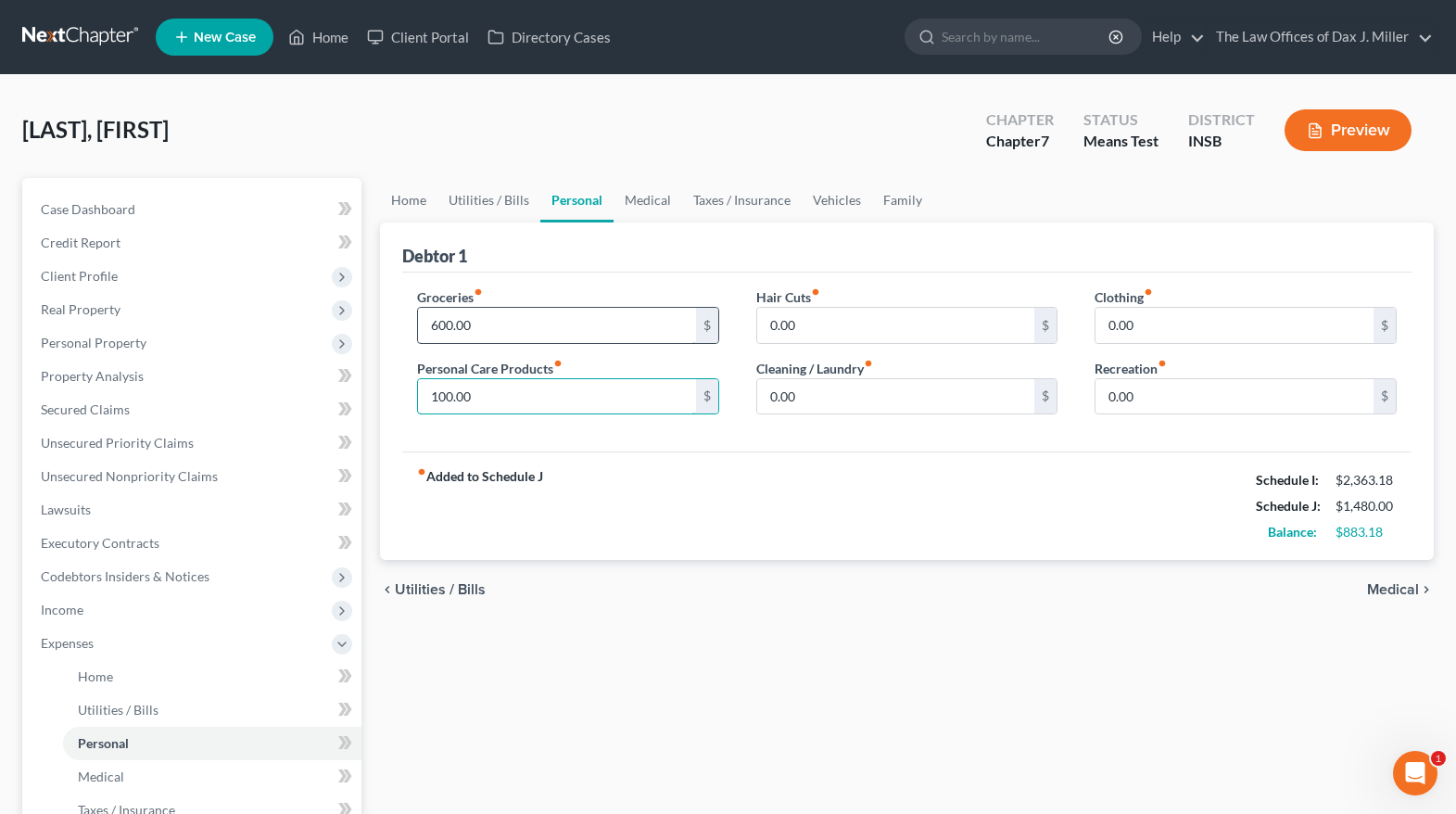 type on "100.00" 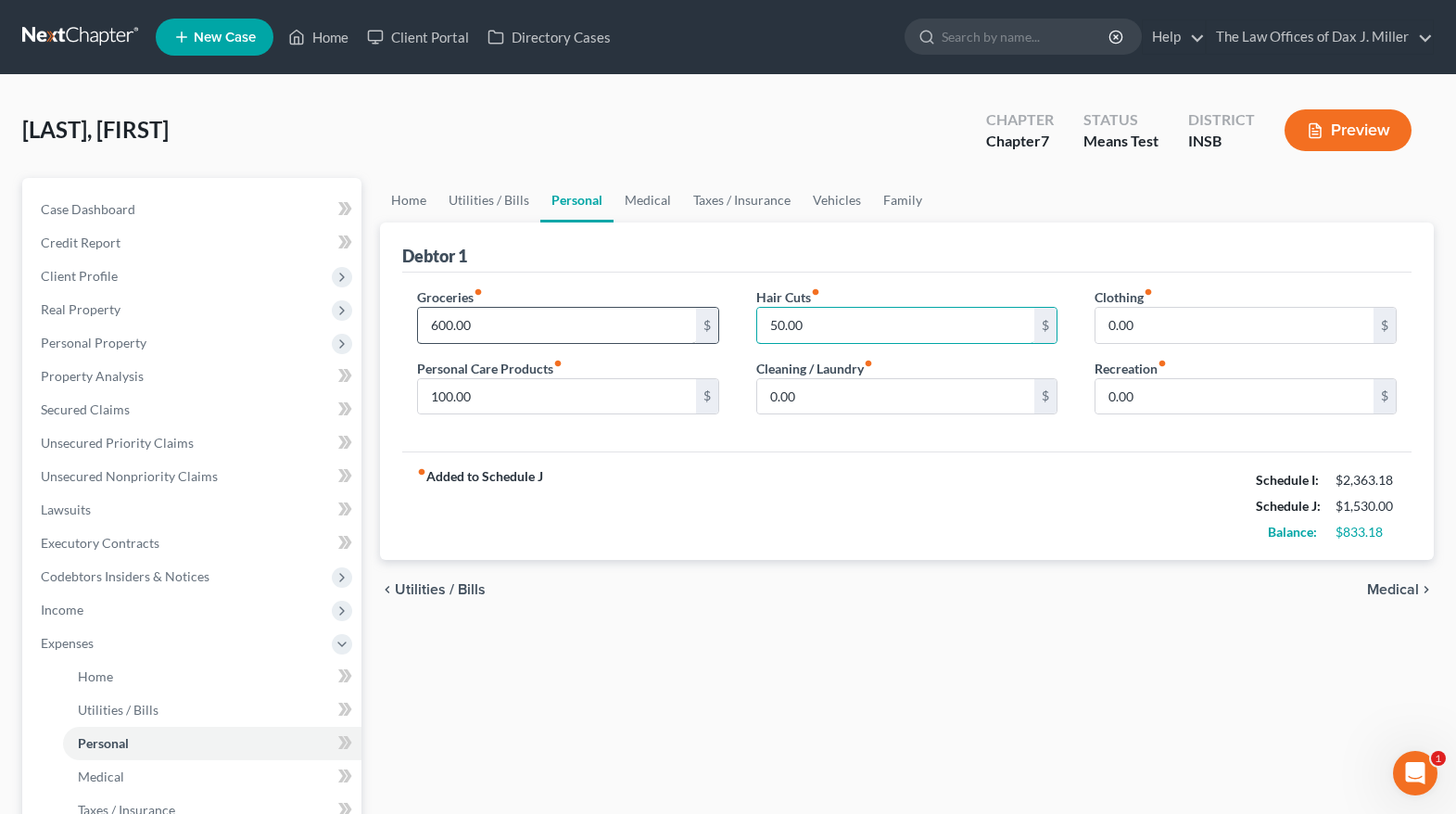 type on "50.00" 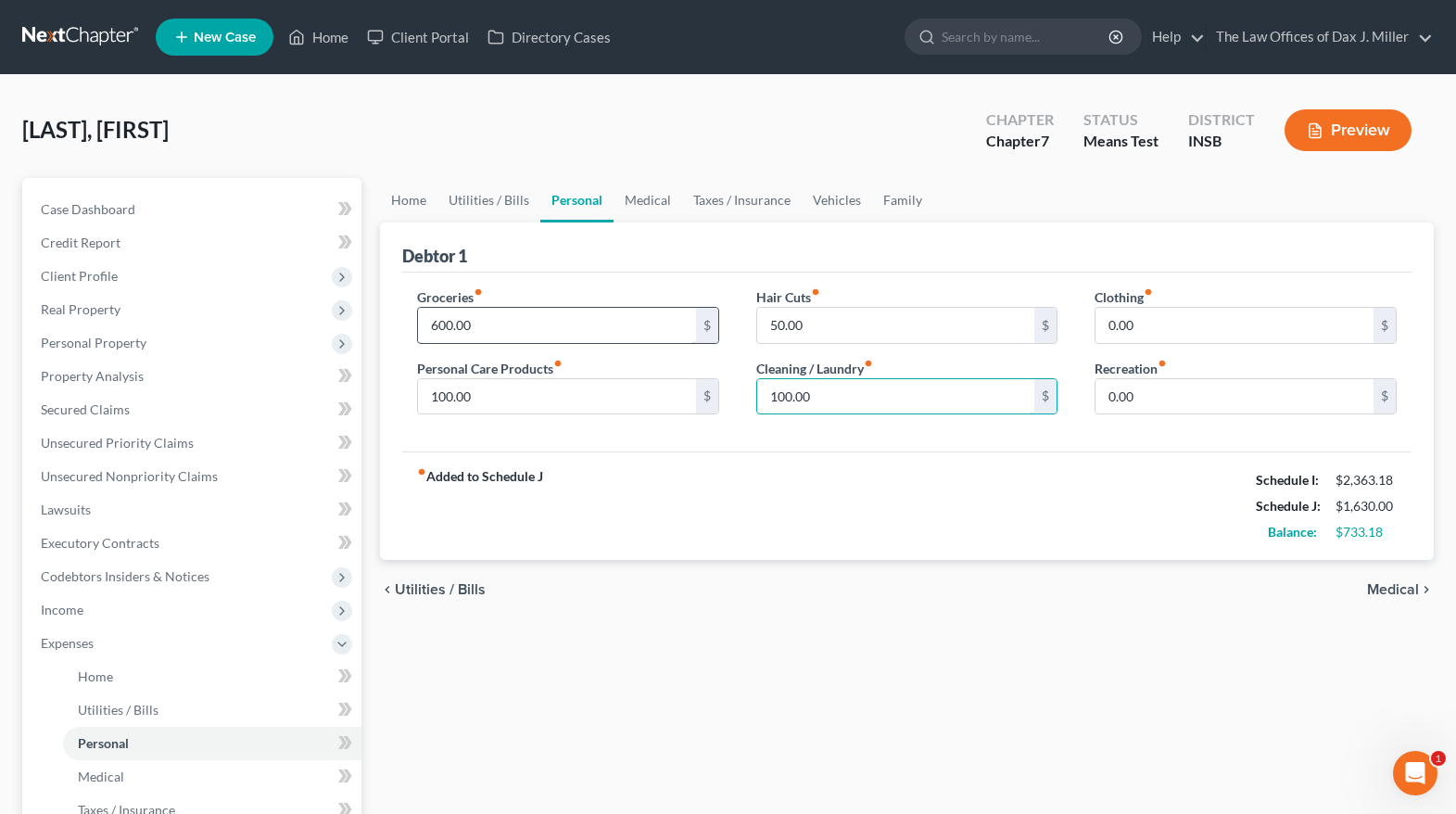 type on "100.00" 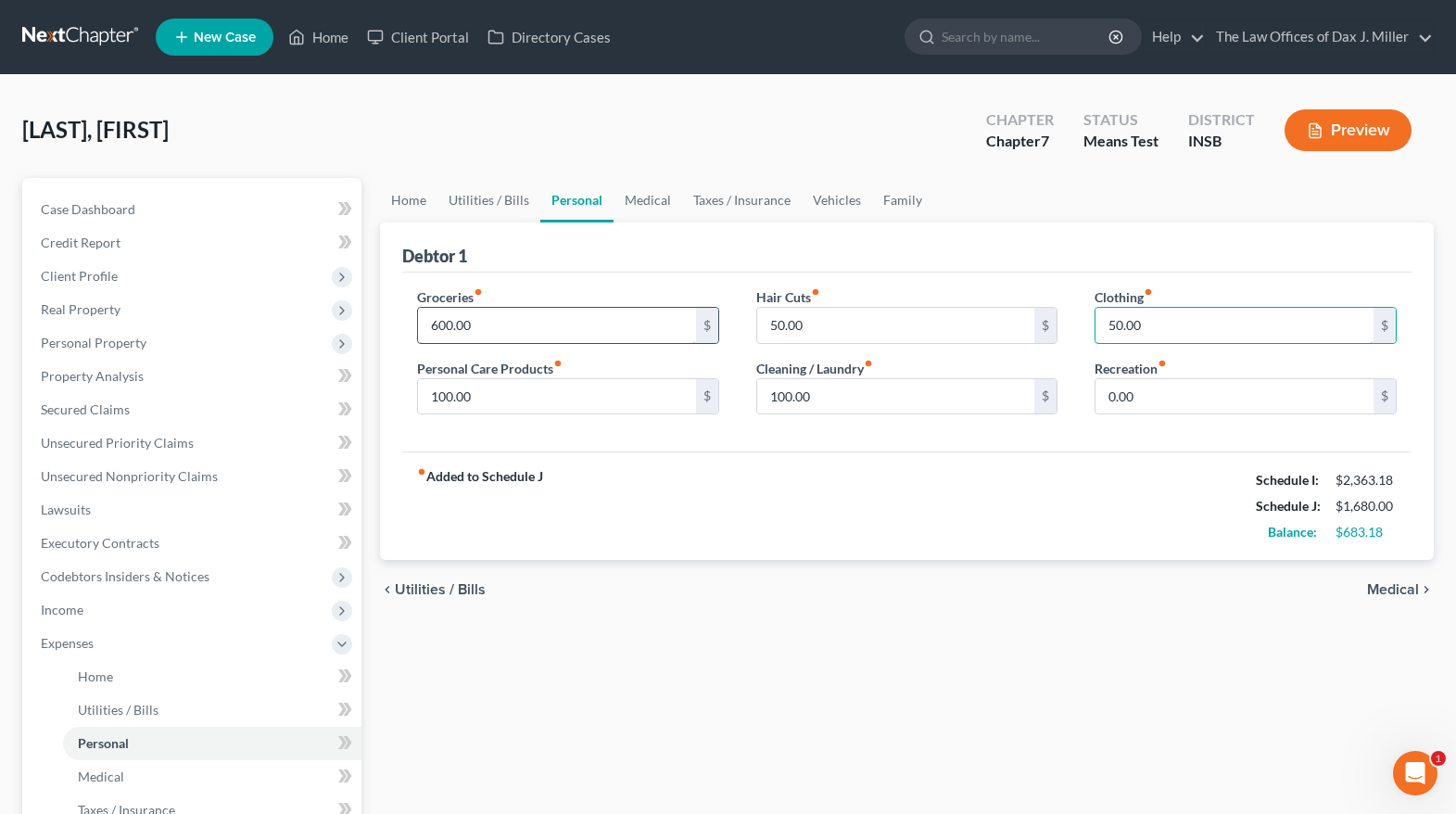 type on "50.00" 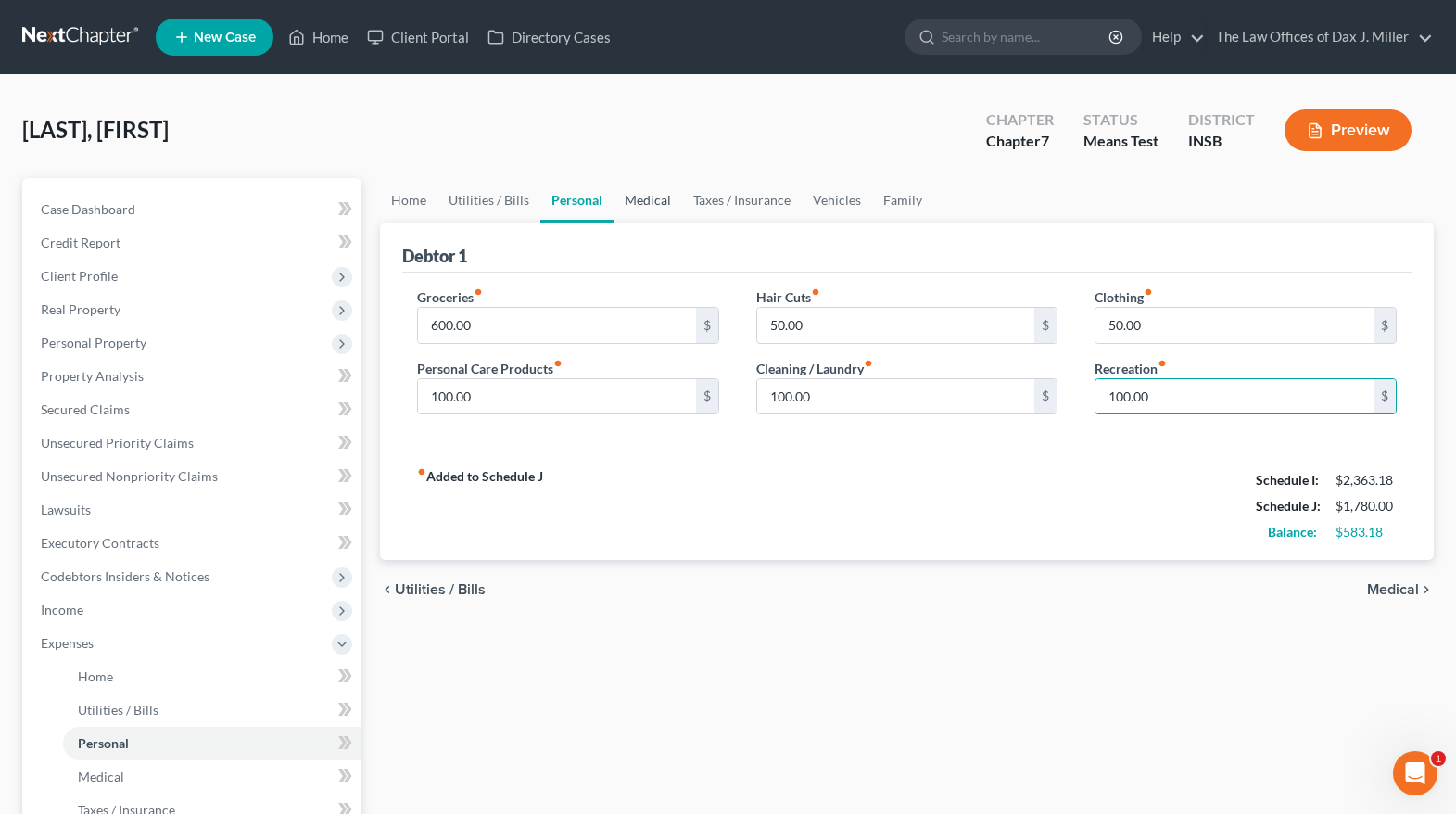 type on "100.00" 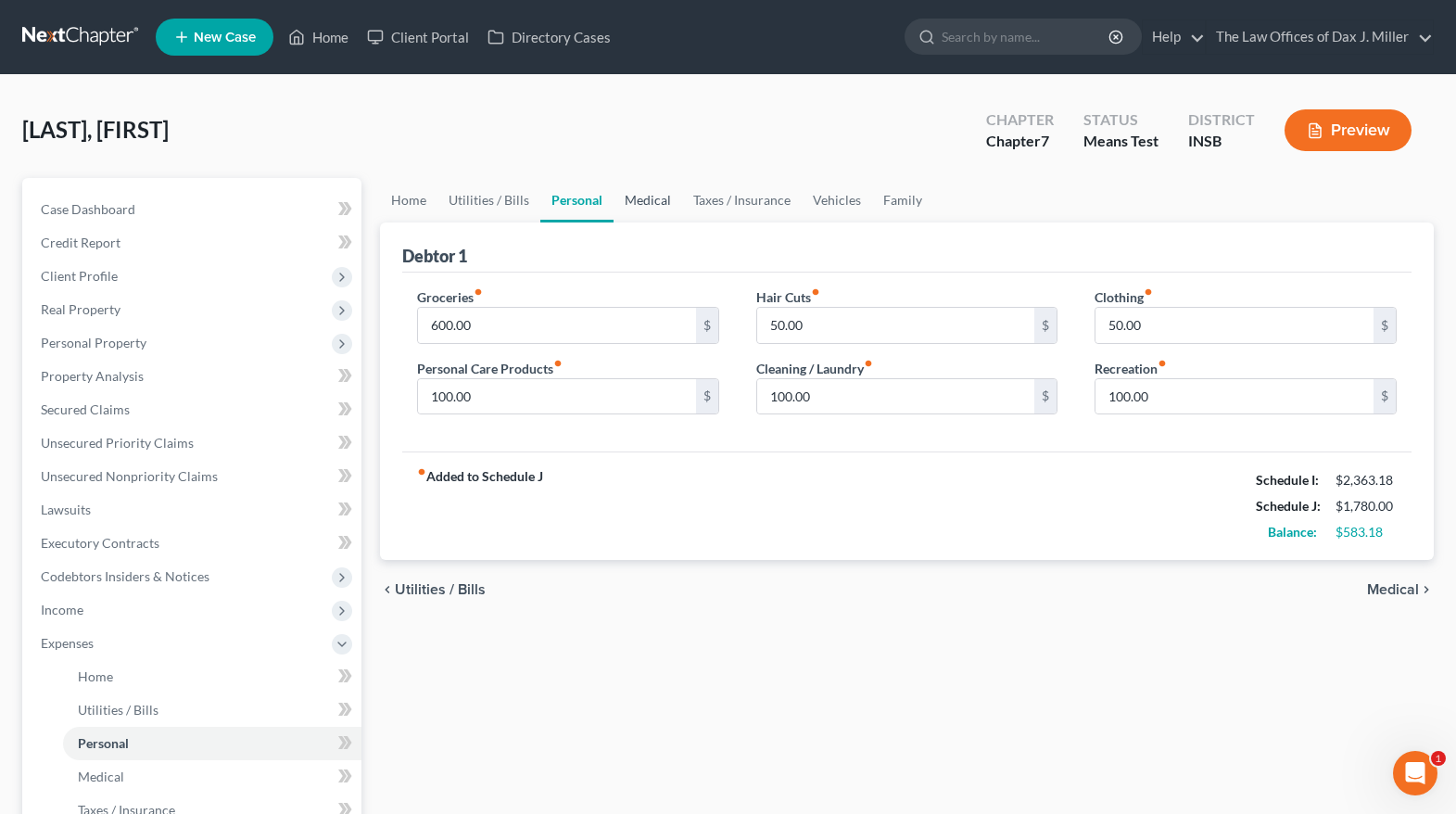 click on "Medical" at bounding box center (648, 200) 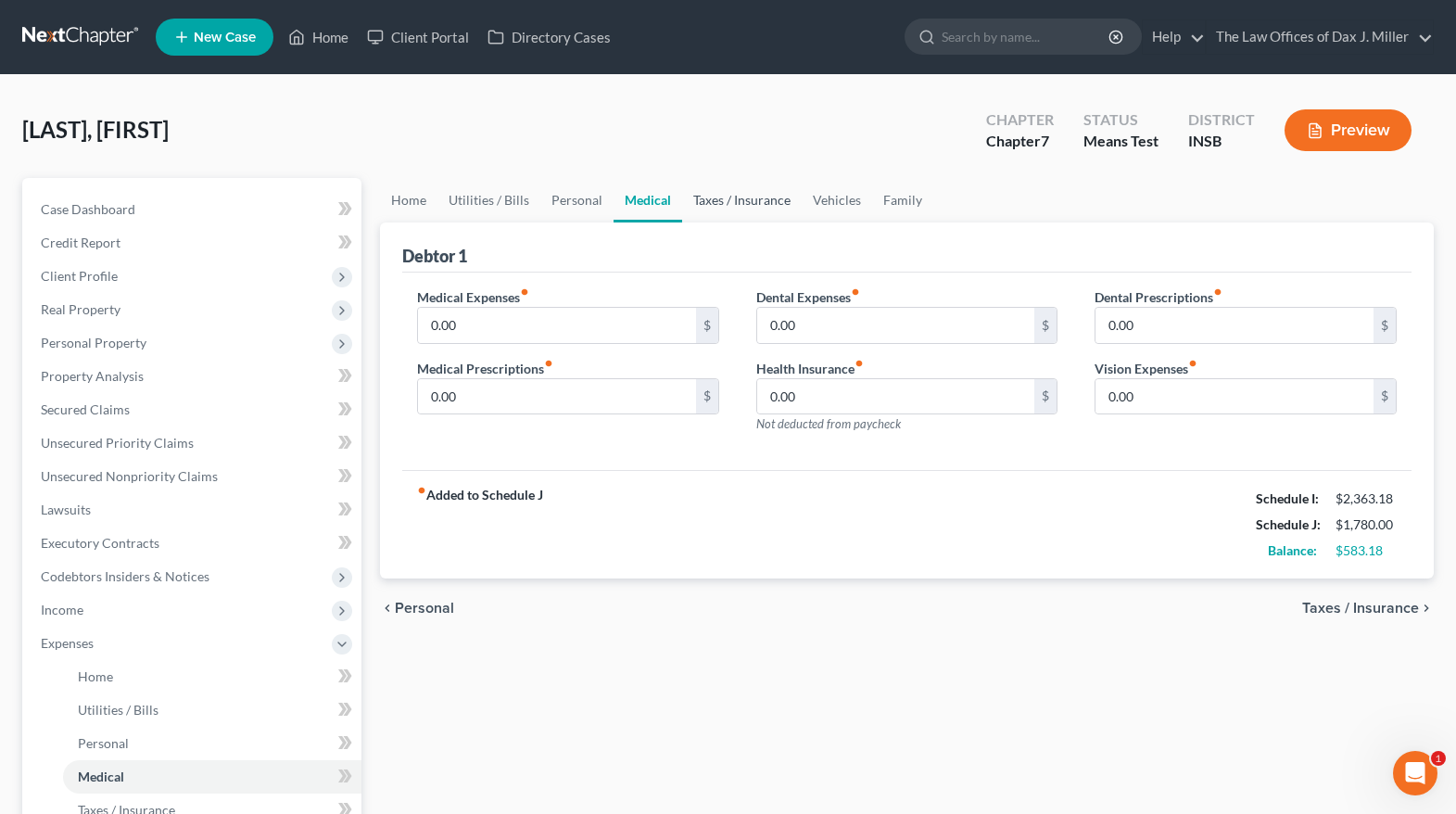 click on "Taxes / Insurance" at bounding box center [741, 200] 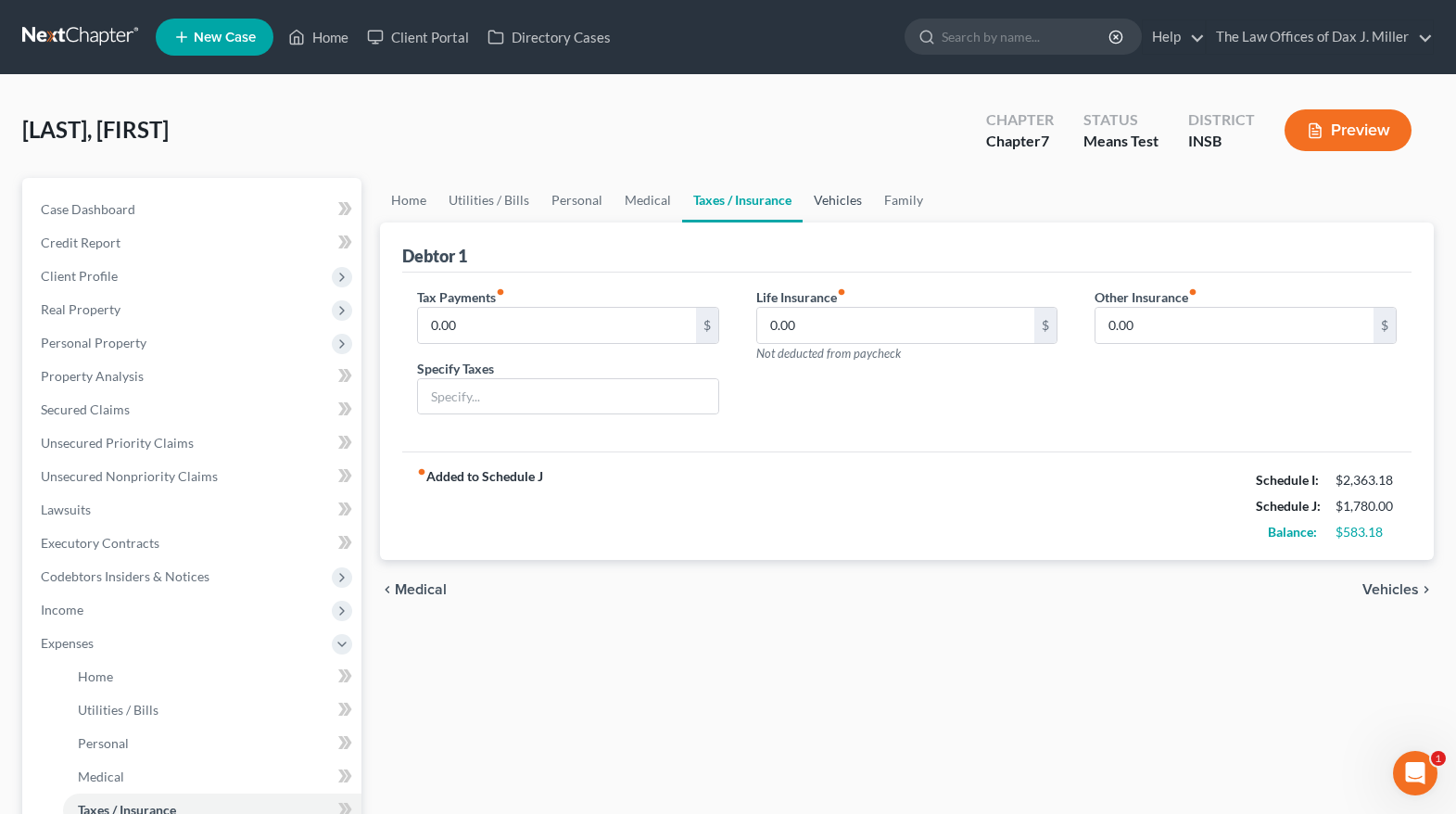 click on "Vehicles" at bounding box center (838, 200) 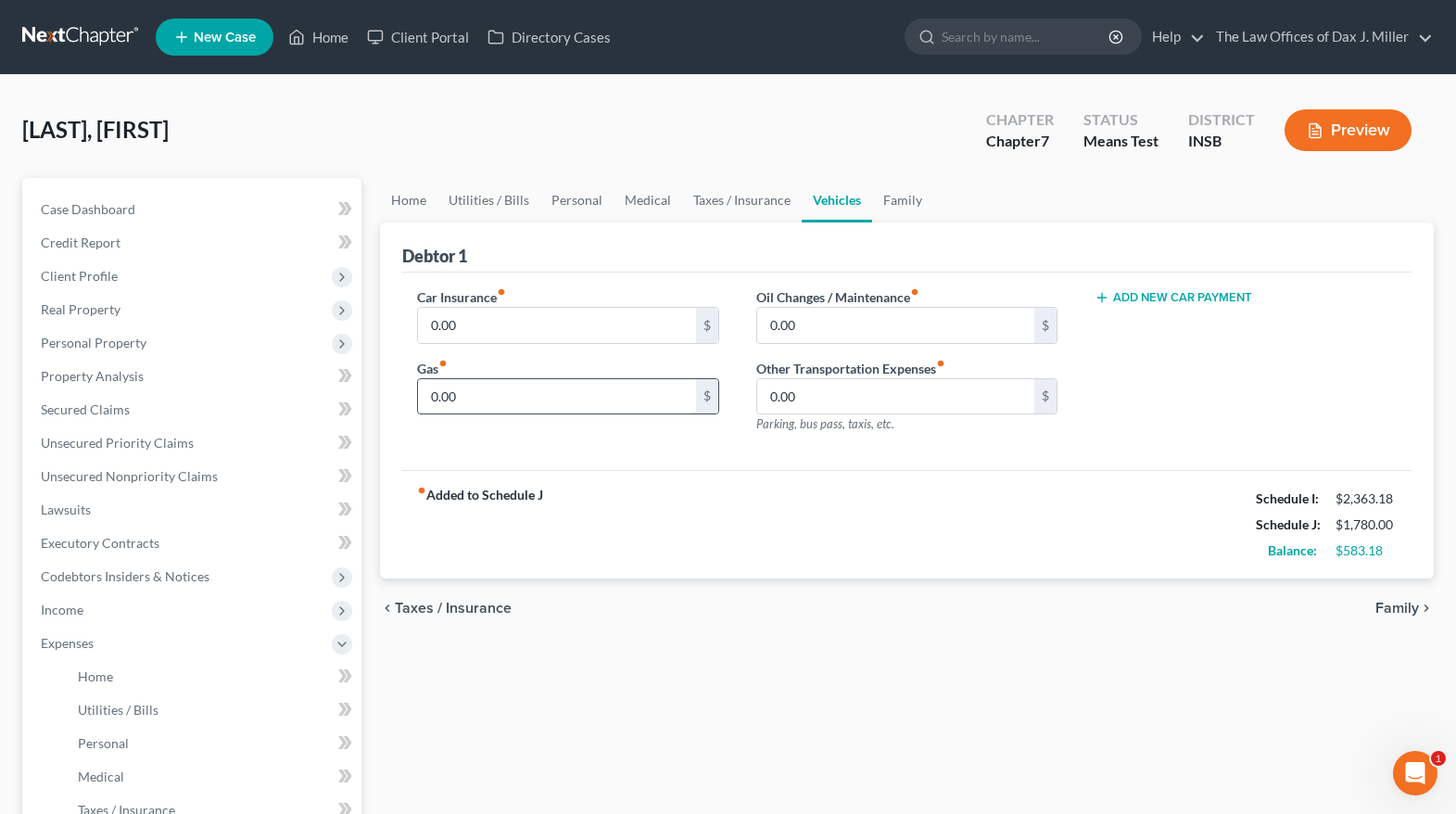 click on "0.00" at bounding box center (557, 397) 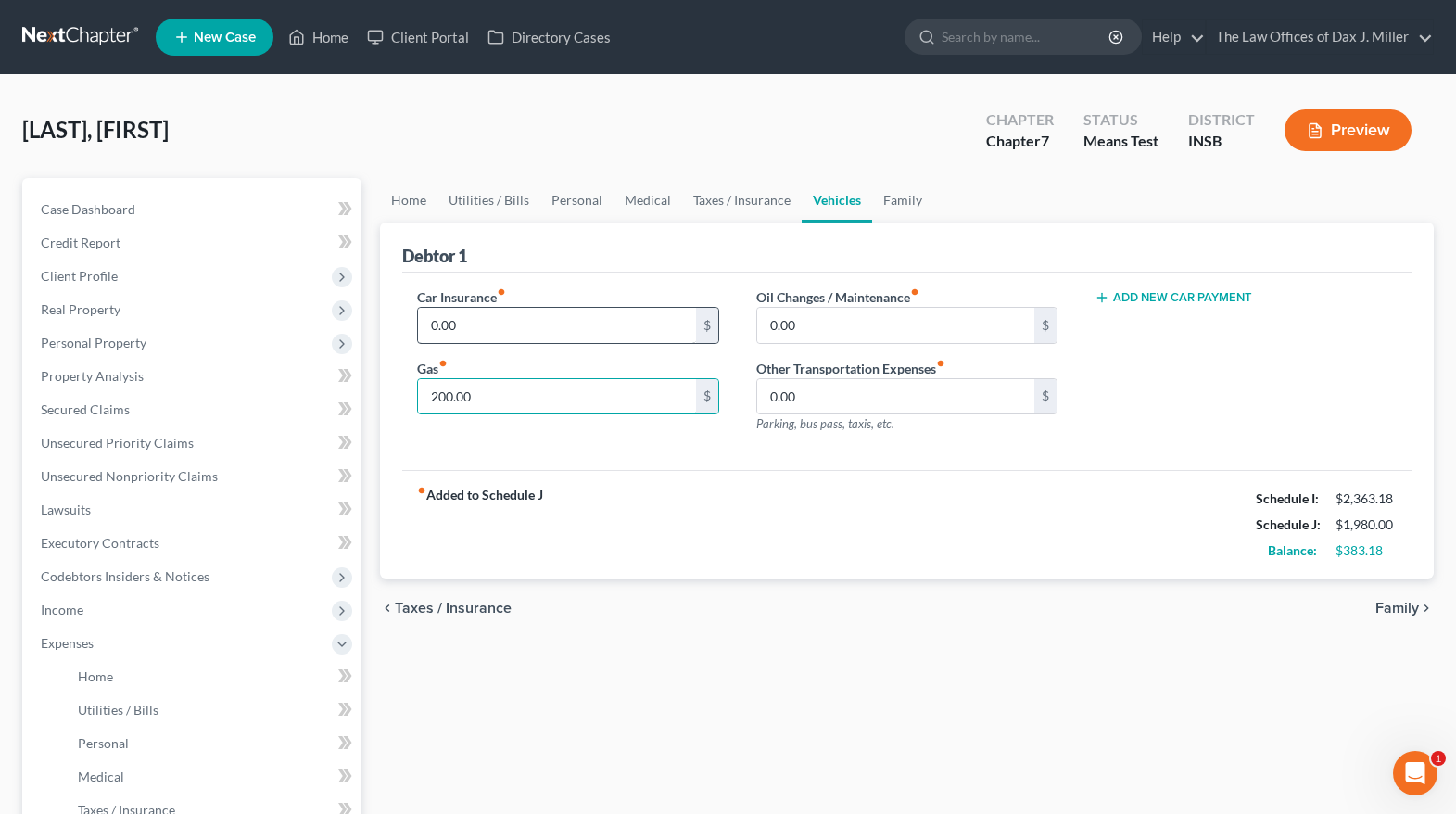 type on "200.00" 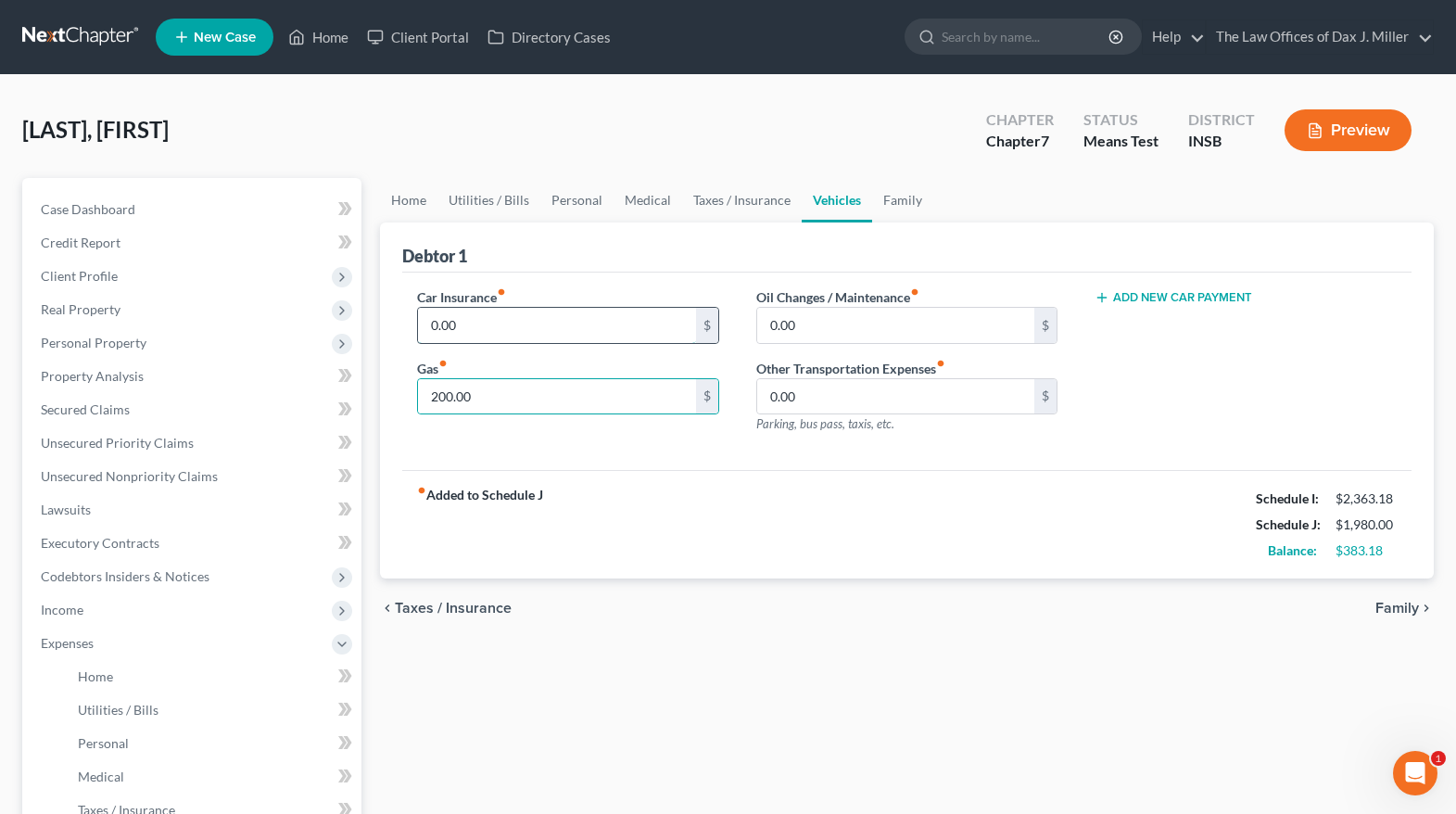 click on "0.00" at bounding box center (557, 325) 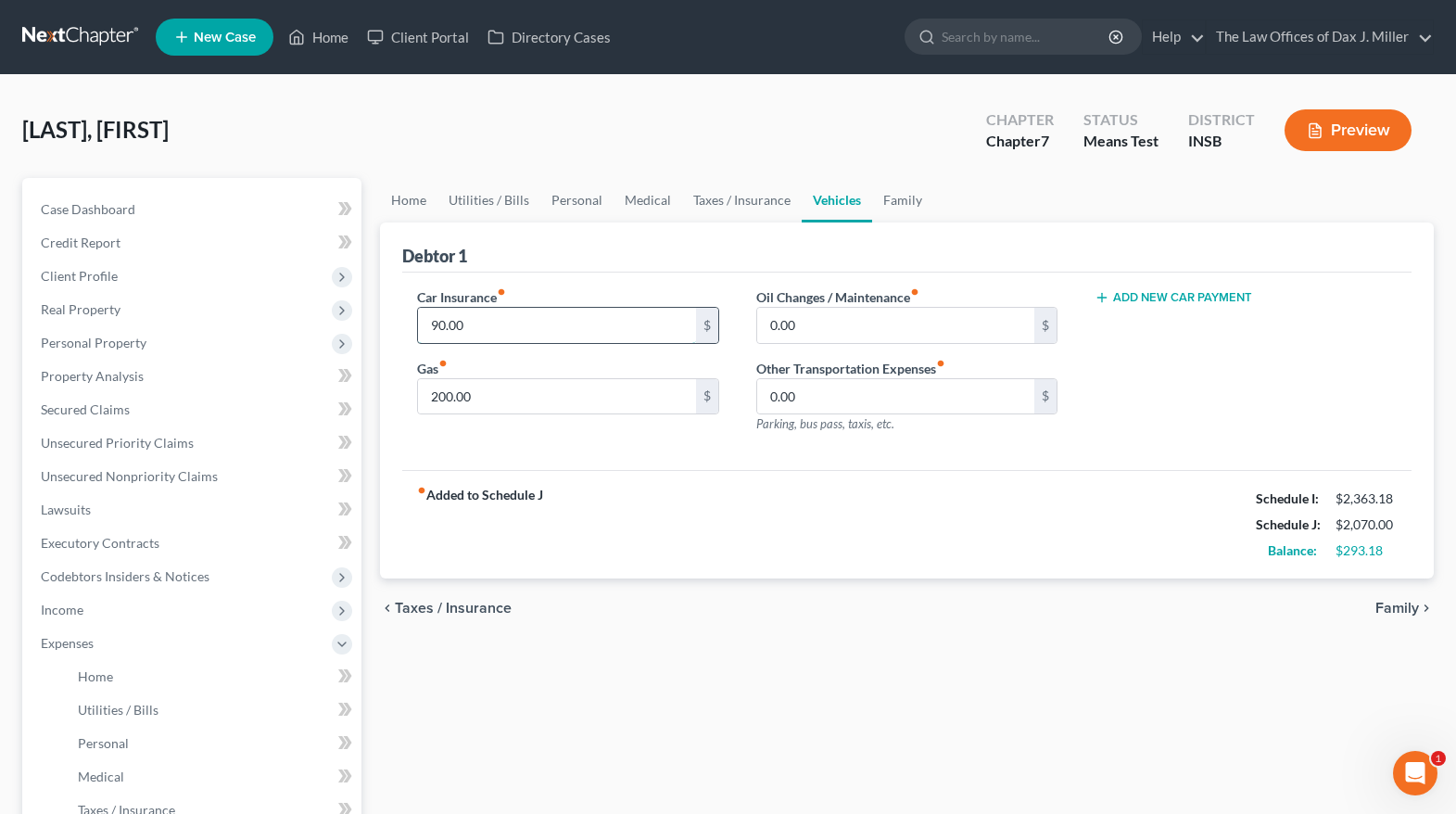 type on "90.00" 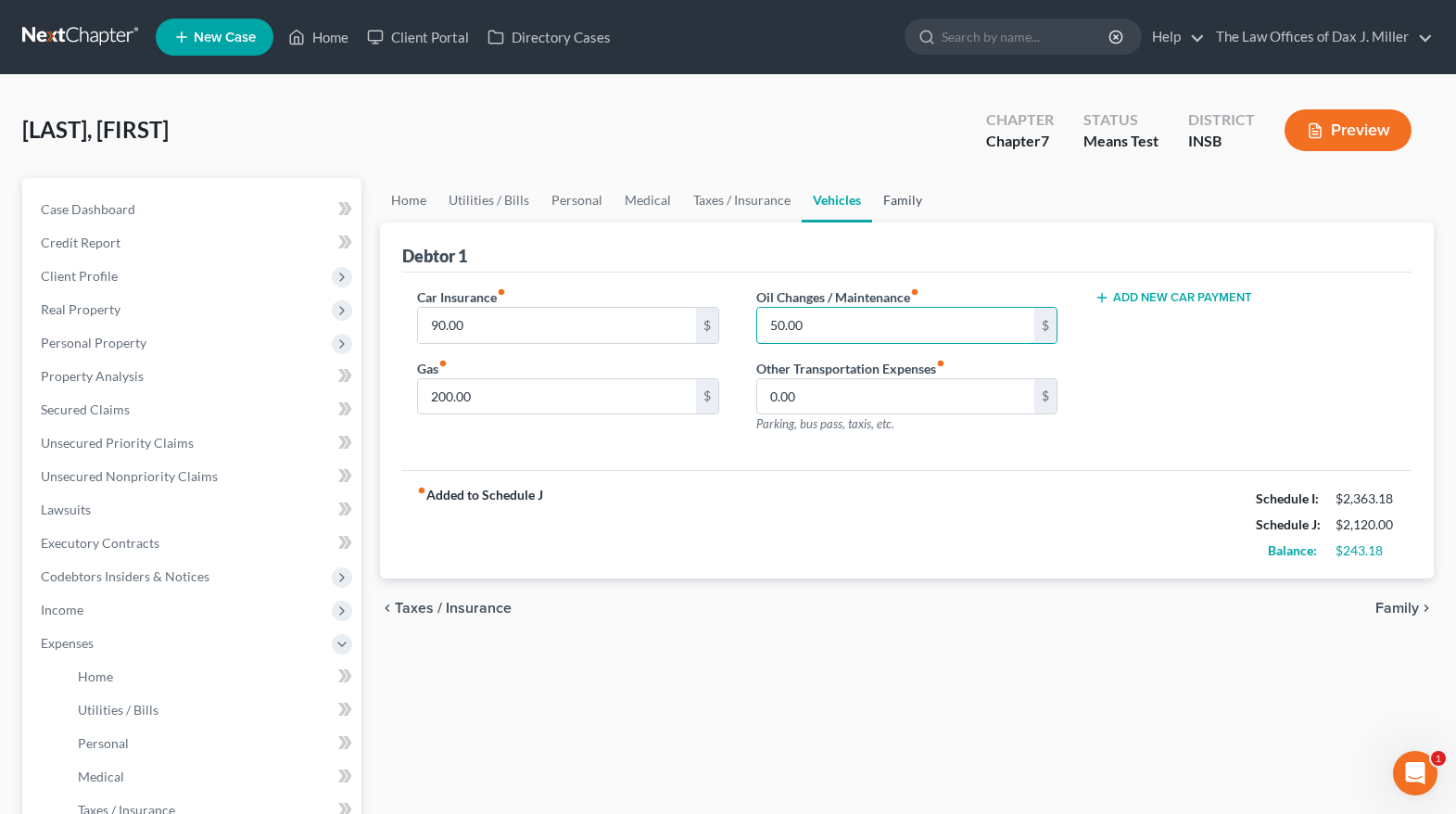 type on "50.00" 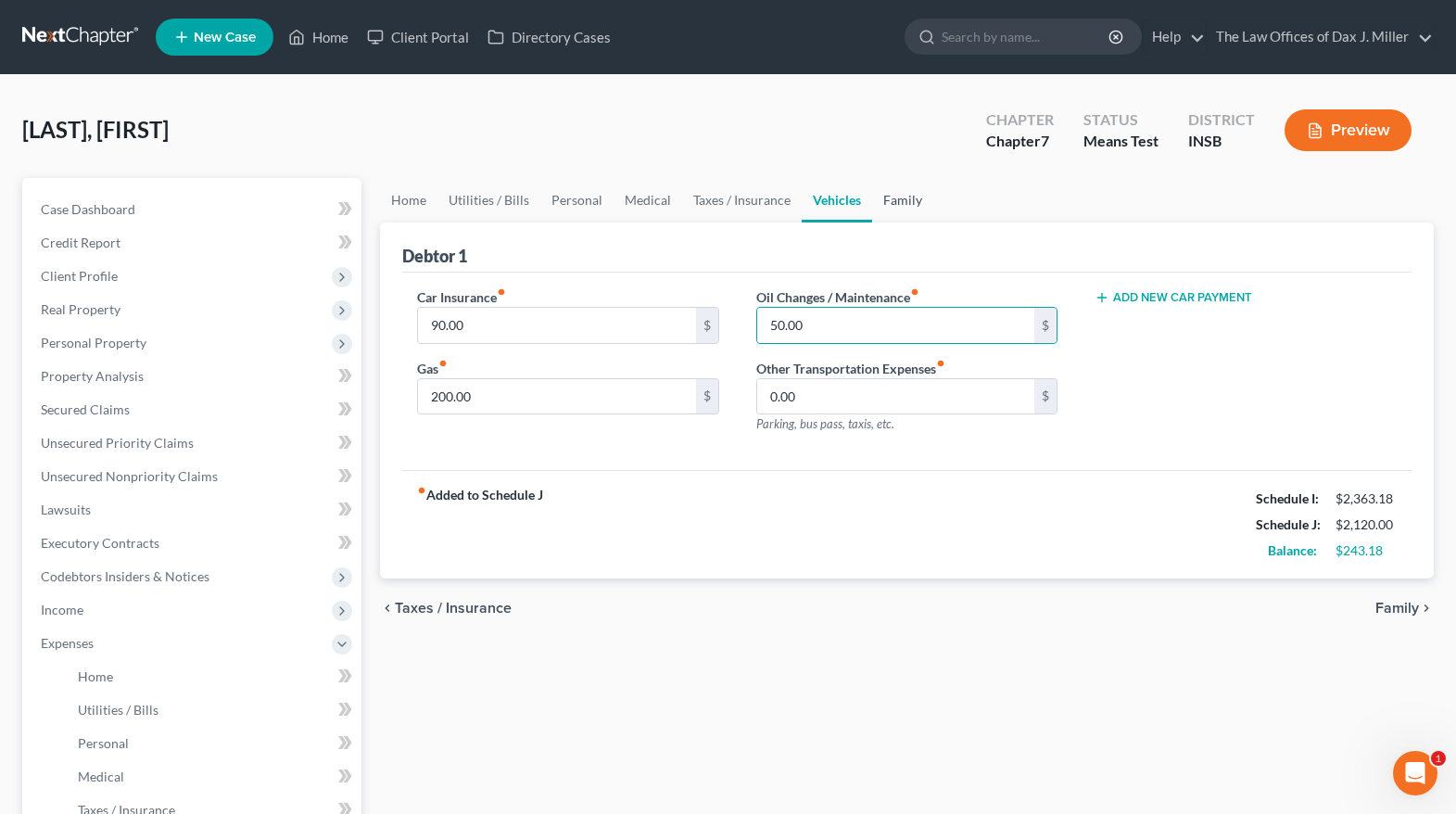 click on "Family" at bounding box center [903, 200] 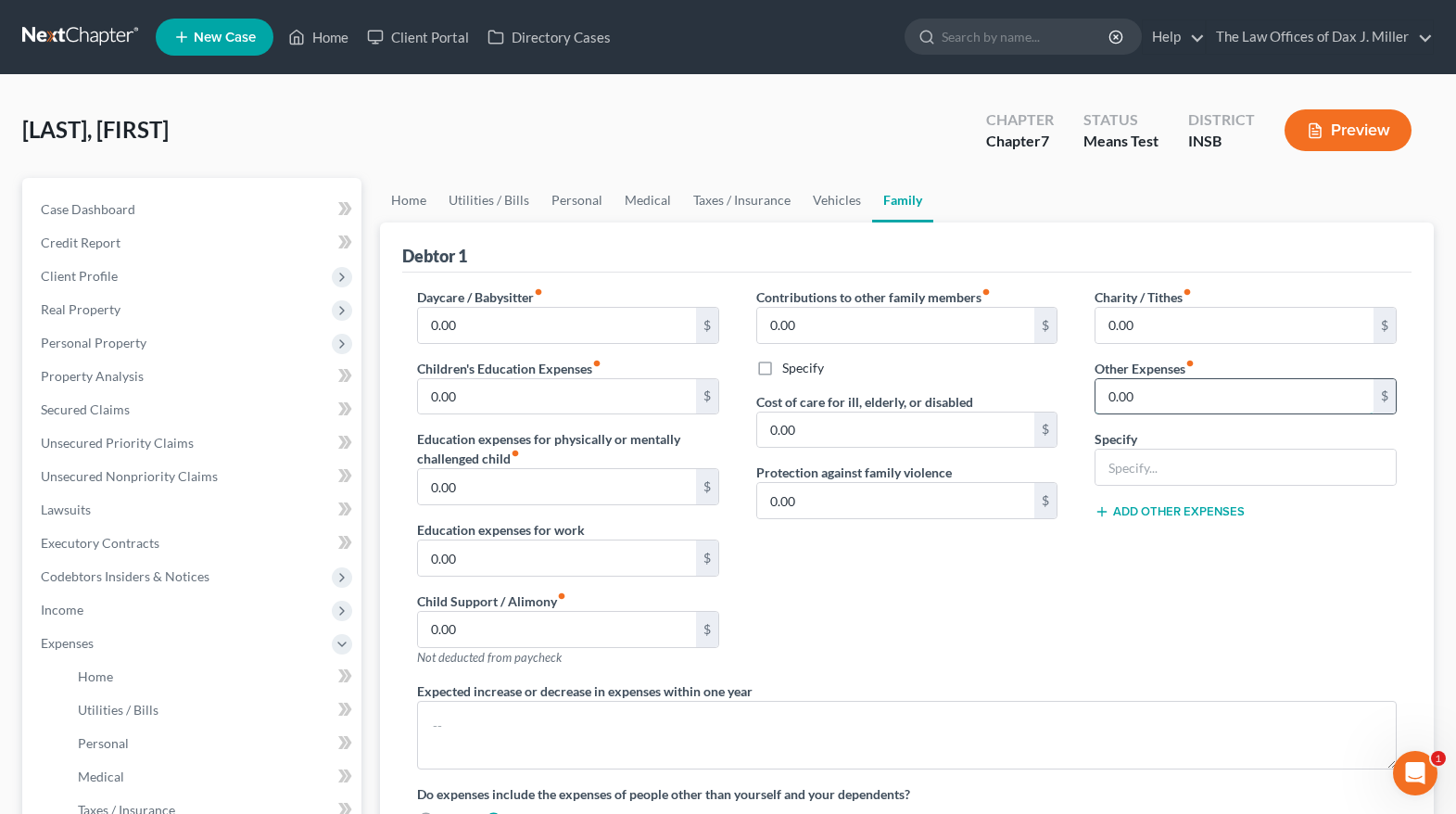 click on "0.00" at bounding box center [1234, 397] 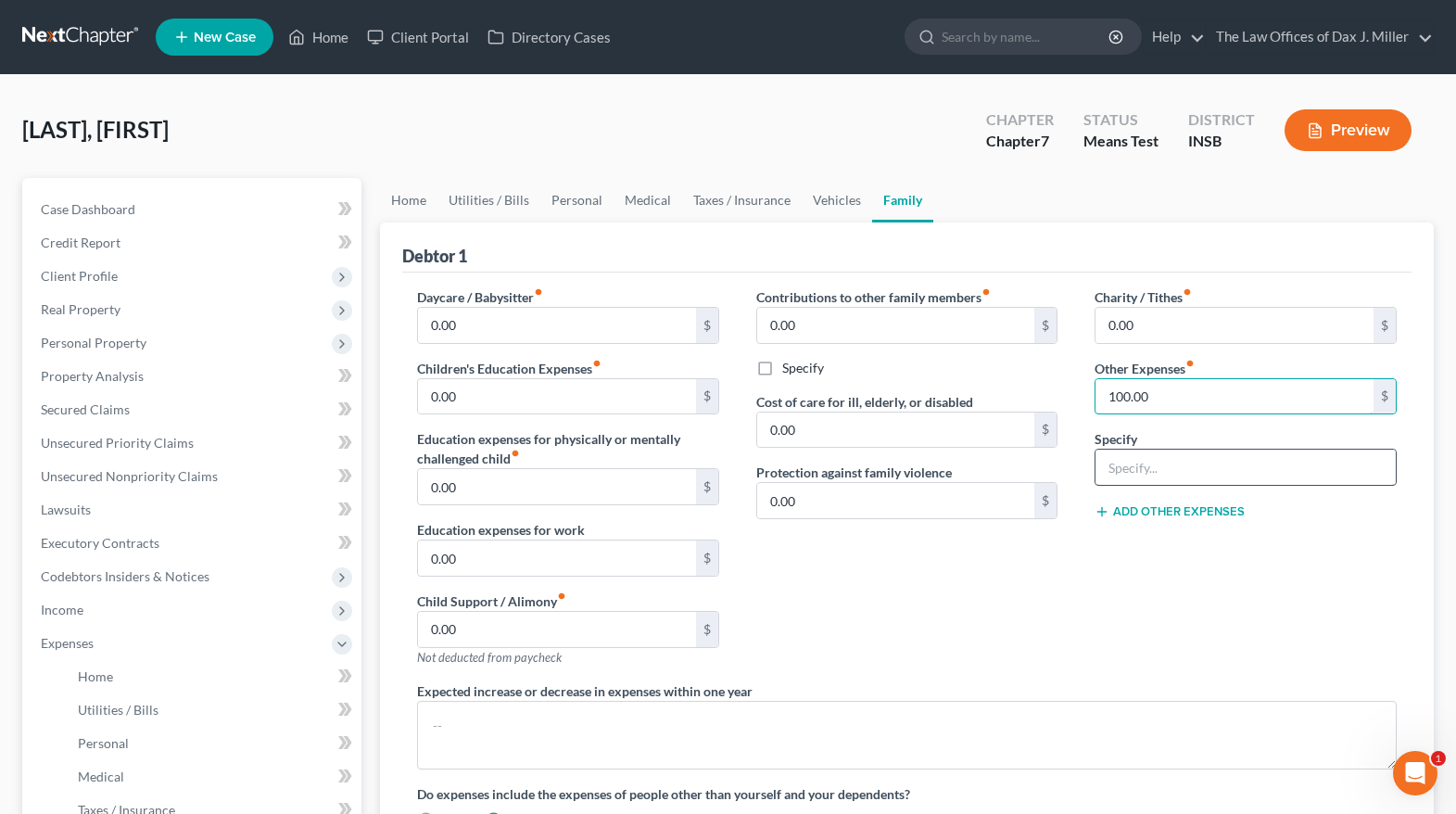 type on "100.00" 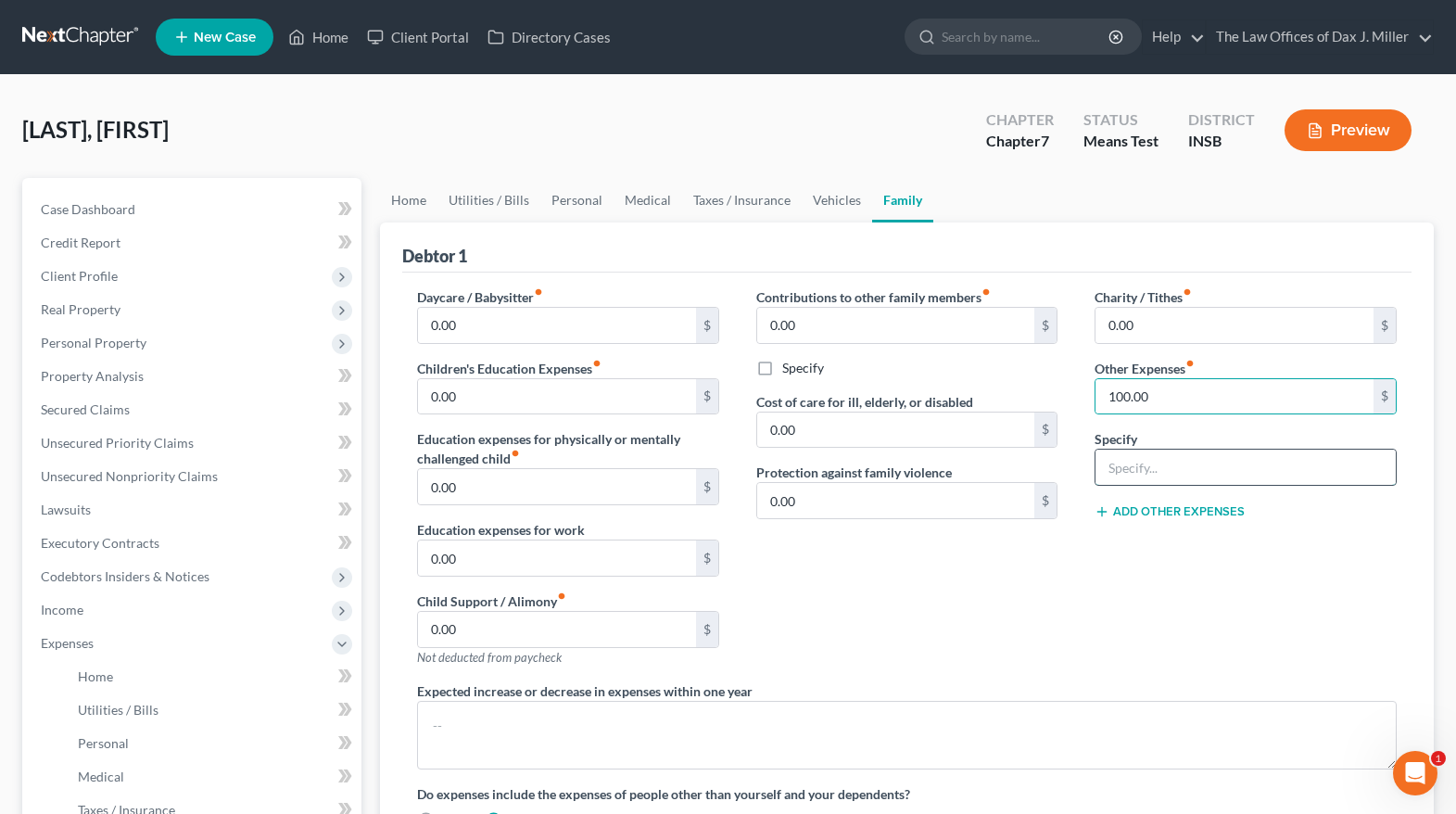 click at bounding box center (1246, 467) 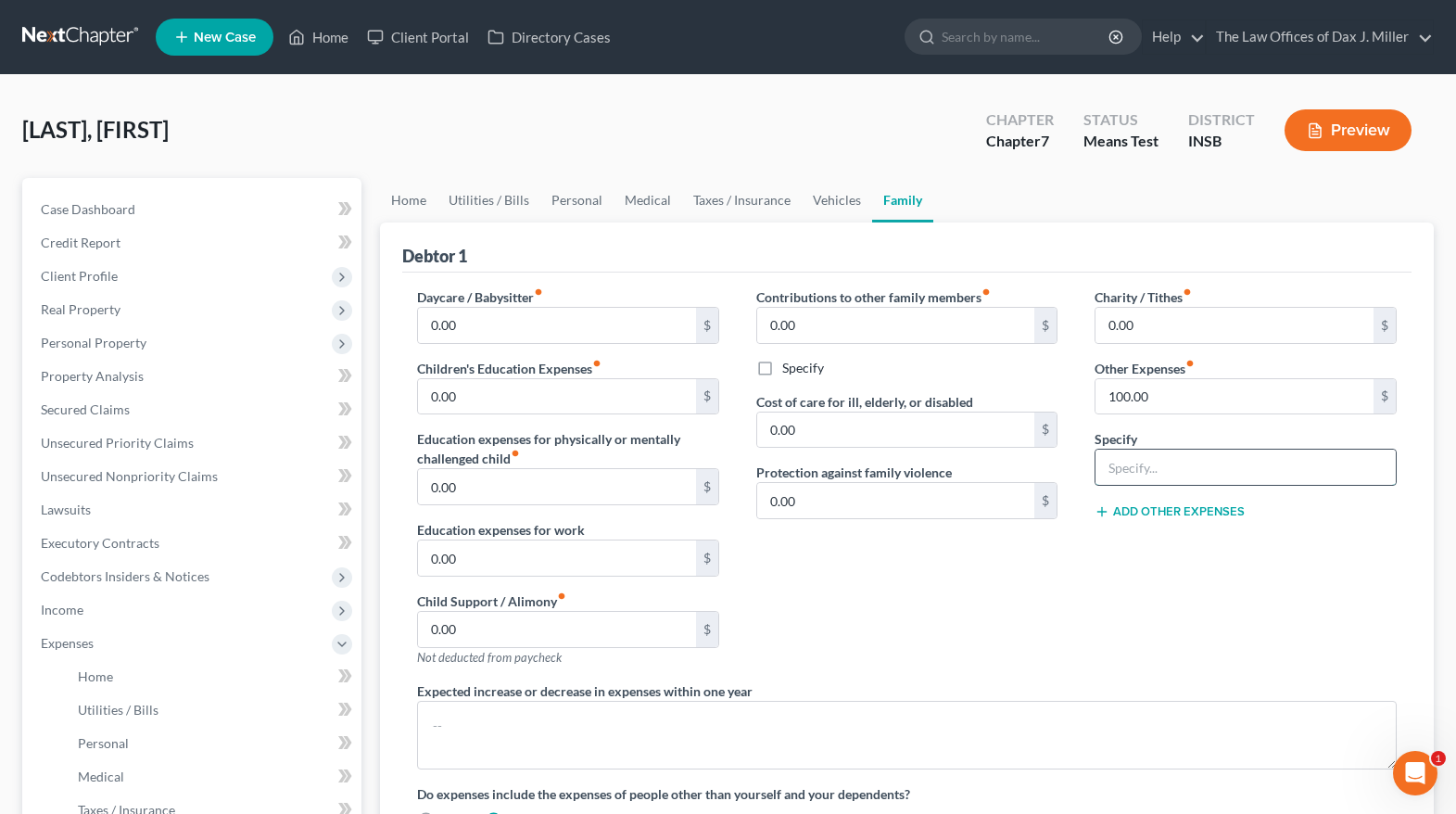 type on "Pet Expenses" 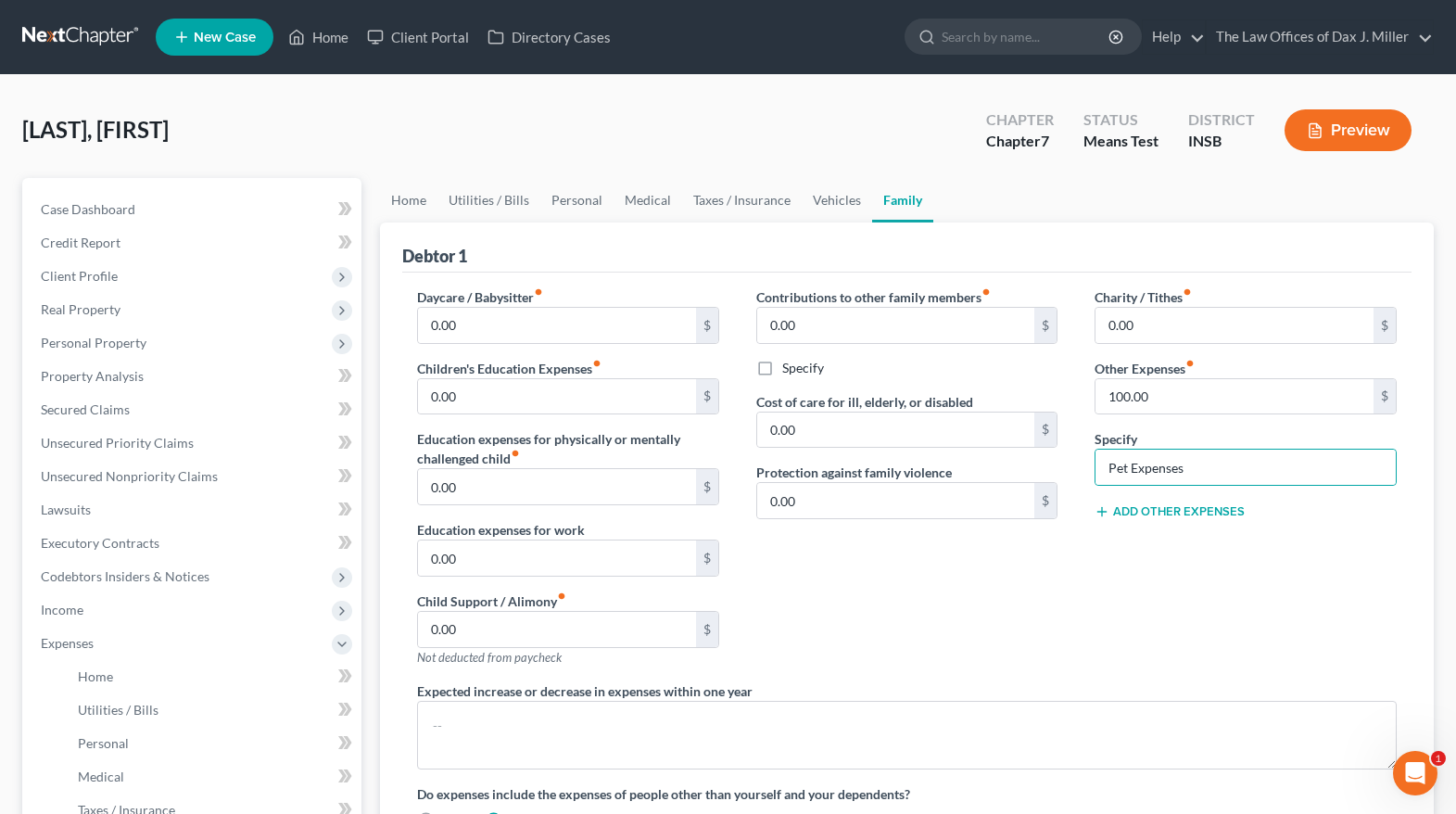 click on "Charity / Tithes  fiber_manual_record 0.00 $ Other Expenses  fiber_manual_record 100.00 $ Specify Pet Expenses Add Other Expenses" at bounding box center (1246, 484) 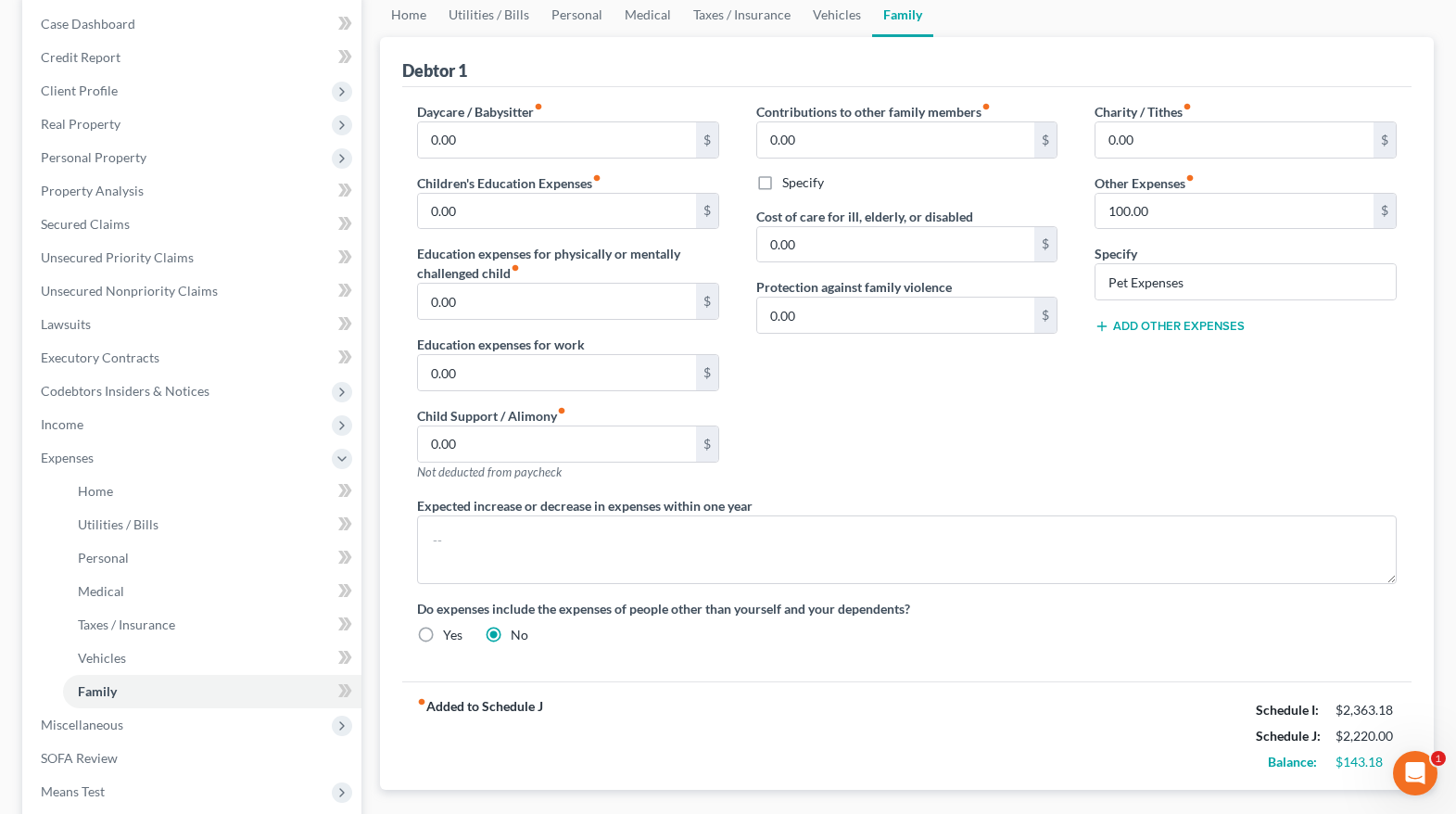 scroll, scrollTop: 124, scrollLeft: 0, axis: vertical 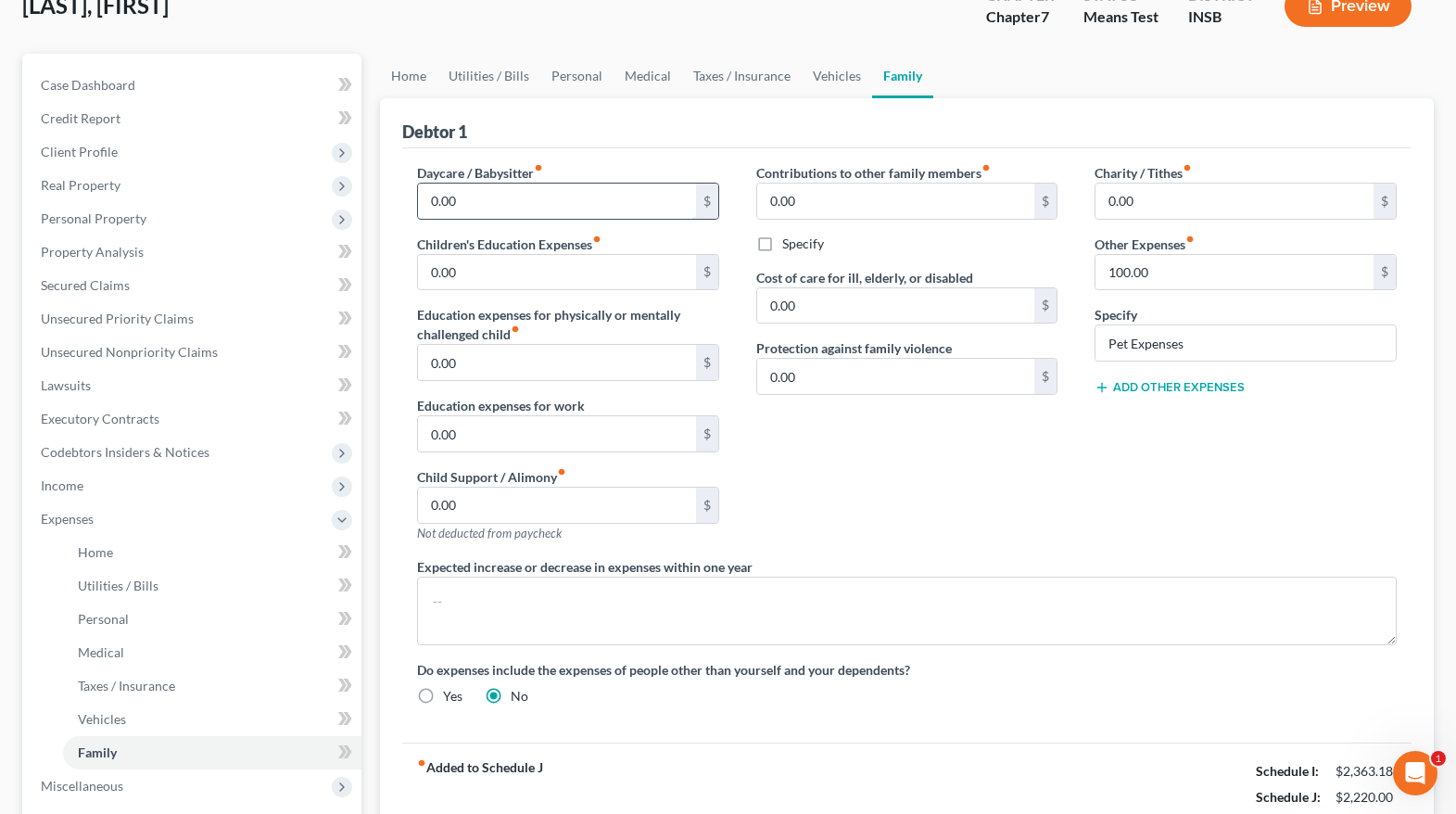 click on "0.00" at bounding box center (557, 201) 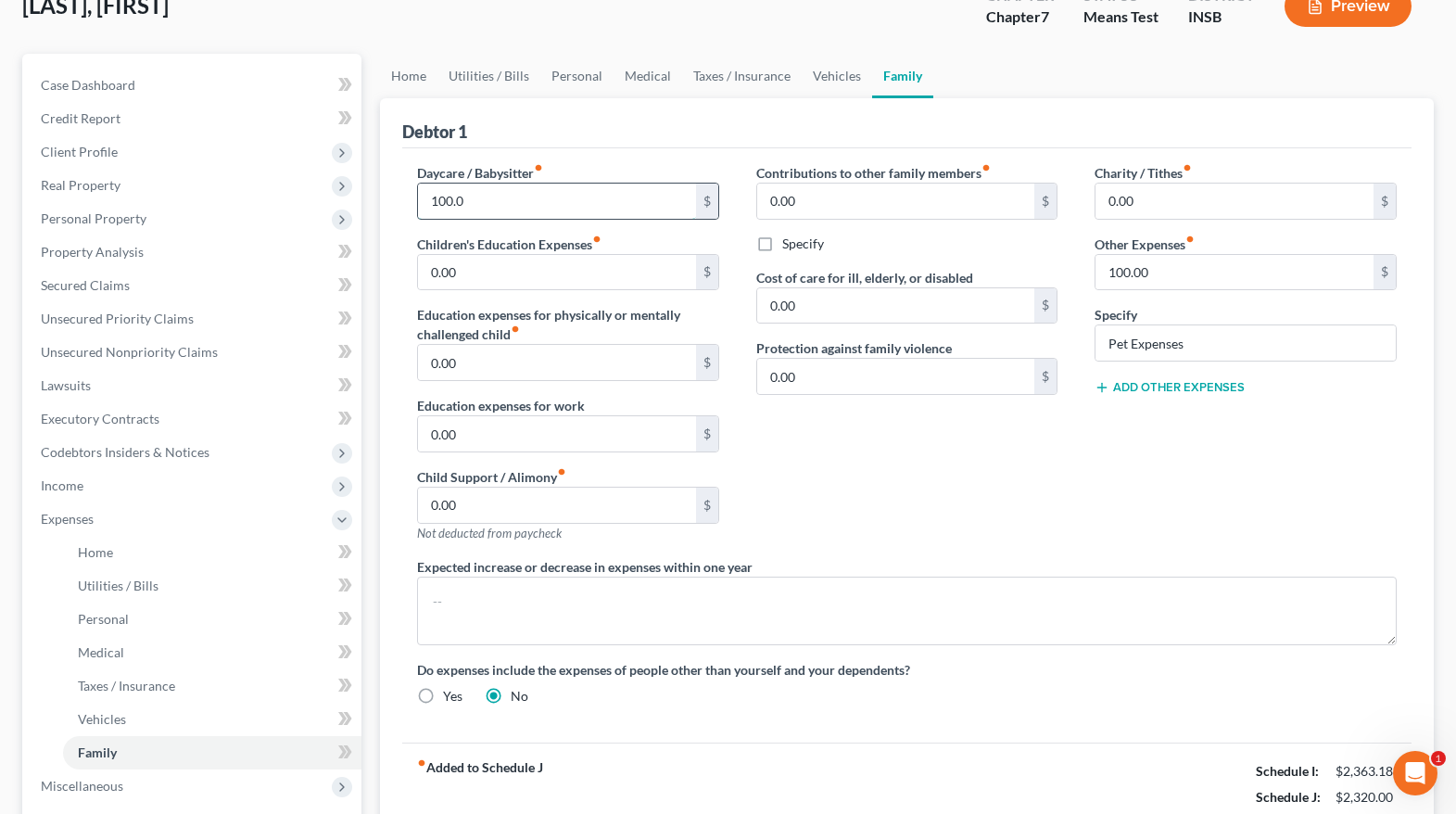 type on "100.00" 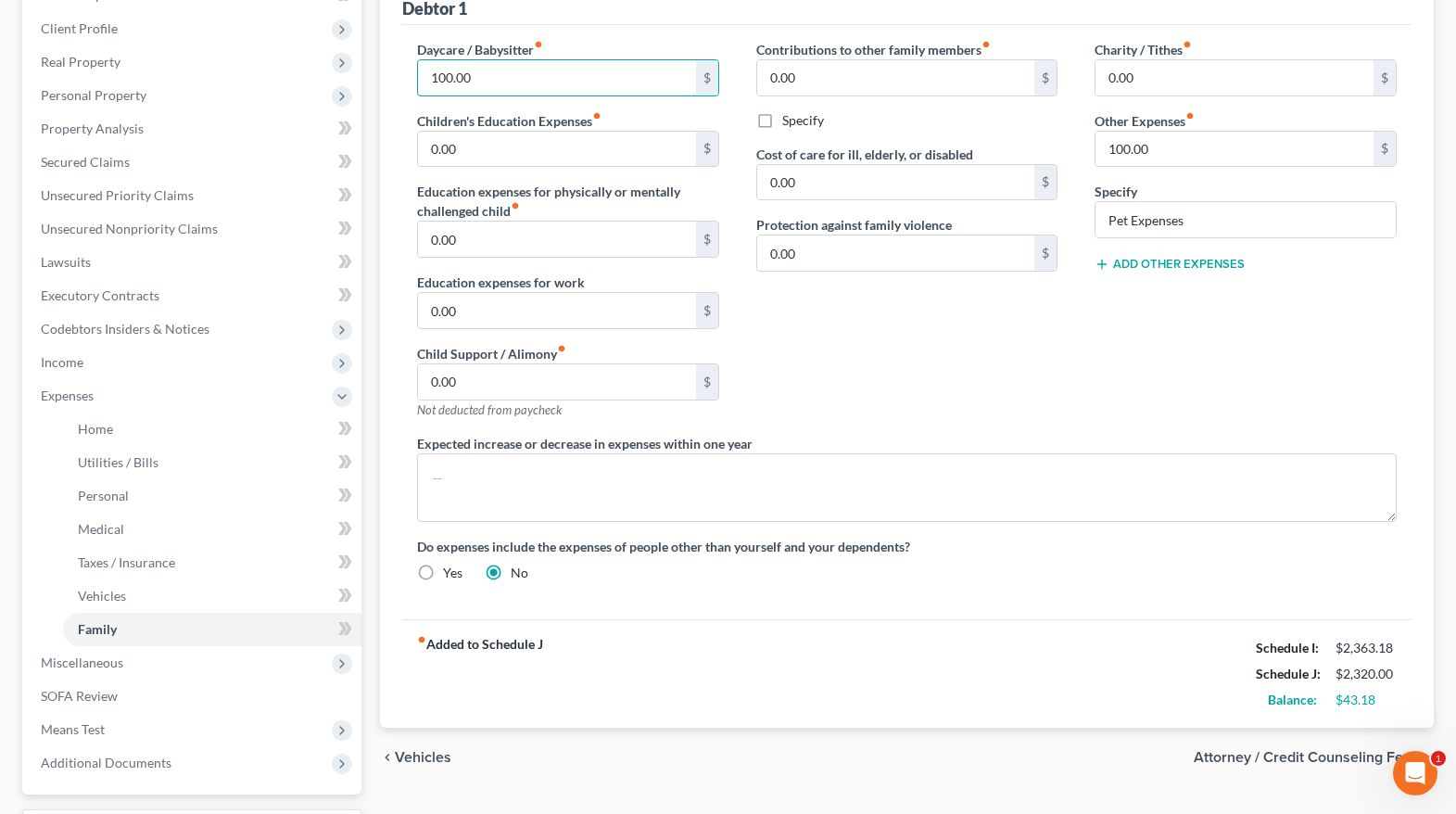 scroll, scrollTop: 0, scrollLeft: 0, axis: both 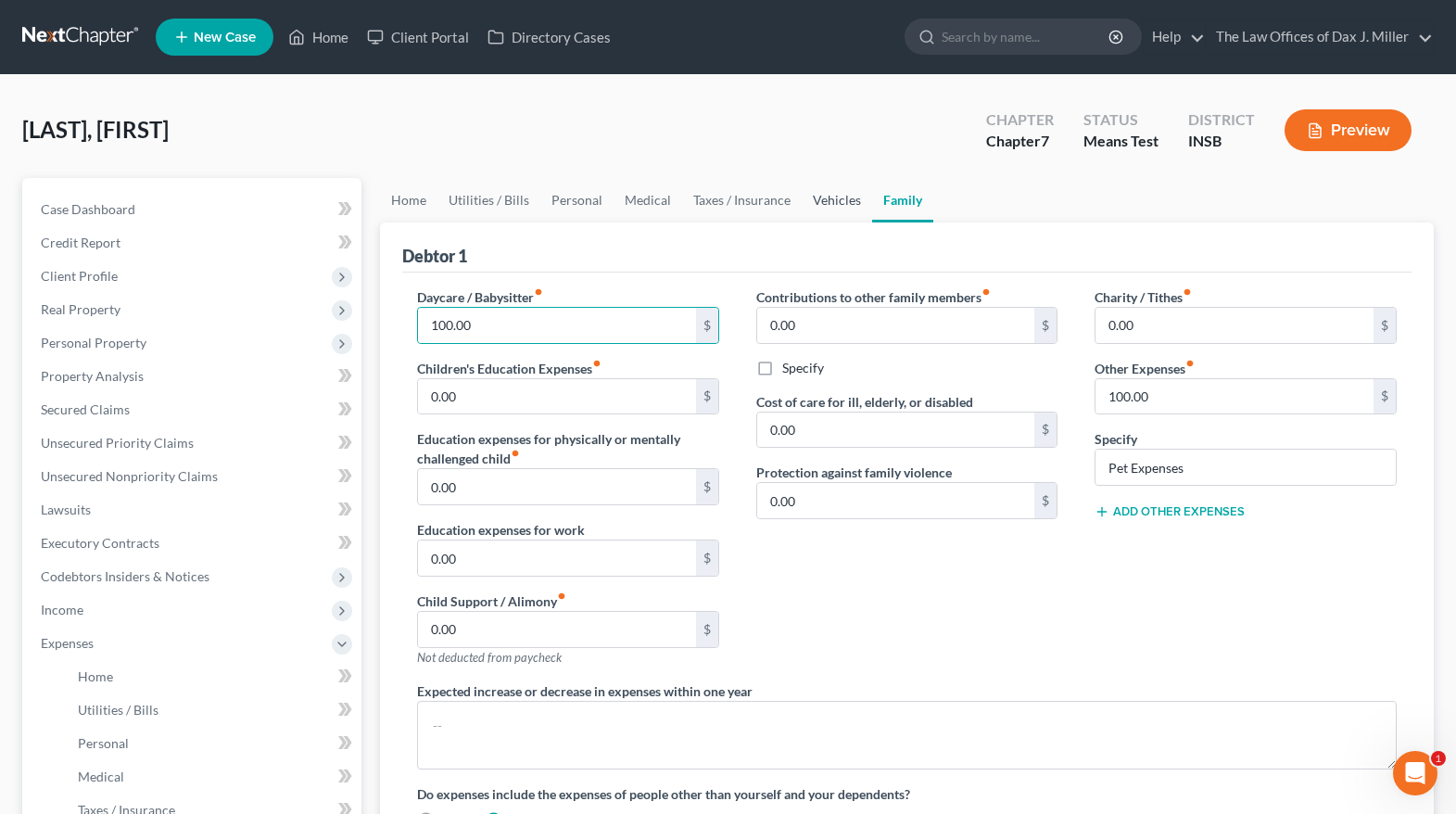 click on "Vehicles" at bounding box center (837, 200) 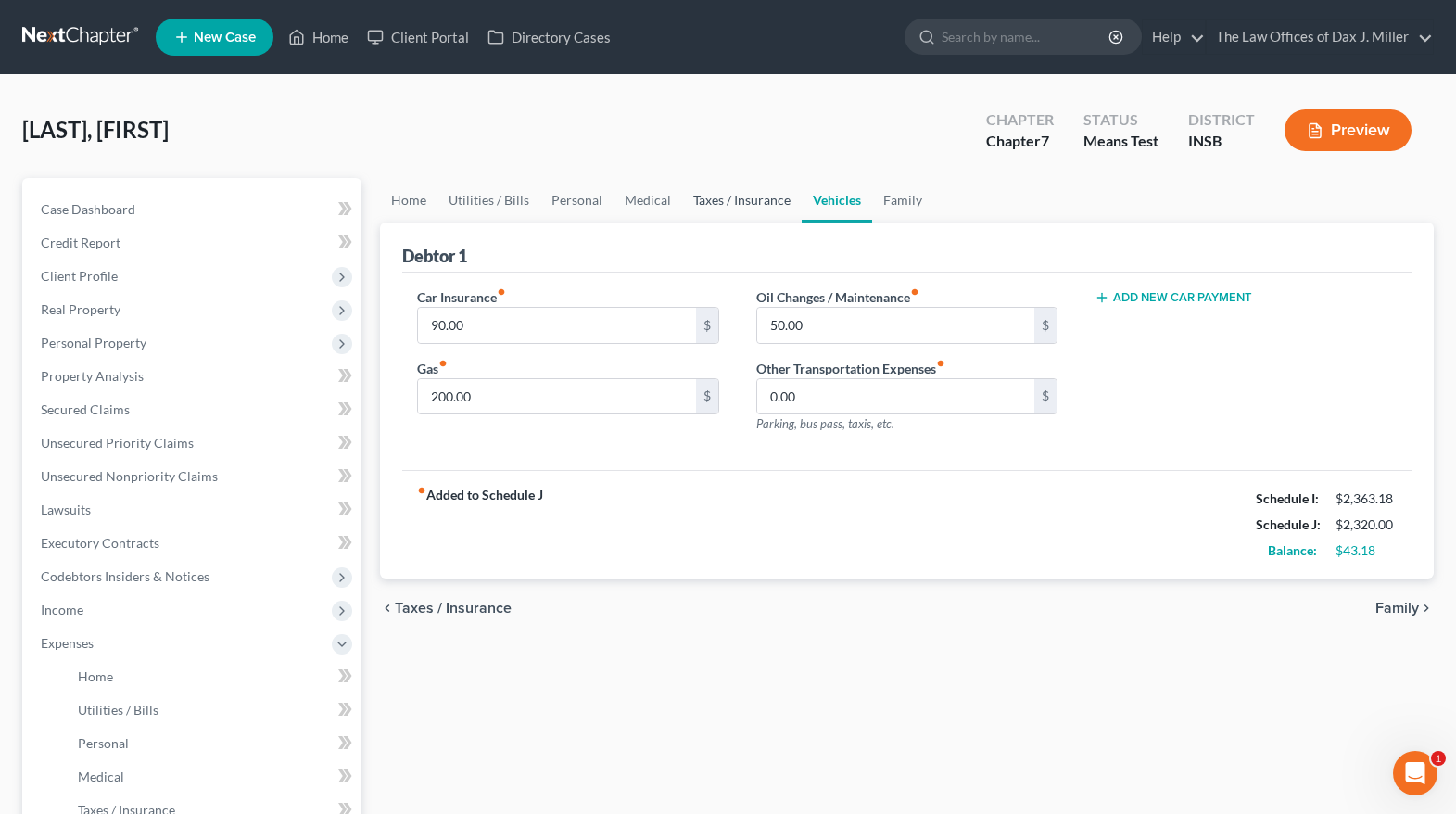 click on "Taxes / Insurance" at bounding box center (741, 200) 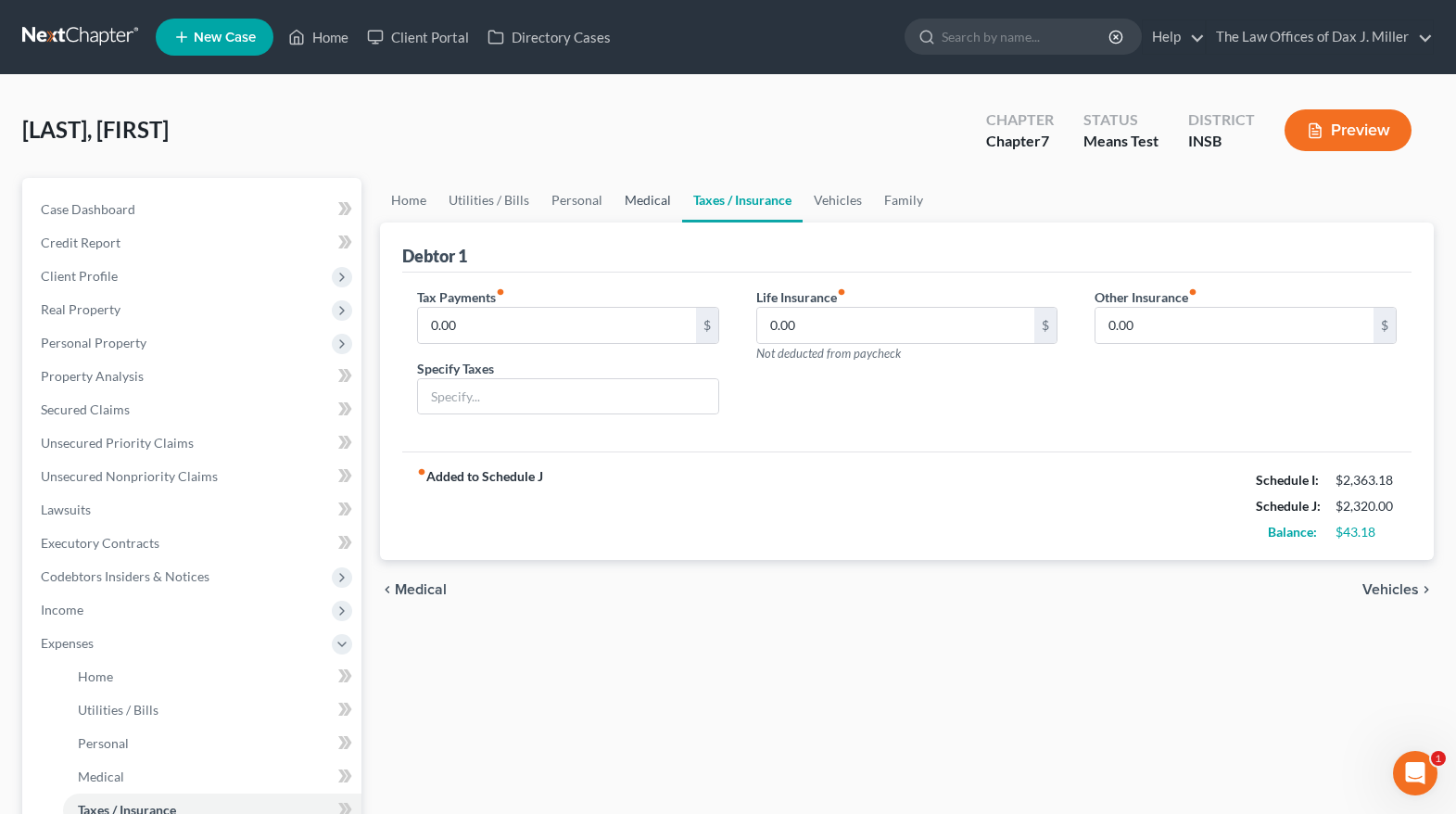 click on "Medical" at bounding box center [648, 200] 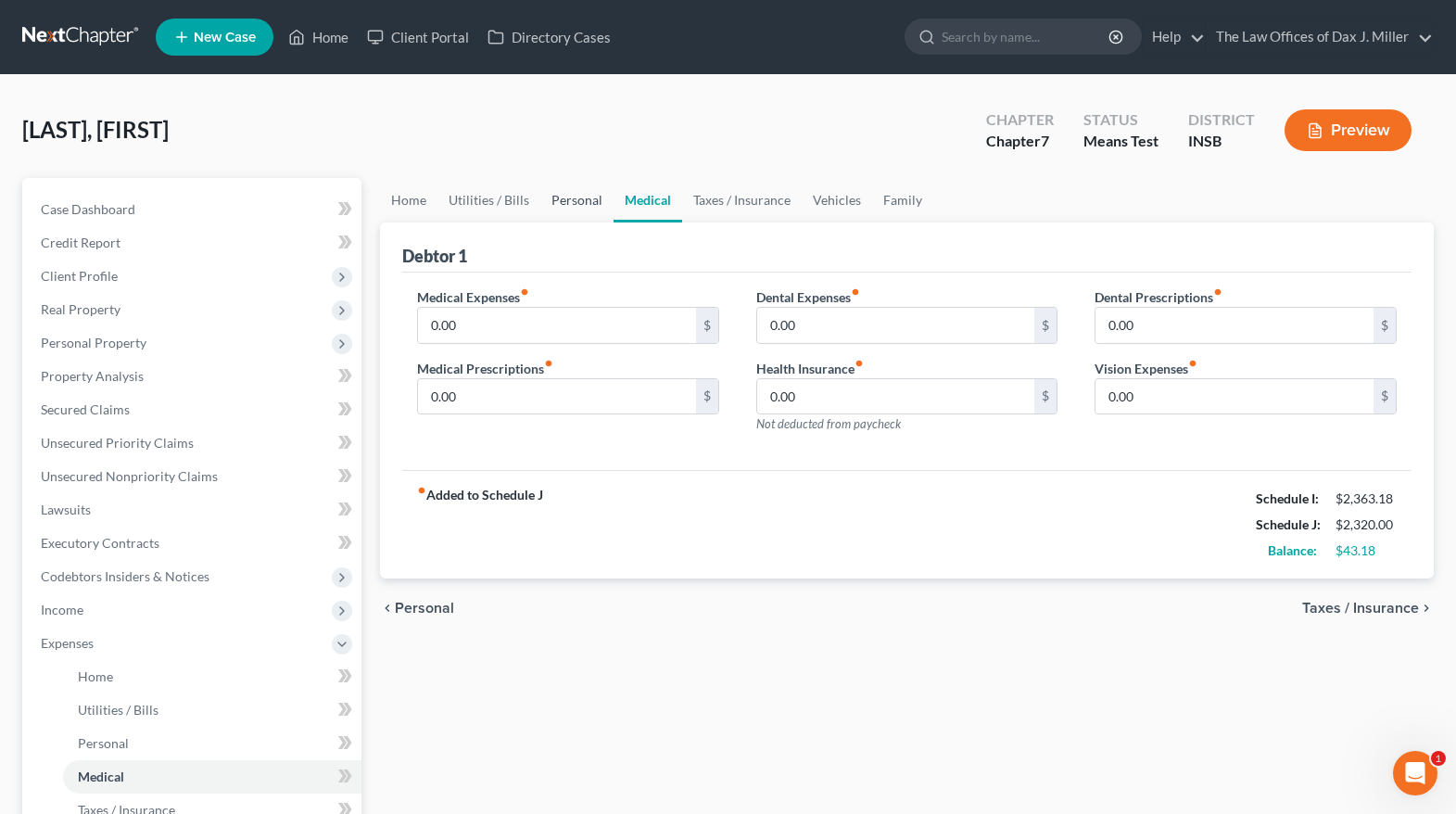 click on "Personal" at bounding box center (576, 200) 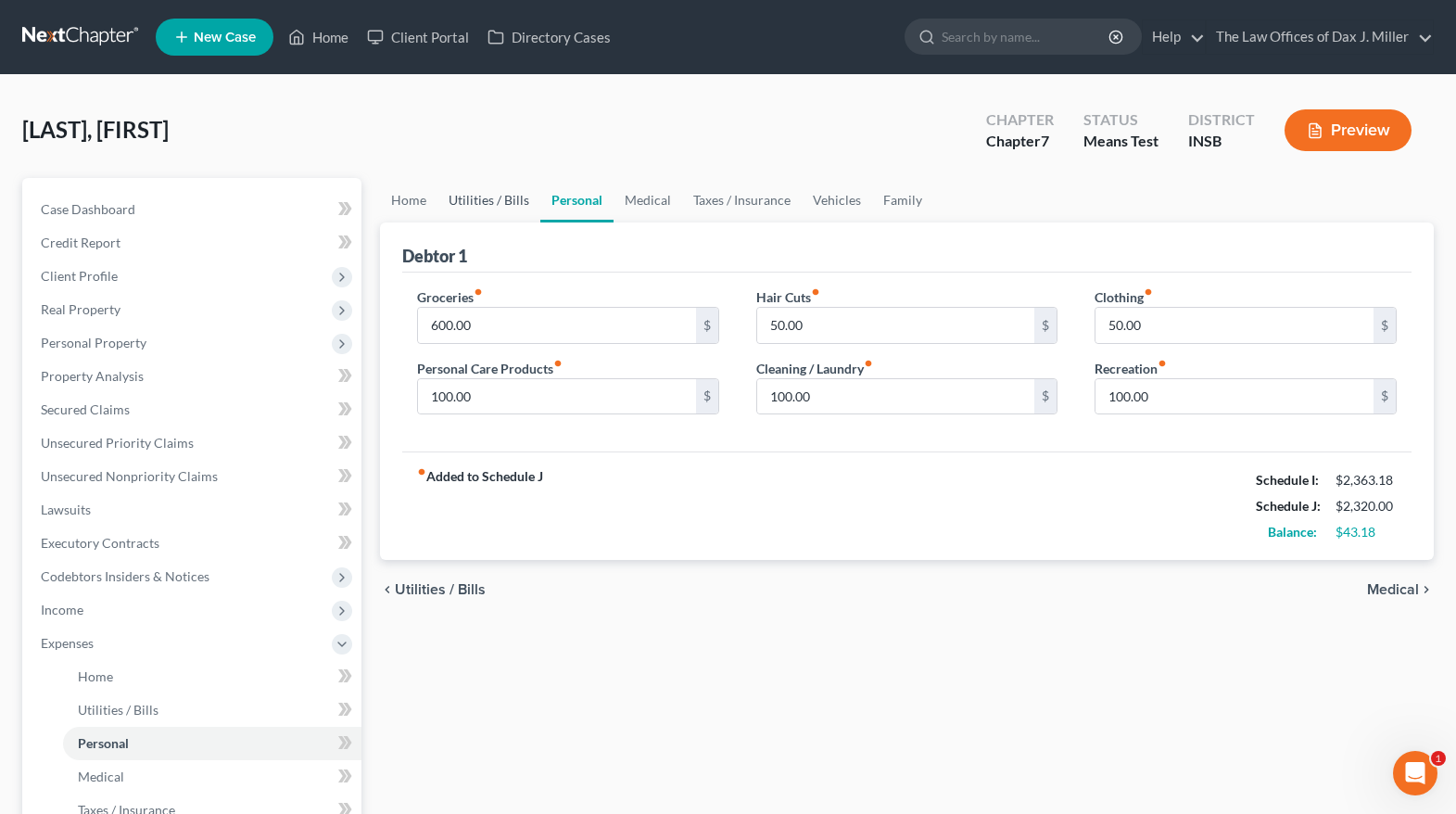 click on "Utilities / Bills" at bounding box center (488, 200) 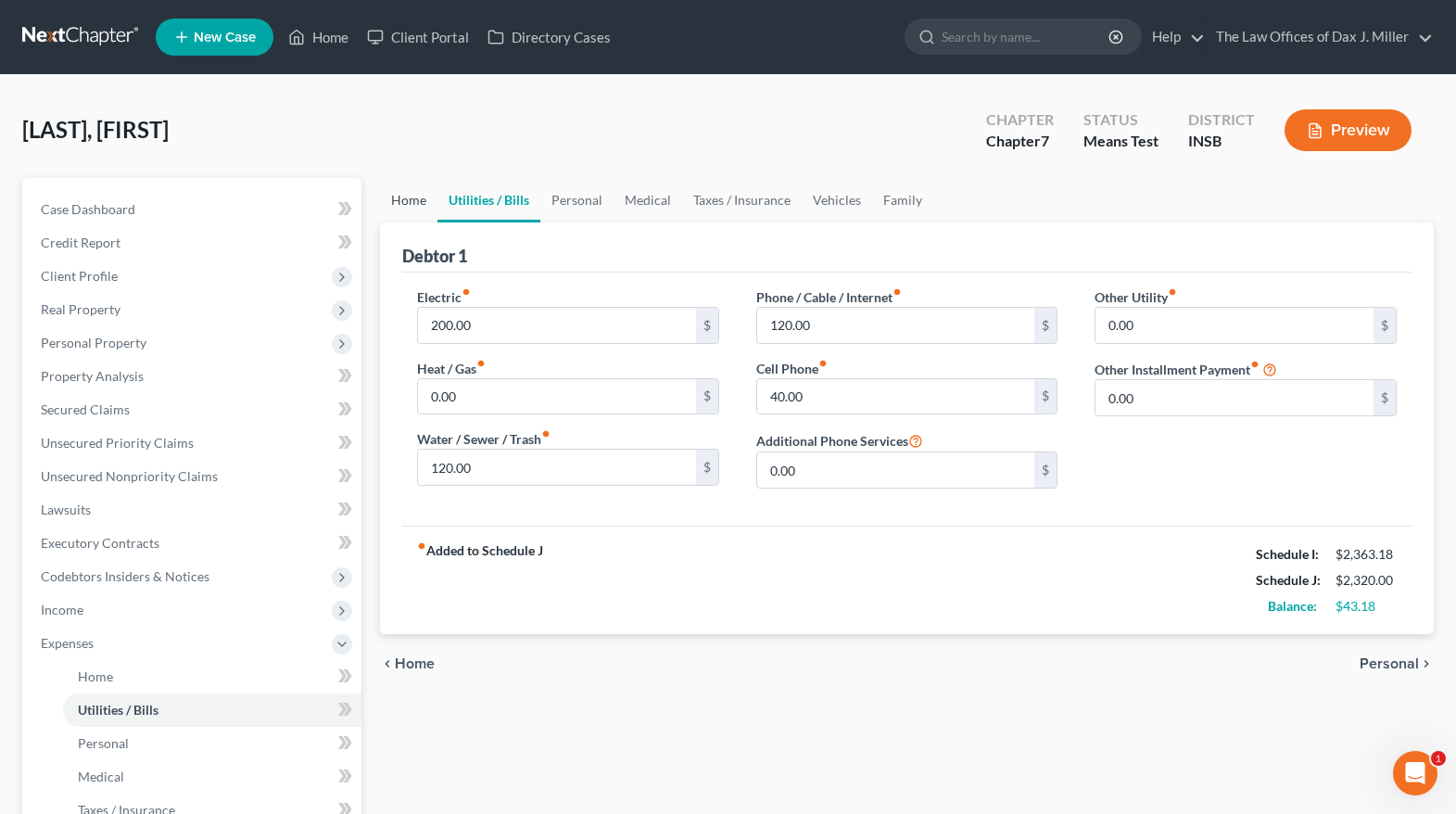 click on "Home" at bounding box center [409, 200] 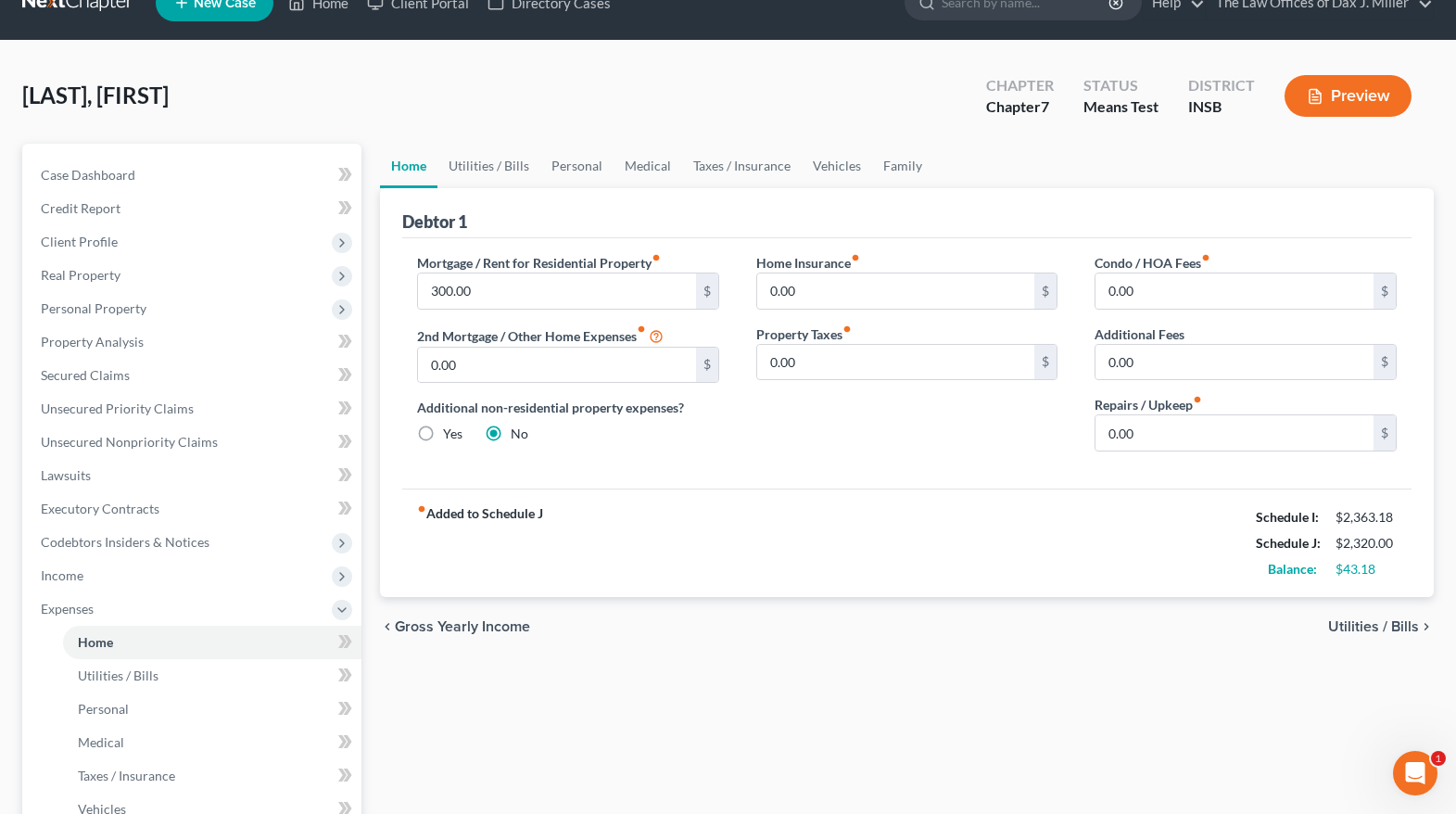 scroll, scrollTop: 0, scrollLeft: 0, axis: both 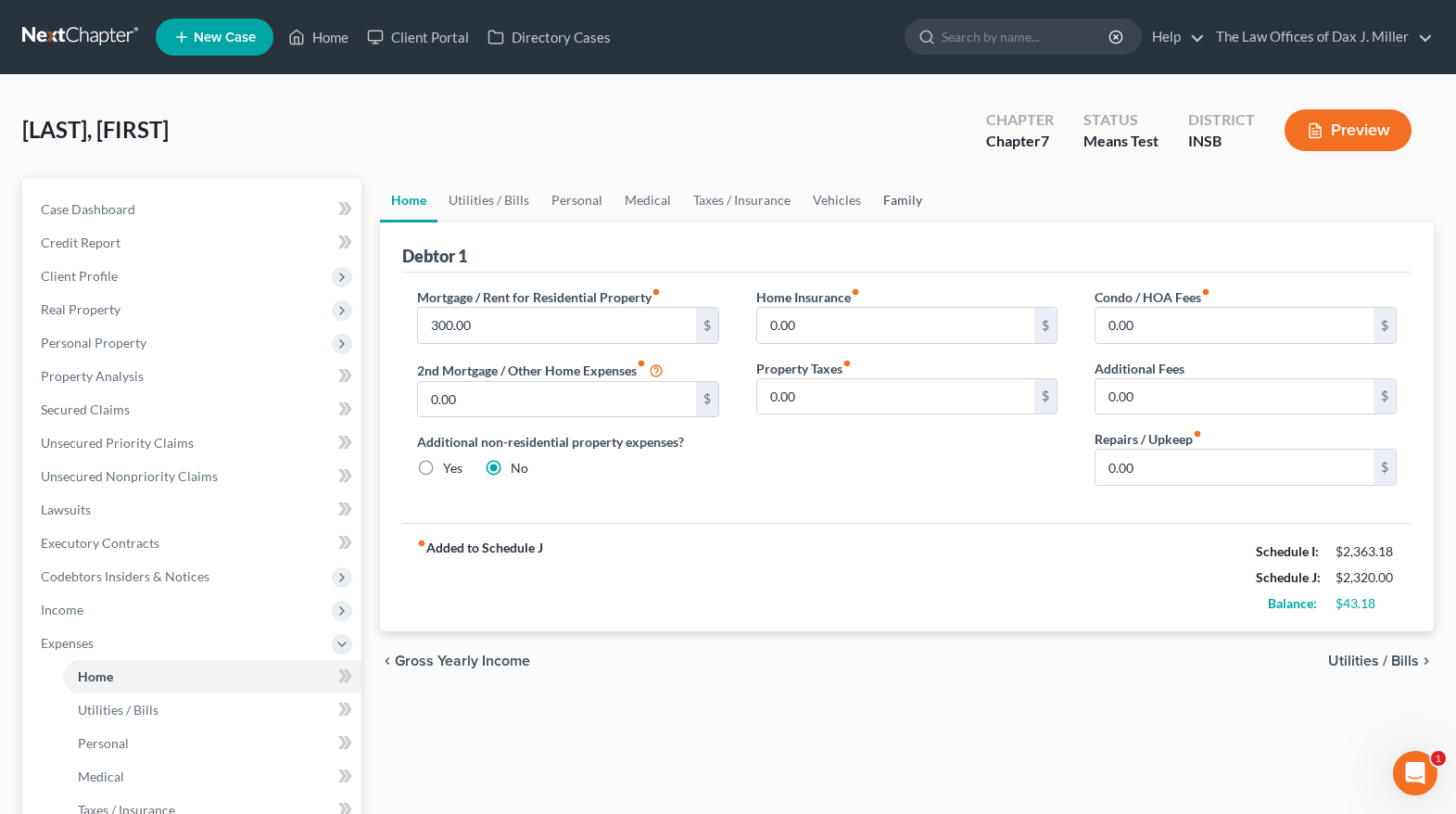 click on "Family" at bounding box center [903, 200] 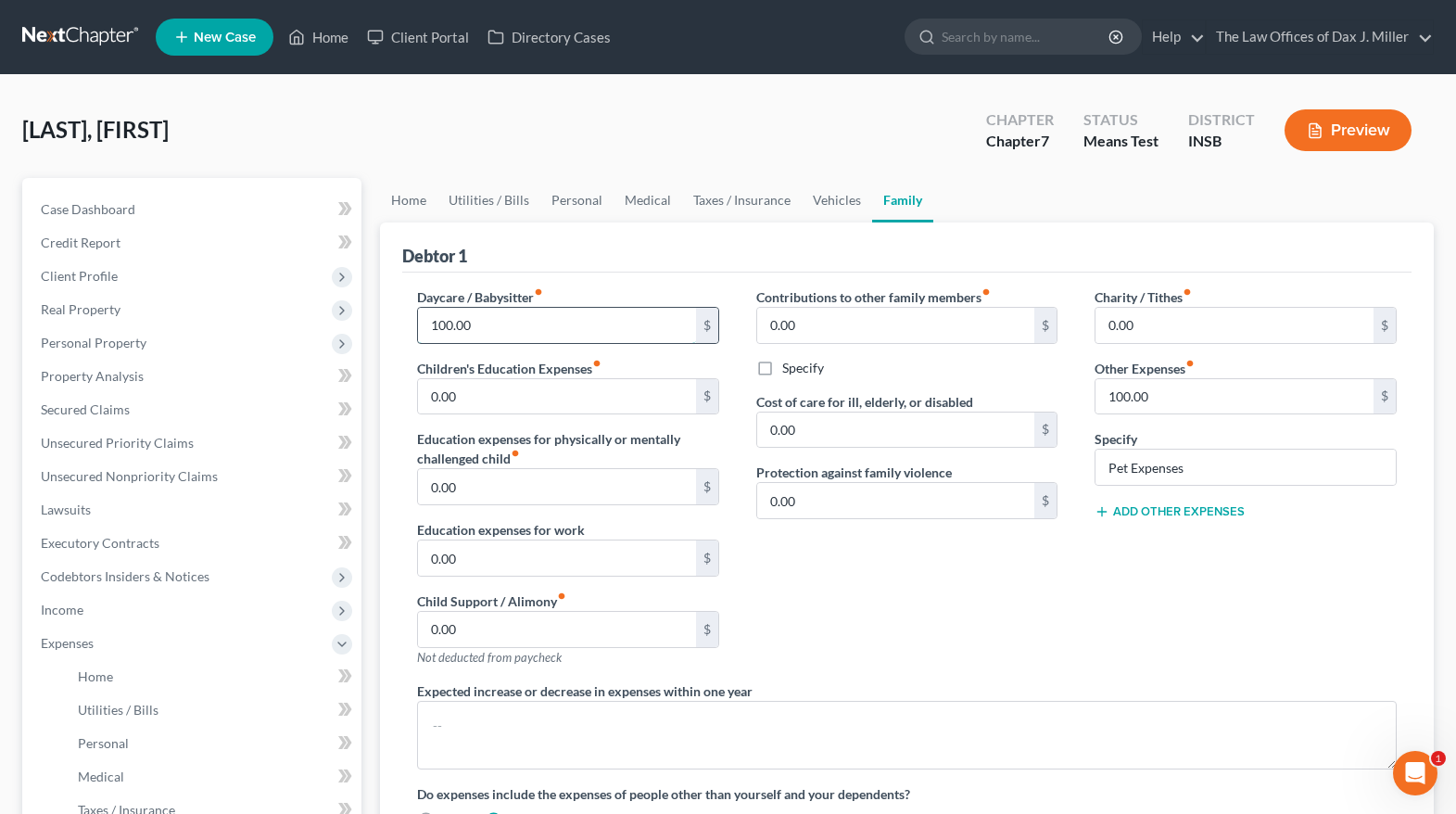 click on "100.00" at bounding box center [557, 325] 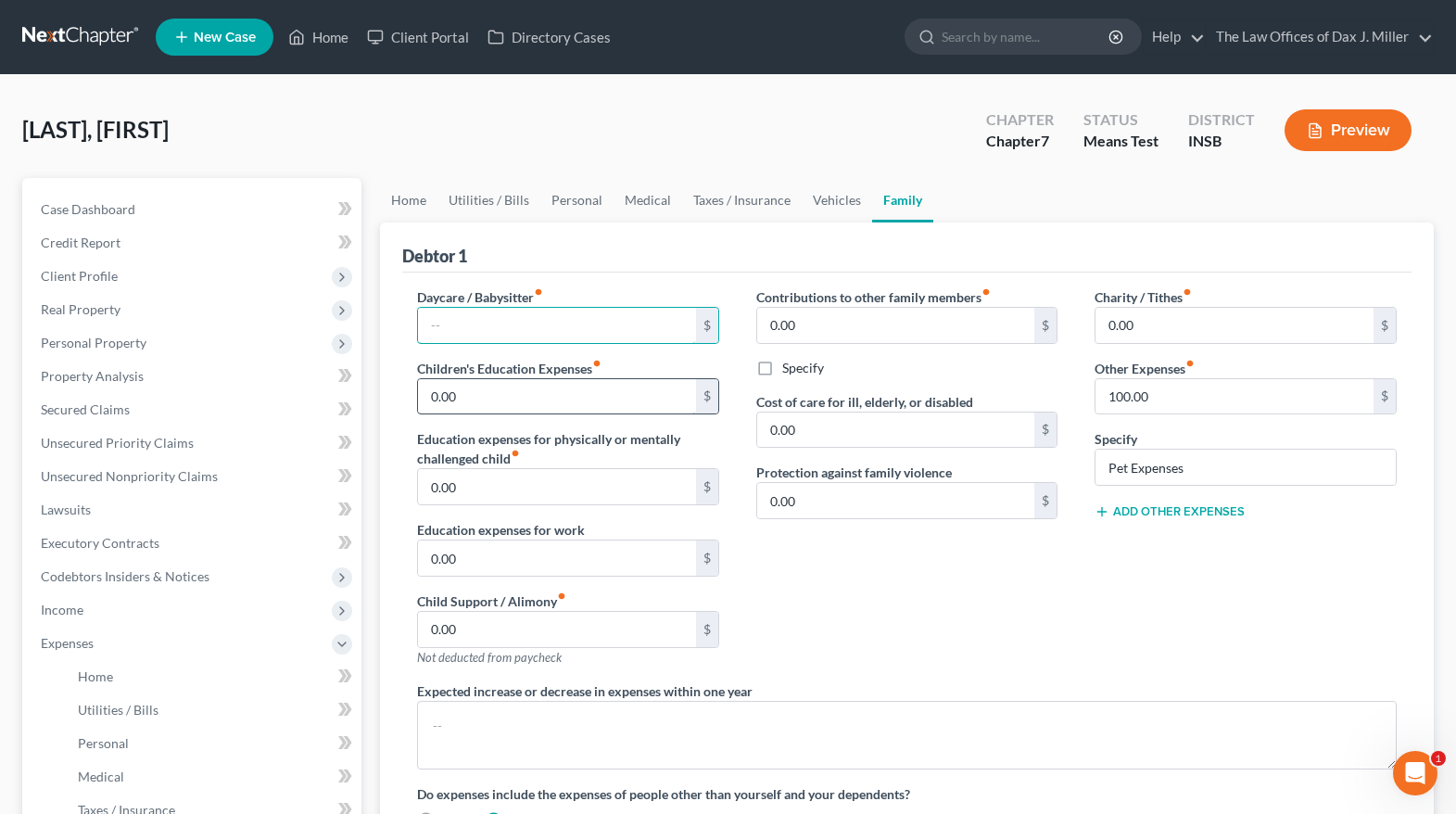 type 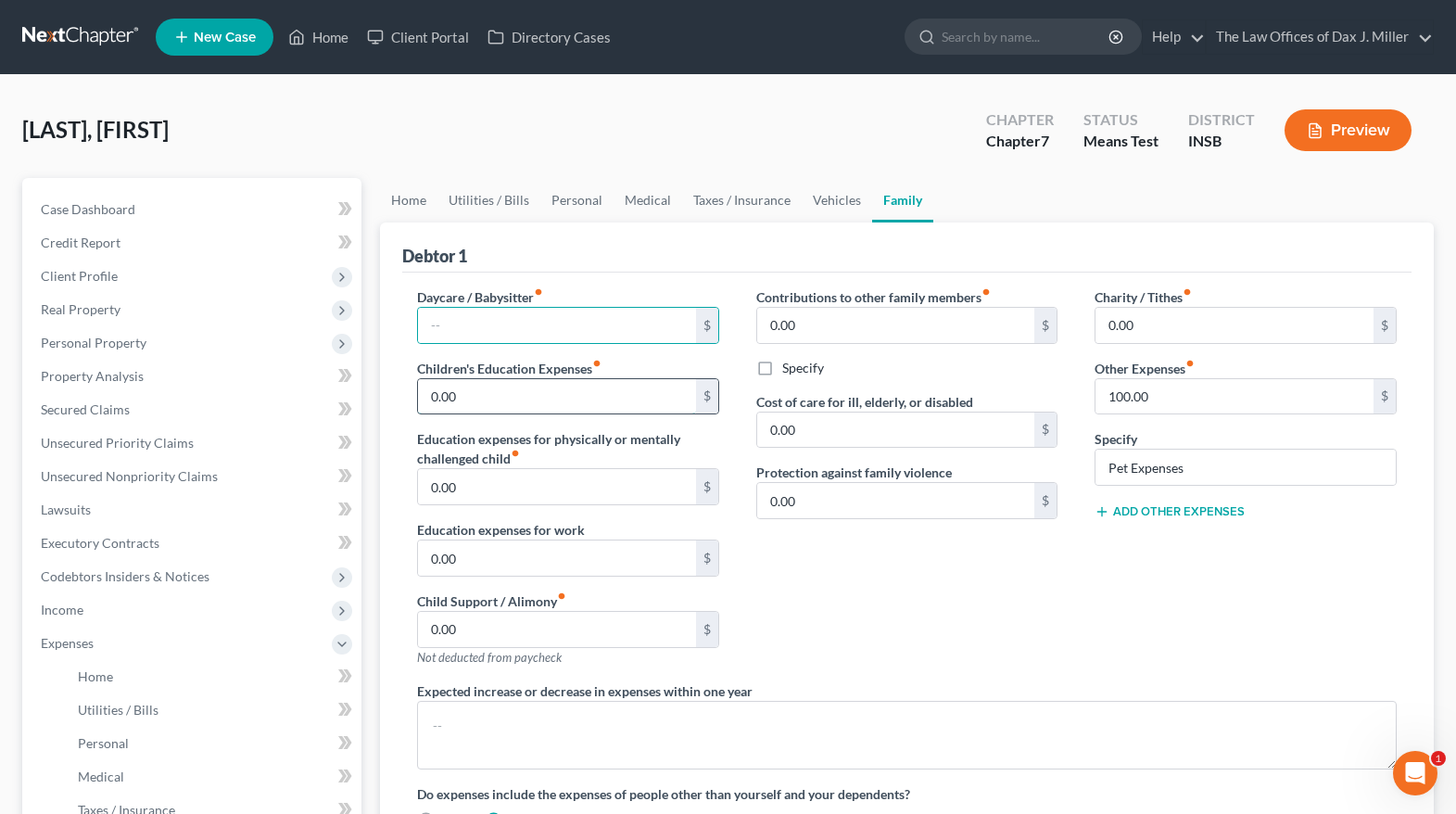 click on "0.00" at bounding box center [557, 397] 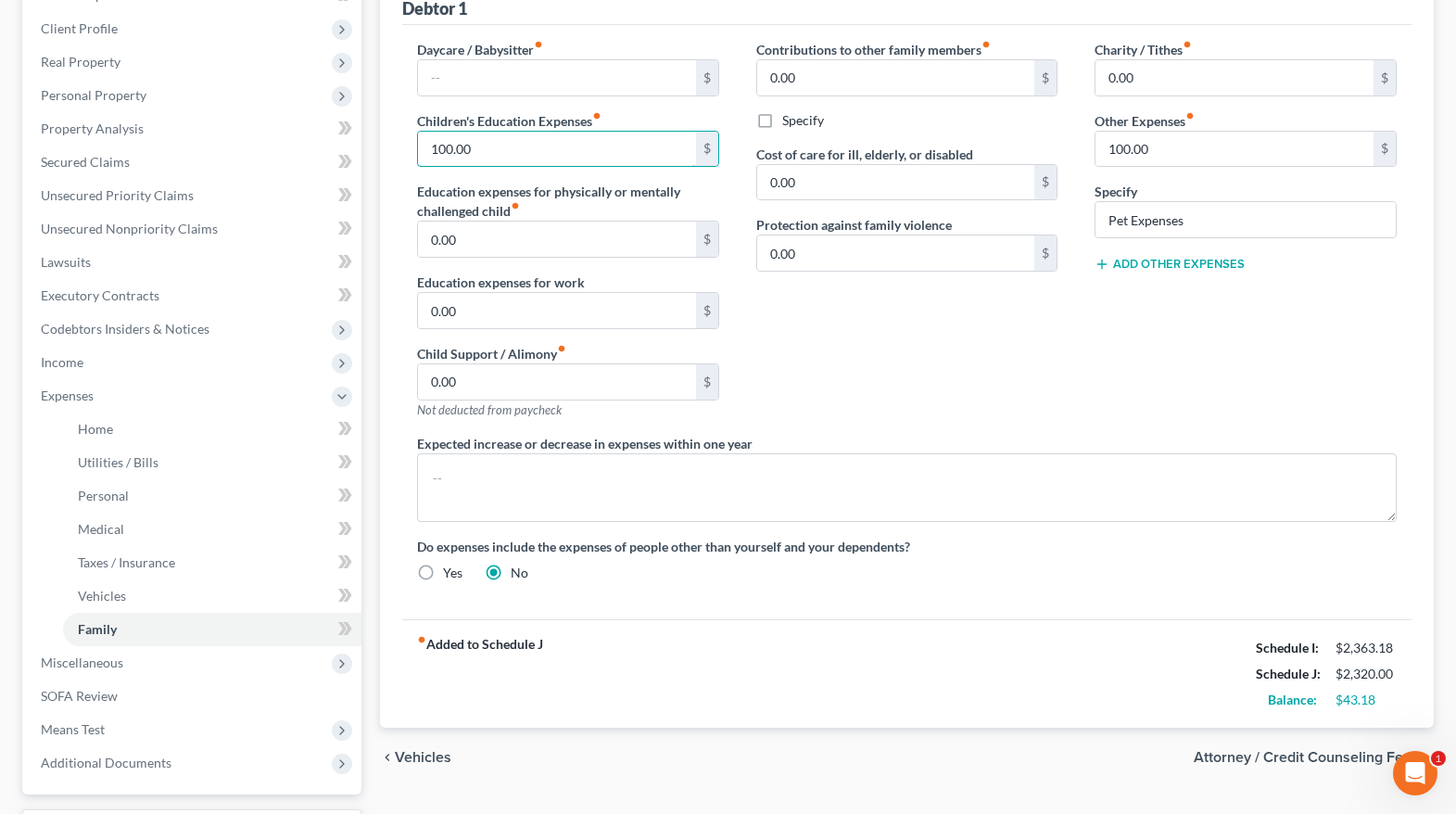 scroll, scrollTop: 123, scrollLeft: 0, axis: vertical 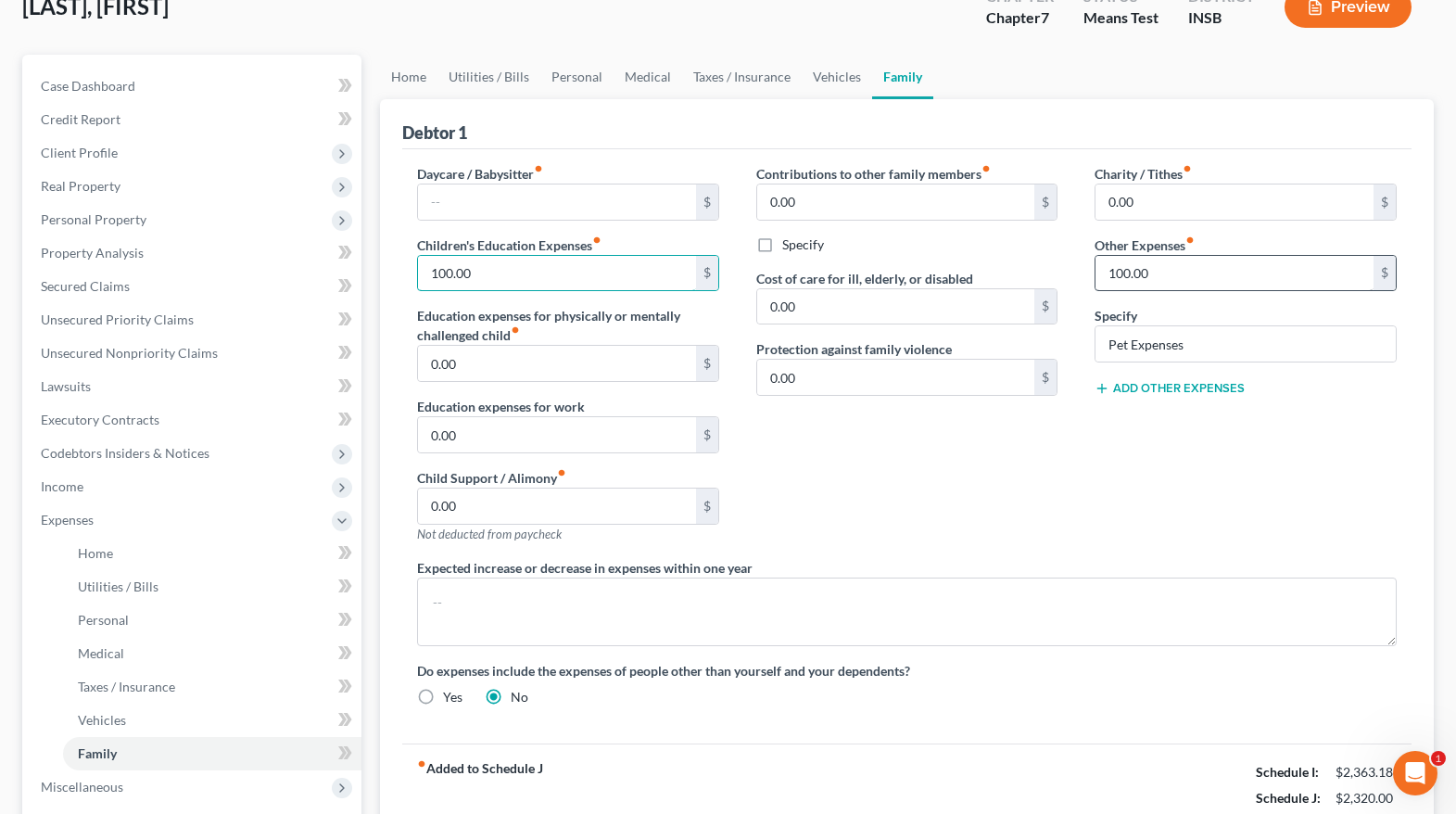 type on "100.00" 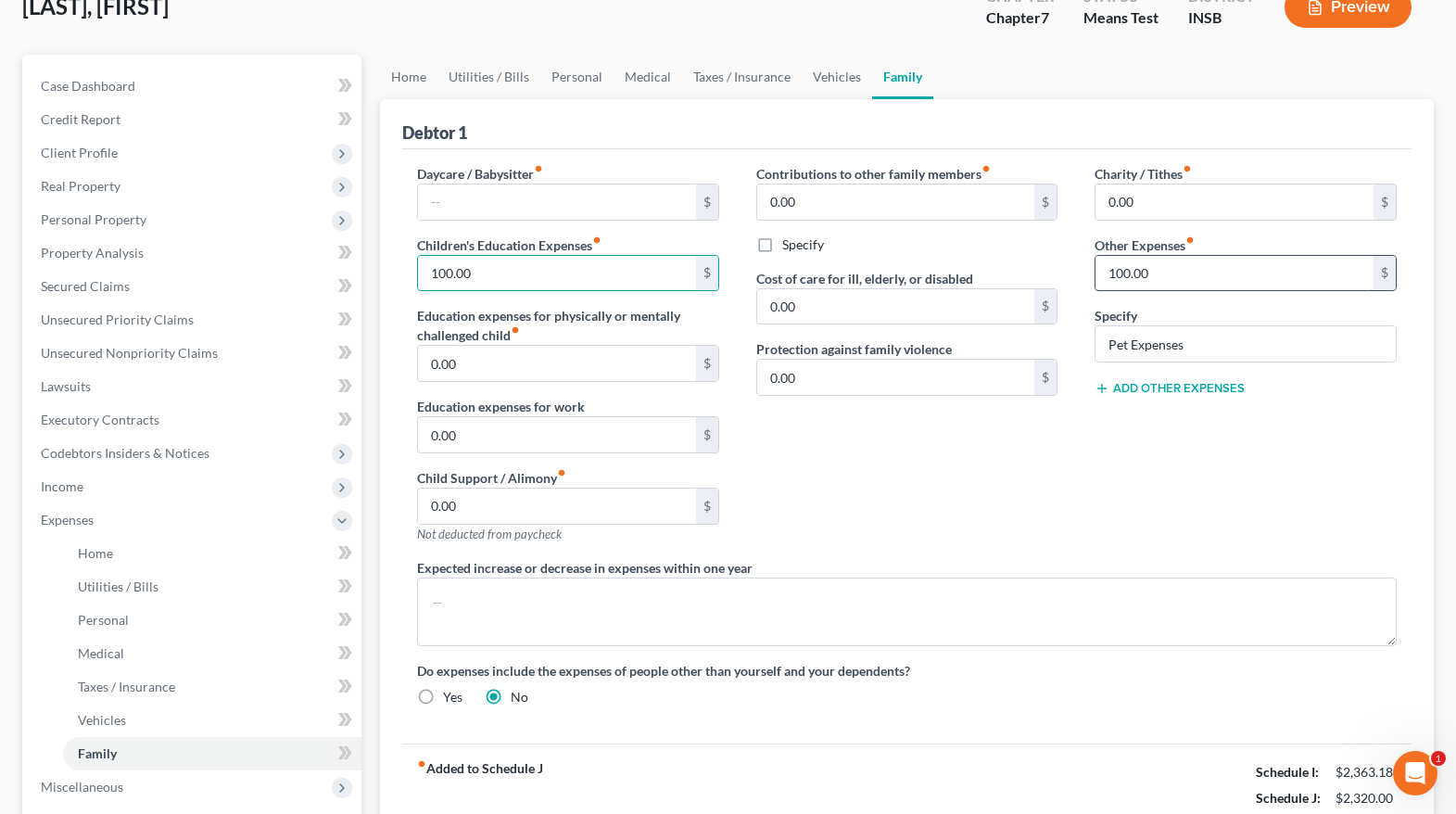 click on "100.00" at bounding box center [1234, 273] 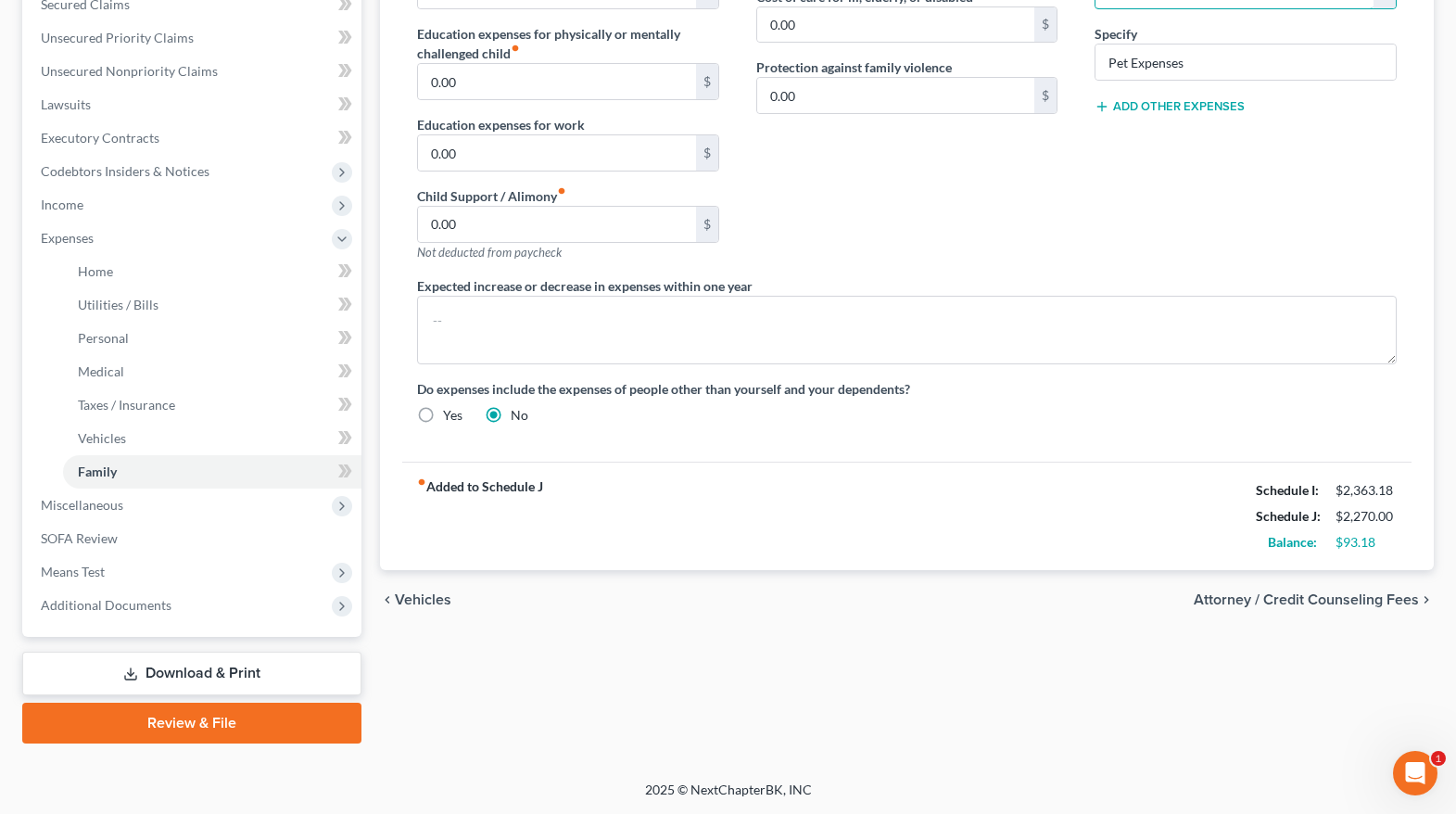 scroll, scrollTop: 158, scrollLeft: 0, axis: vertical 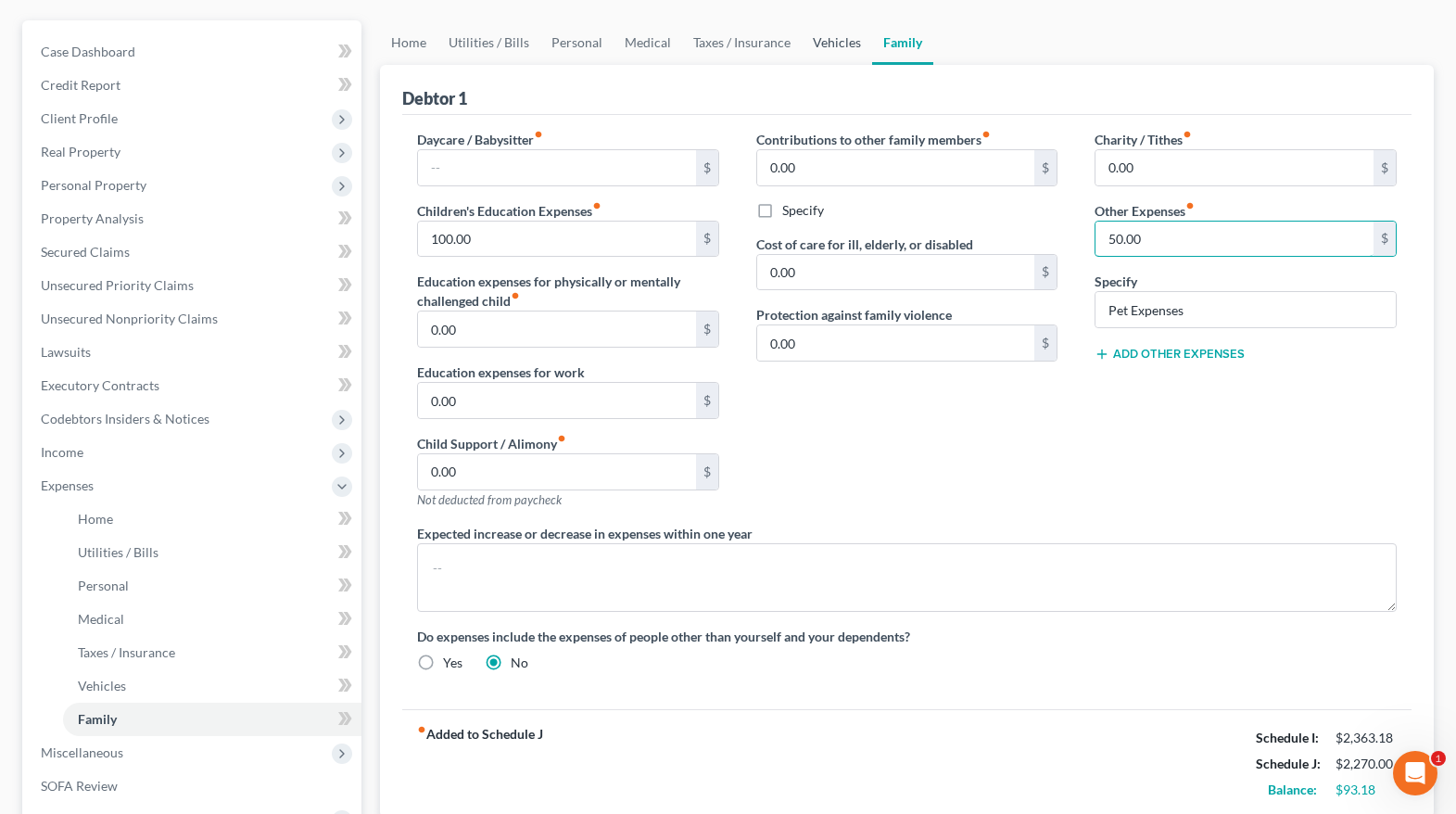 type on "50.00" 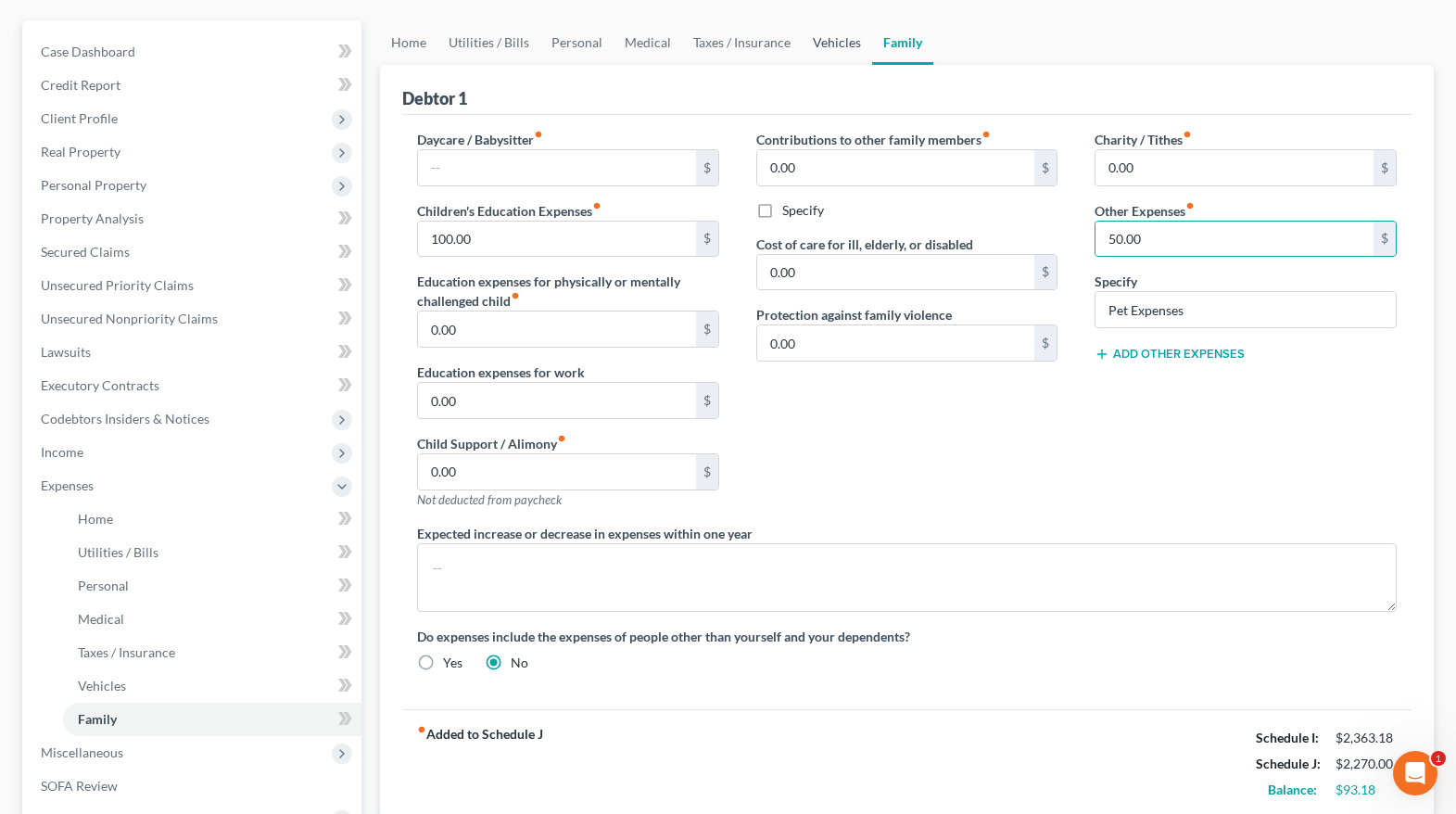 click on "Vehicles" at bounding box center (837, 43) 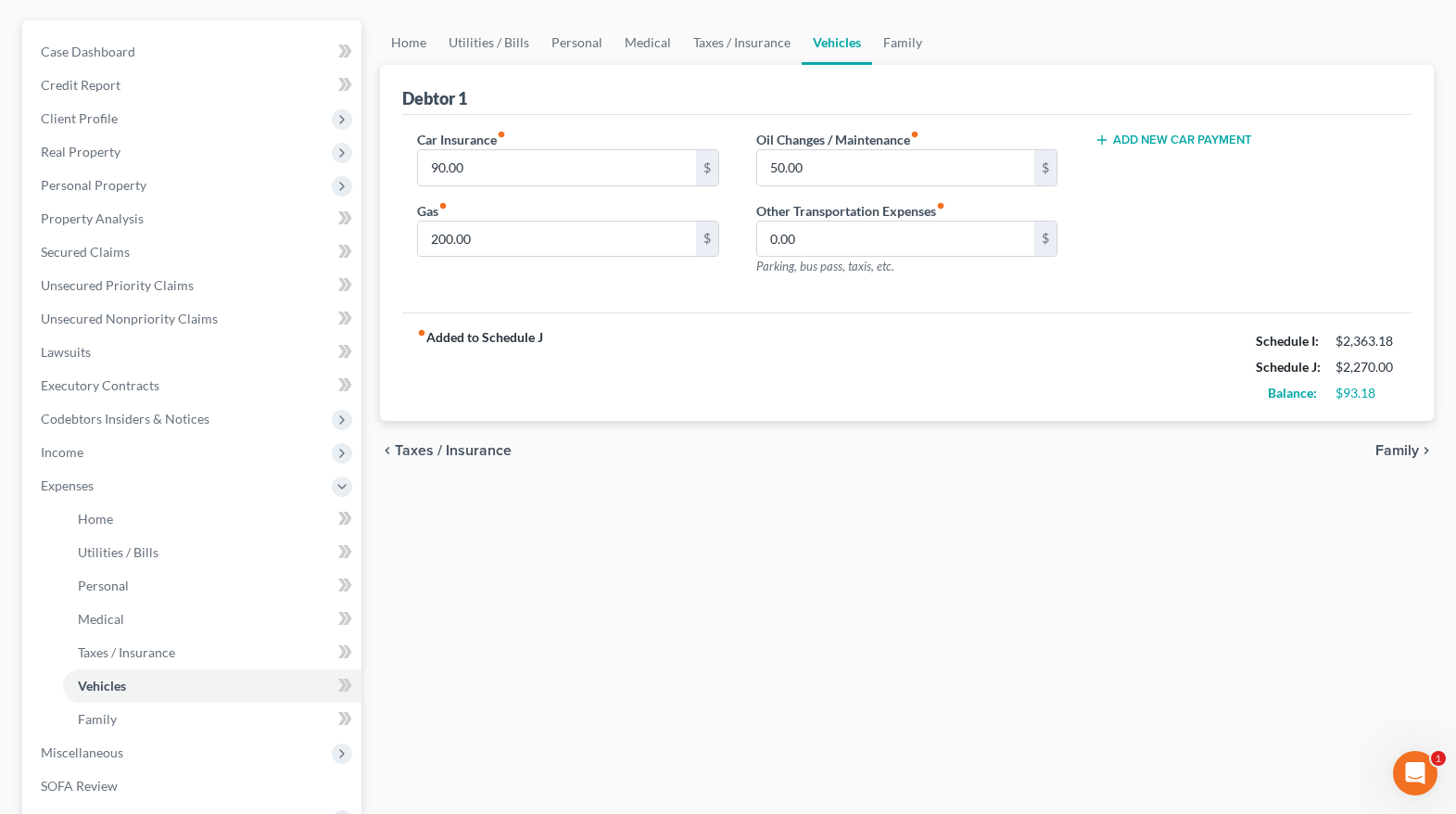 scroll, scrollTop: 0, scrollLeft: 0, axis: both 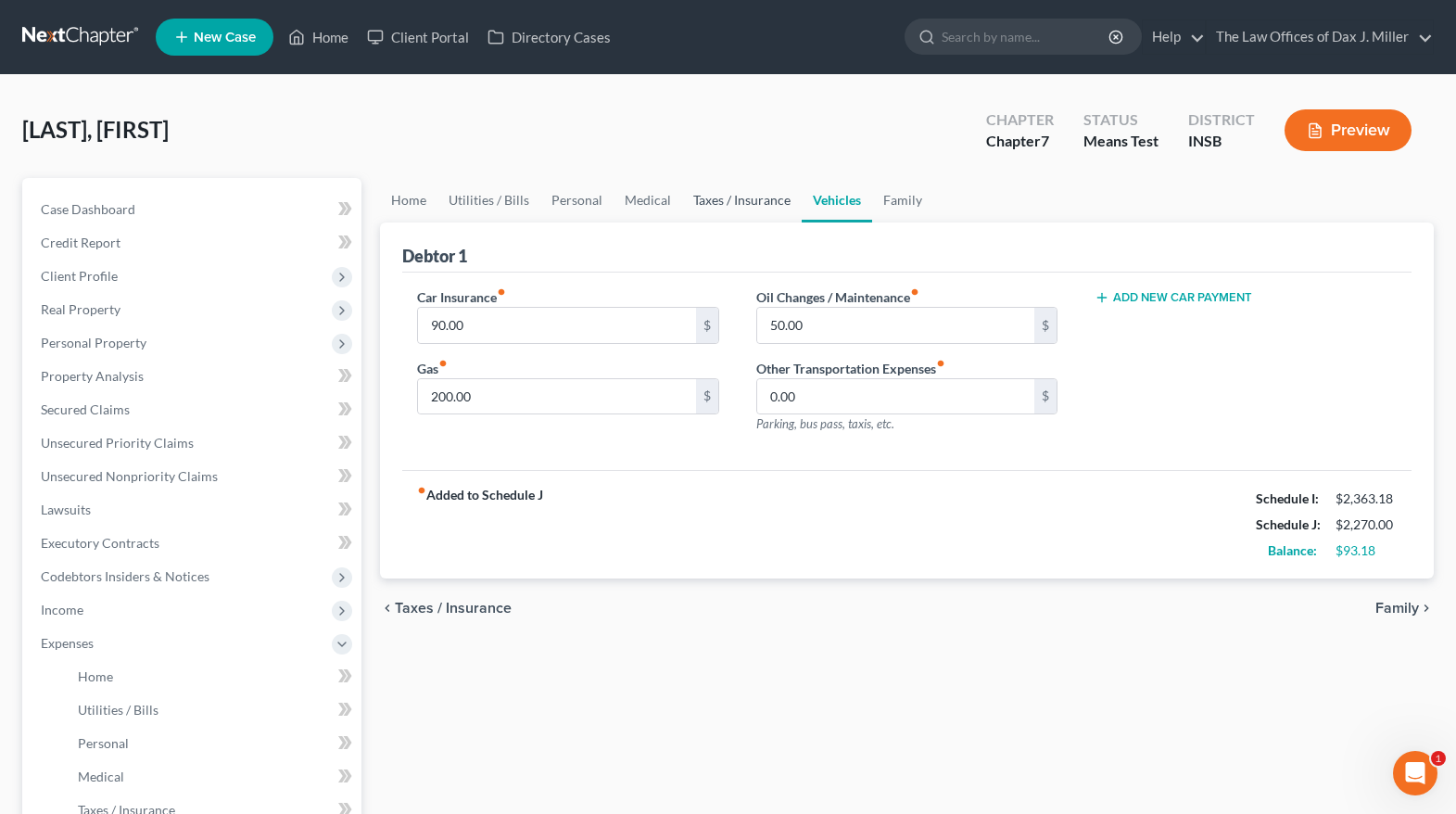 click on "Taxes / Insurance" at bounding box center [741, 200] 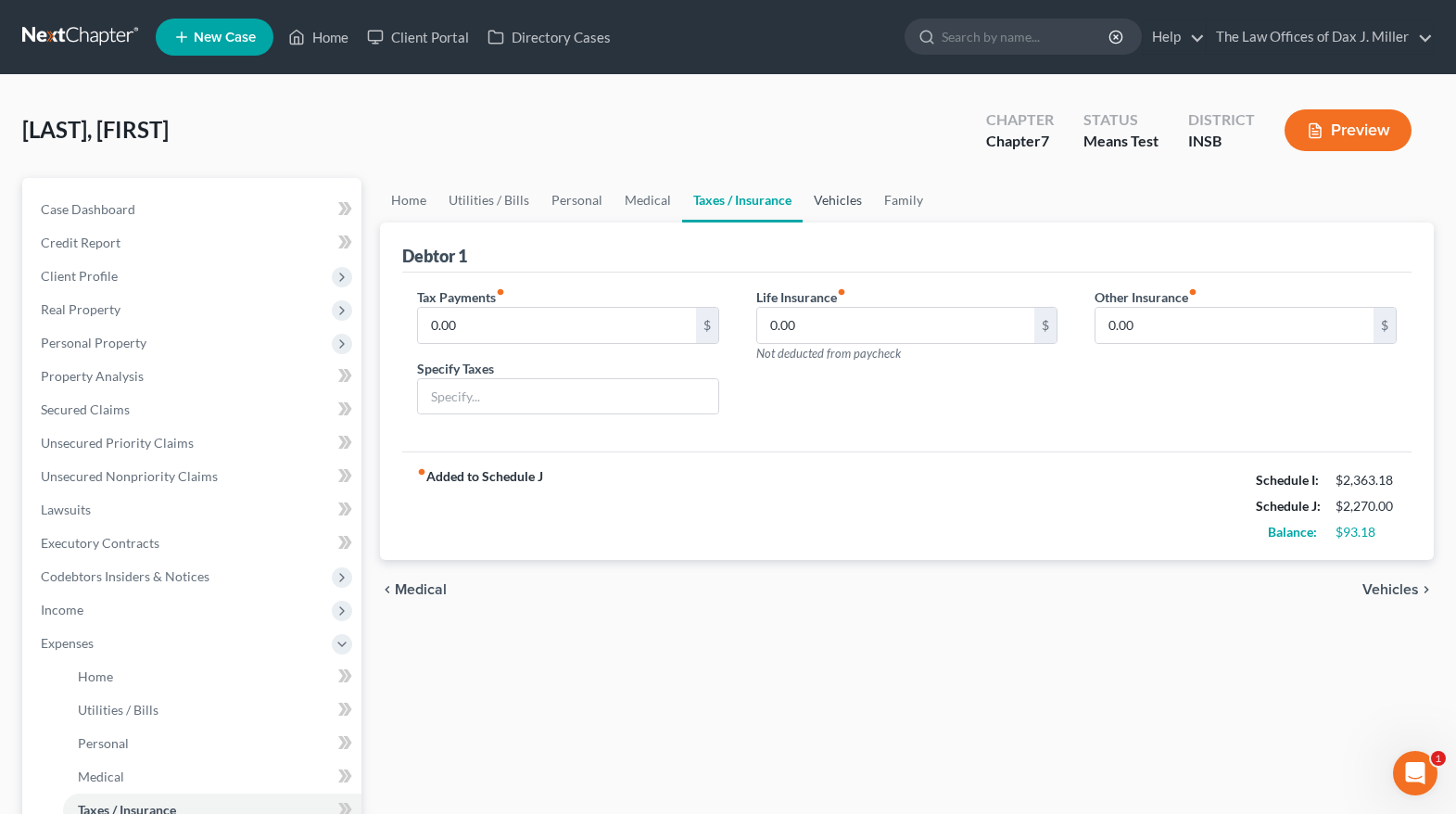 click on "Vehicles" at bounding box center [838, 200] 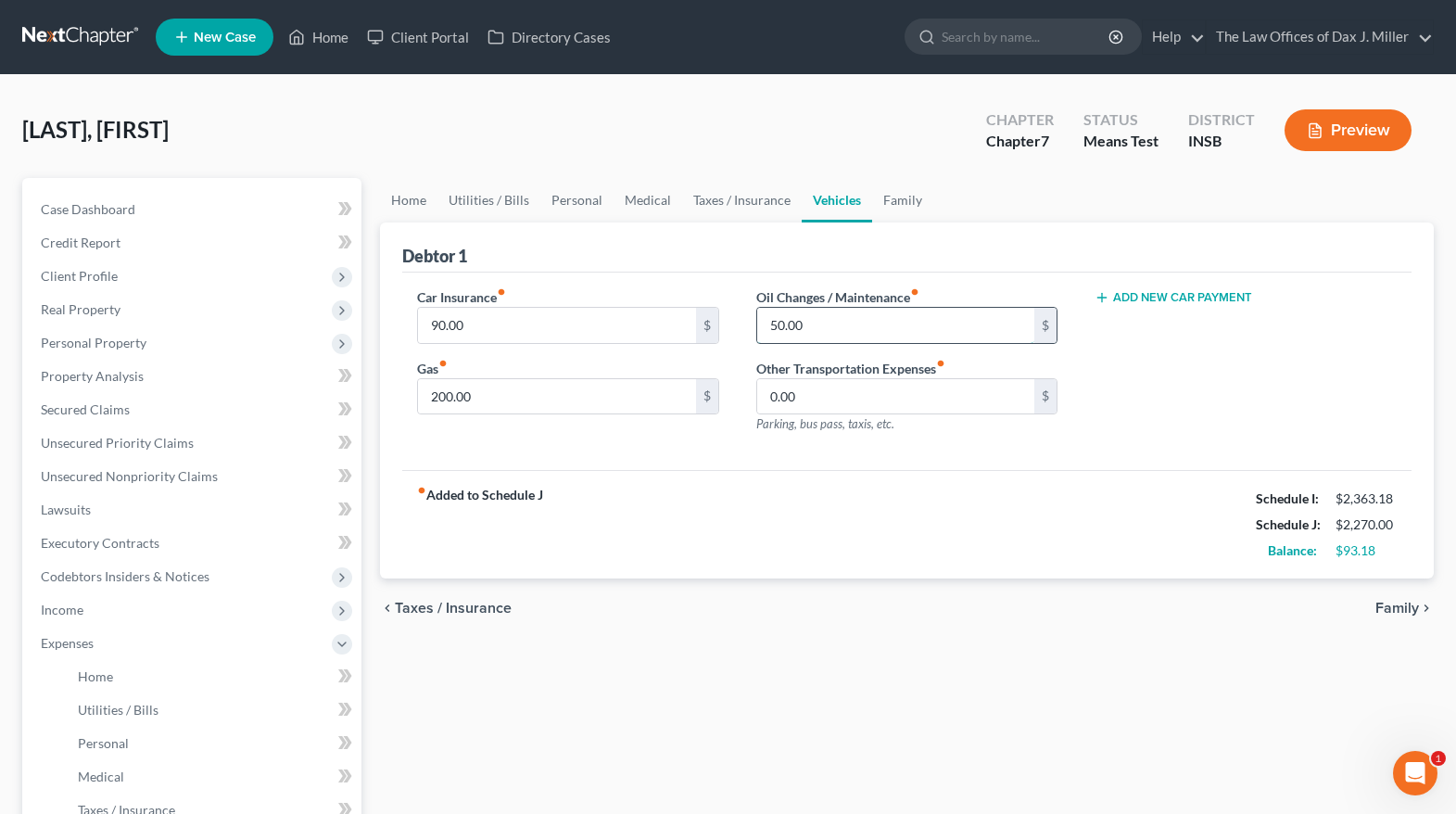 click on "50.00" at bounding box center [896, 325] 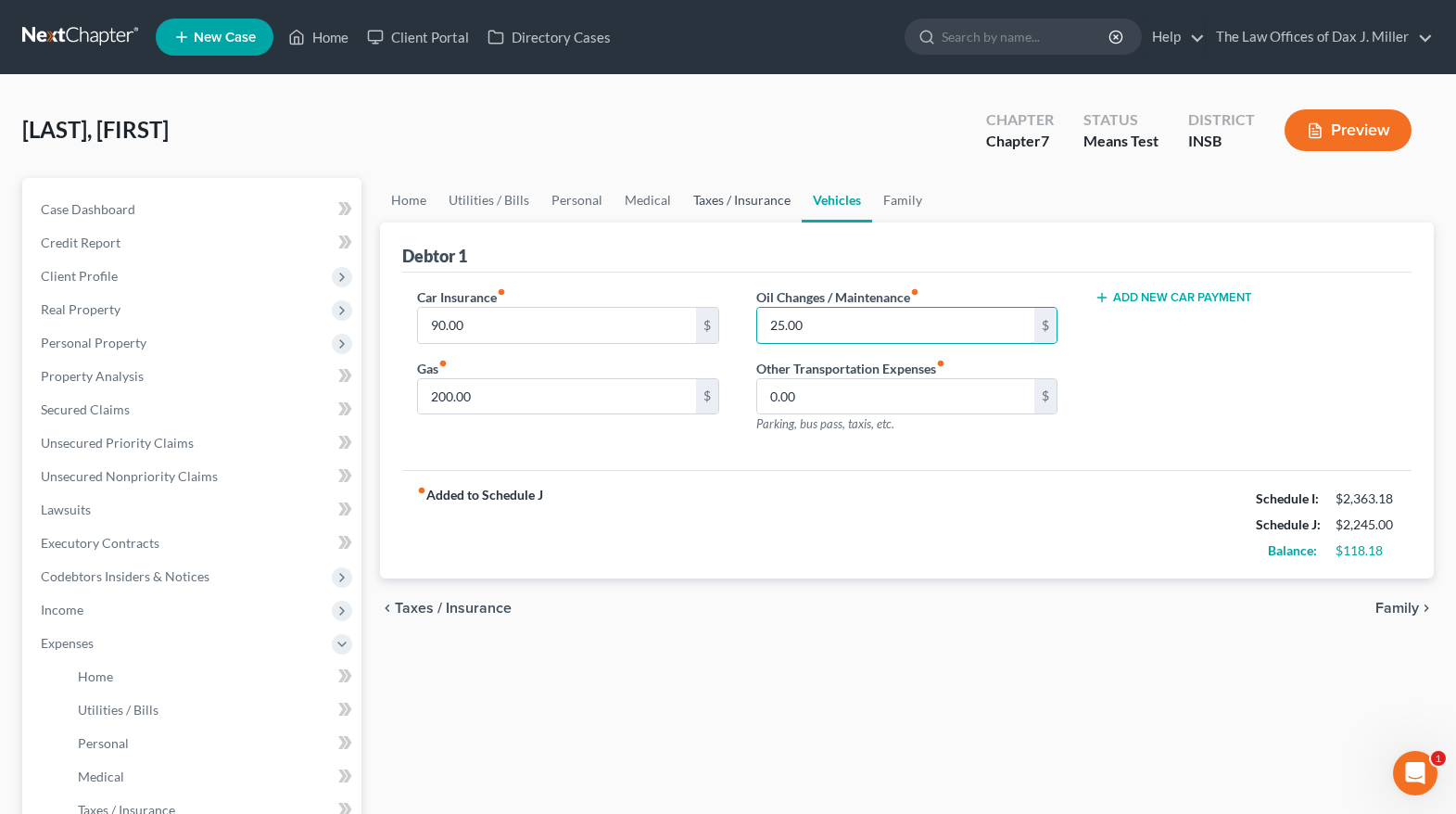 type on "25.00" 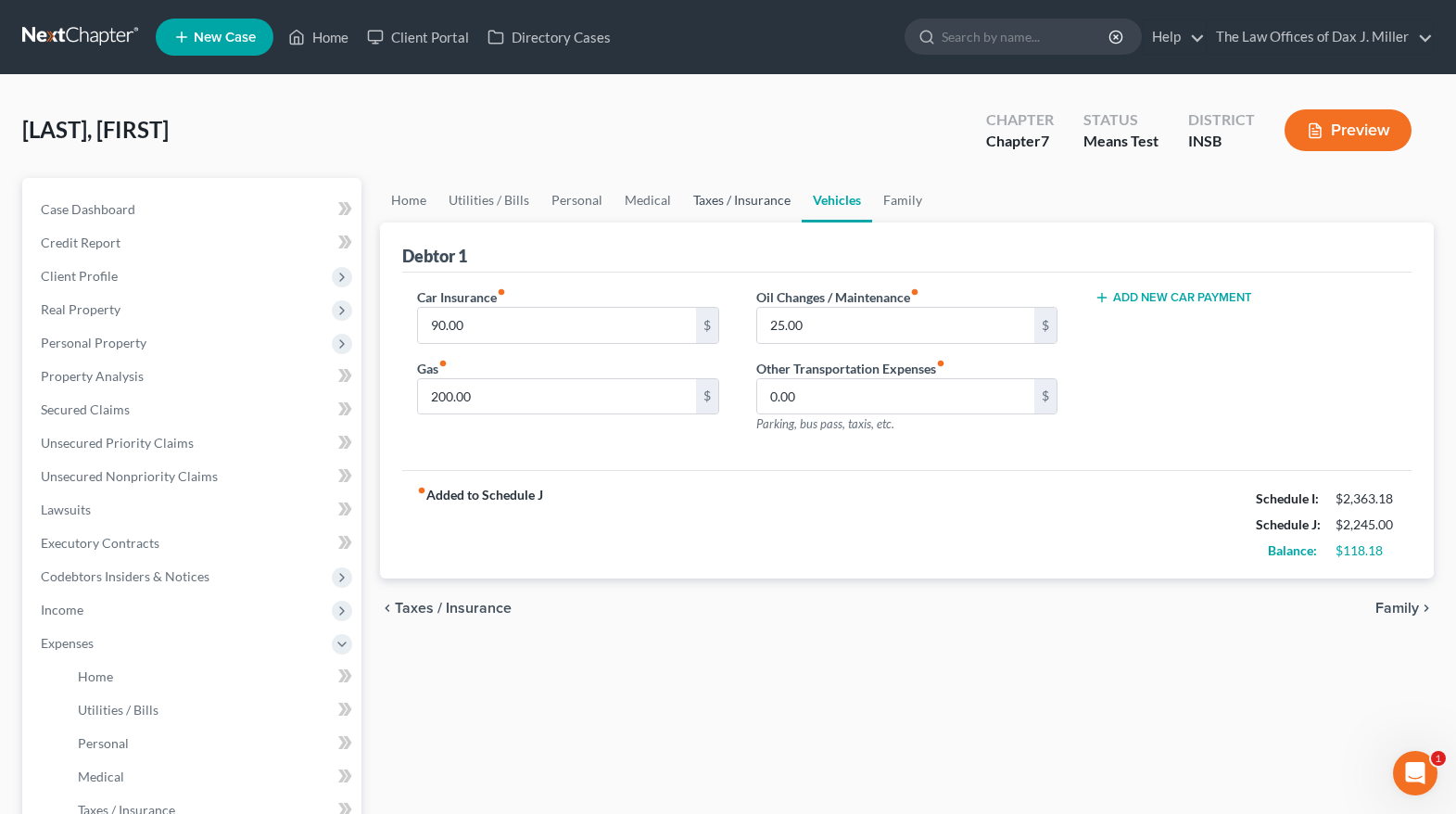 click on "Taxes / Insurance" at bounding box center (741, 200) 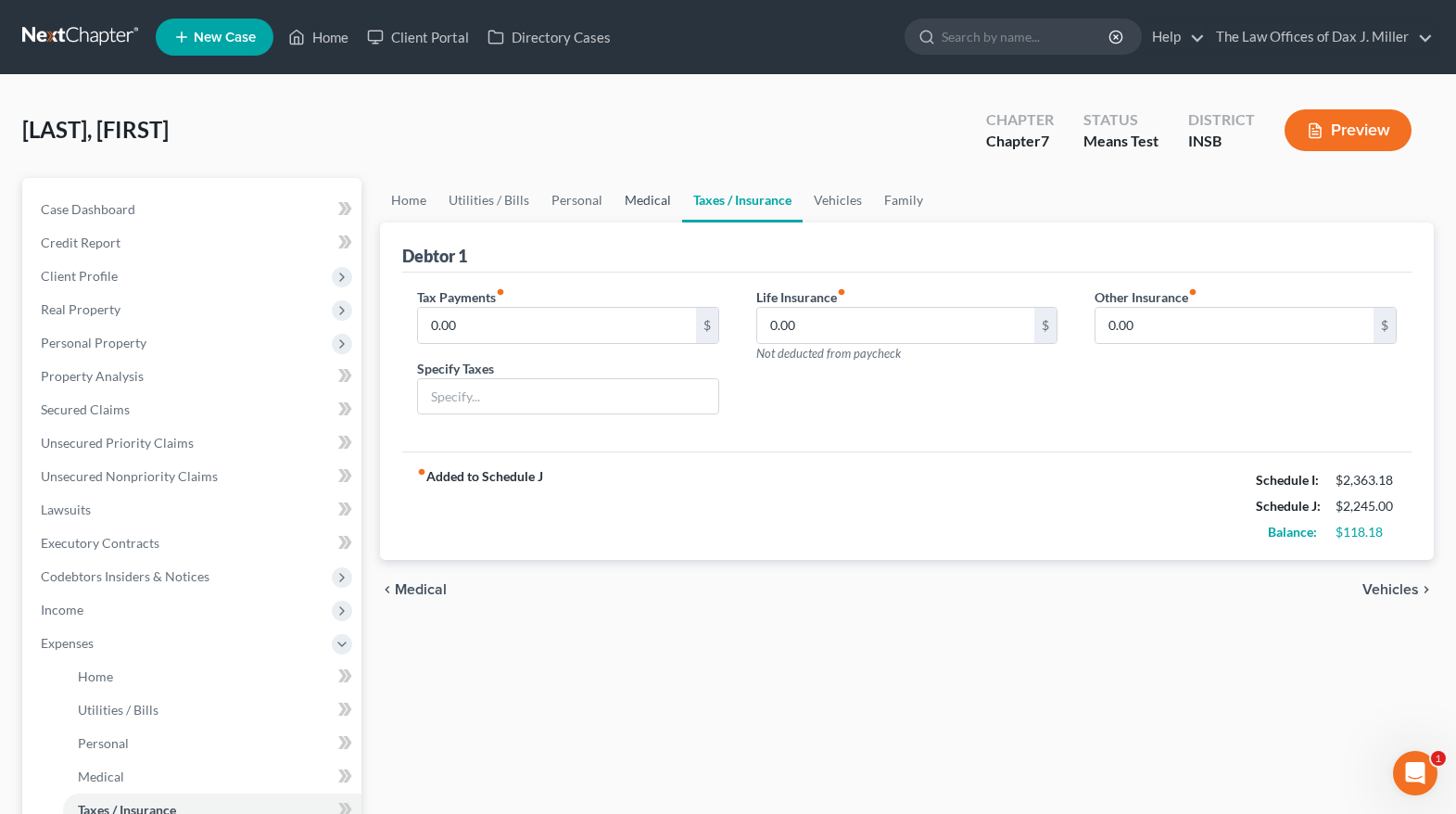 click on "Medical" at bounding box center (648, 200) 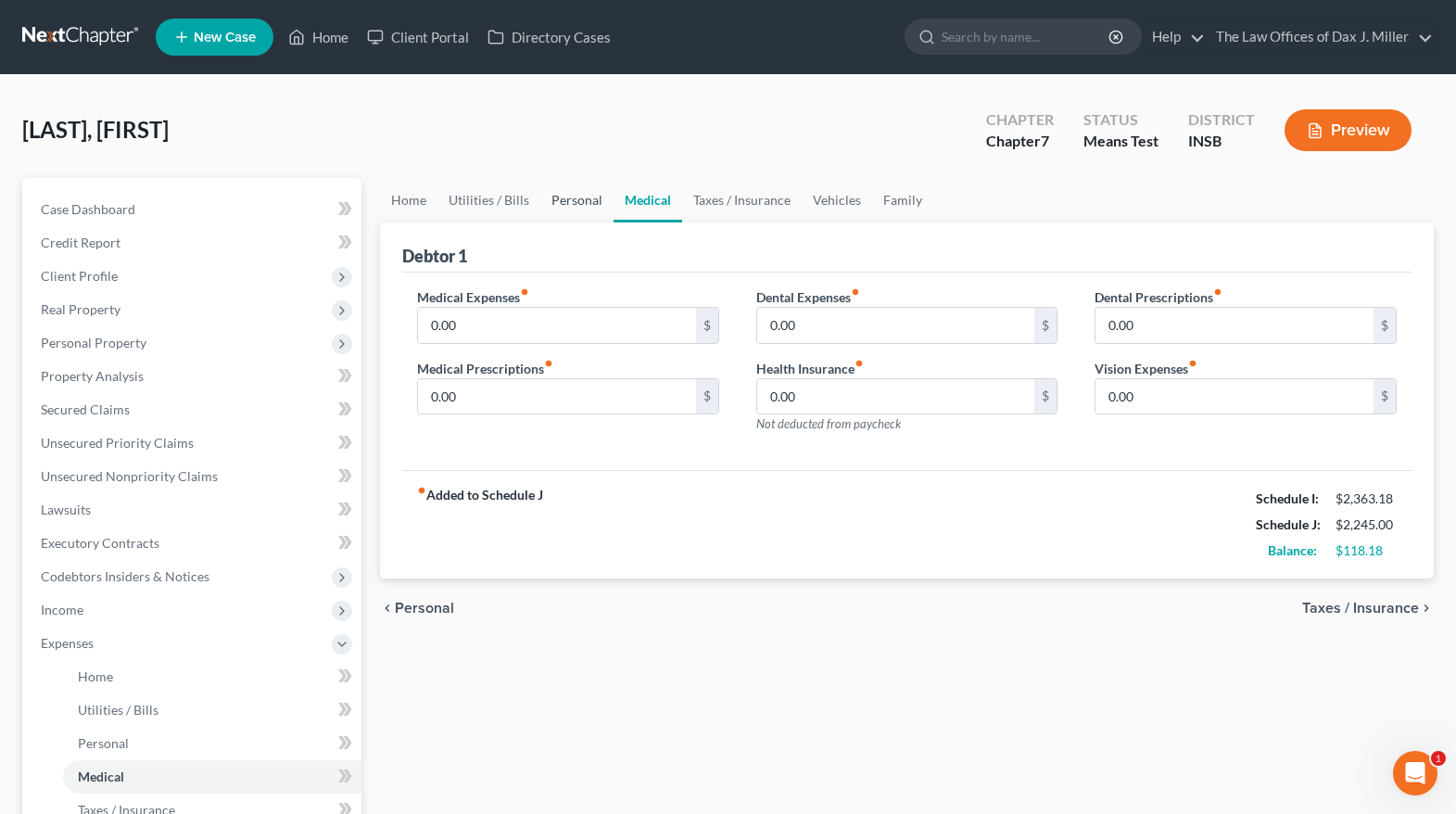 click on "Personal" at bounding box center (576, 200) 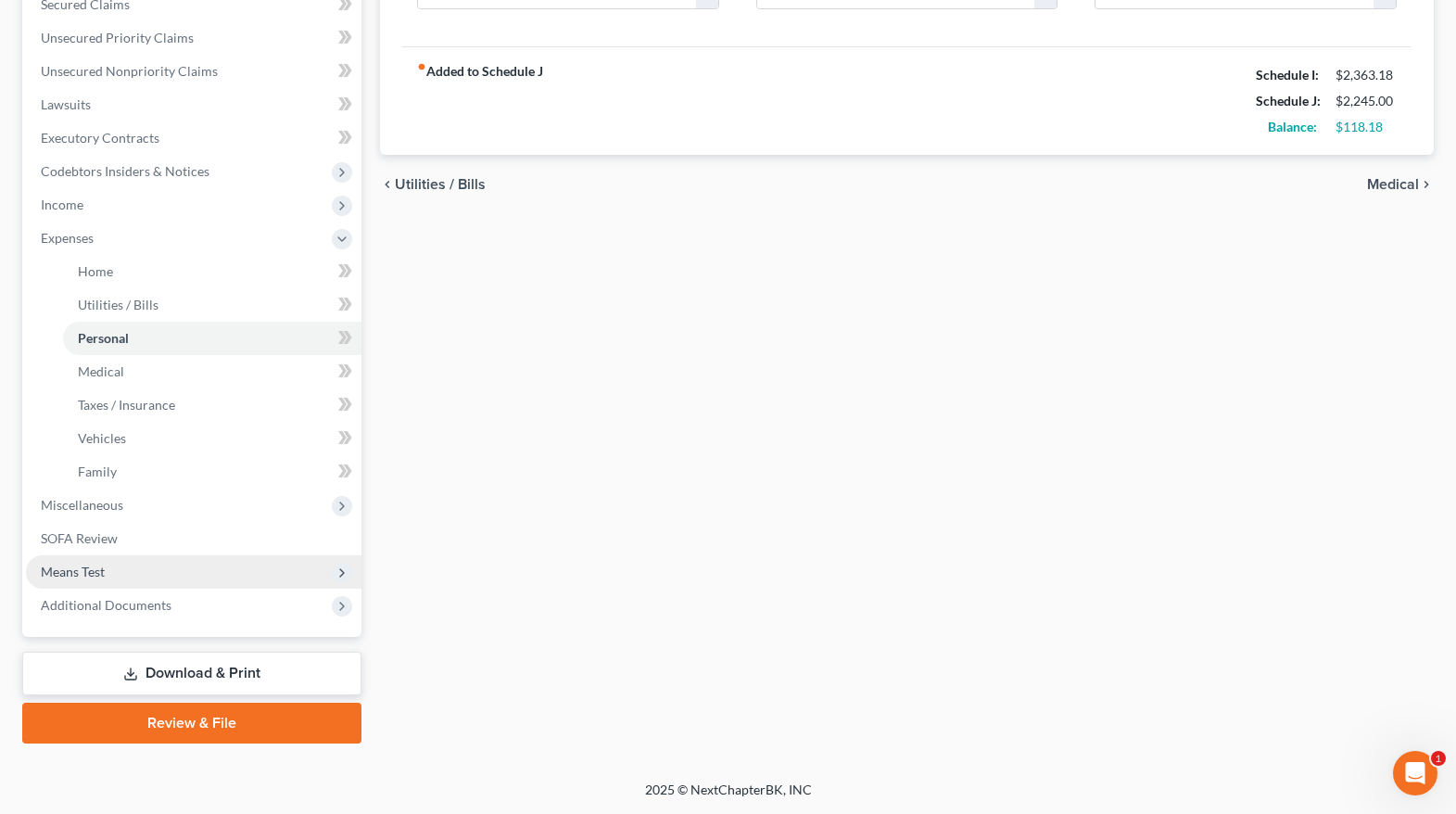 click on "Means Test" at bounding box center [194, 572] 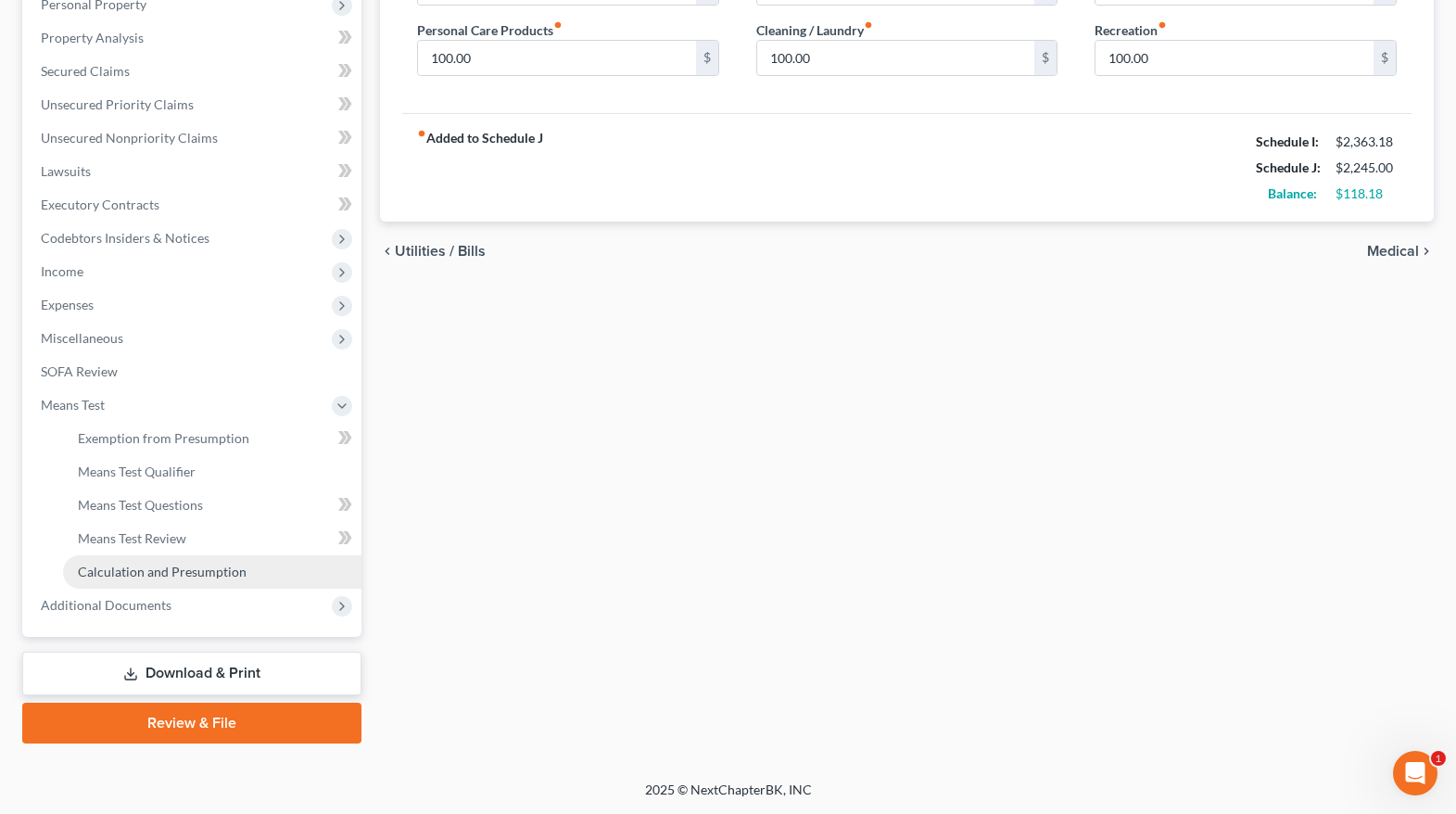 scroll, scrollTop: 338, scrollLeft: 0, axis: vertical 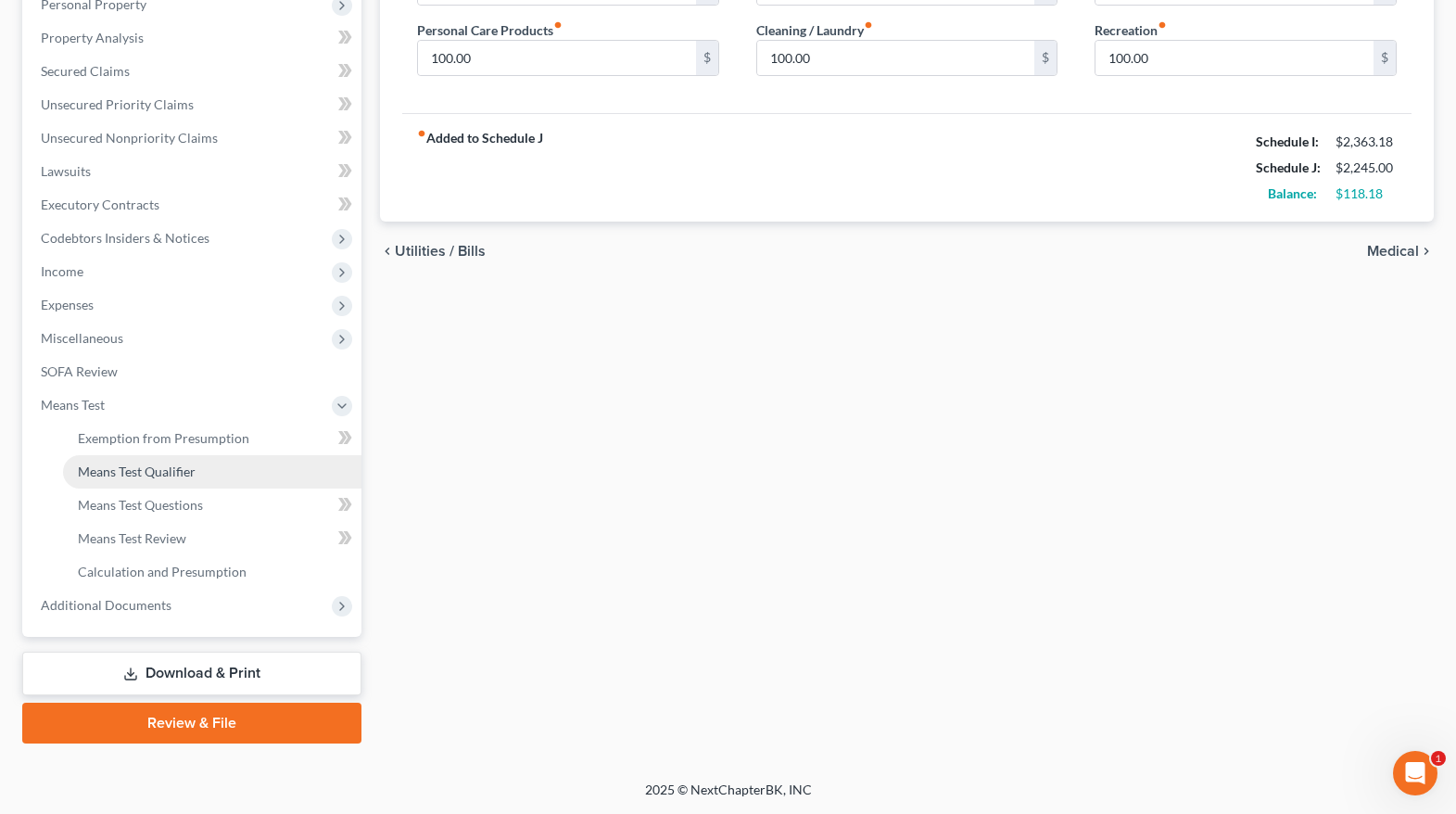 click on "Means Test Qualifier" at bounding box center [136, 471] 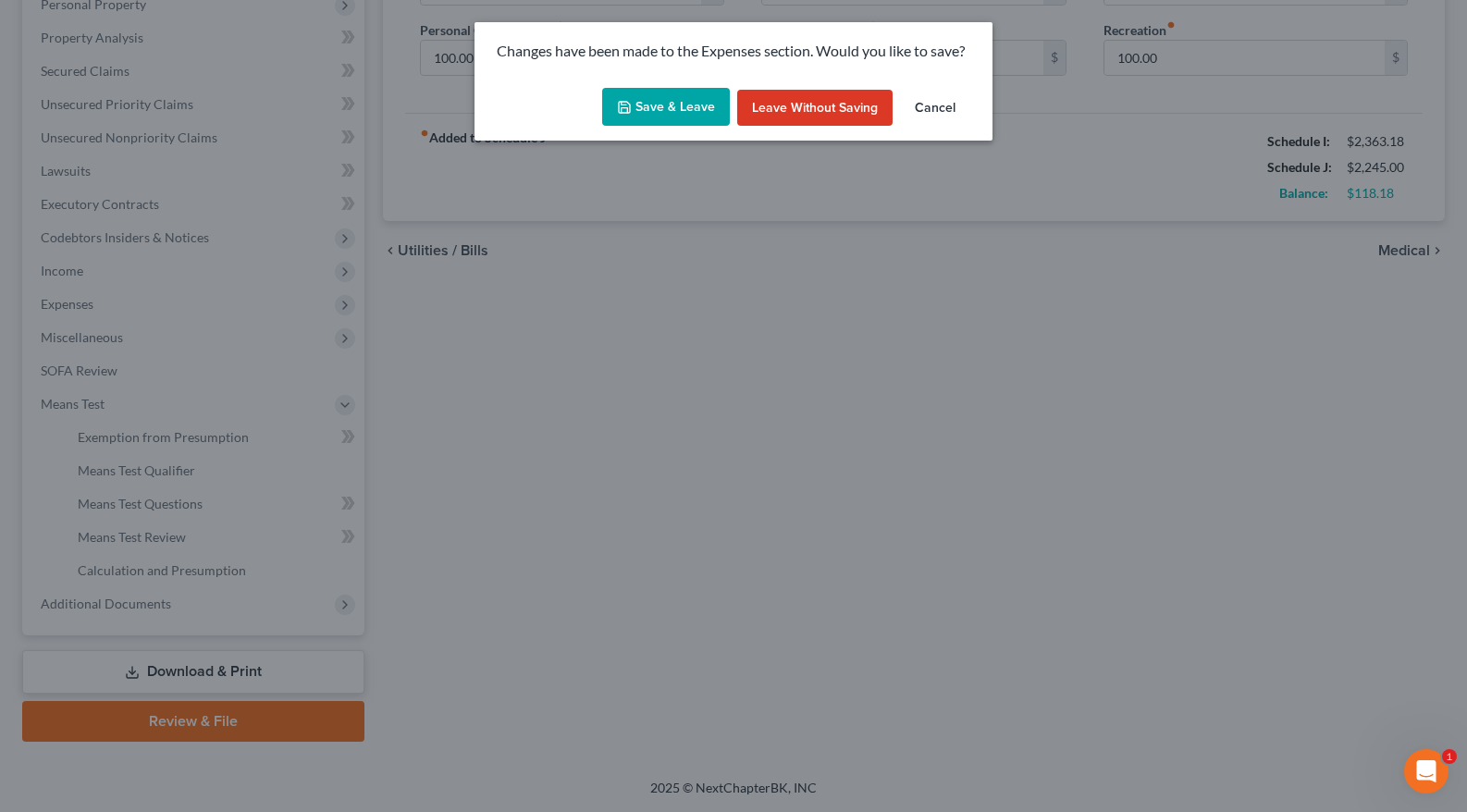 click on "Save & Leave" at bounding box center [666, 107] 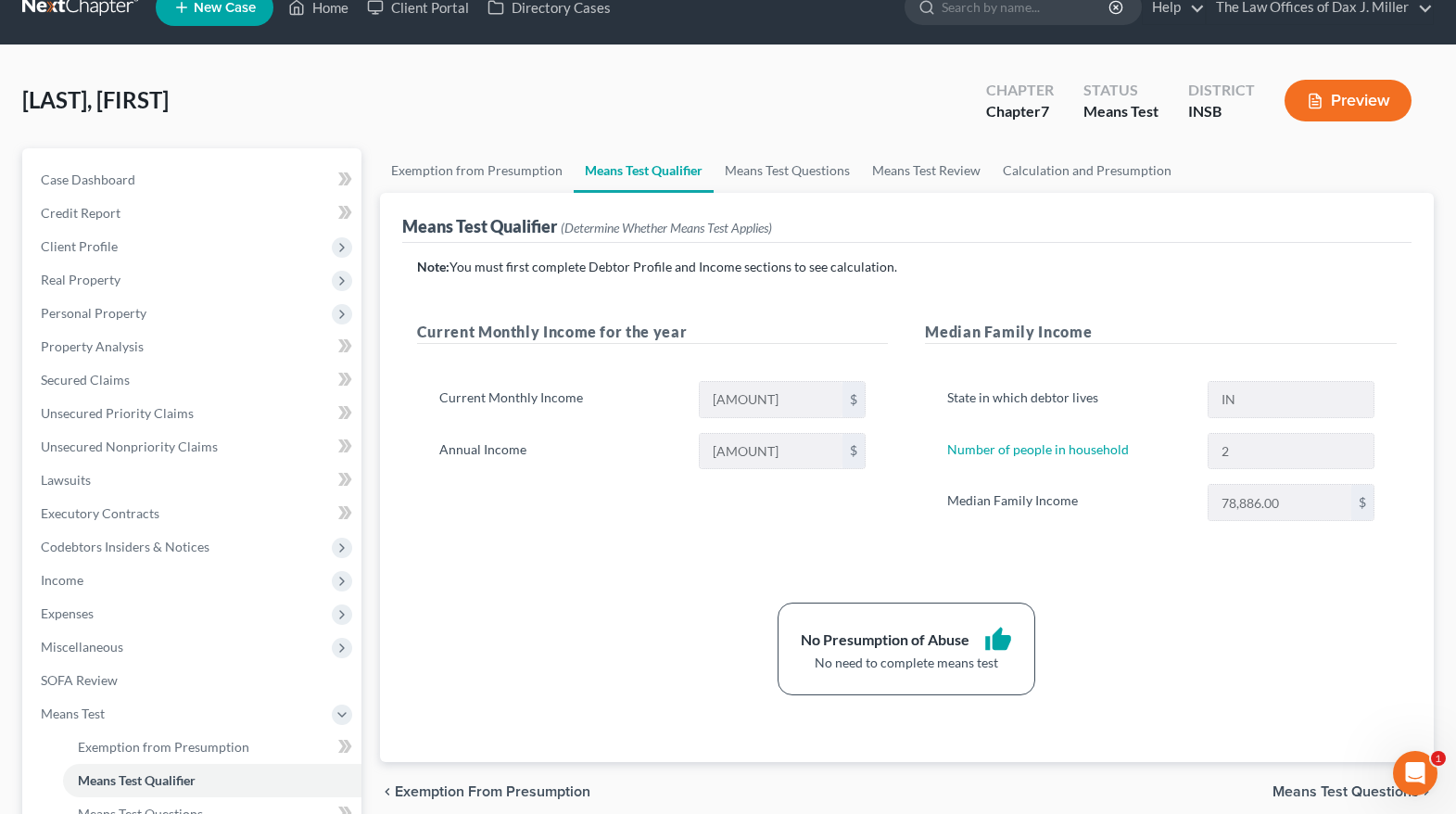 scroll, scrollTop: 0, scrollLeft: 0, axis: both 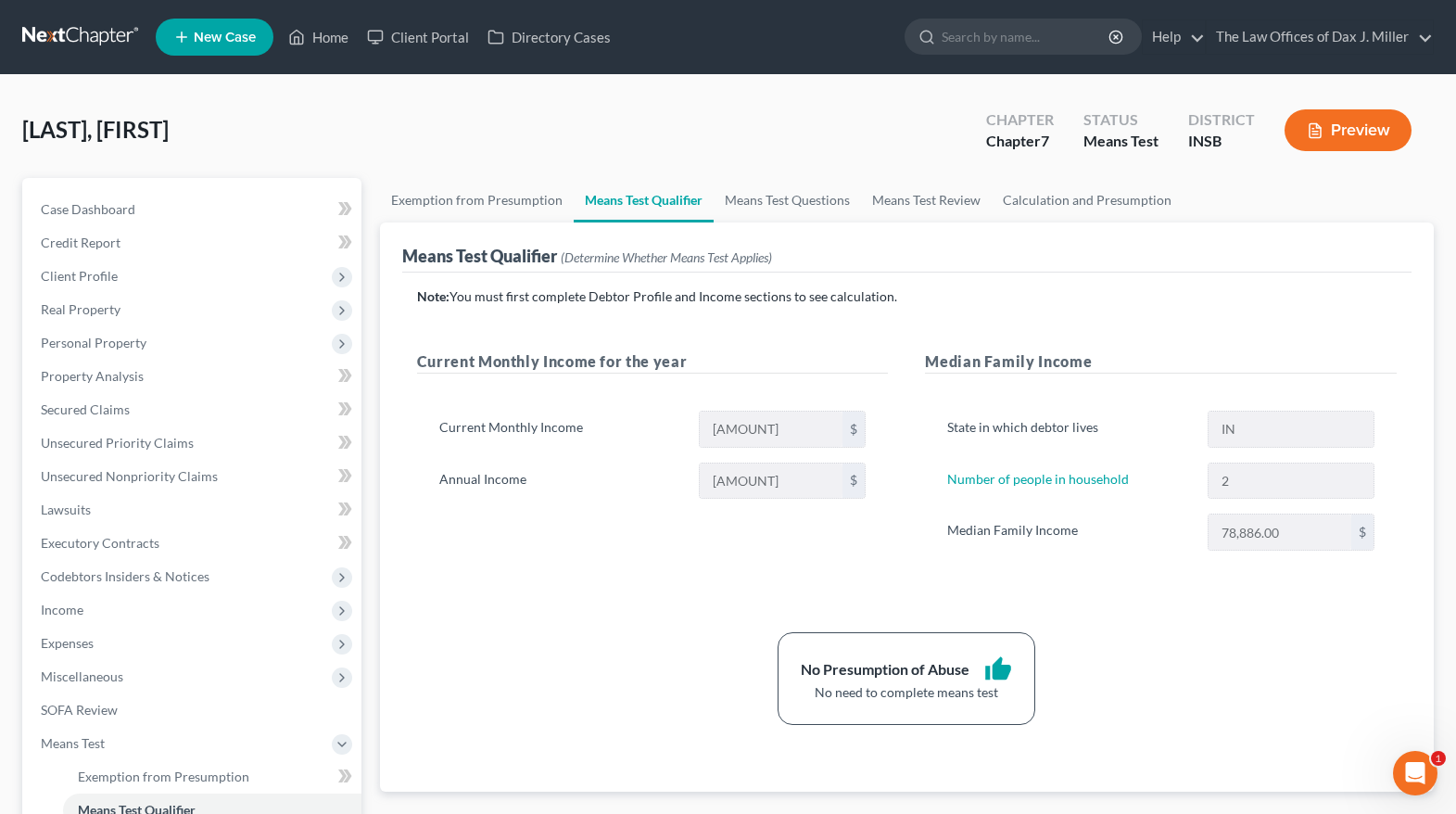 click at bounding box center (82, 37) 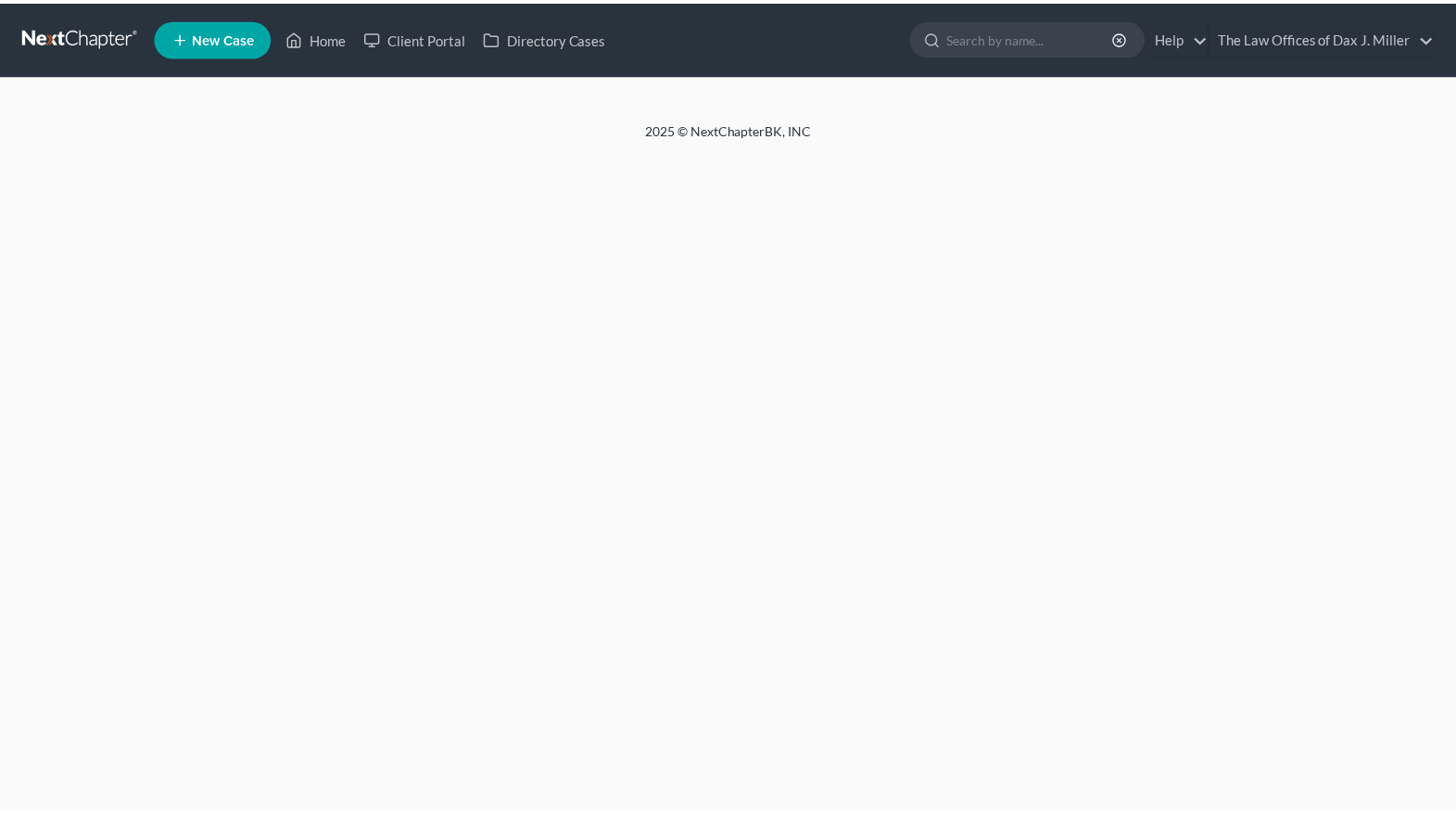 scroll, scrollTop: 0, scrollLeft: 0, axis: both 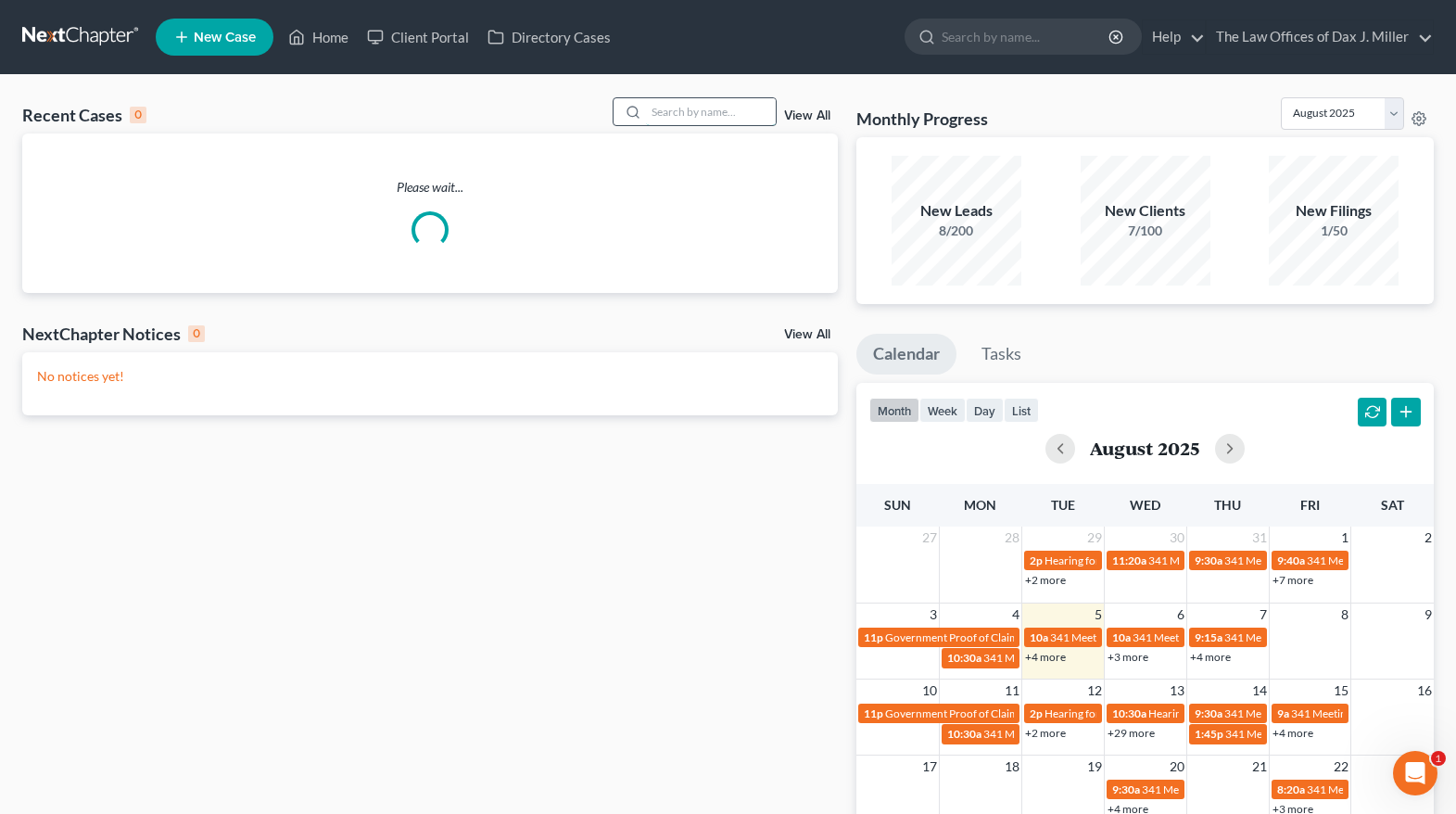 click at bounding box center [711, 111] 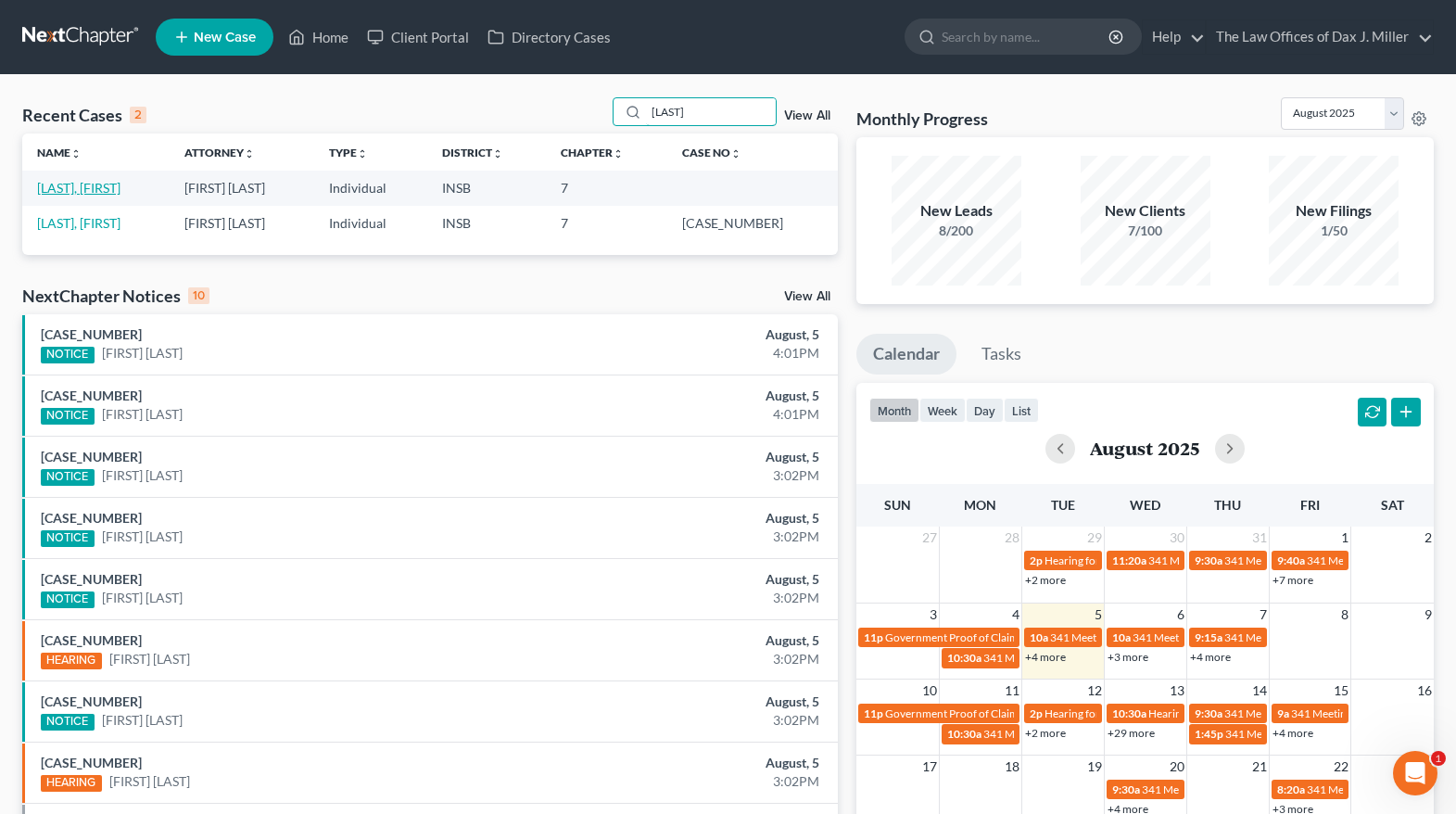 type on "carlton" 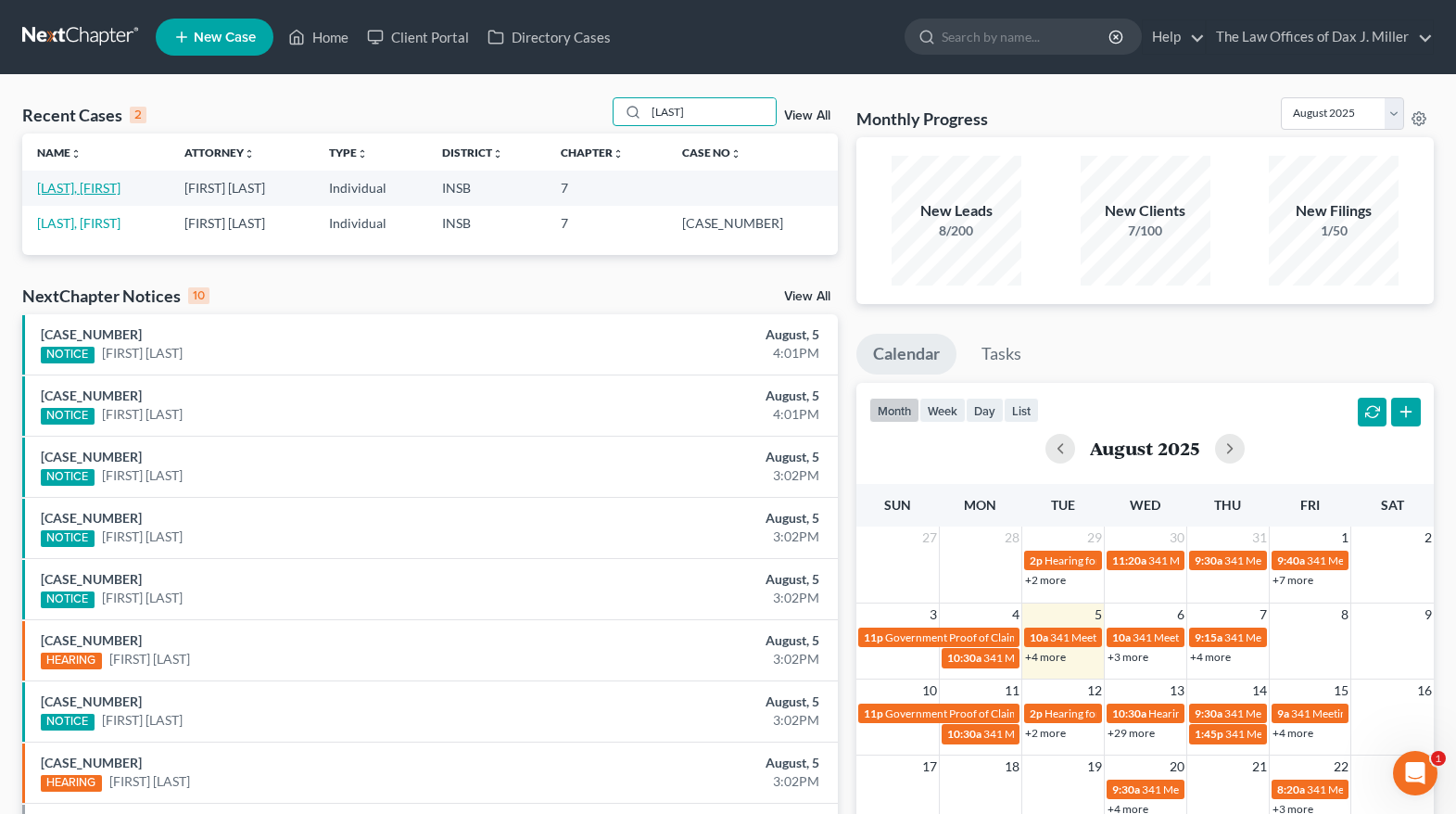click on "[LAST], [FIRST]" at bounding box center (79, 187) 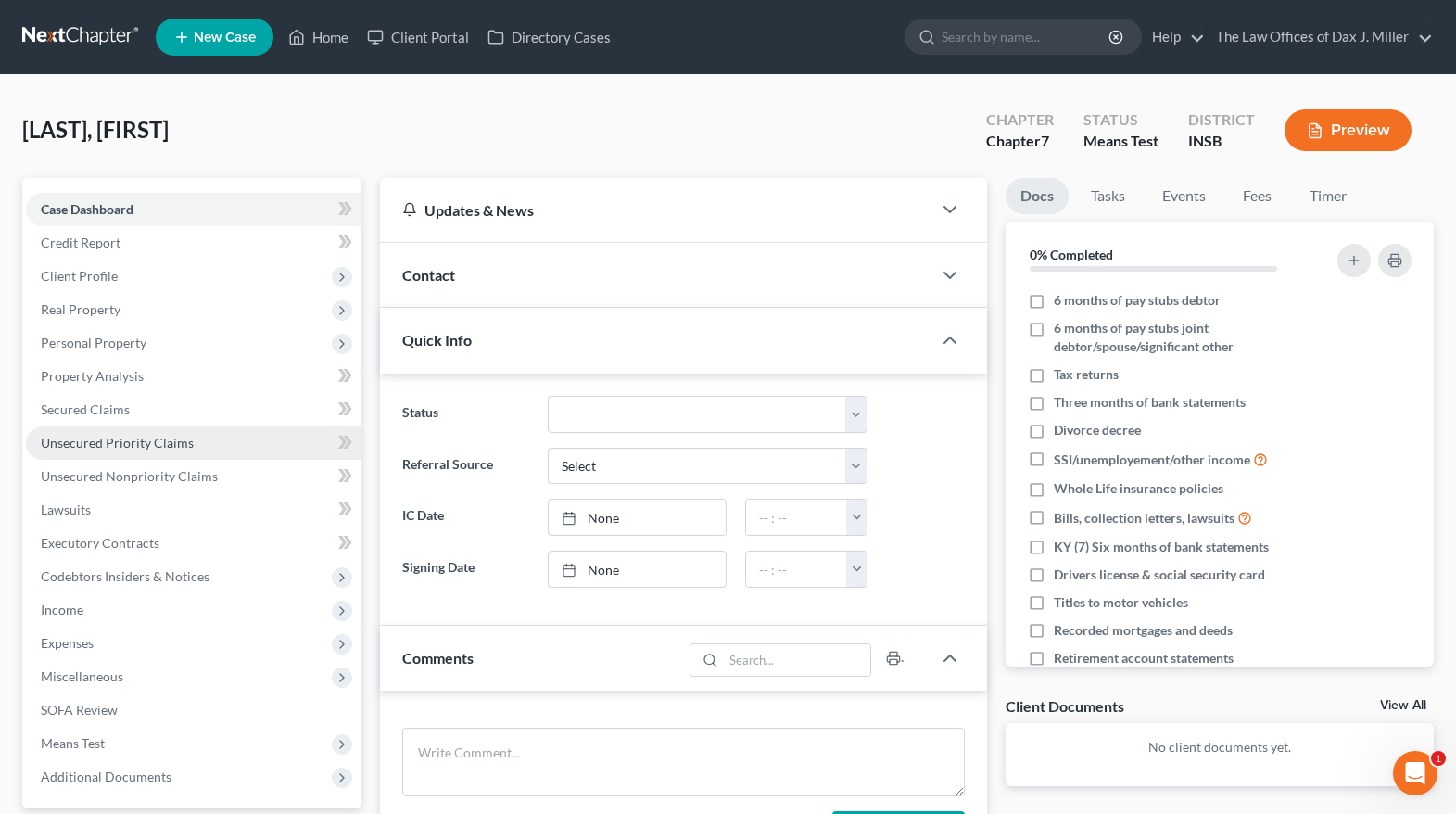 scroll, scrollTop: 494, scrollLeft: 0, axis: vertical 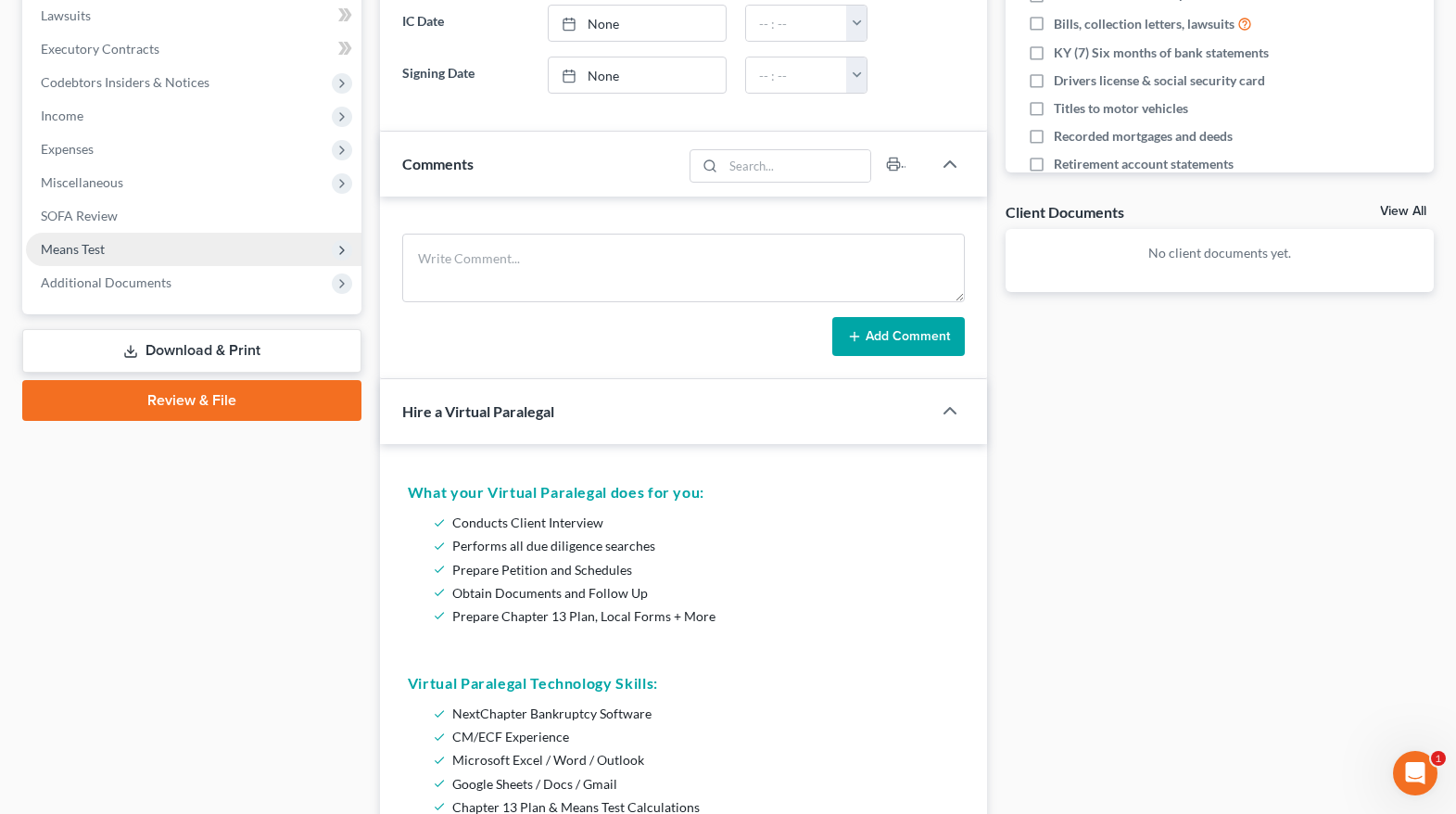 click on "Means Test" at bounding box center (72, 248) 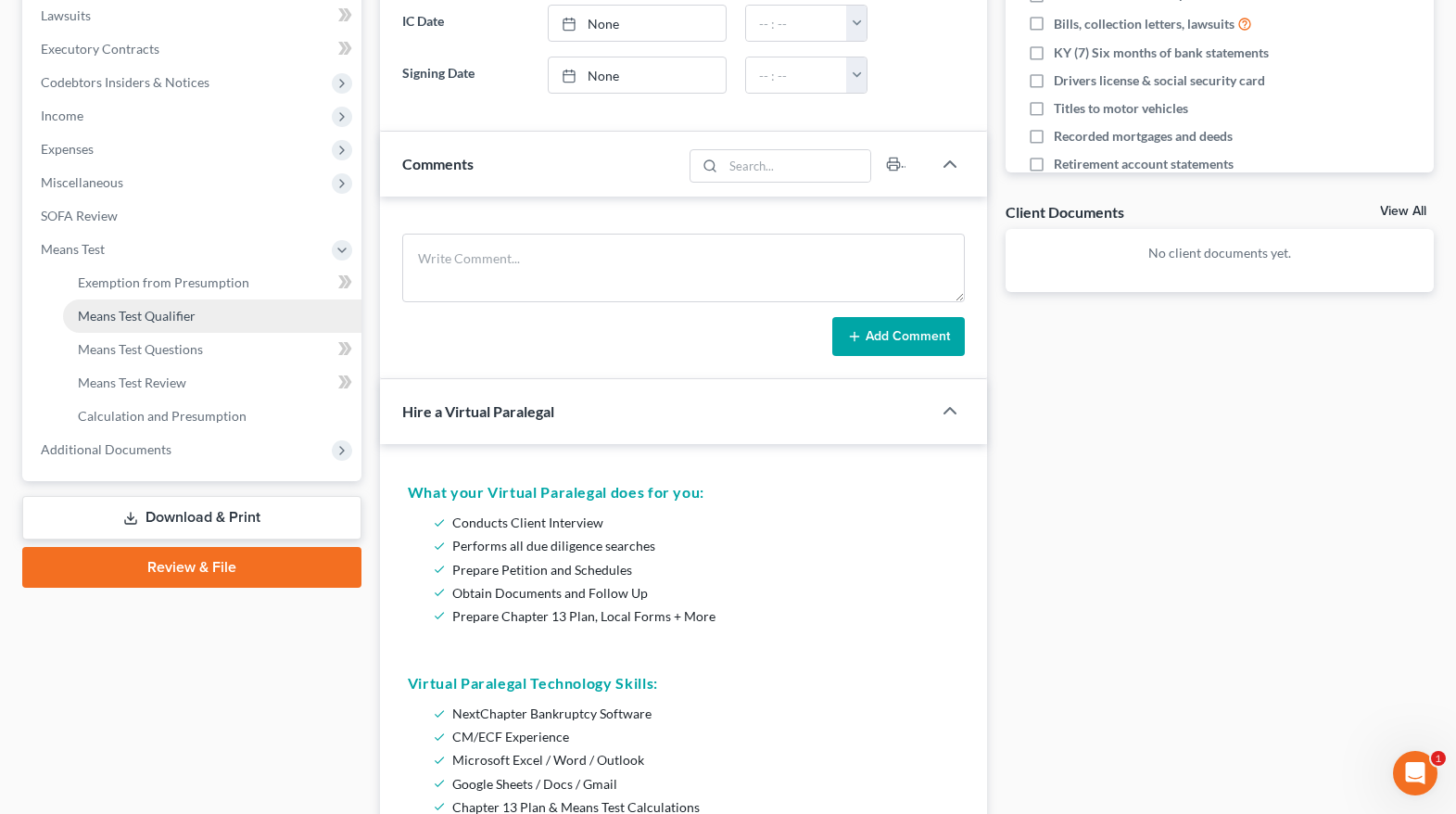 click on "Means Test Qualifier" at bounding box center [136, 315] 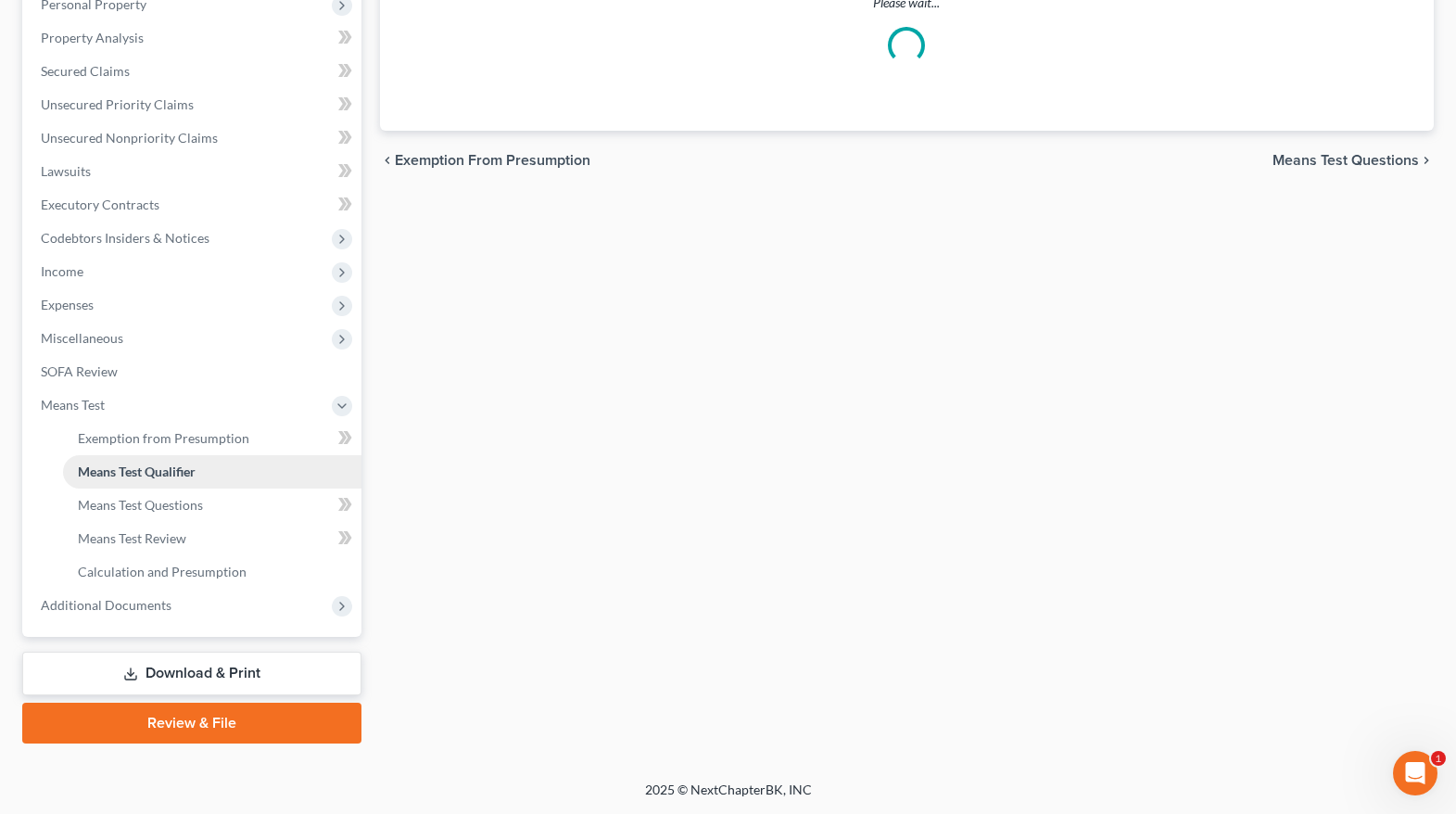 scroll, scrollTop: 0, scrollLeft: 0, axis: both 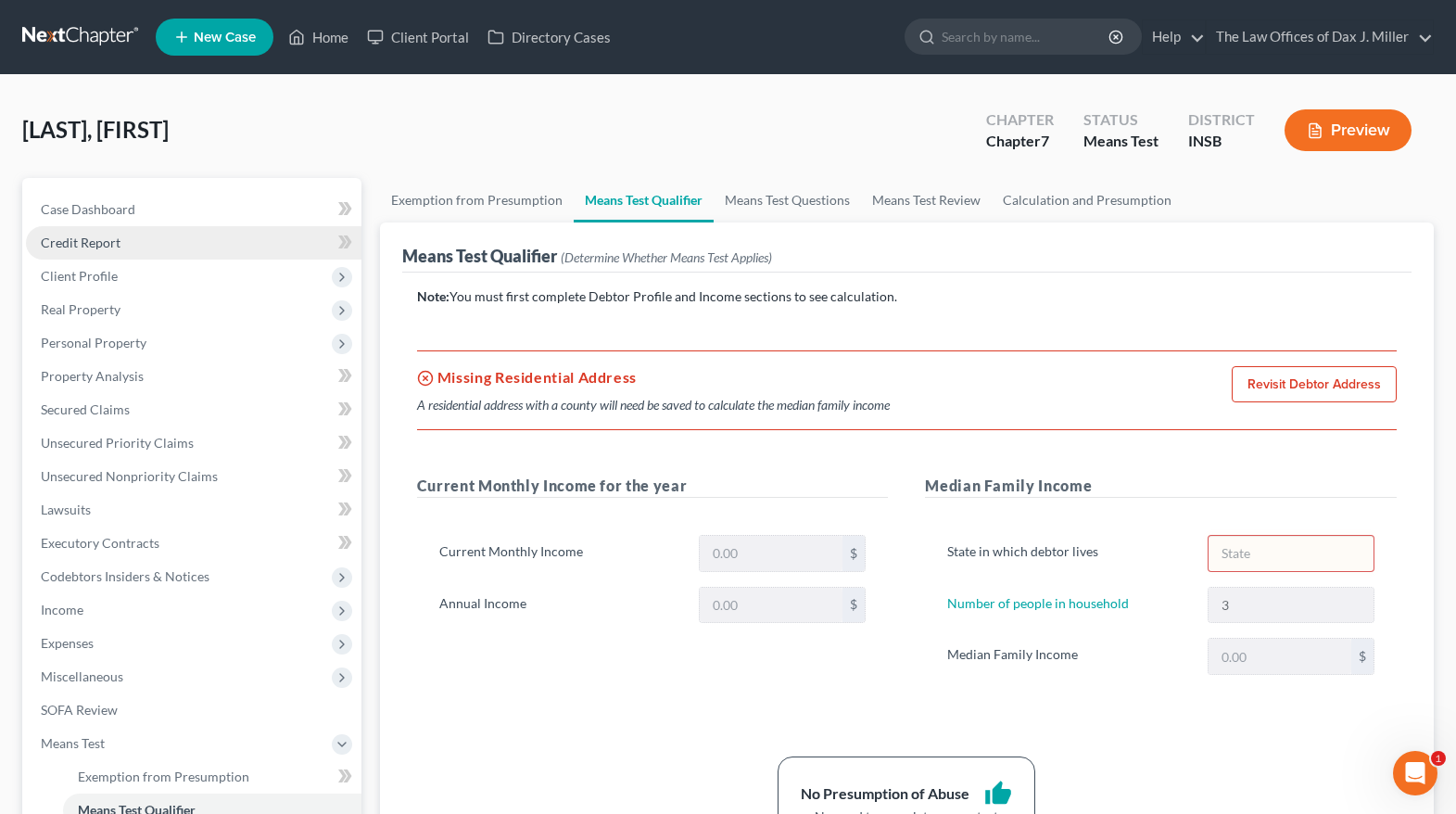click on "Credit Report" at bounding box center (81, 242) 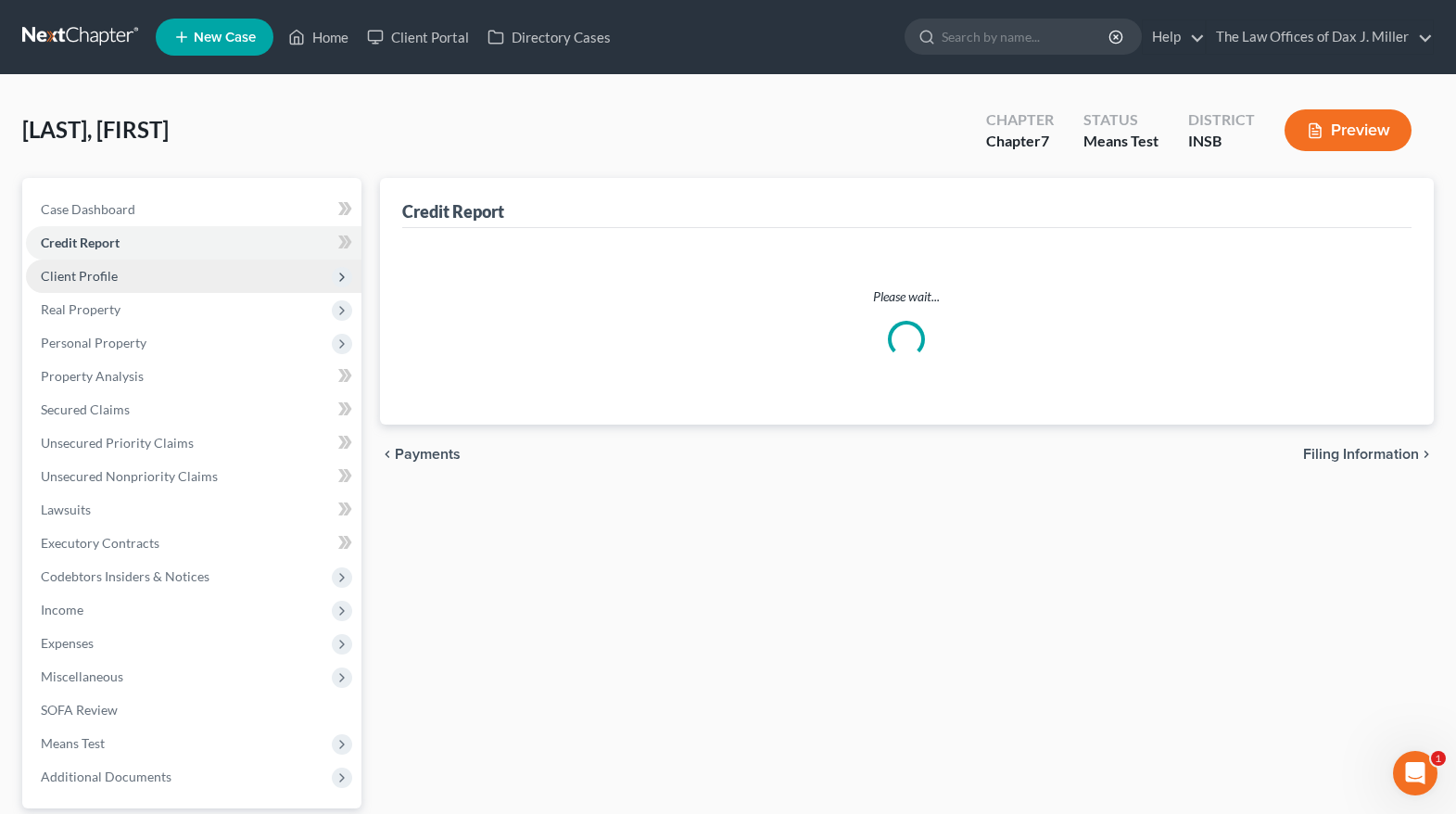 click on "Client Profile" at bounding box center [79, 275] 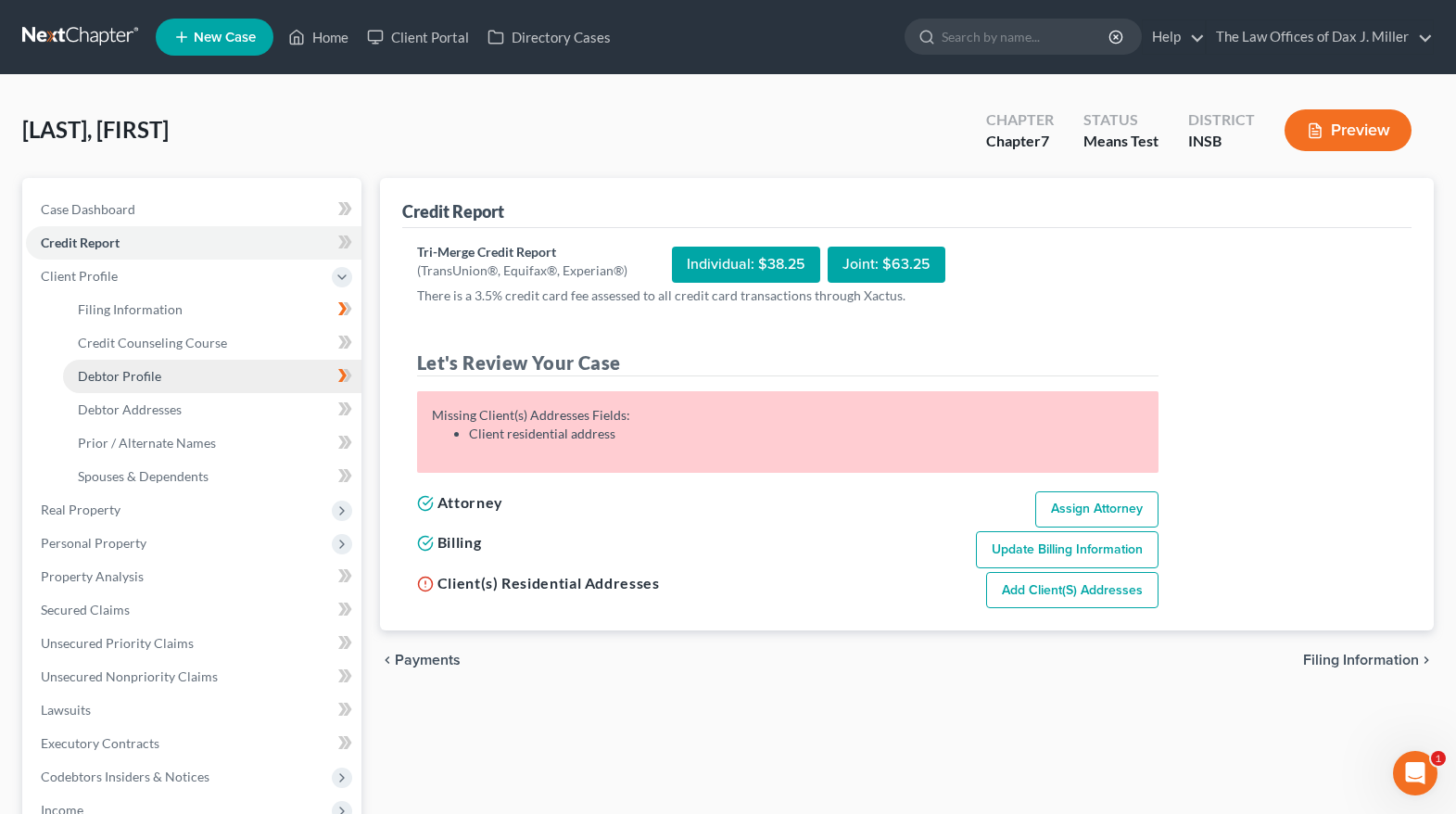 click on "Debtor Profile" at bounding box center (120, 375) 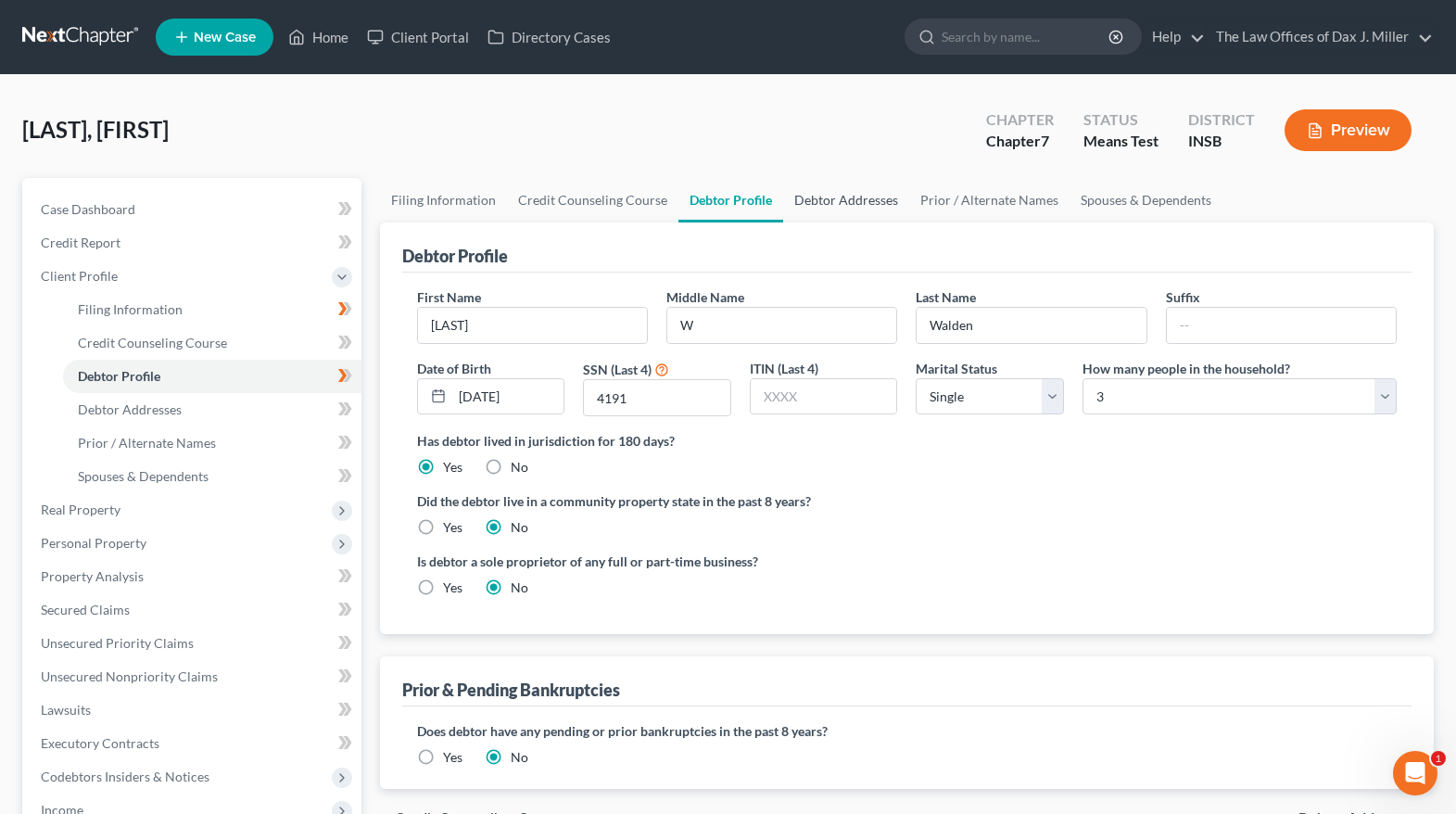 click on "Debtor Addresses" at bounding box center [846, 200] 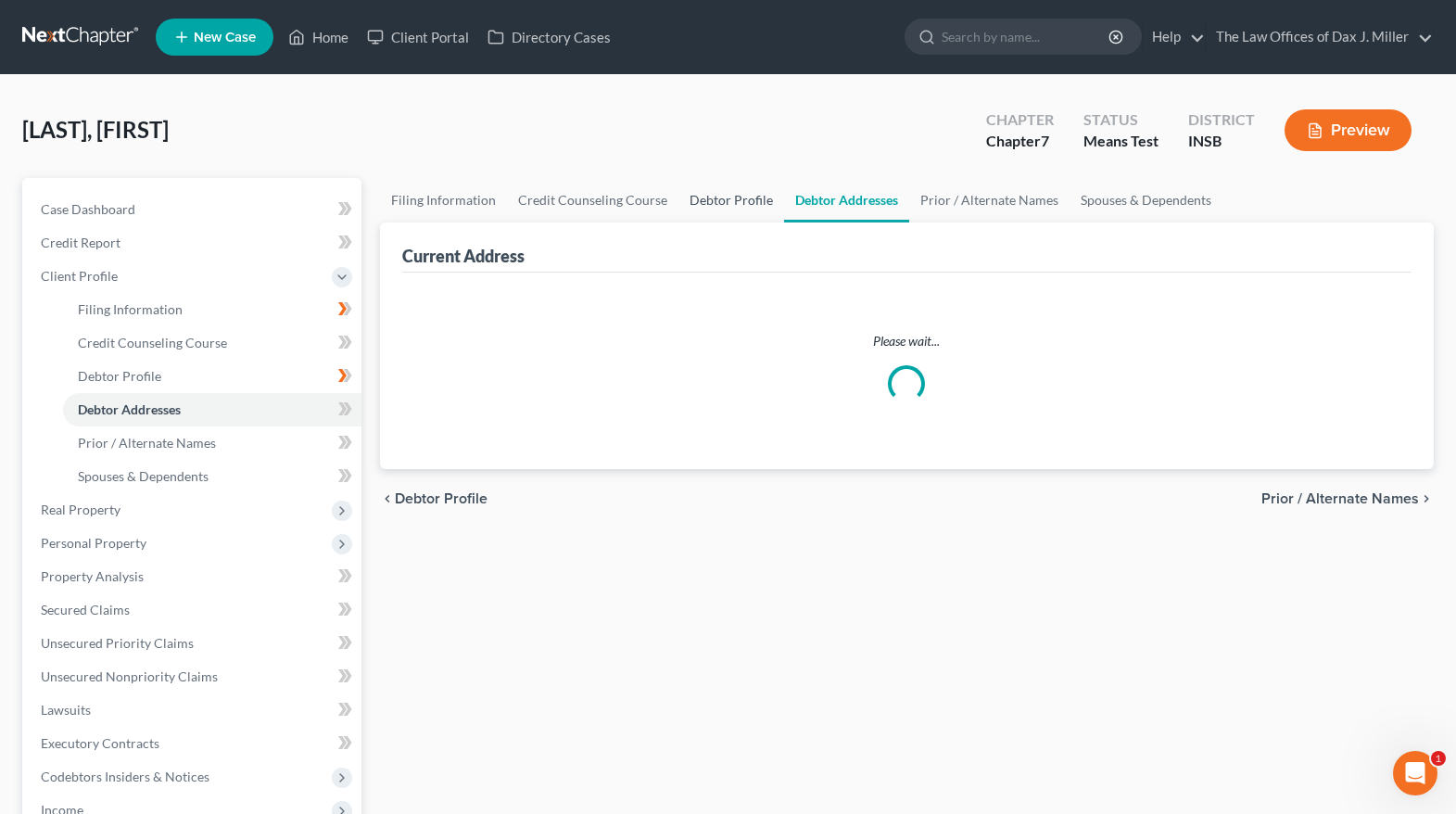 select on "0" 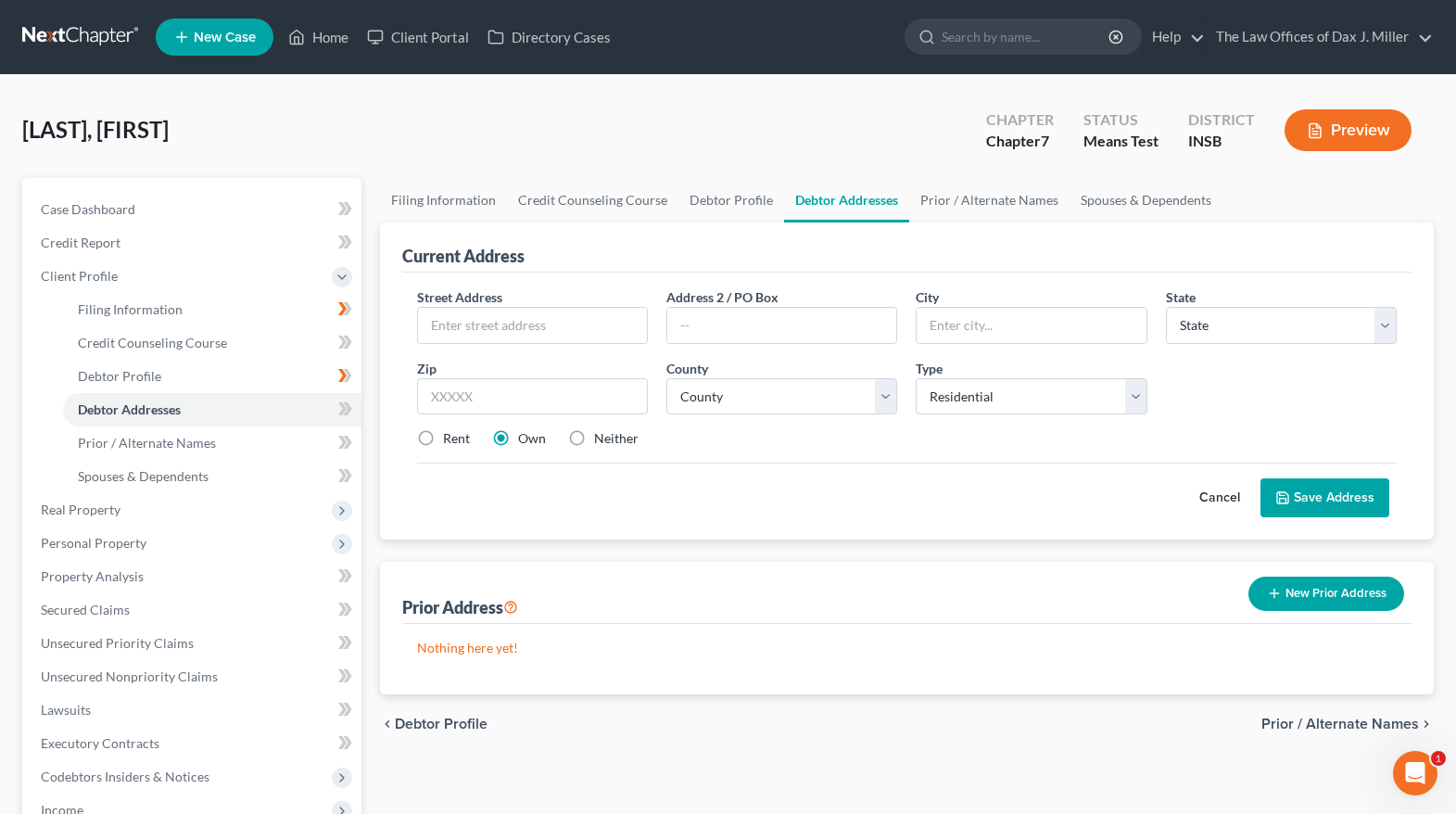 click at bounding box center [82, 37] 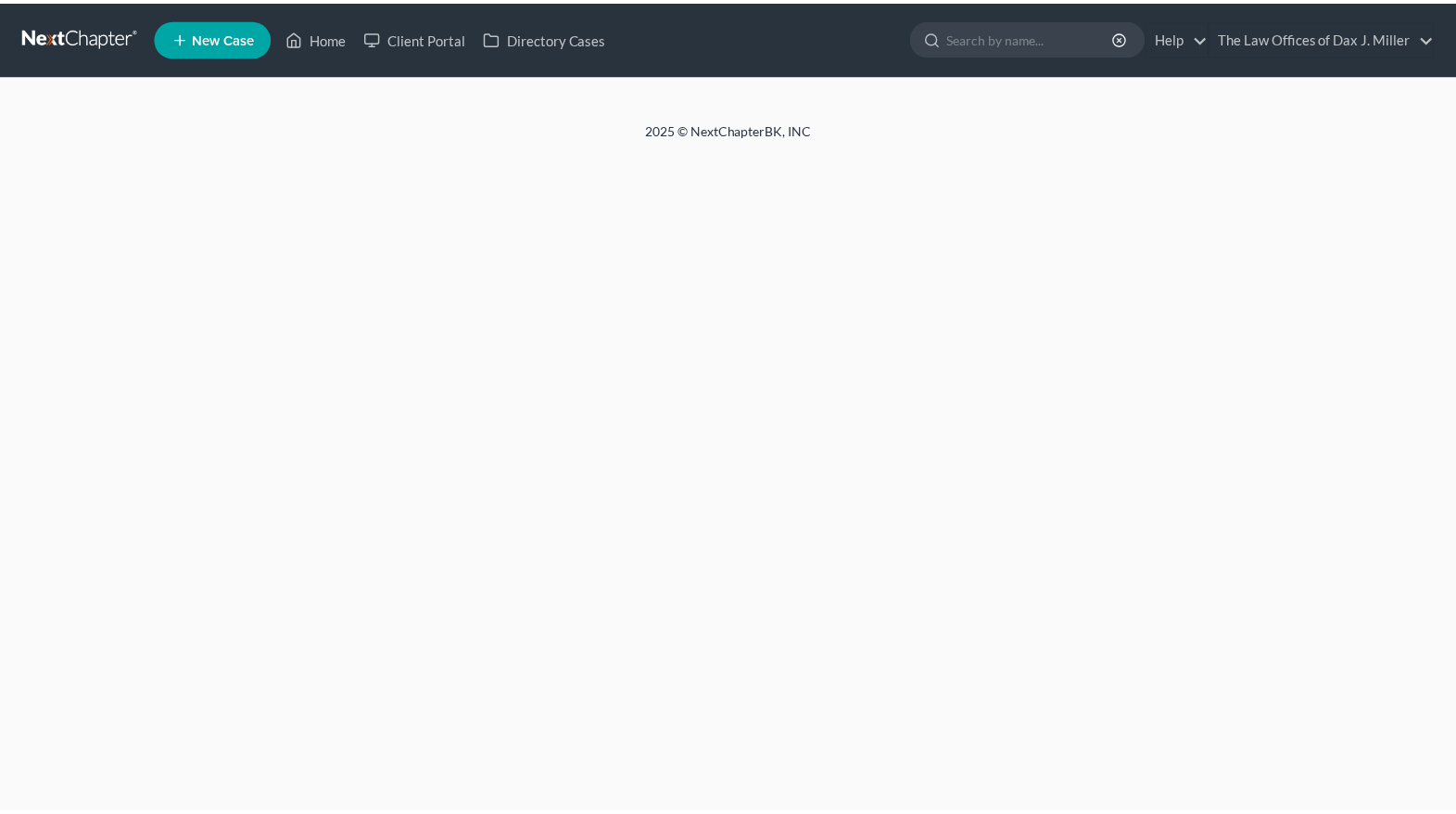 scroll, scrollTop: 0, scrollLeft: 0, axis: both 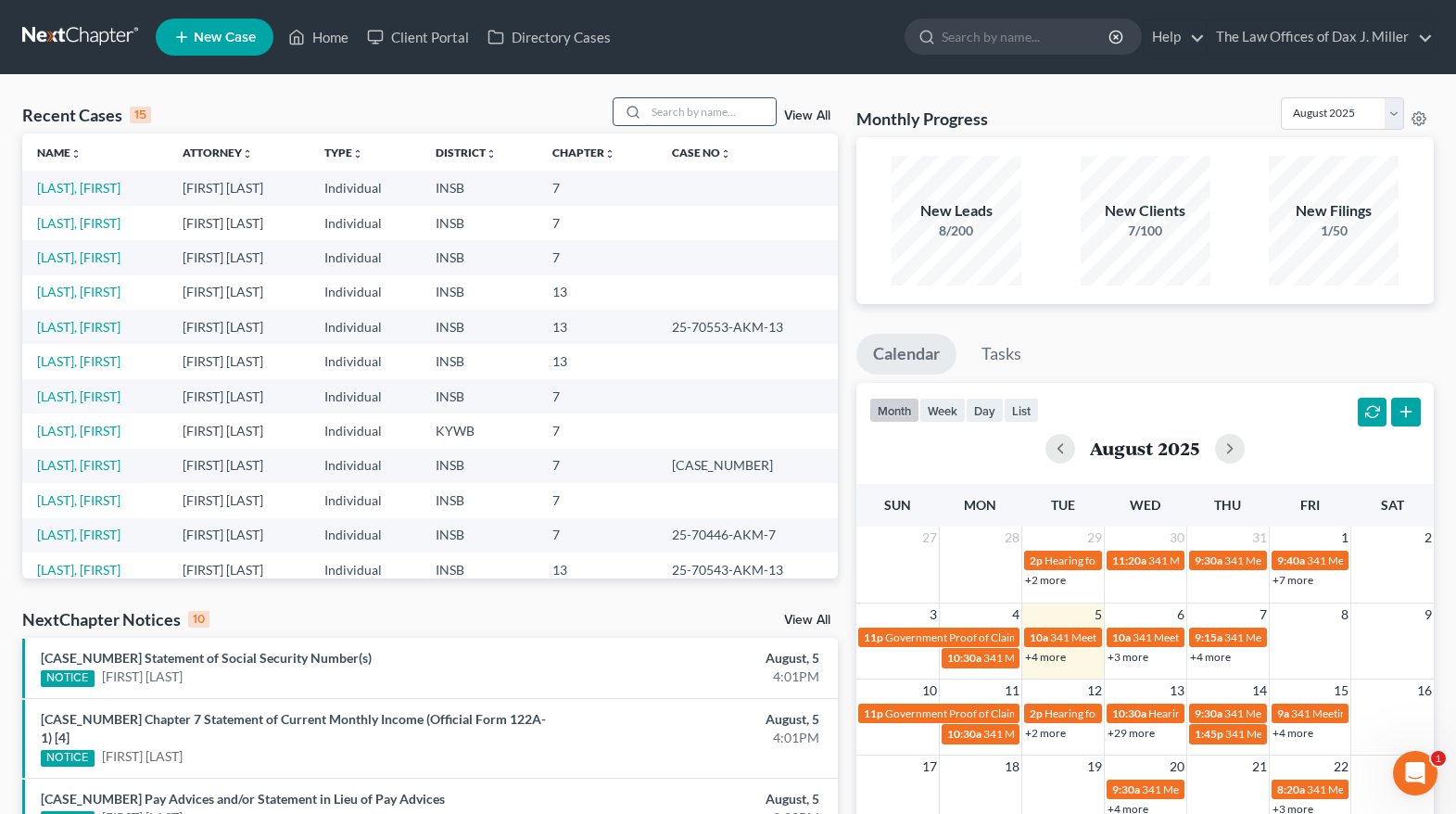 click at bounding box center [711, 111] 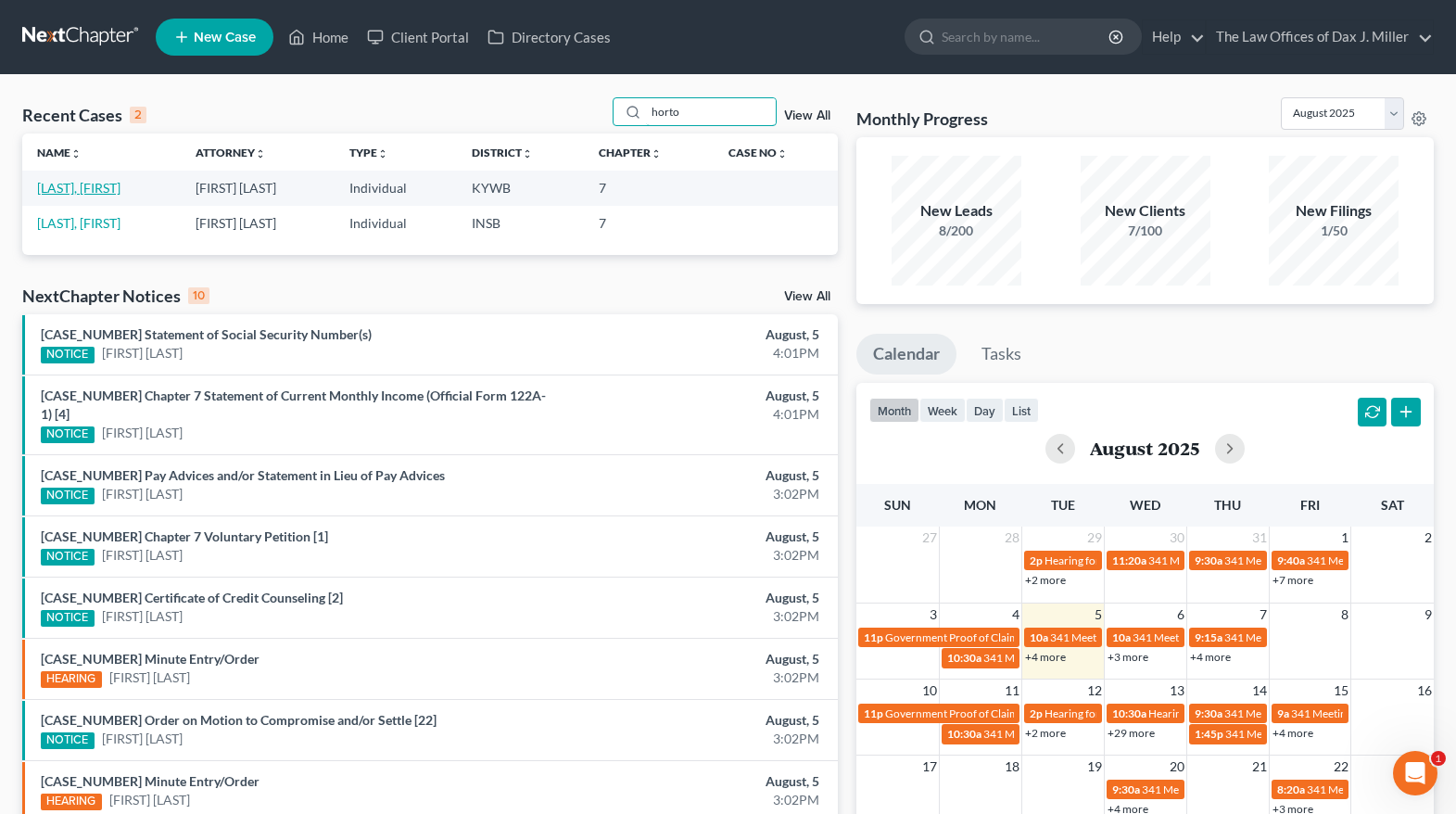 type on "horto" 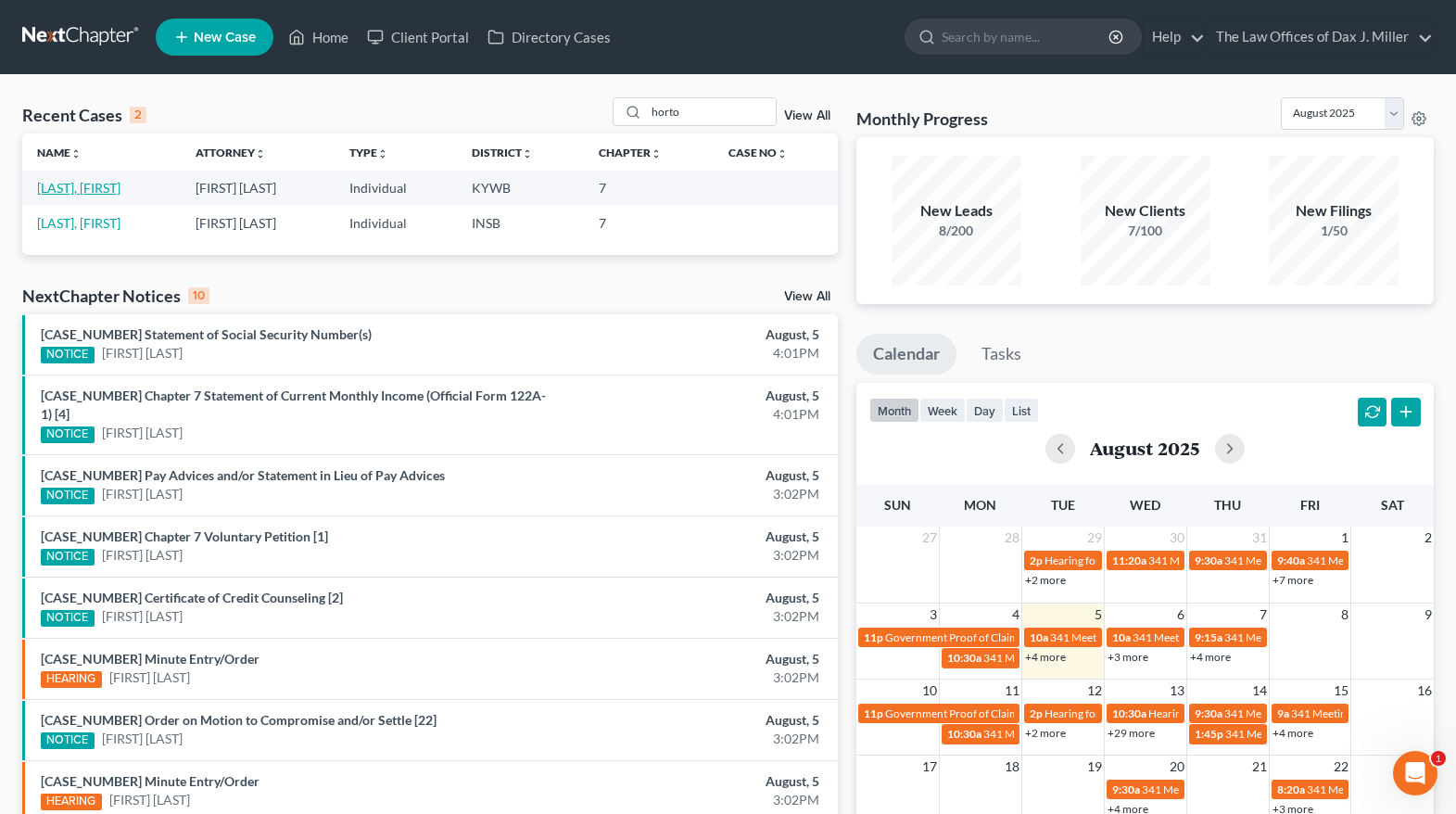 click on "[LAST], [FIRST]" at bounding box center (79, 187) 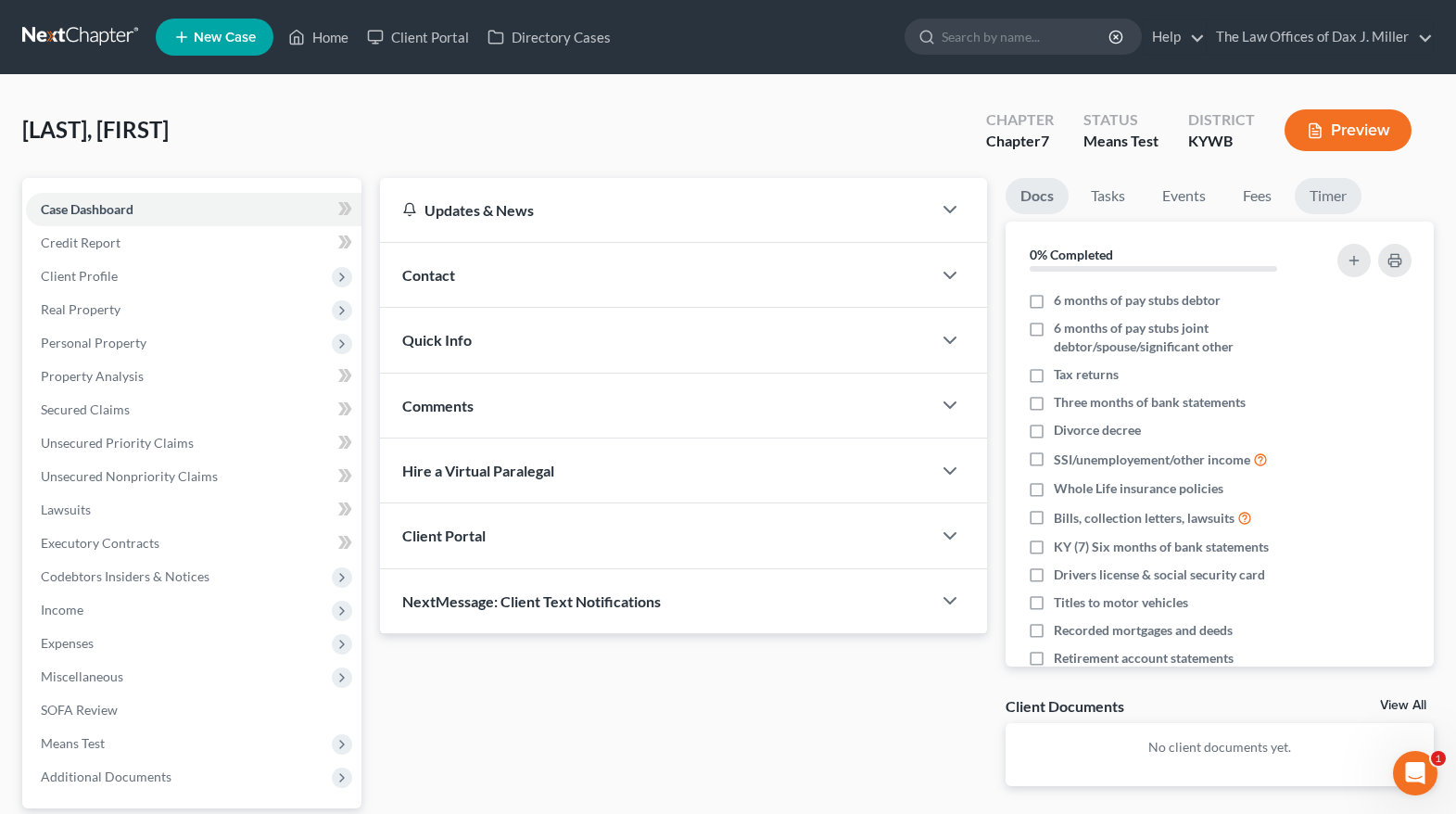click on "Timer" at bounding box center (1328, 196) 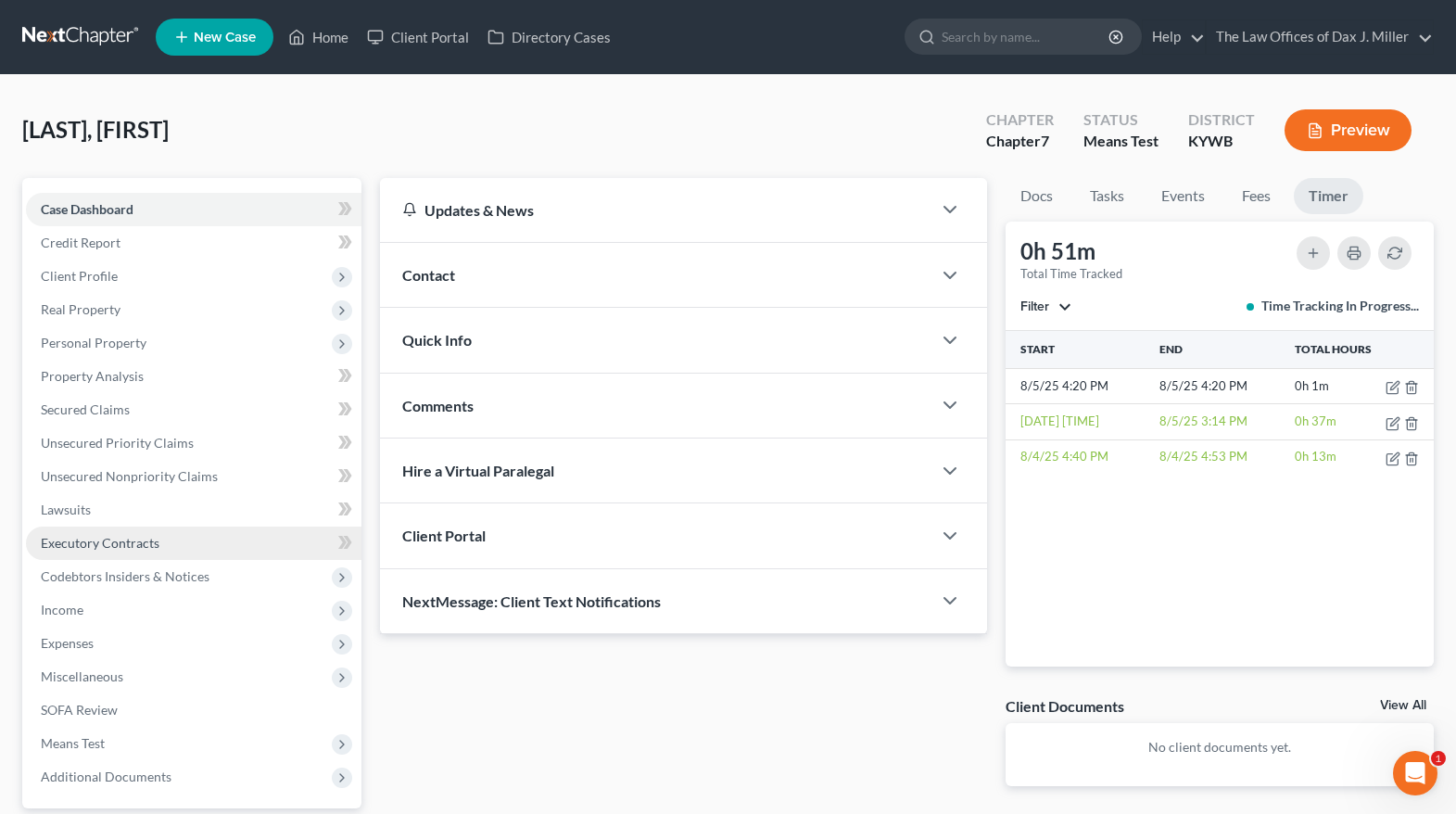 scroll, scrollTop: 62, scrollLeft: 0, axis: vertical 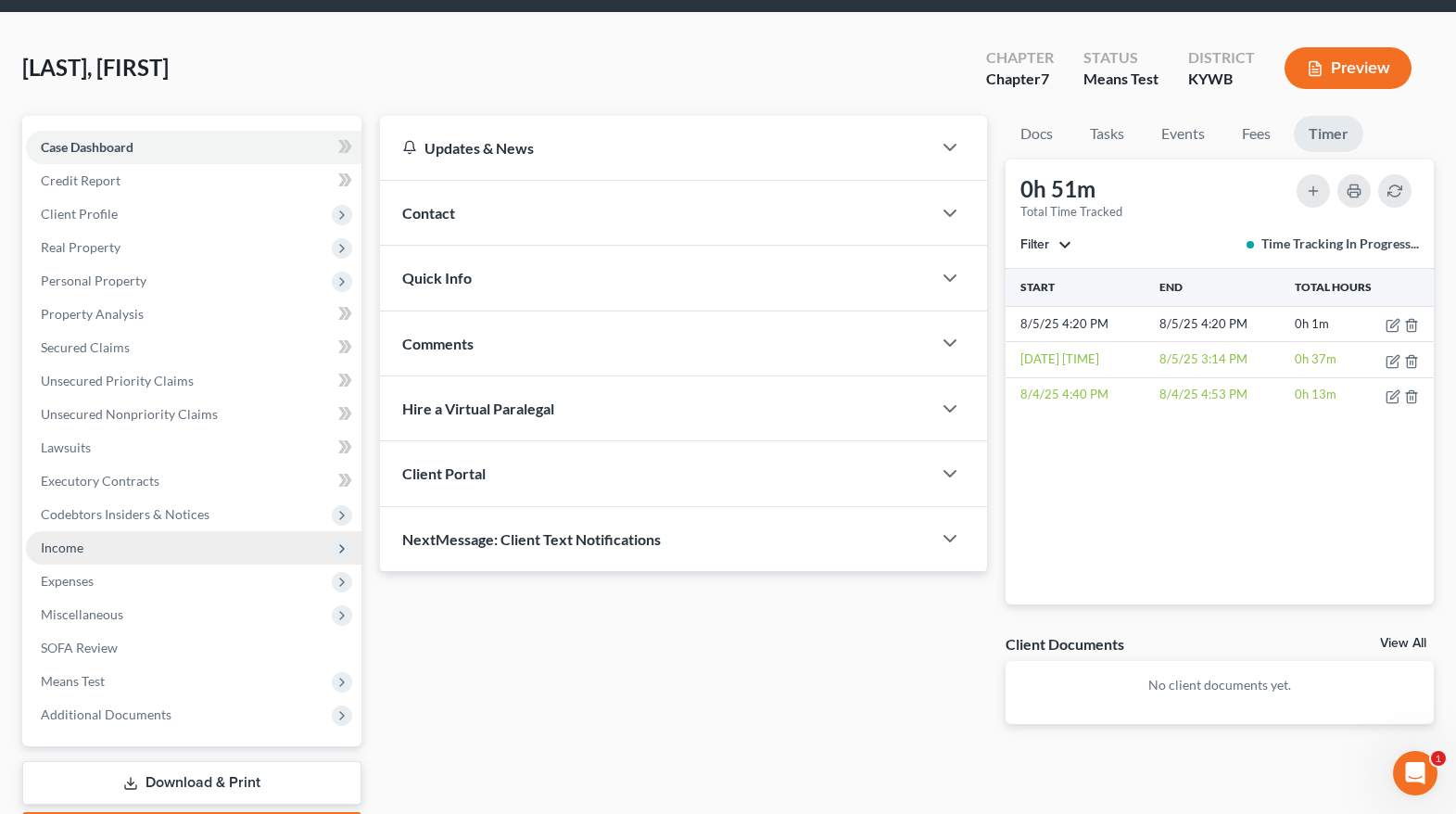 click on "Income" at bounding box center [194, 548] 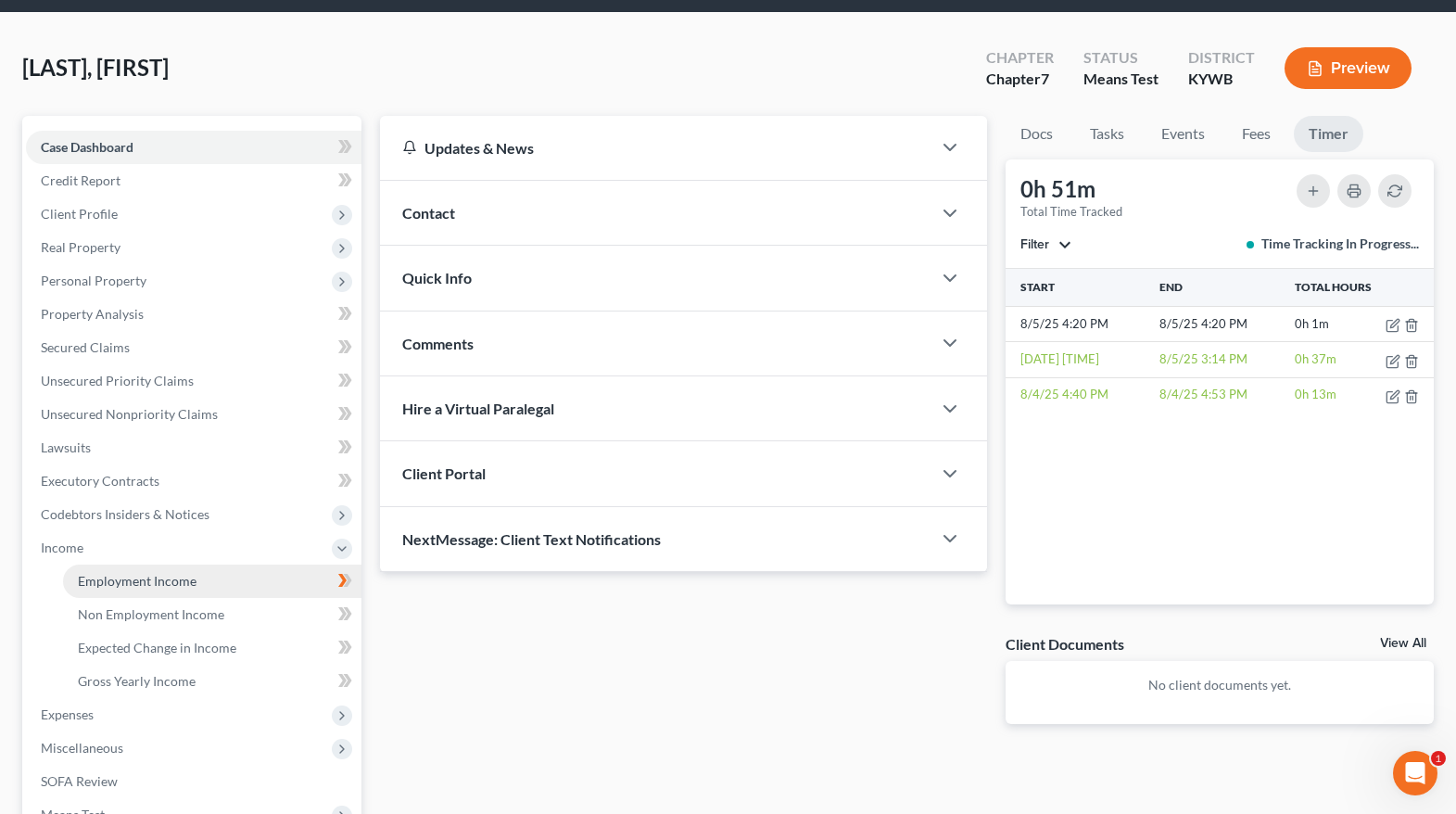 click on "Employment Income" at bounding box center (137, 580) 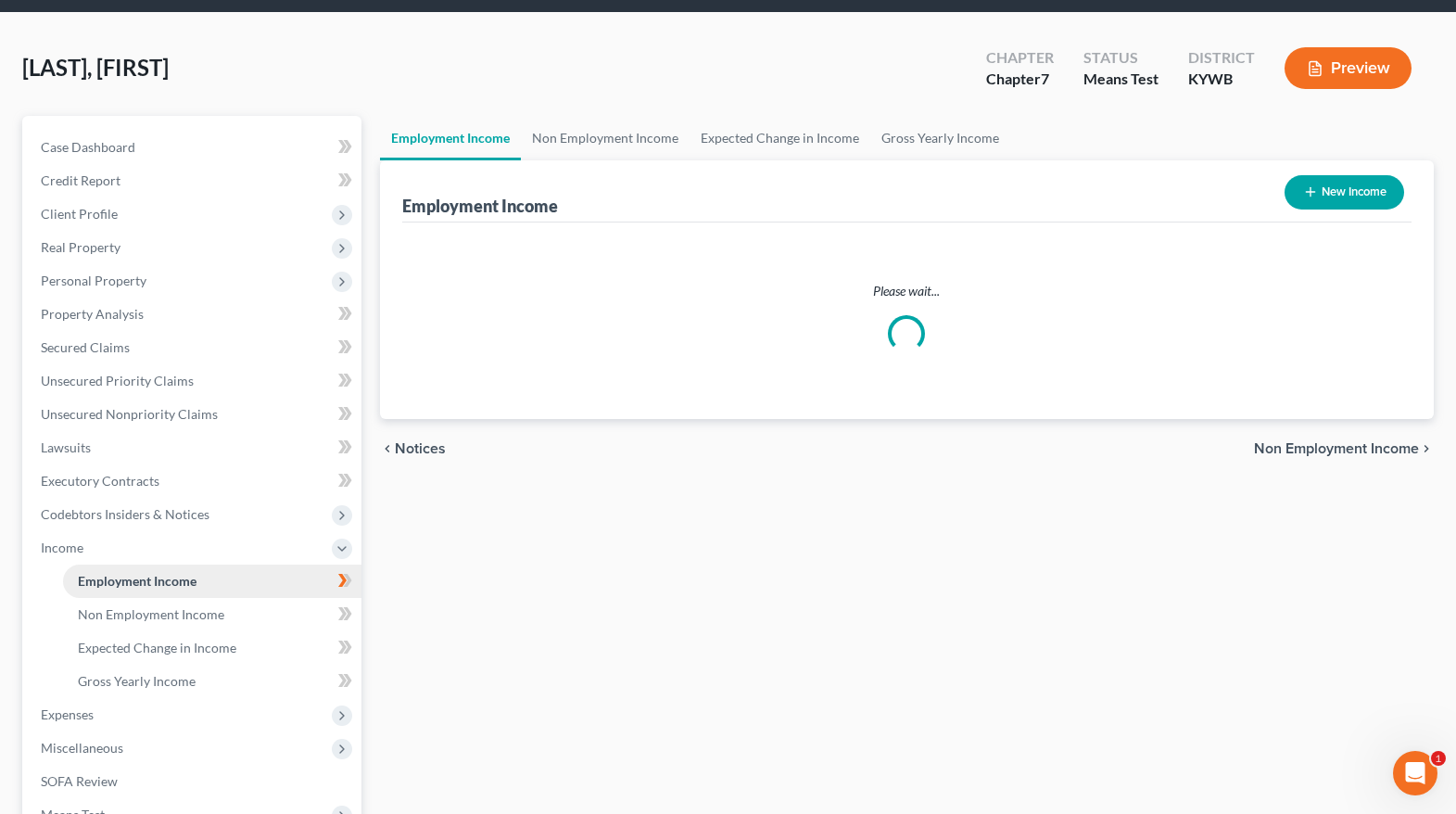 scroll, scrollTop: 0, scrollLeft: 0, axis: both 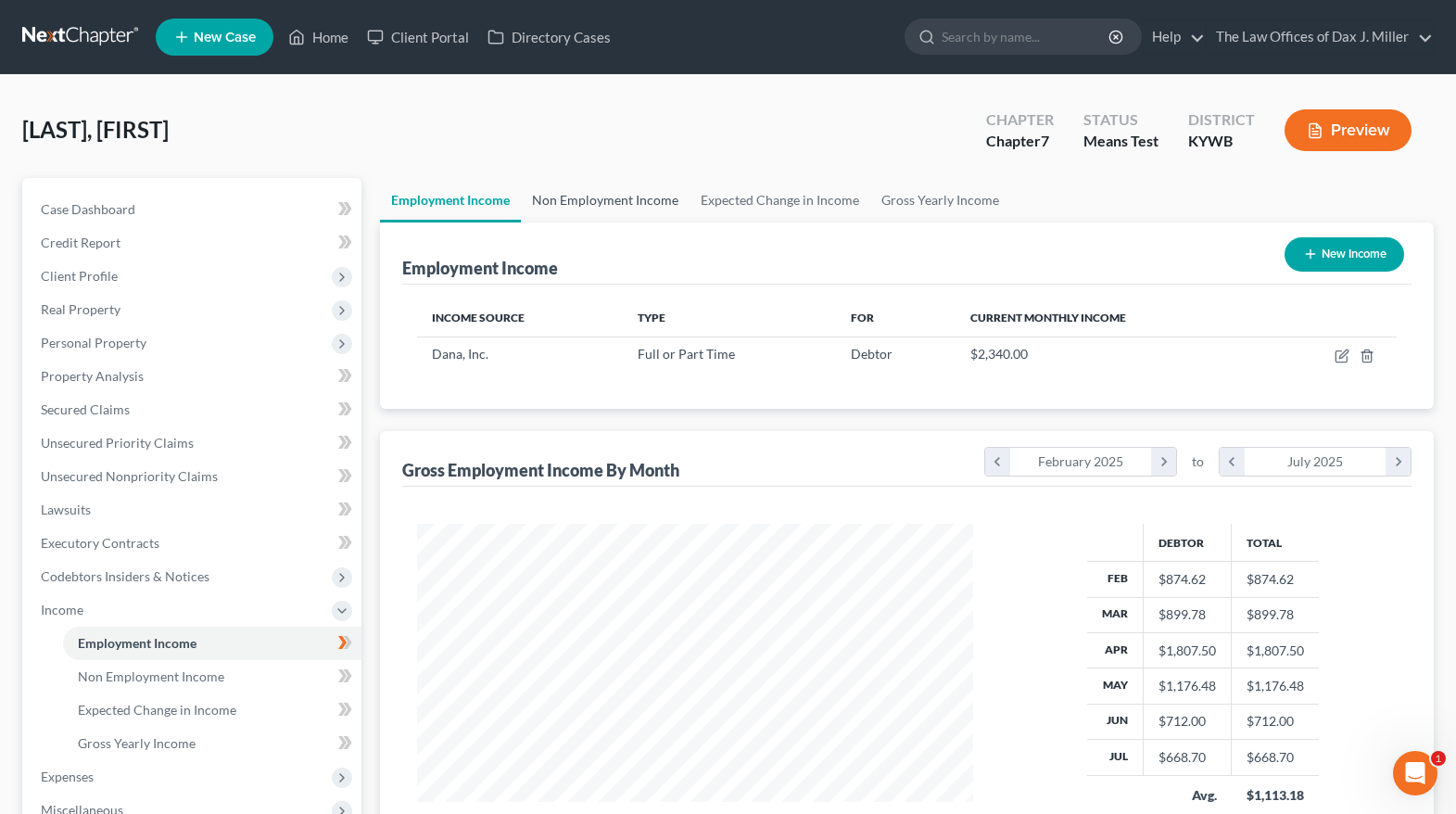 click on "Non Employment Income" at bounding box center (605, 200) 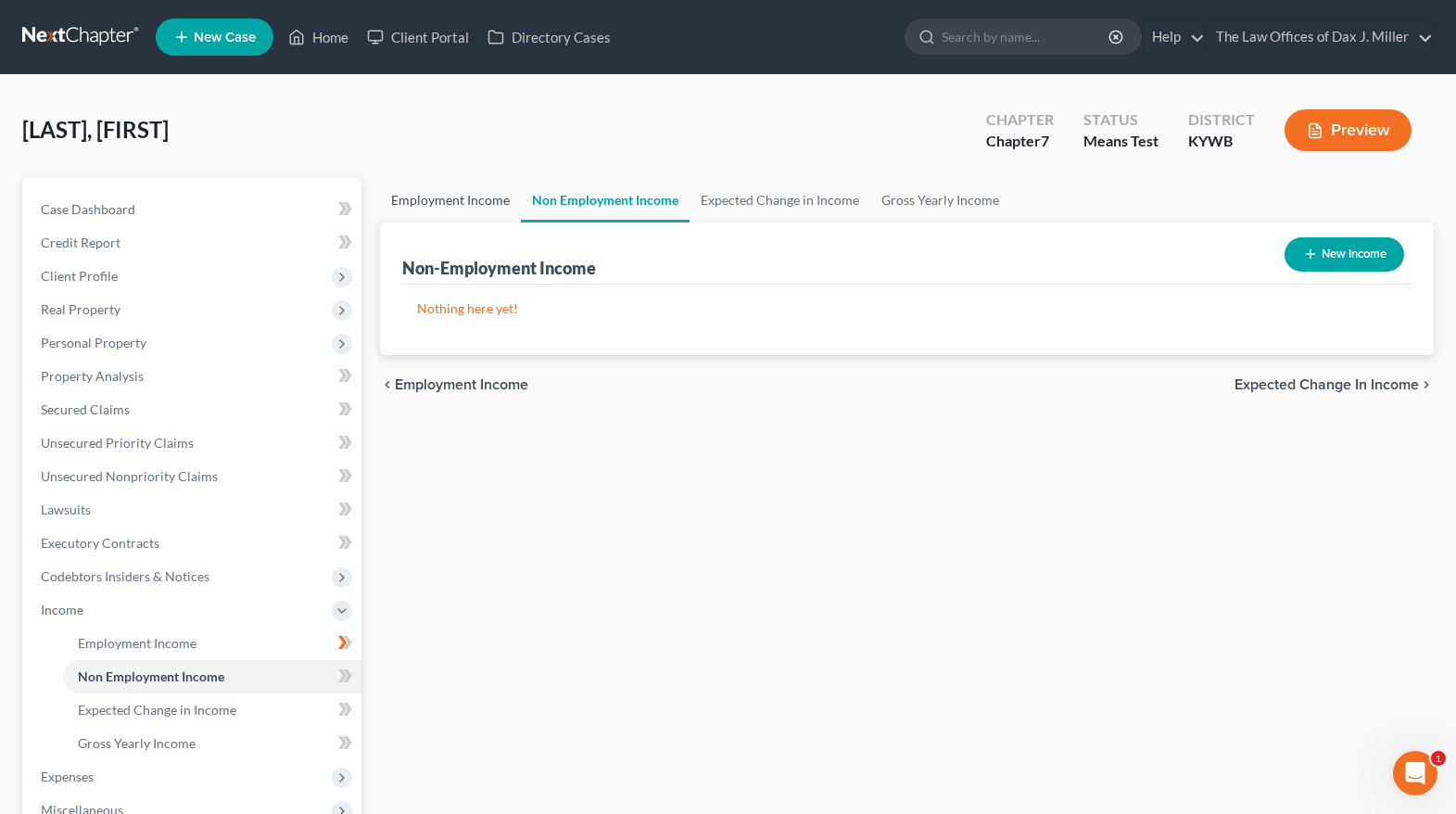 click on "Employment Income" at bounding box center (450, 200) 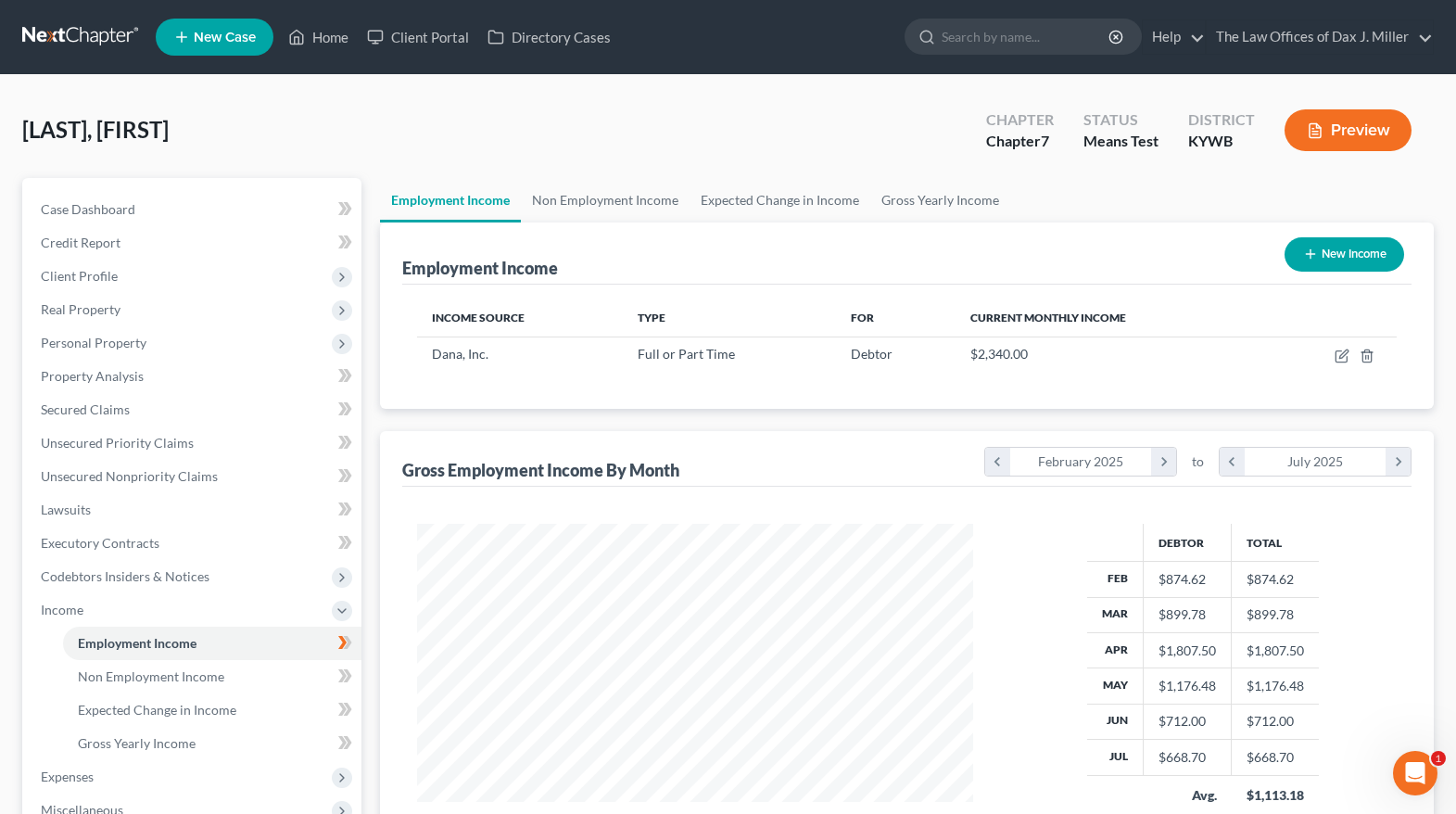 scroll, scrollTop: 926775, scrollLeft: 926205, axis: both 